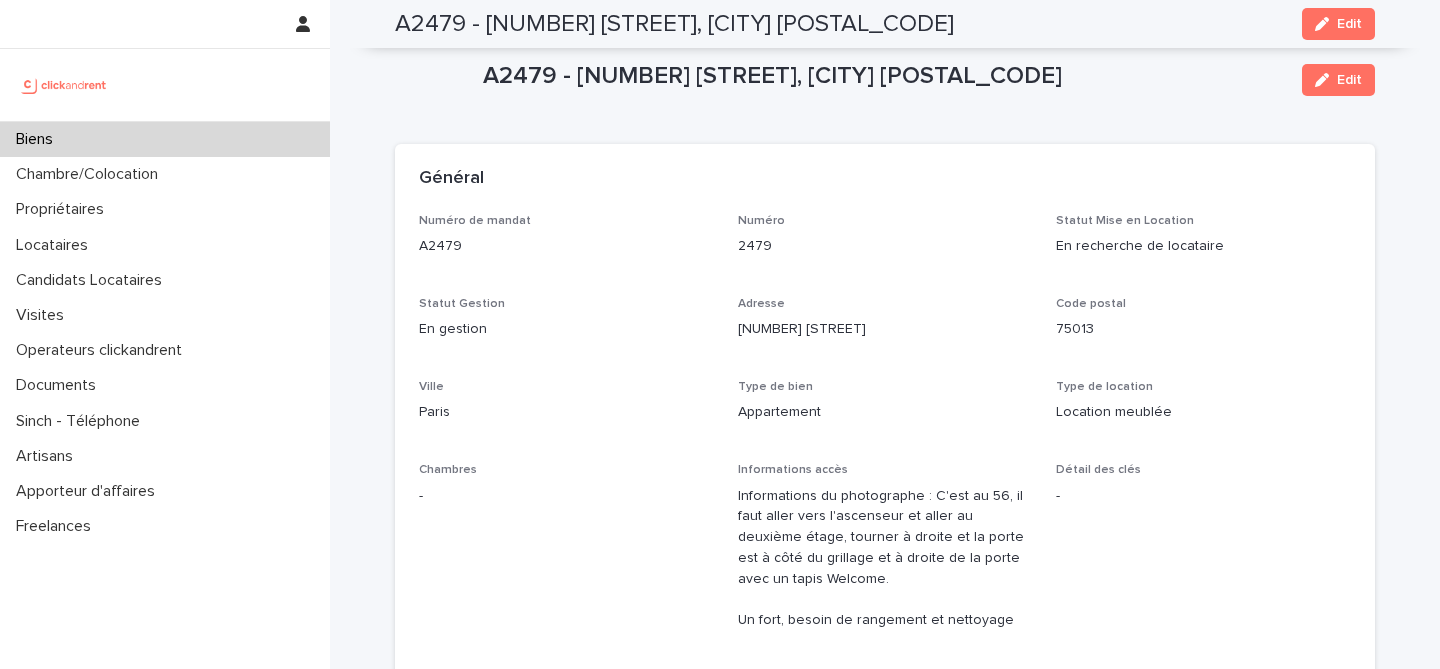 scroll, scrollTop: 0, scrollLeft: 0, axis: both 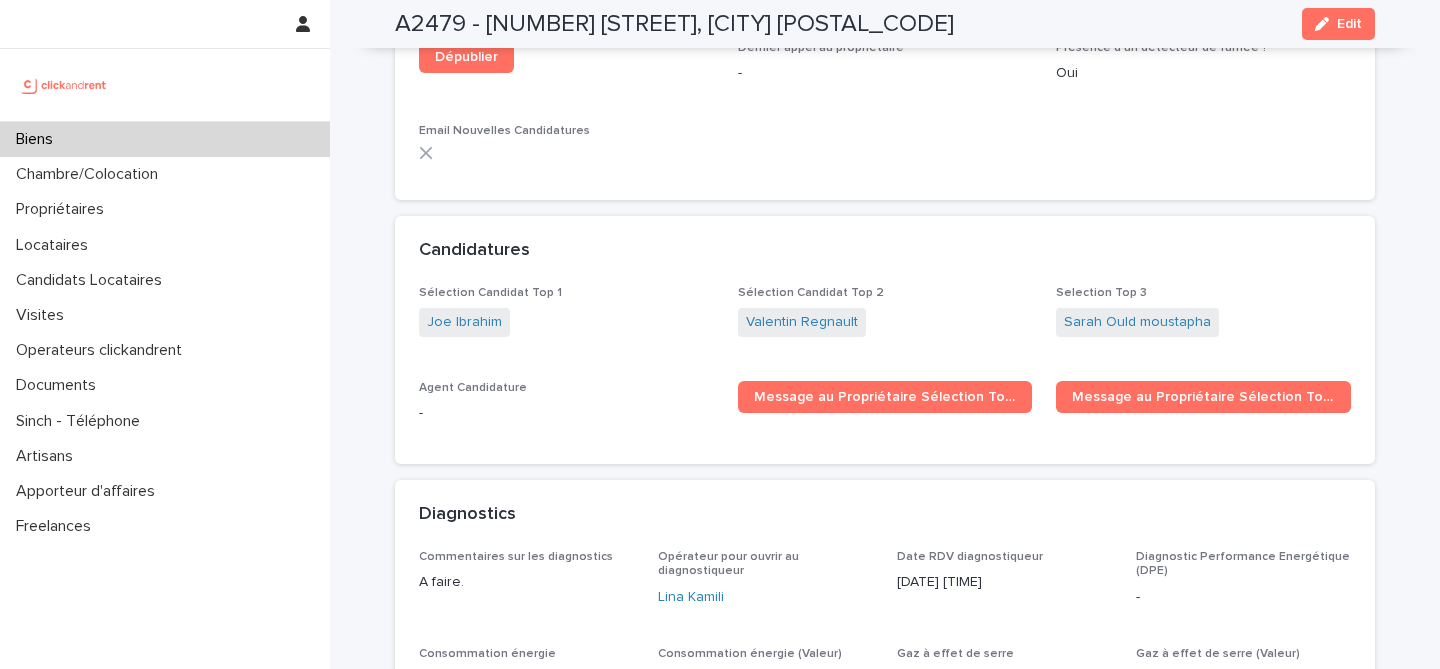 click on "Biens" at bounding box center [165, 139] 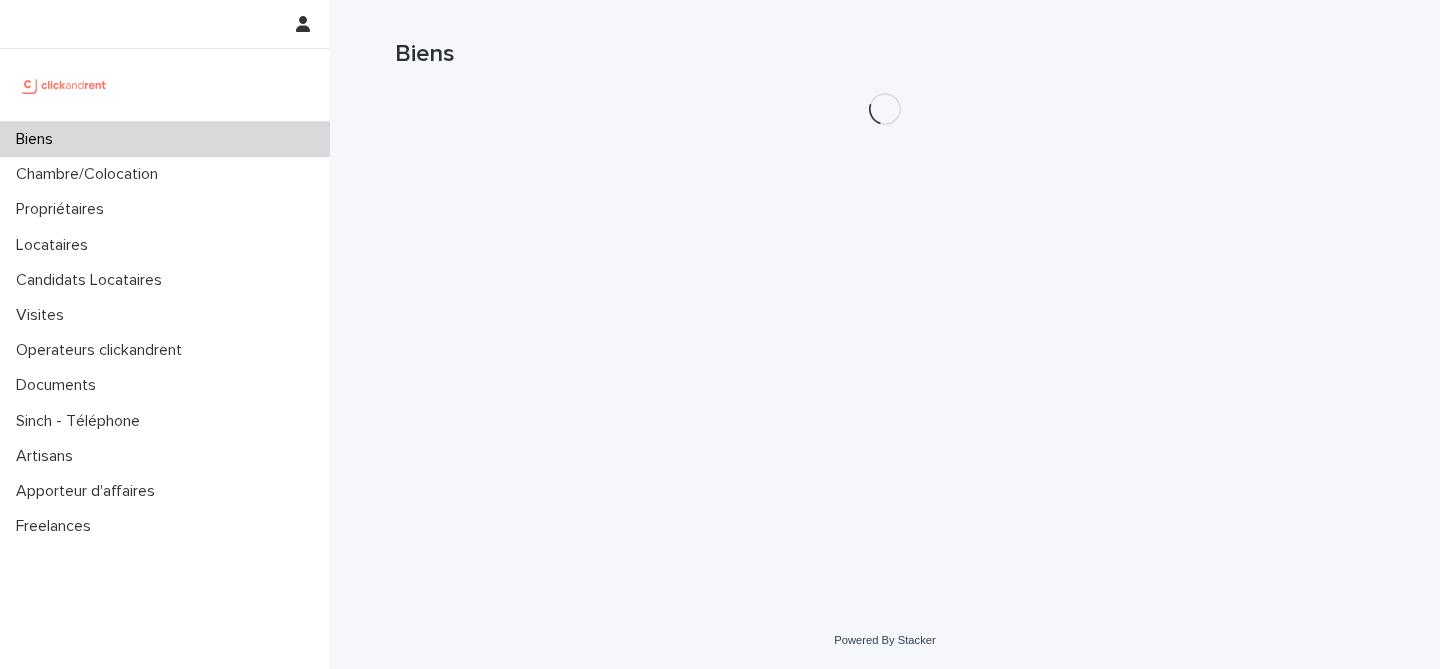 scroll, scrollTop: 0, scrollLeft: 0, axis: both 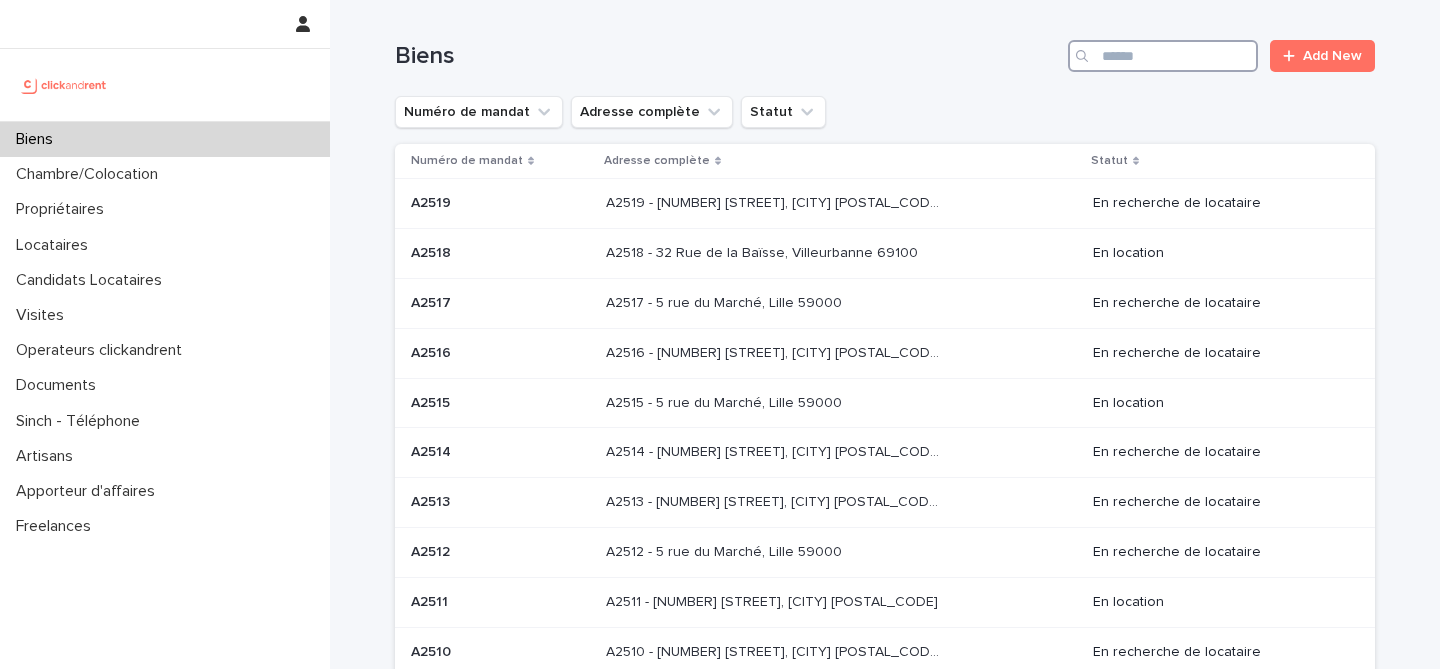 click at bounding box center (1163, 56) 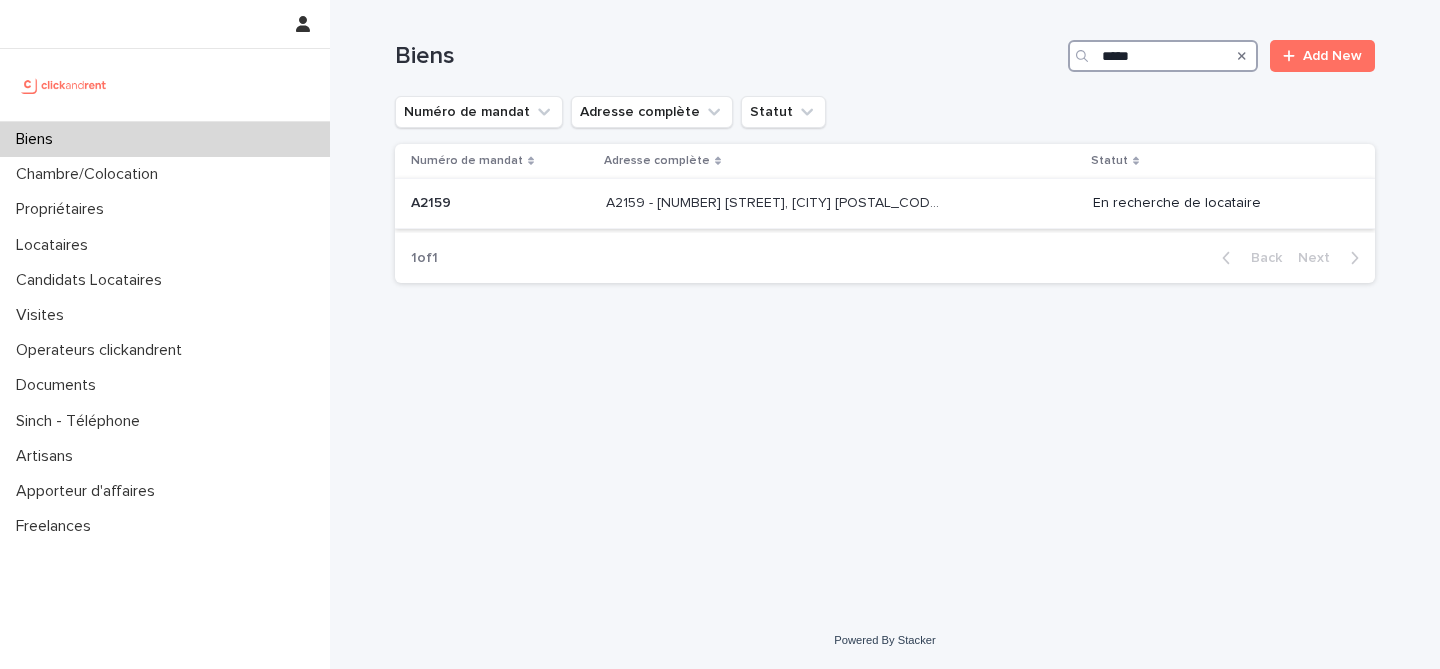 type on "*****" 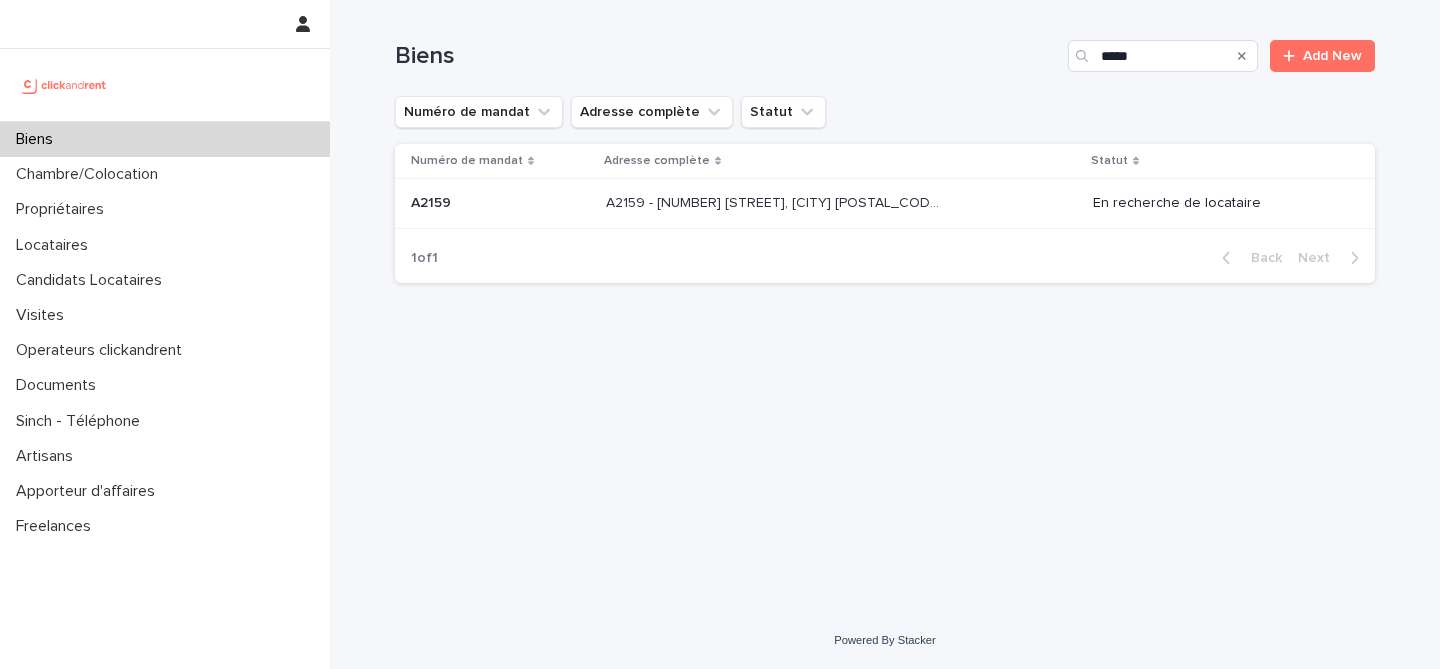 click at bounding box center (500, 203) 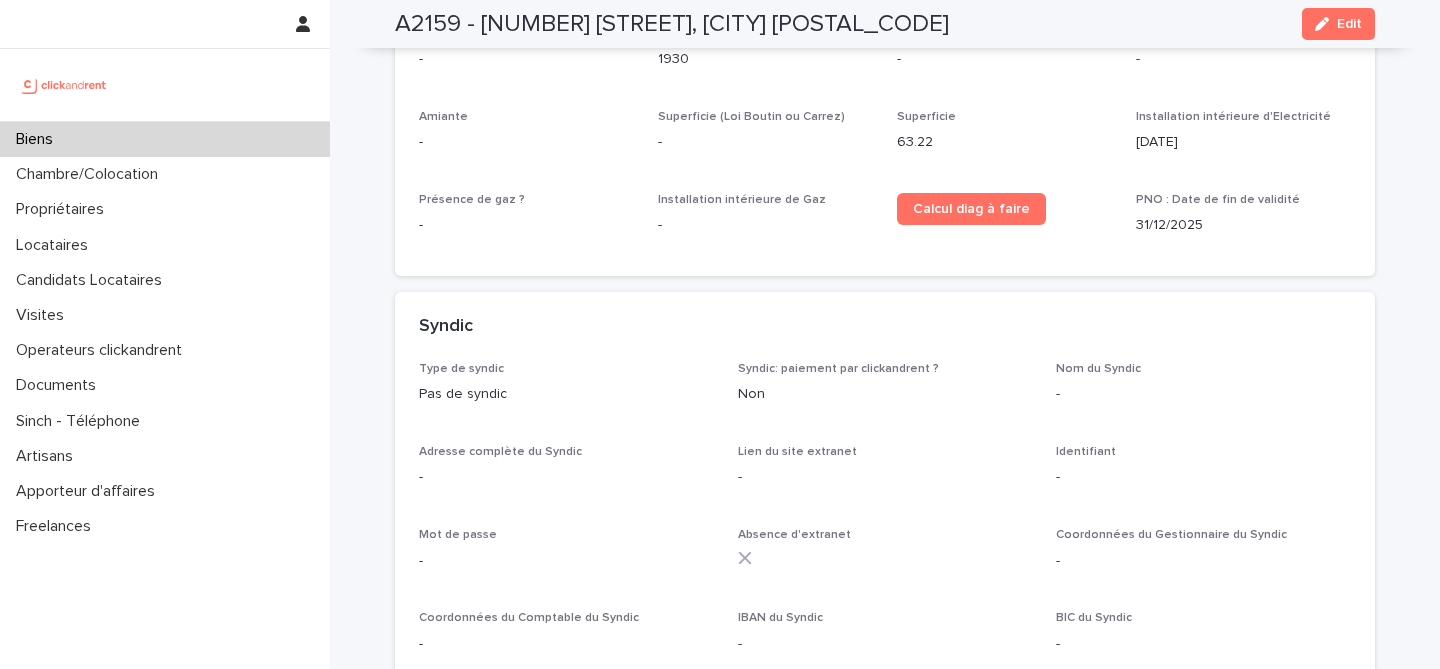scroll, scrollTop: 5415, scrollLeft: 0, axis: vertical 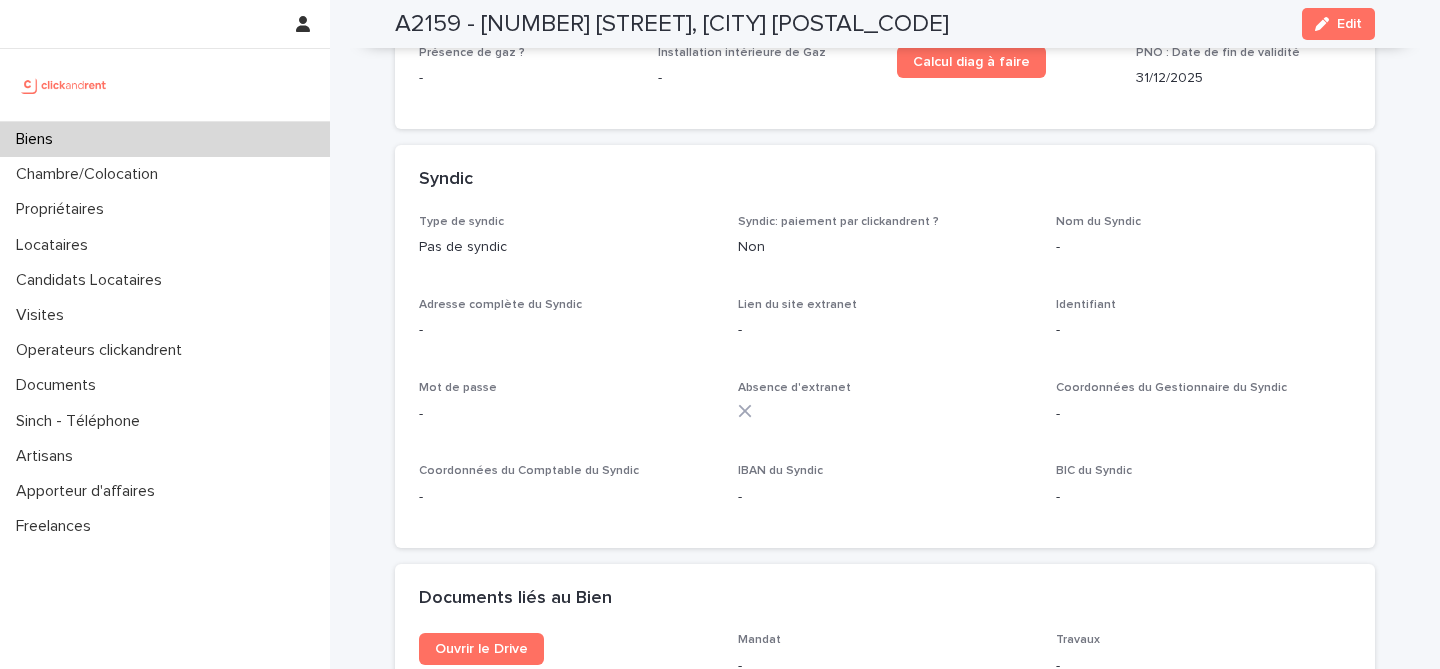 click on "A2159 - 33 rue Allou,  Amiens 80000" at bounding box center [672, 24] 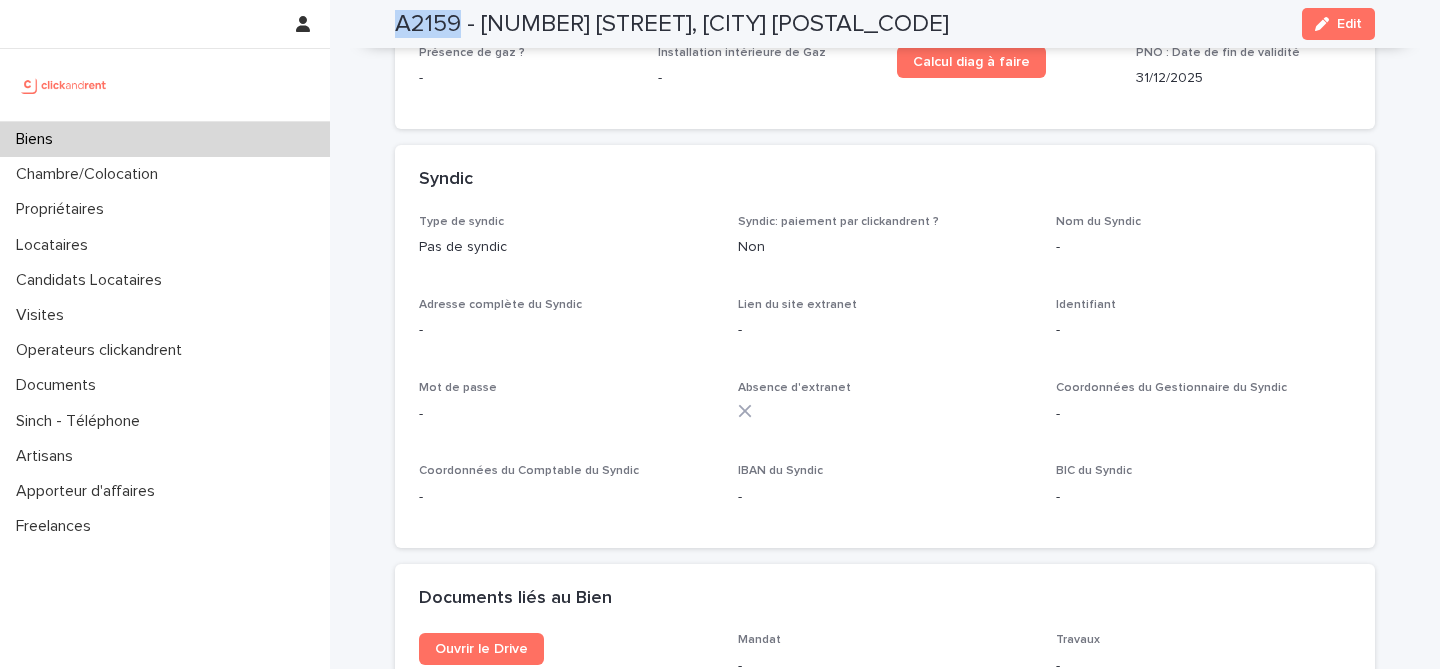 click on "A2159 - 33 rue Allou,  Amiens 80000" at bounding box center (672, 24) 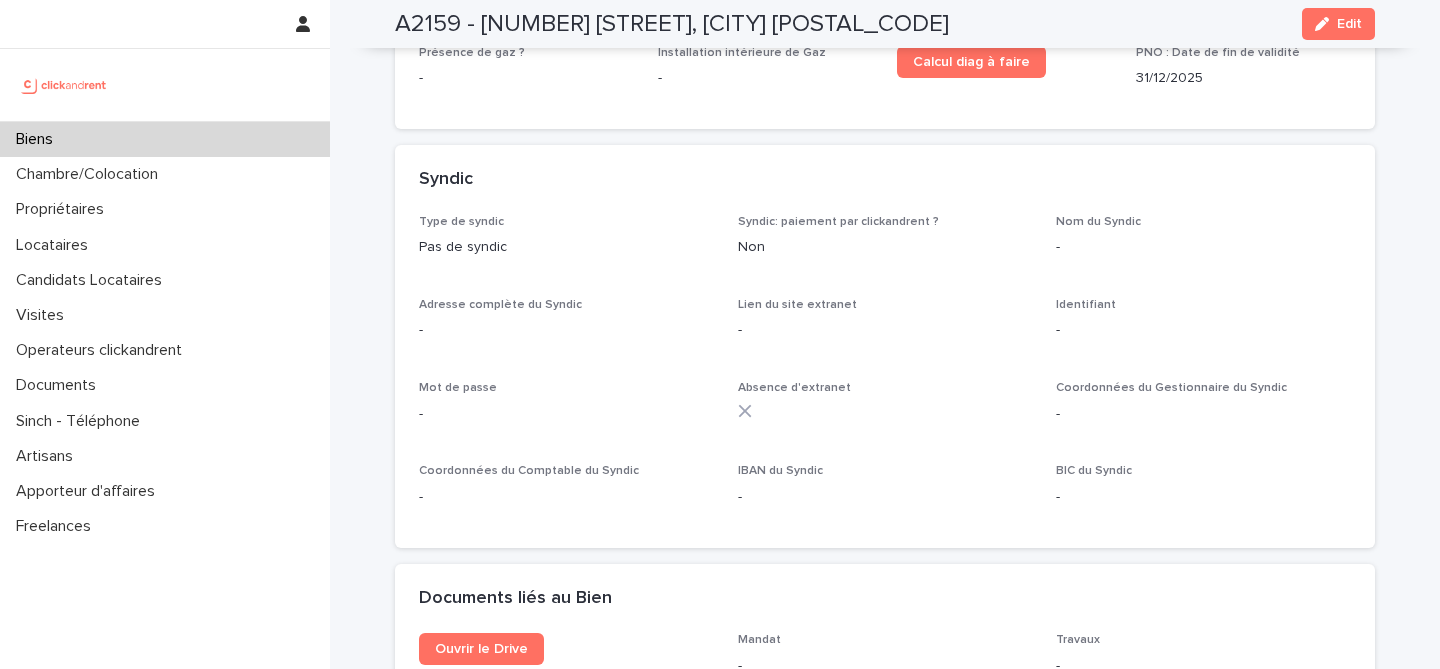 click on "Non" at bounding box center [885, 247] 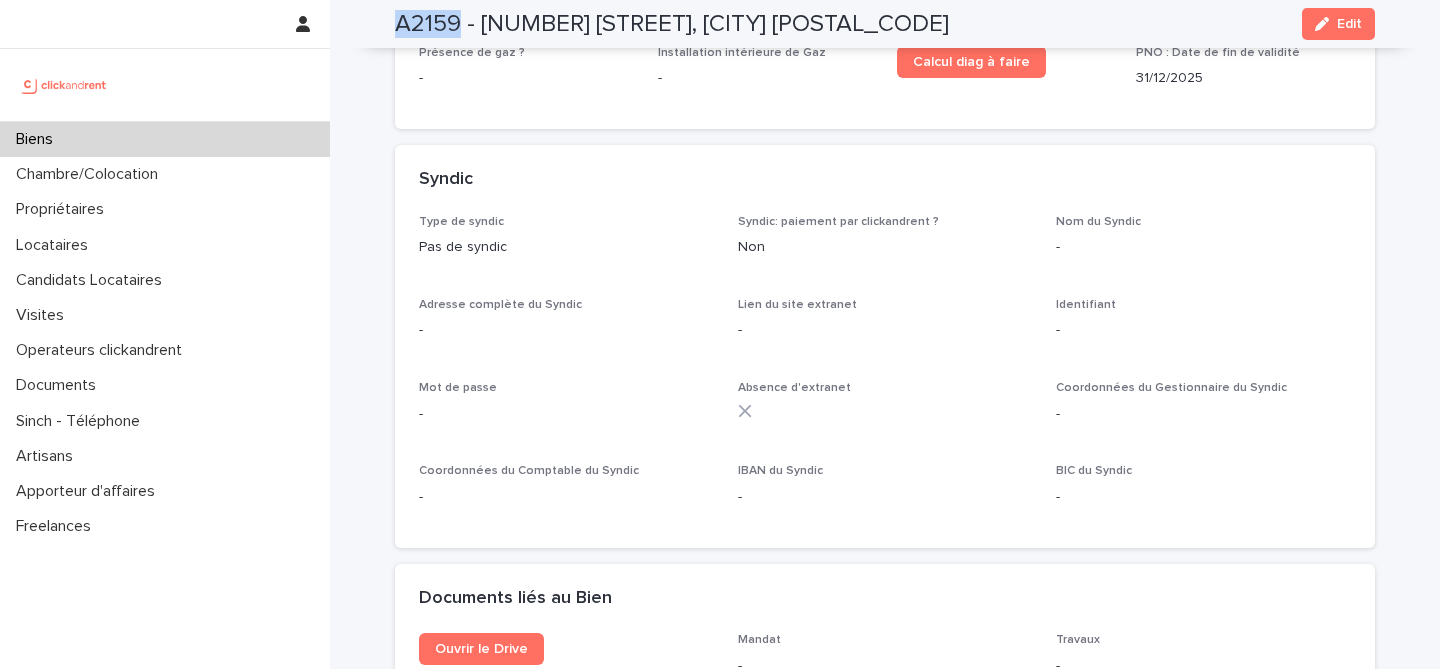 click on "A2159 - 33 rue Allou,  Amiens 80000" at bounding box center [672, 24] 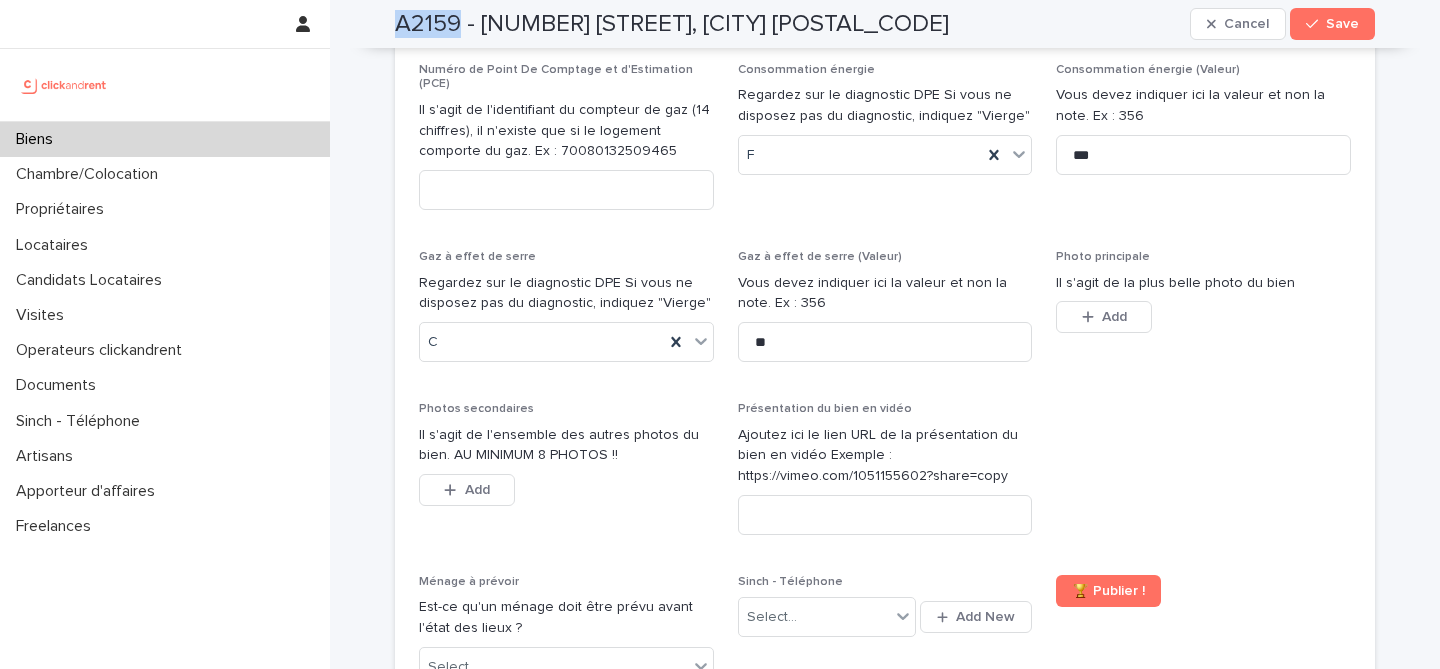scroll, scrollTop: 7294, scrollLeft: 0, axis: vertical 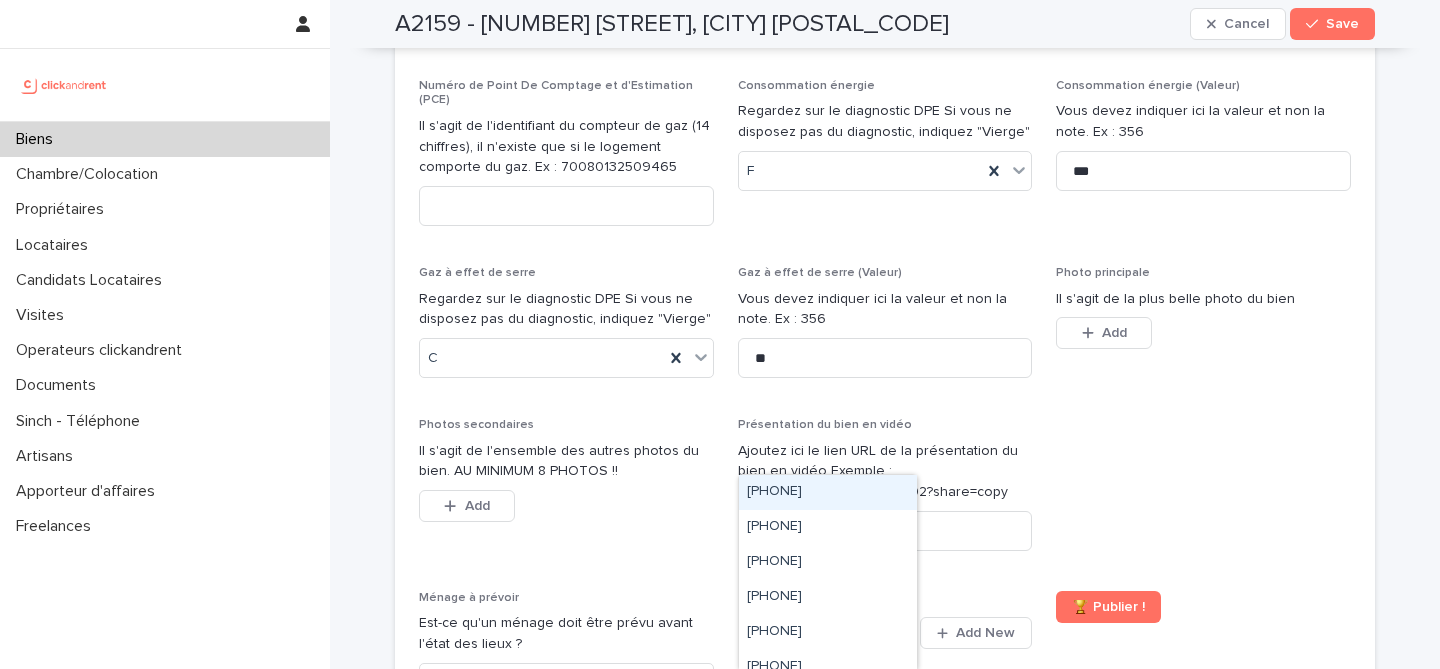 click on "Select..." at bounding box center [814, 633] 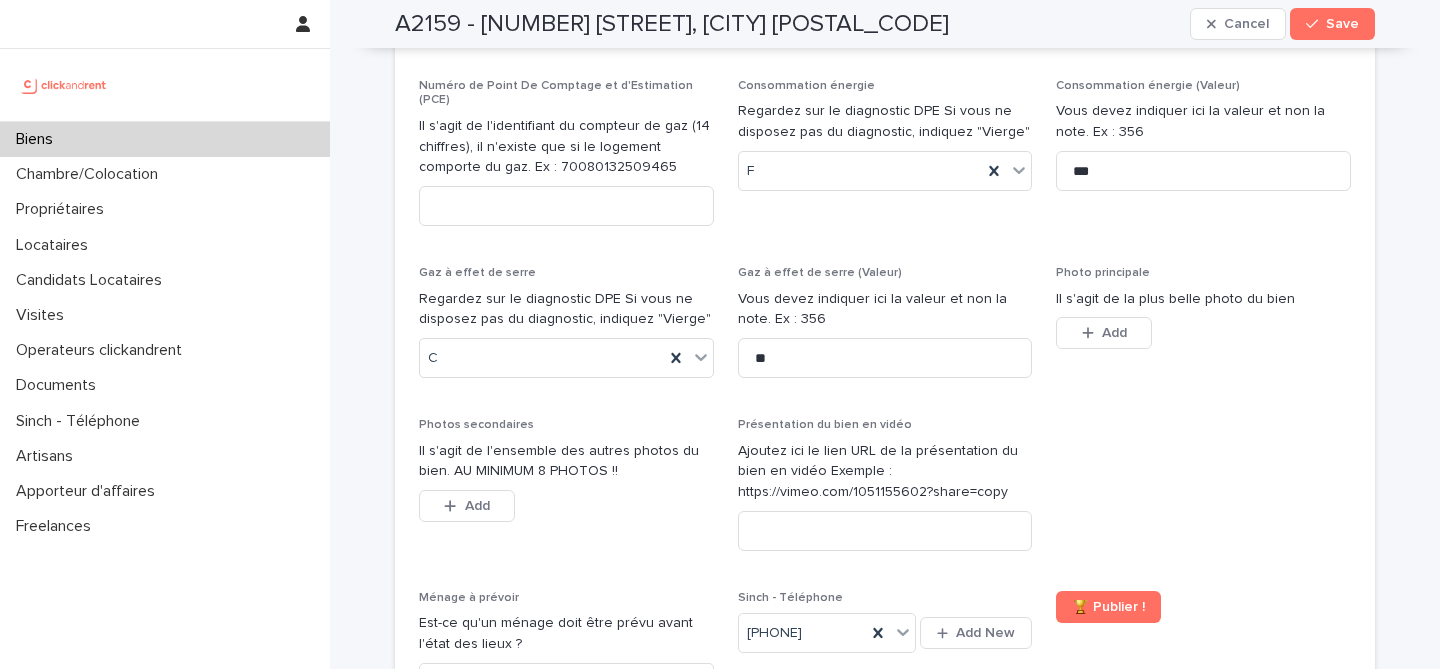 click on "Sinch - Téléphone +33650313582 Add New" at bounding box center (885, 655) 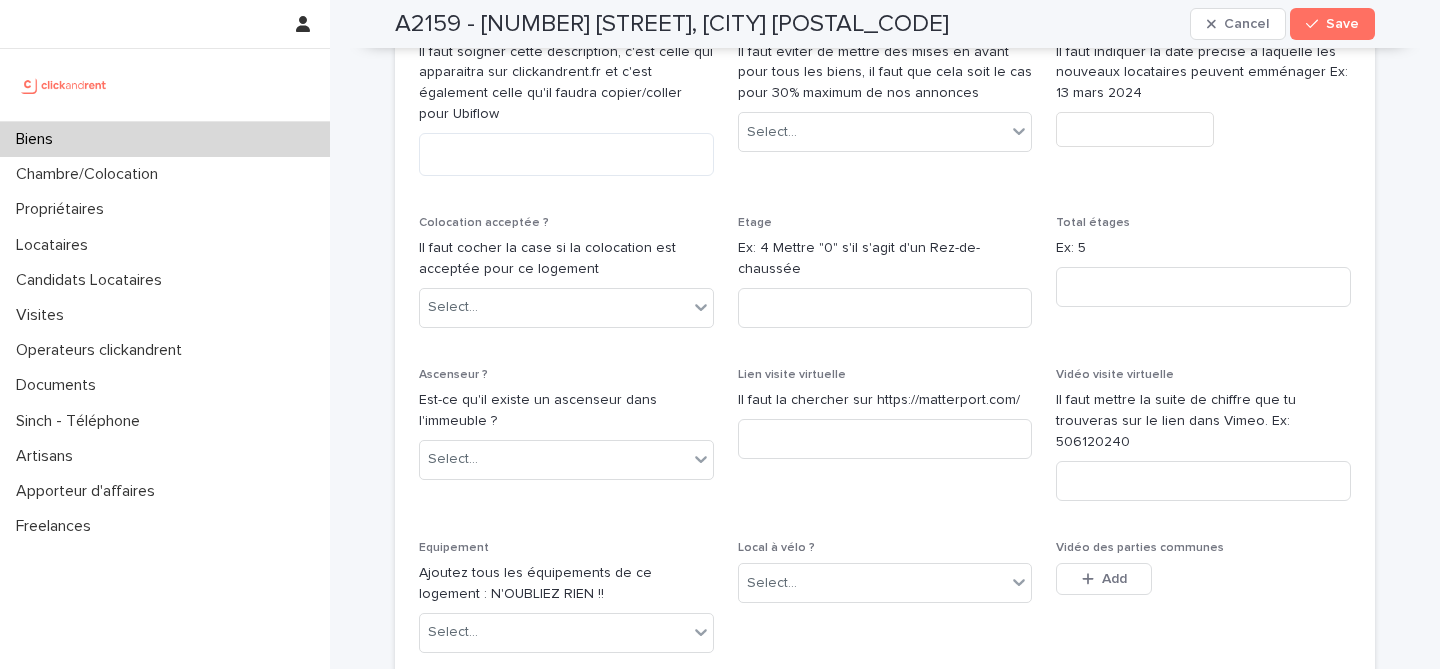 scroll, scrollTop: 6076, scrollLeft: 0, axis: vertical 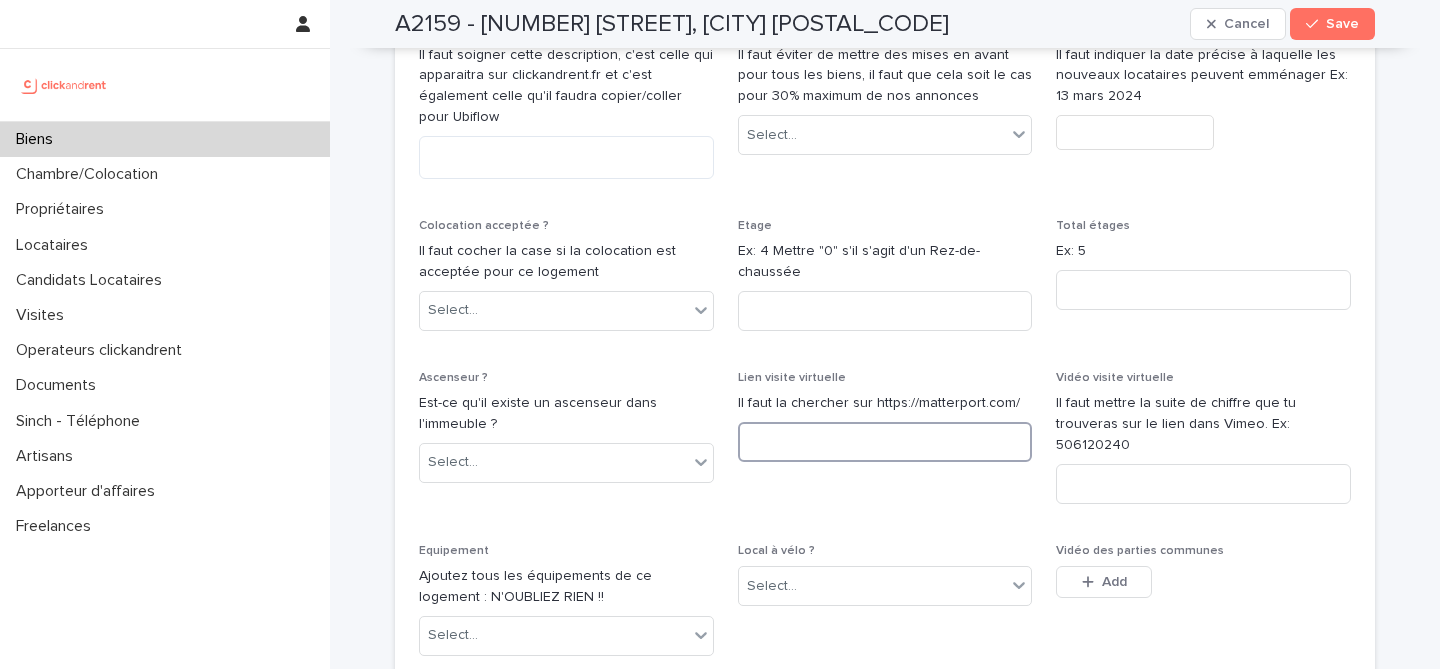click at bounding box center (885, 442) 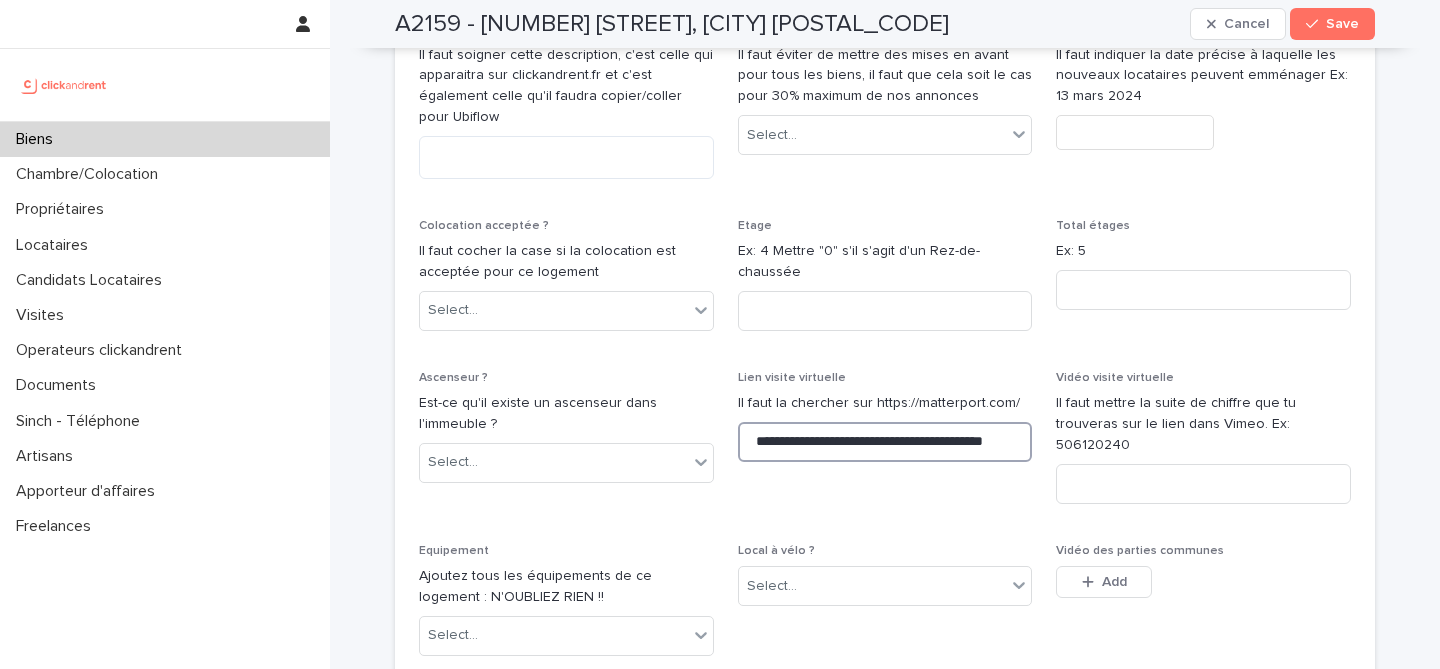 scroll, scrollTop: 0, scrollLeft: 51, axis: horizontal 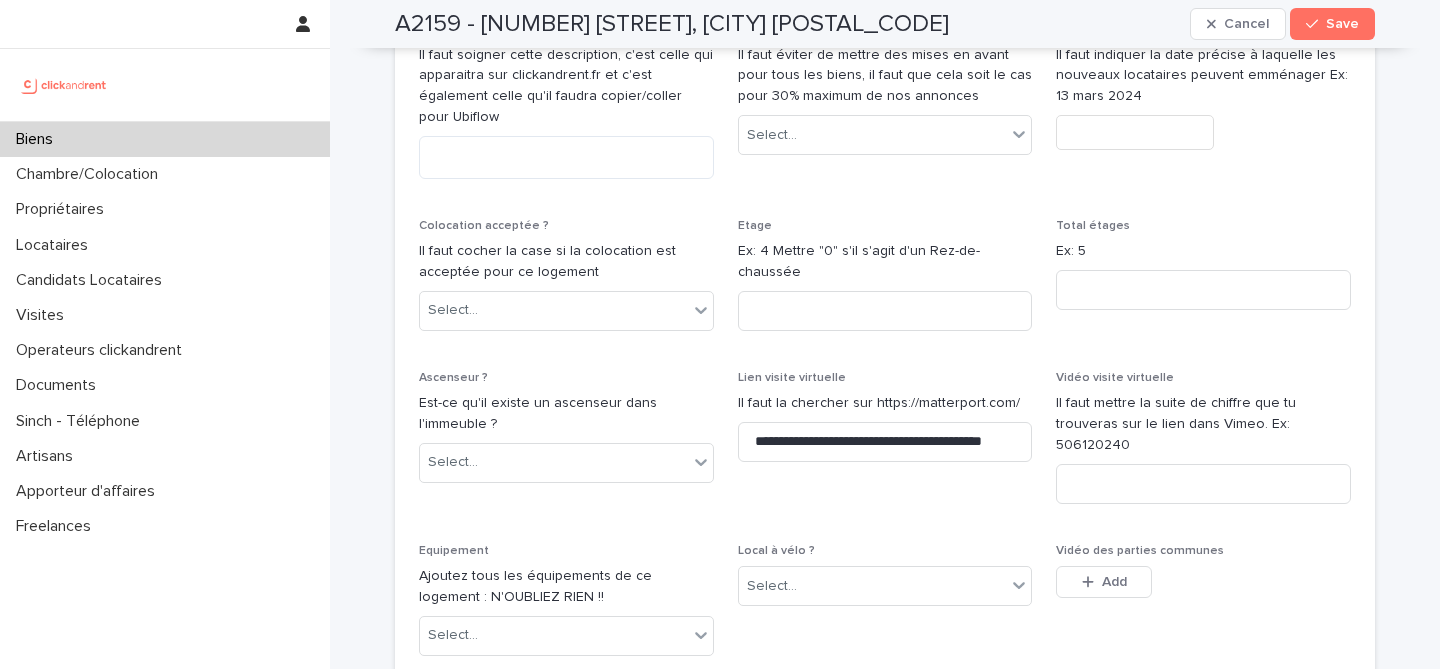 click on "Type de location Il s'agit d'un champ important qui conditionnera notamment le type de contrat de location ! Location vide Meublé ? Le bien contient-il des meubles? Non Meublé Nombre de pièces Ex: 3 * Nombre de chambres Ex: 2 * Plafond de revenus du locataire ? OBLIGATOIRE : indiquez ici si le bien est soumis à un statut spécifique Aucun Titre annonce Il faut soigner ce titre, c'est celui qui apparaitra sur clickandrent.fr et c'est également celui qu'il faudra copier/coller pour Ubiflow Description annonce Il faut soigner cette description, c'est celle qui apparaitra sur clickandrent.fr et c'est également celle qu'il faudra copier/coller pour Ubiflow Mise en avant Il faut éviter de mettre des mises en avant pour tous les biens, il faut que cela soit le cas pour 30% maximum de nos annonces Select... Disponibilité Il faut indiquer la date précise à laquelle les nouveaux locataires peuvent emménager
Ex: 13 mars 2024 Colocation acceptée ? Select... Etage Total étages Ex: 5 Ascenseur ? Select... Add" at bounding box center (885, 947) 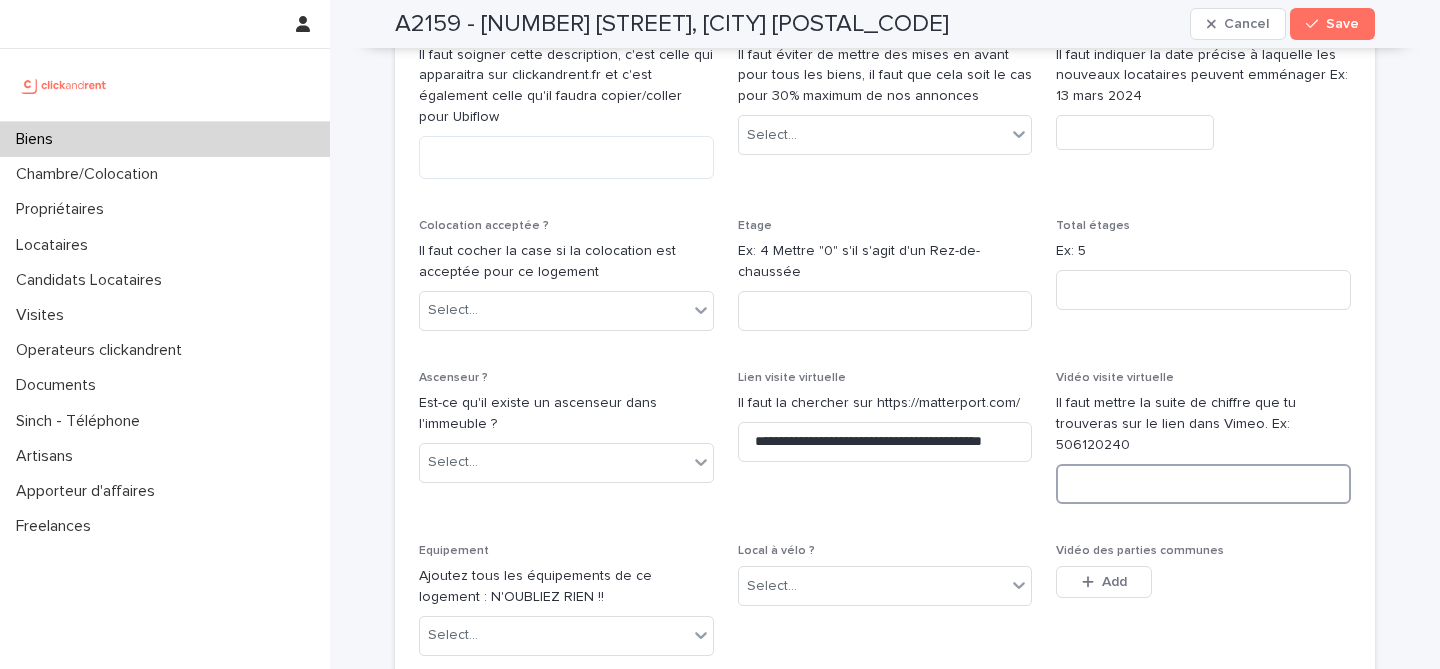 click at bounding box center (1203, 484) 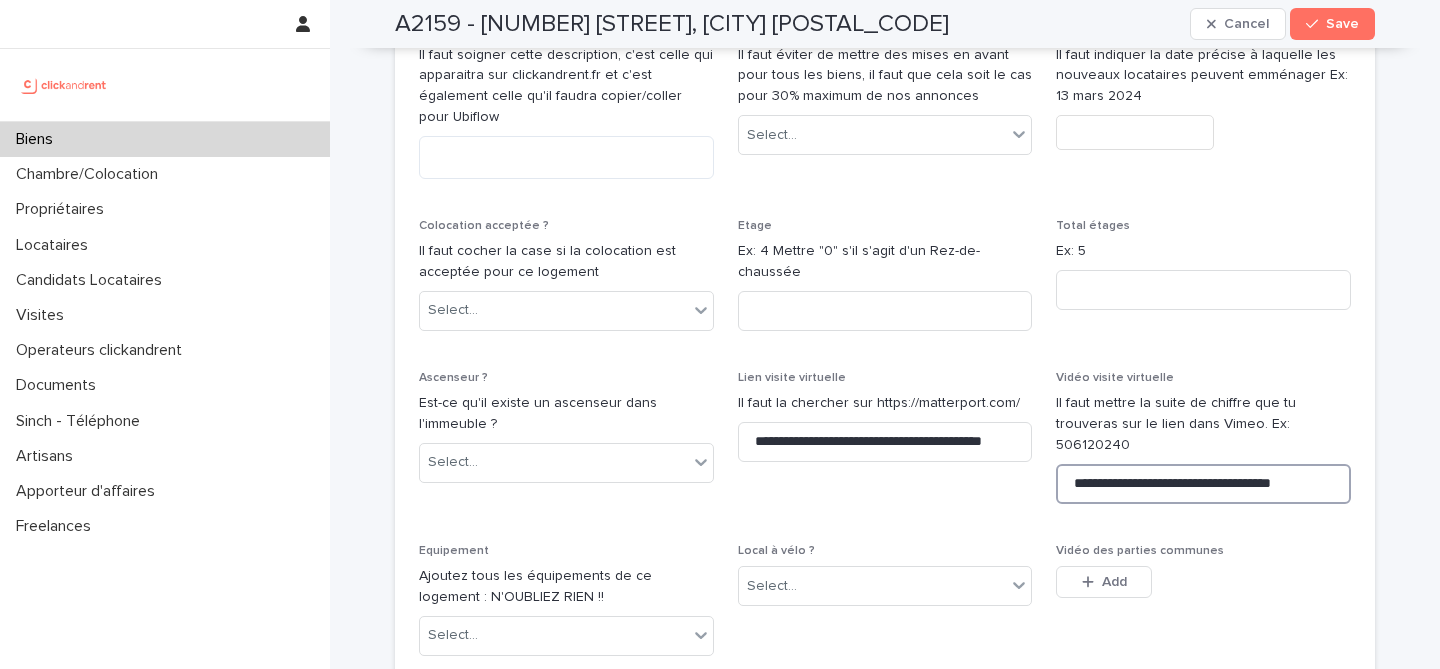 scroll, scrollTop: 0, scrollLeft: 5, axis: horizontal 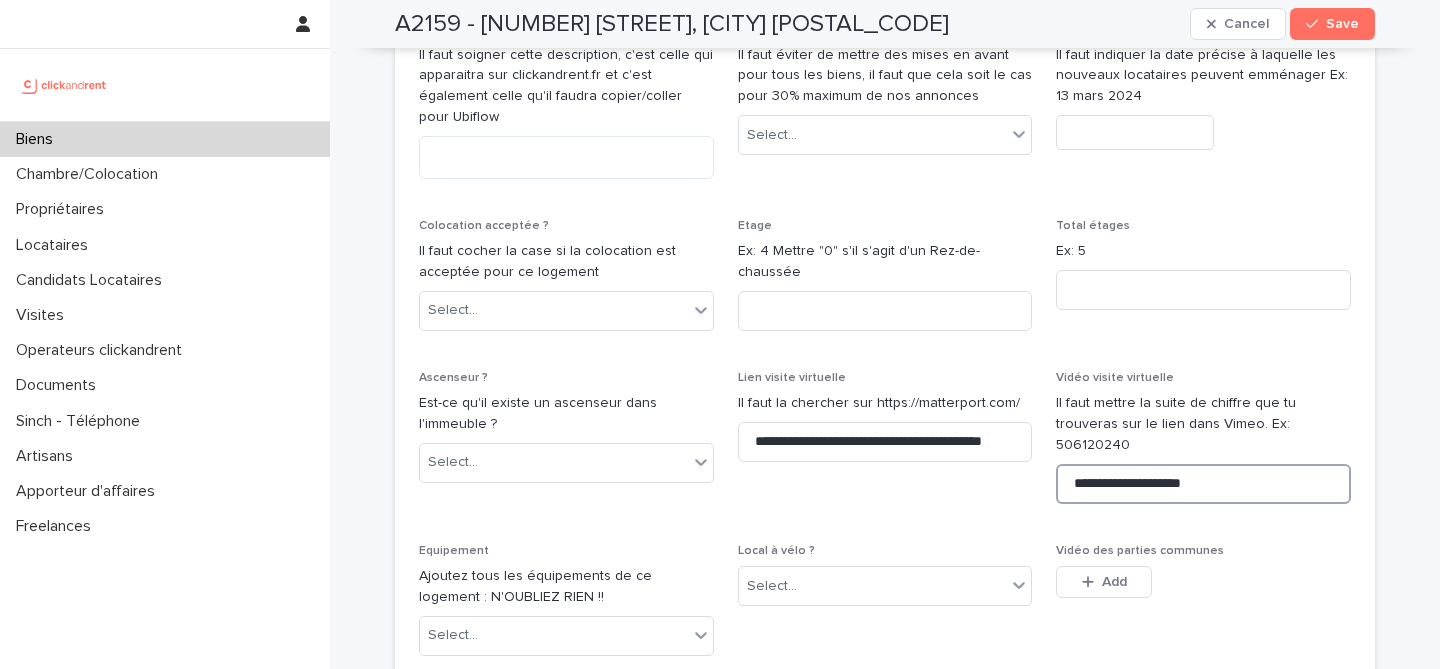 drag, startPoint x: 1148, startPoint y: 343, endPoint x: 1273, endPoint y: 350, distance: 125.19585 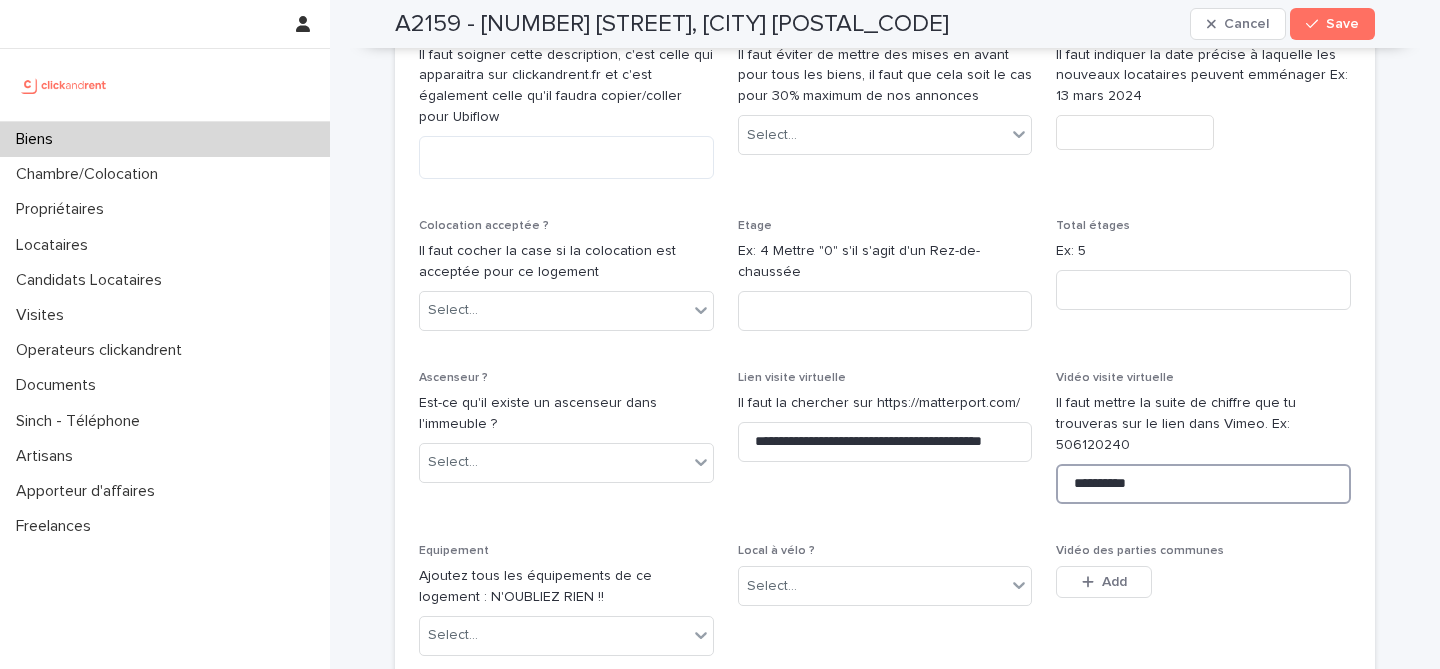 type on "**********" 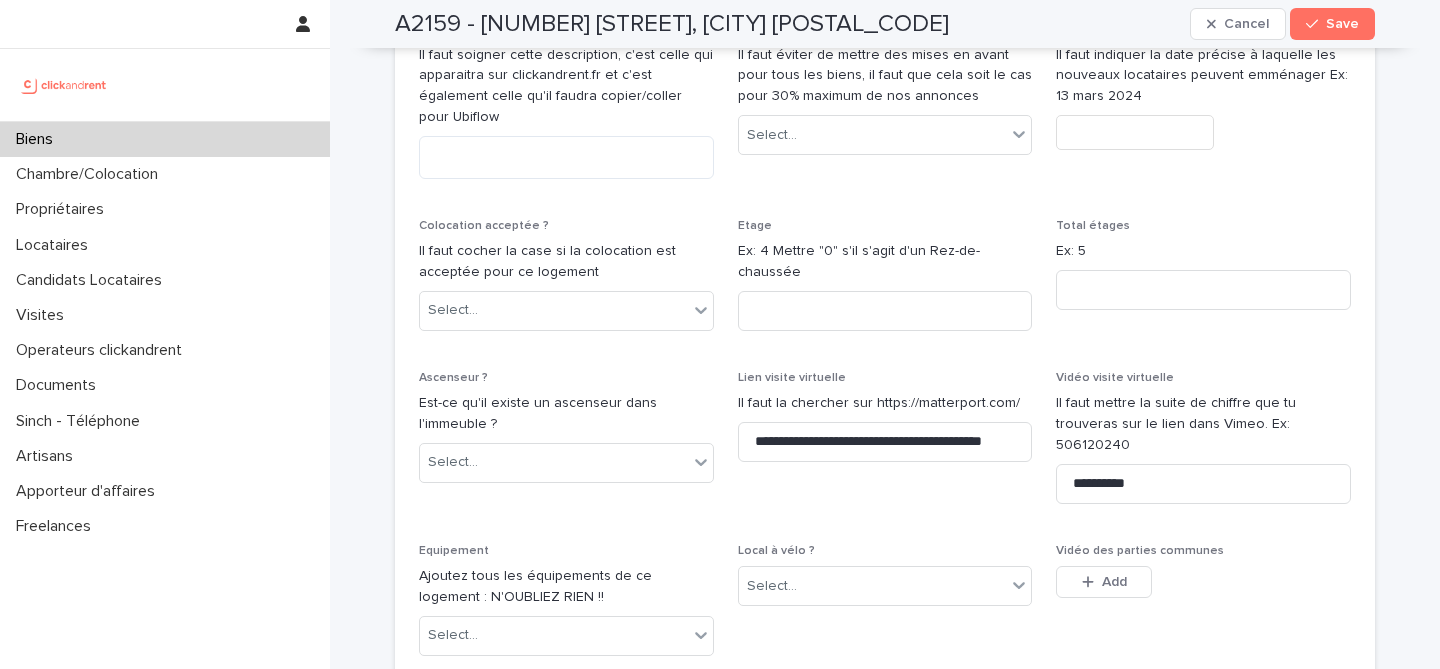 click on "This file cannot be opened Download File Add" at bounding box center [1203, 586] 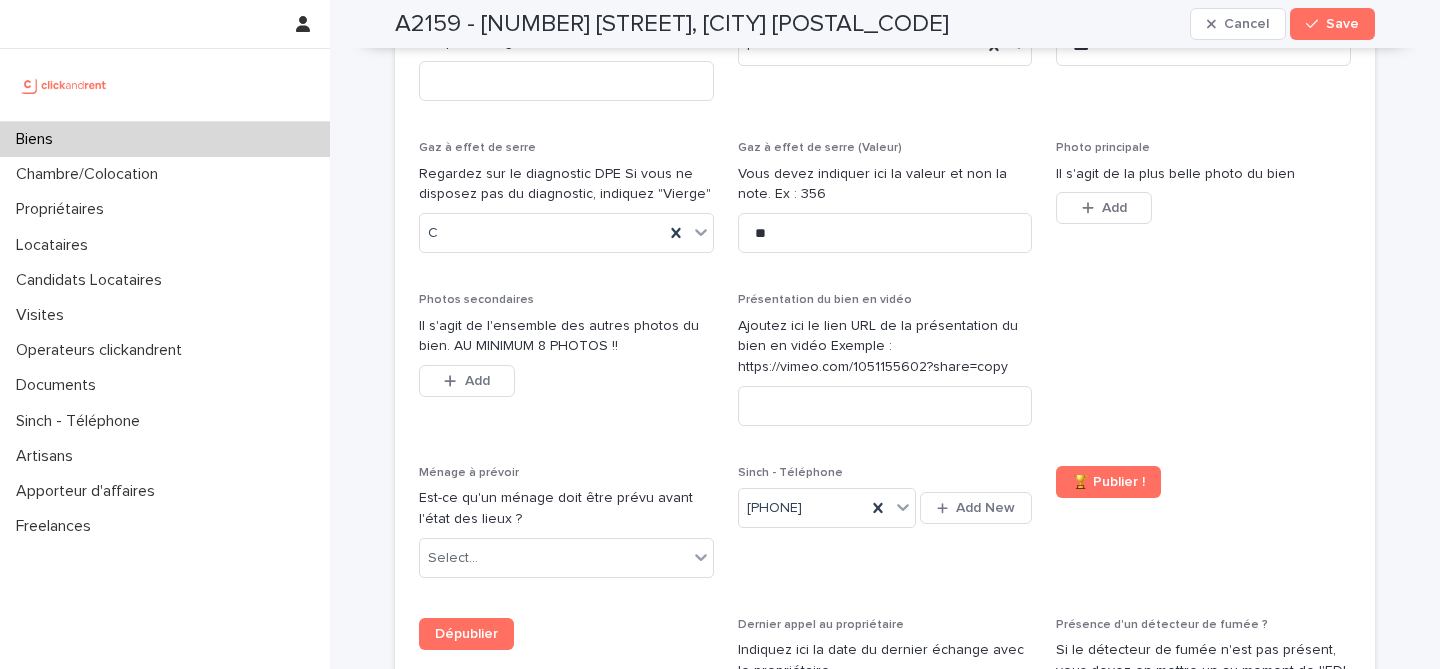 scroll, scrollTop: 7411, scrollLeft: 0, axis: vertical 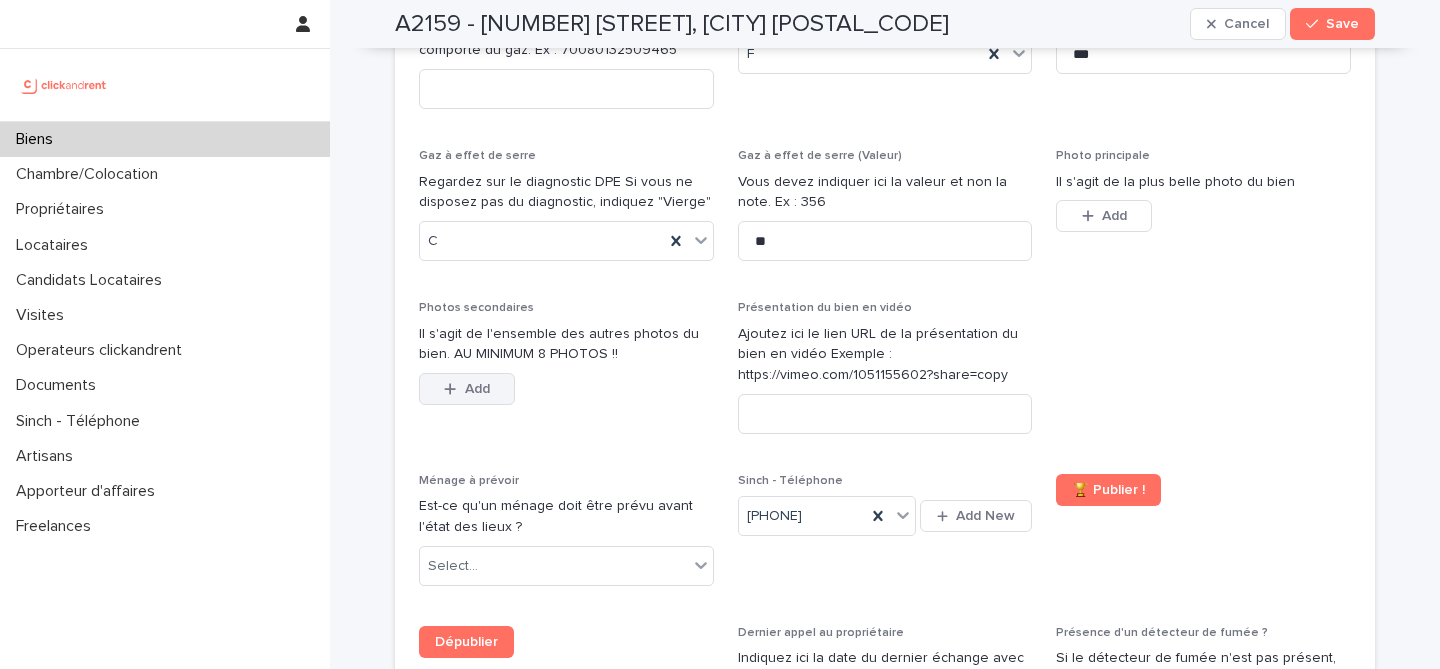 click 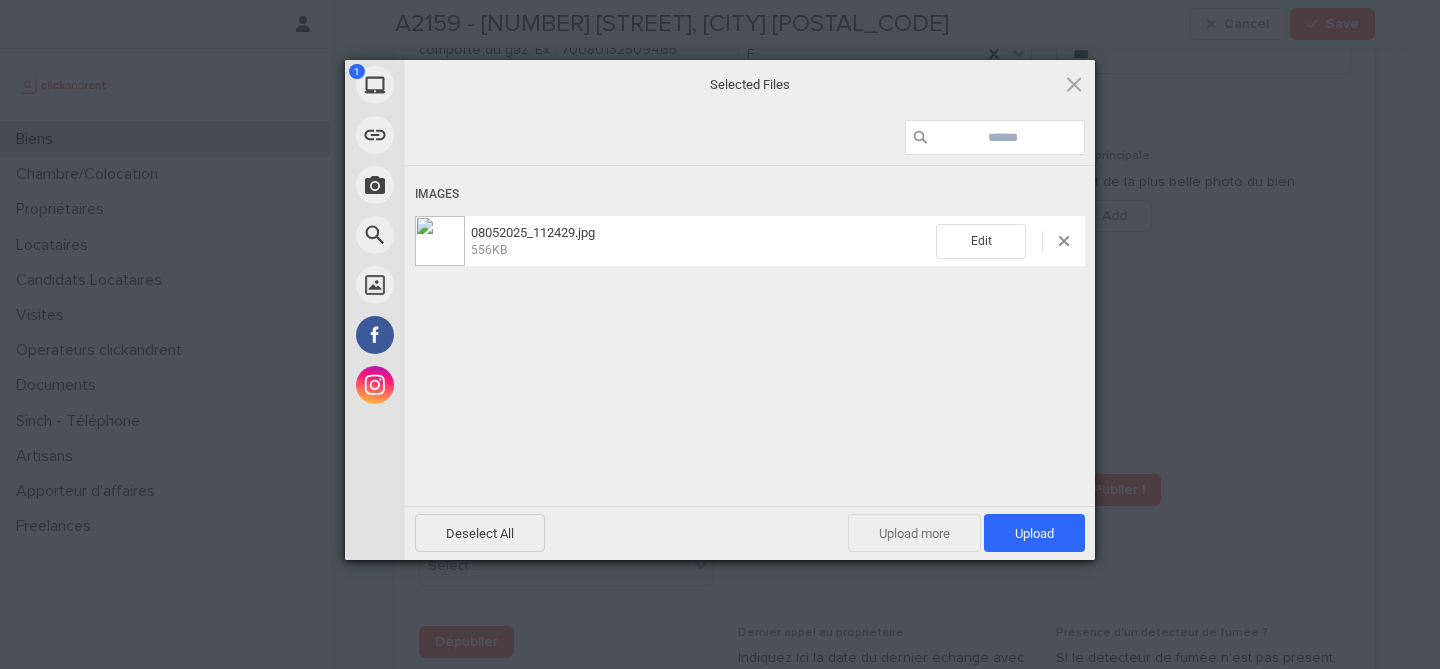 click on "Upload more" at bounding box center [914, 533] 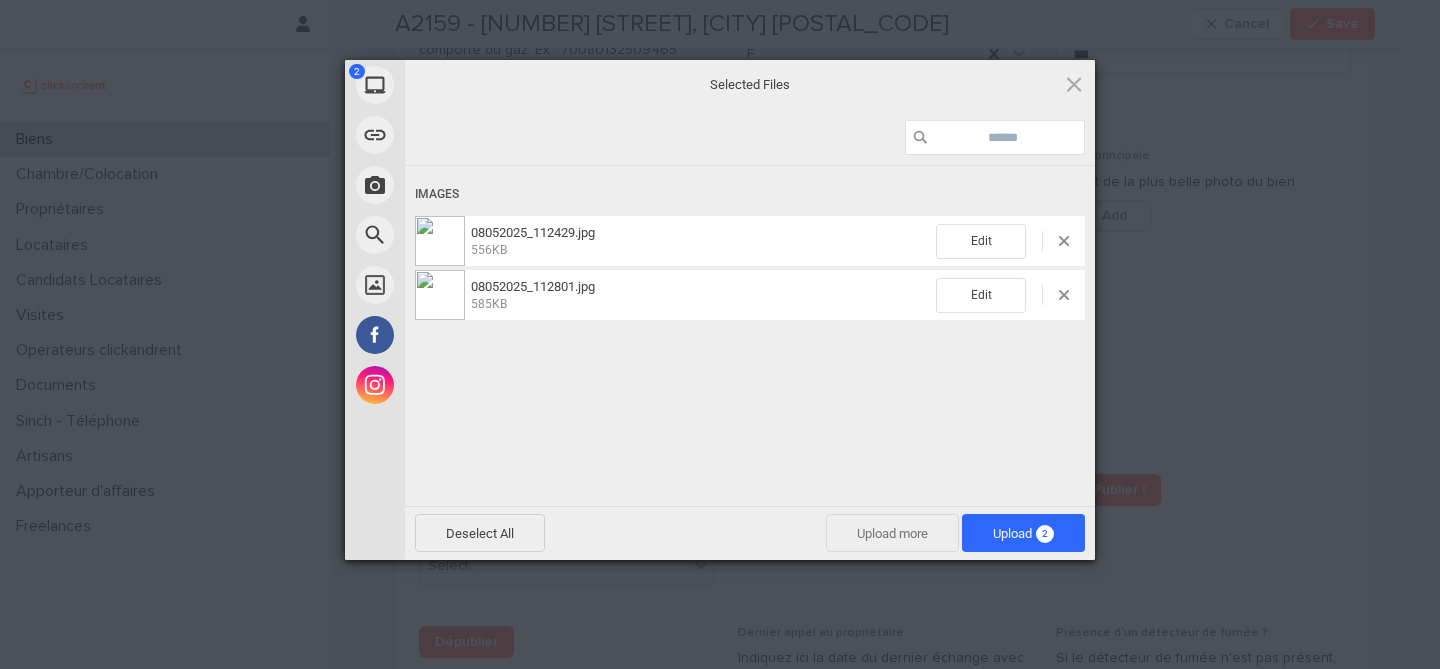 click on "Upload more" at bounding box center [892, 533] 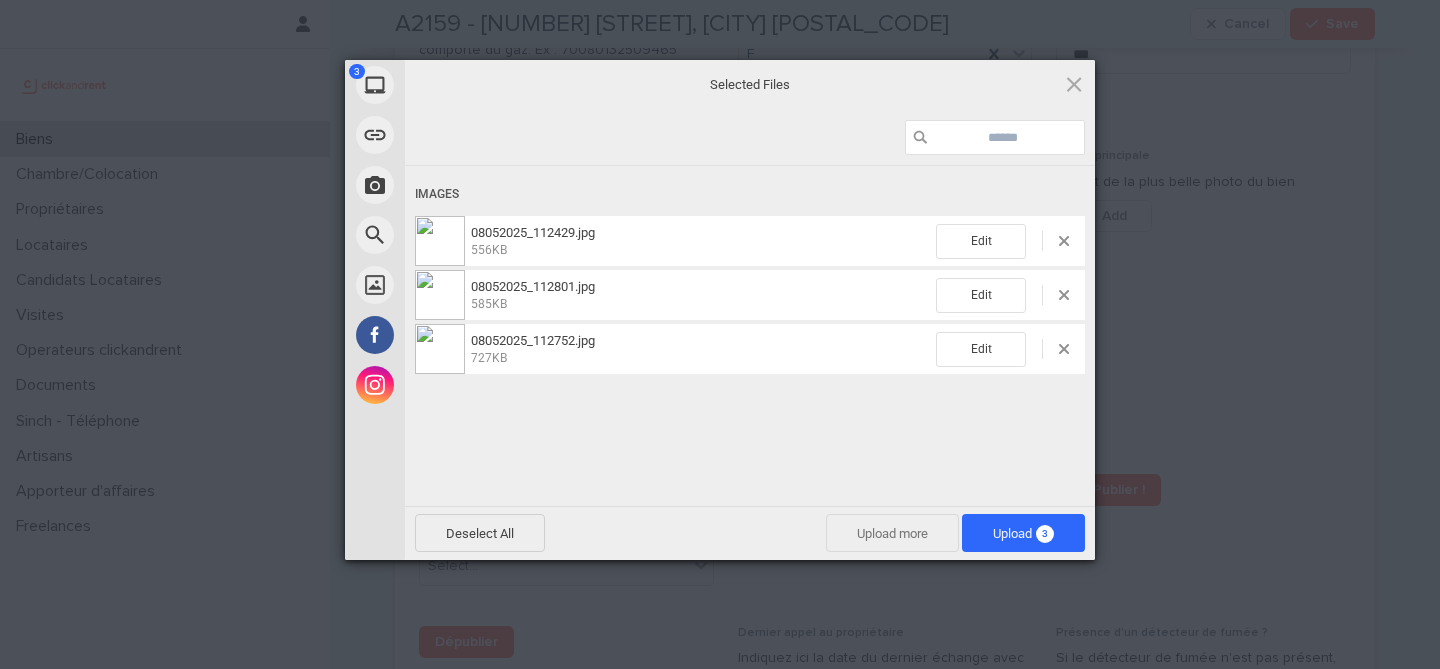 click on "Upload more" at bounding box center [892, 533] 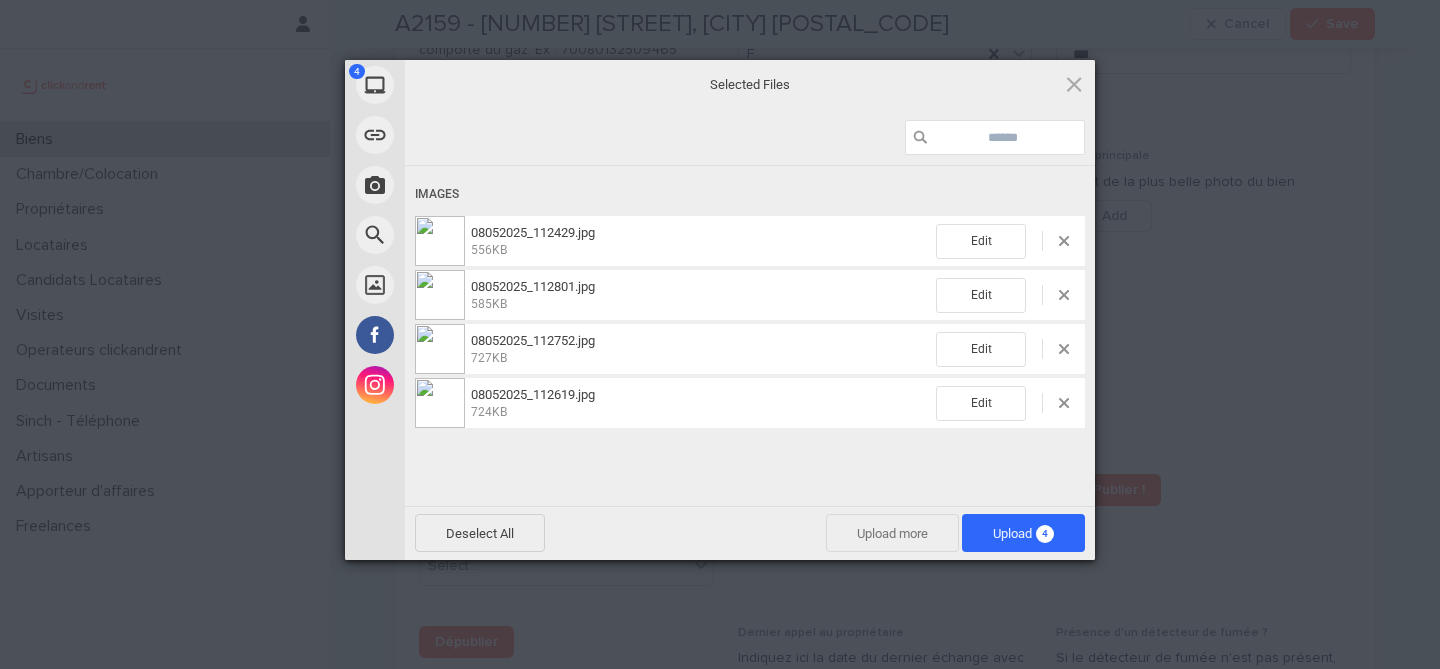 click on "Upload more" at bounding box center [892, 533] 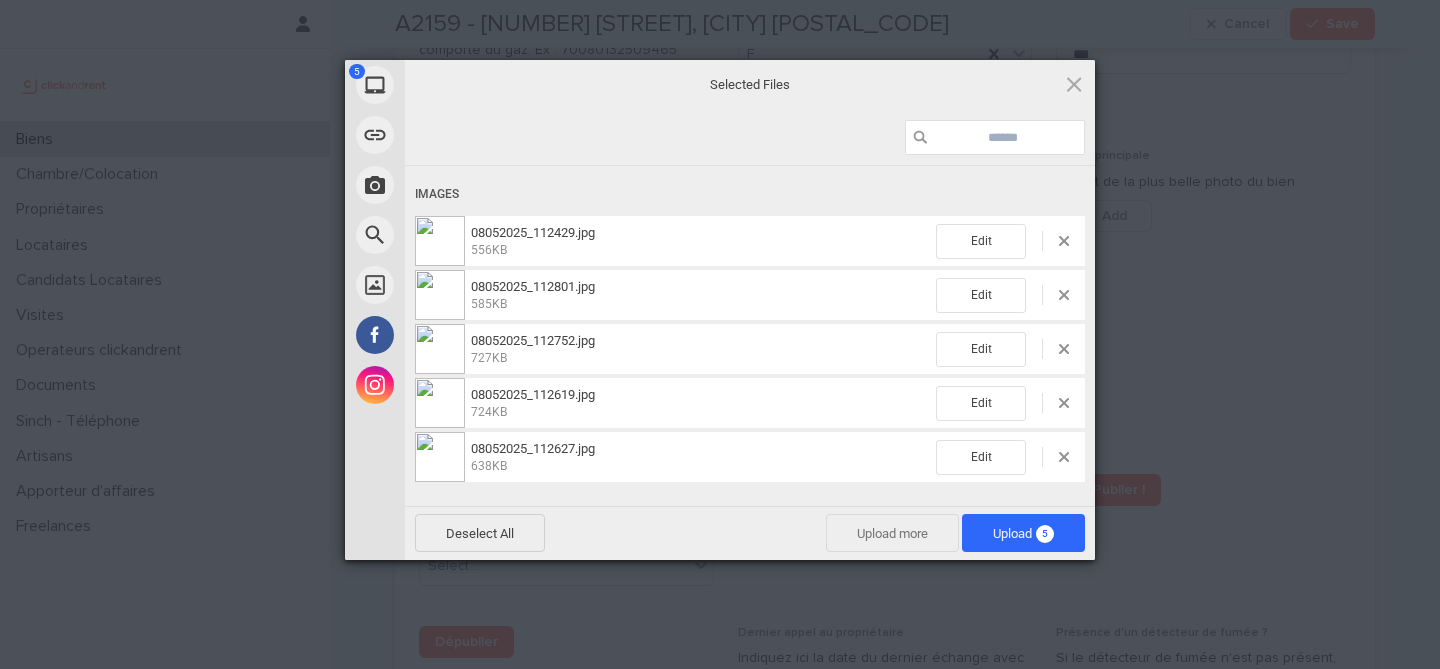 click on "Upload more" at bounding box center (892, 533) 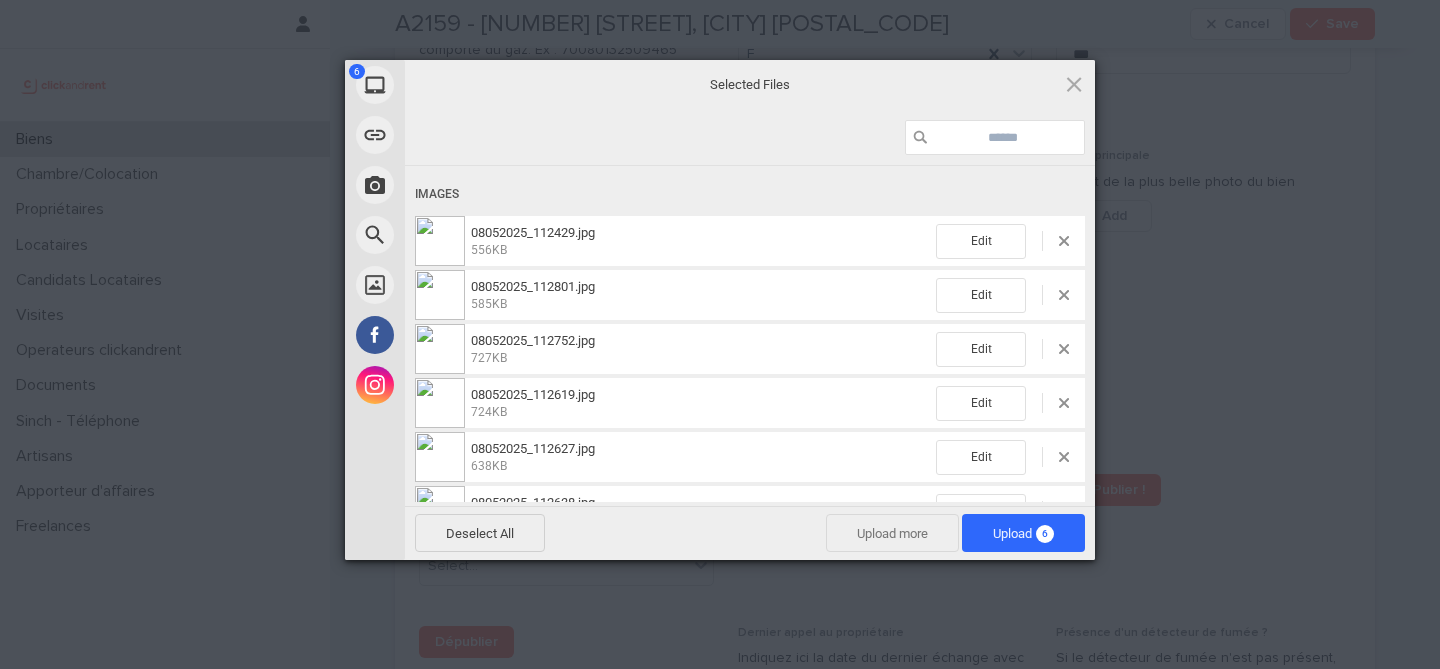 click on "Upload more" at bounding box center [892, 533] 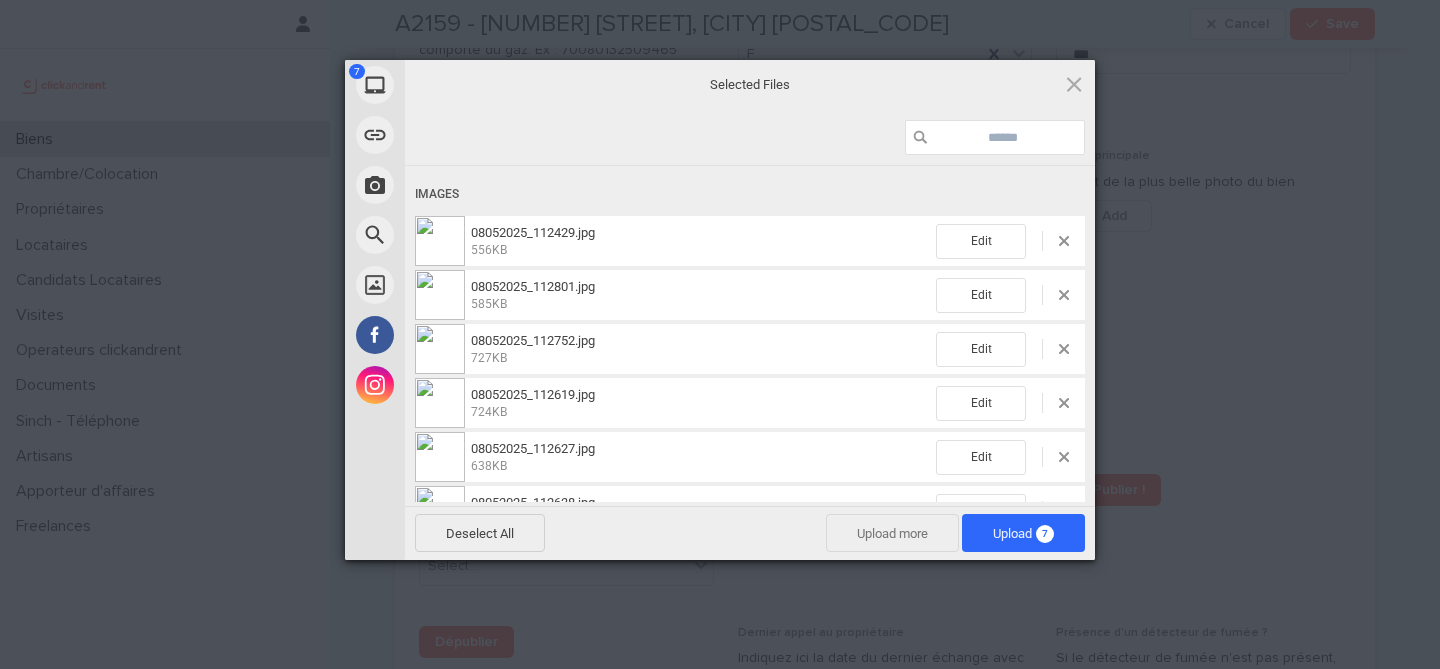click on "Upload more" at bounding box center [892, 533] 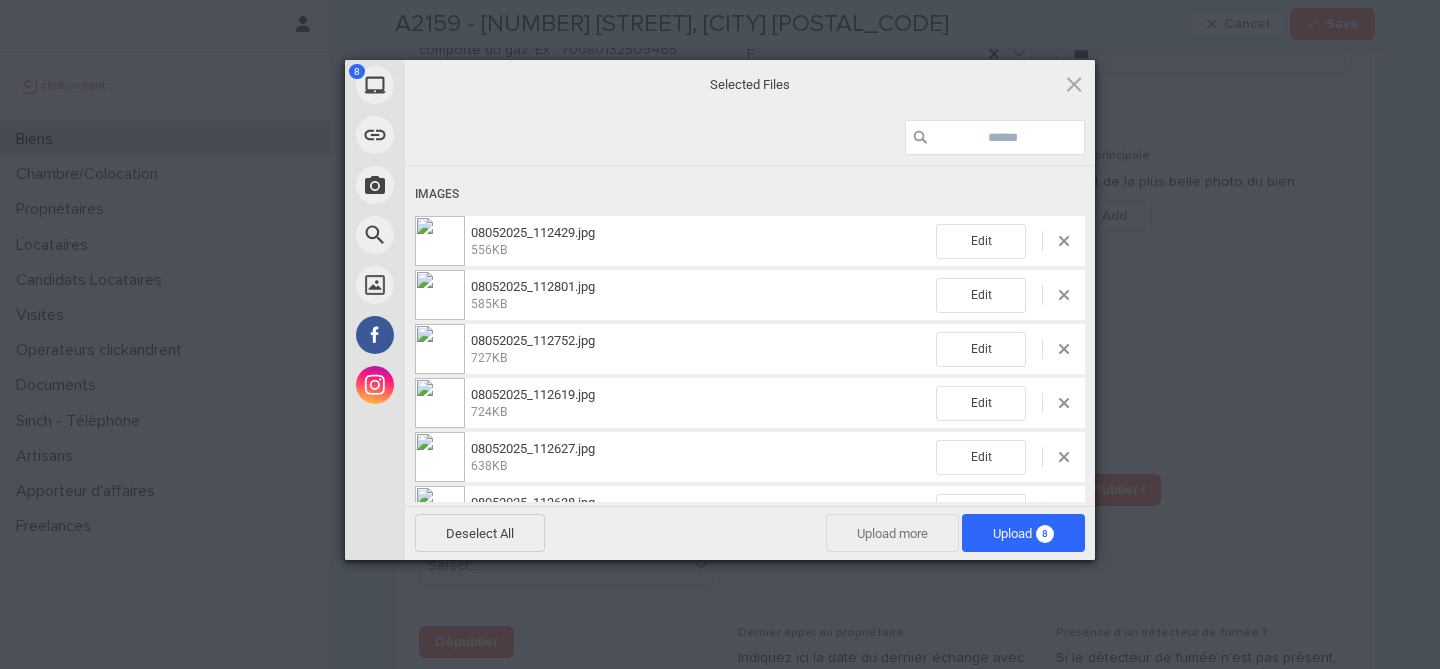 click on "Upload more" at bounding box center [892, 533] 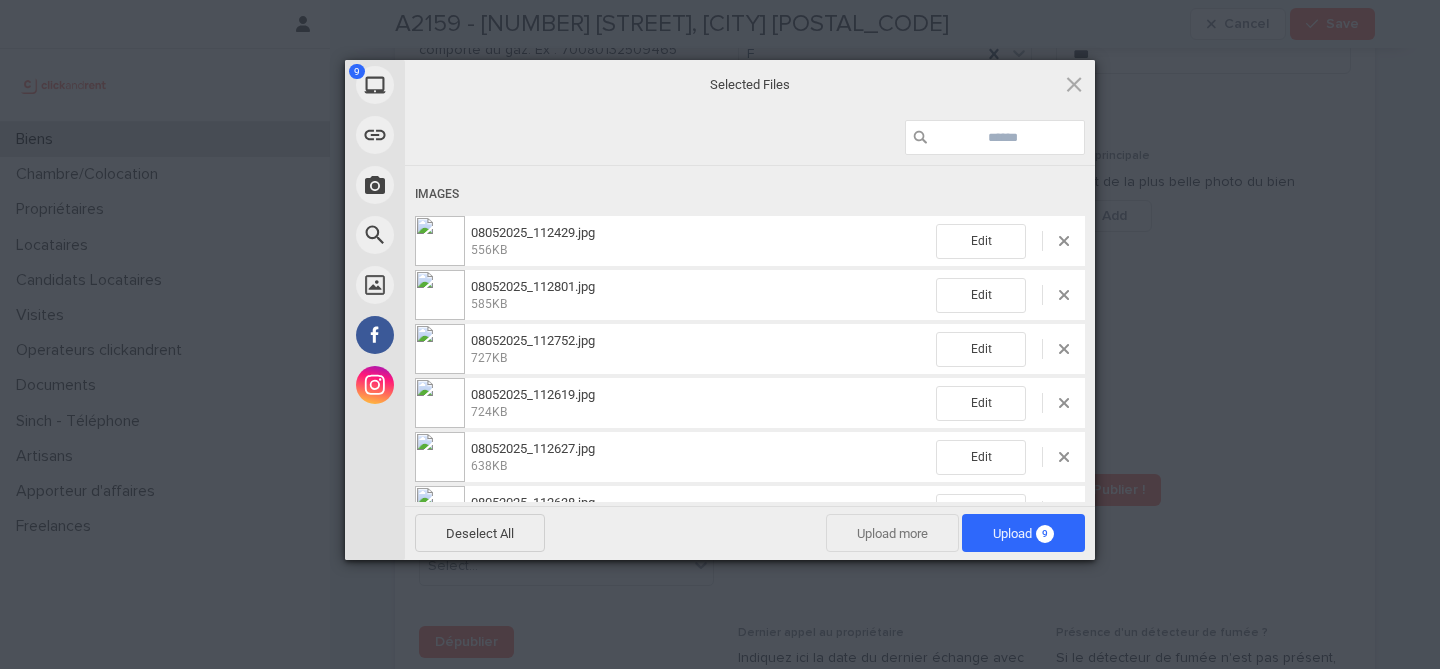 click on "Upload more" at bounding box center [892, 533] 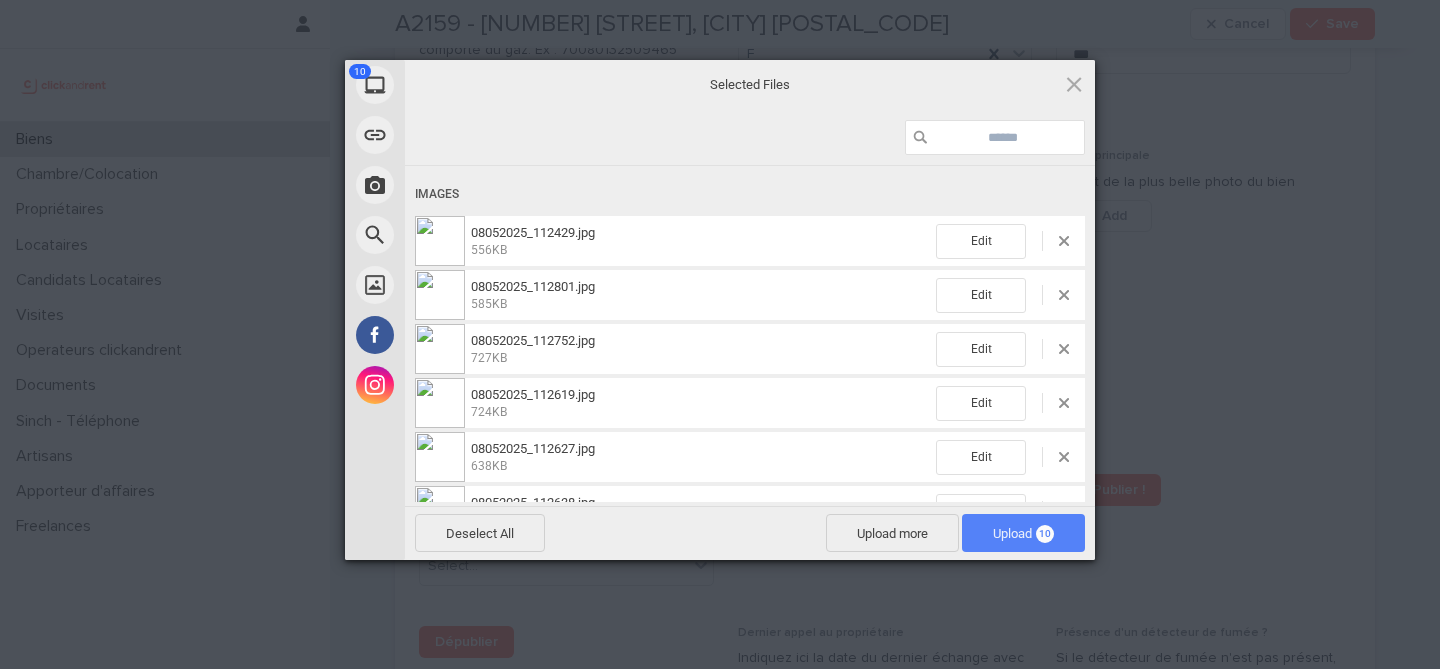 click on "Upload
10" at bounding box center [1023, 533] 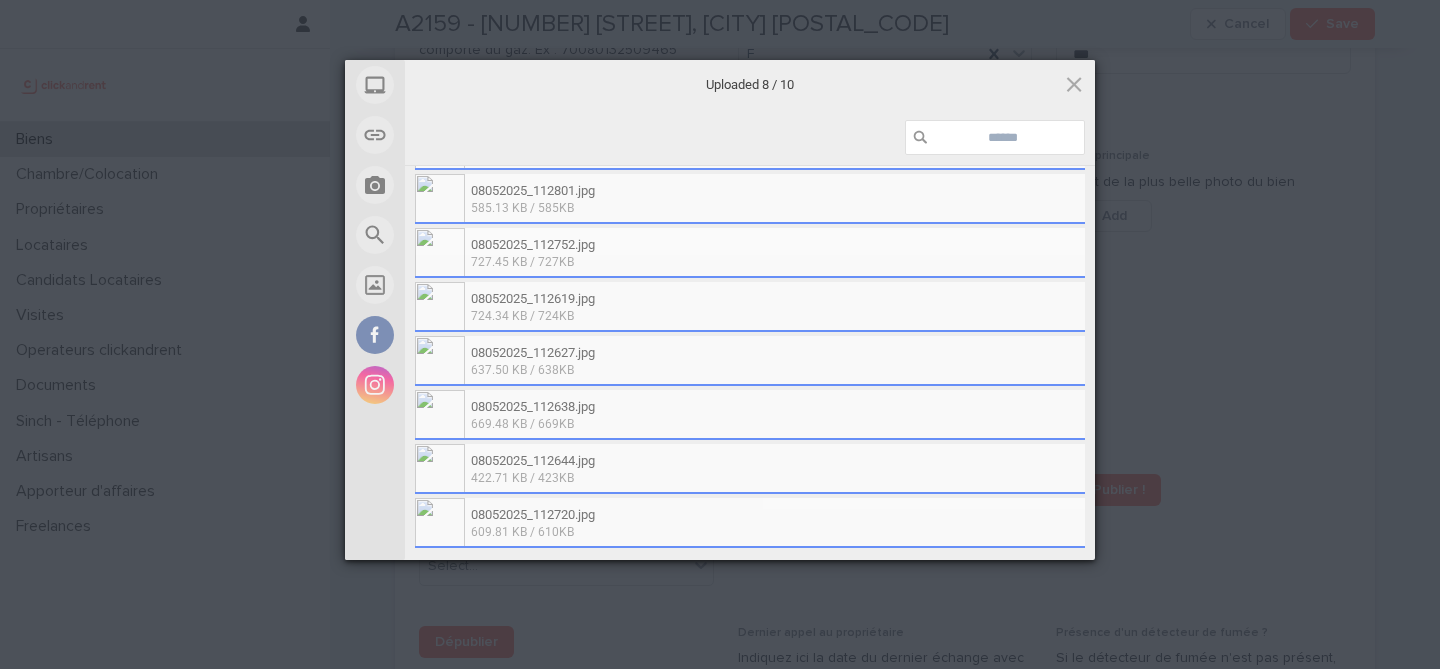 scroll, scrollTop: 108, scrollLeft: 0, axis: vertical 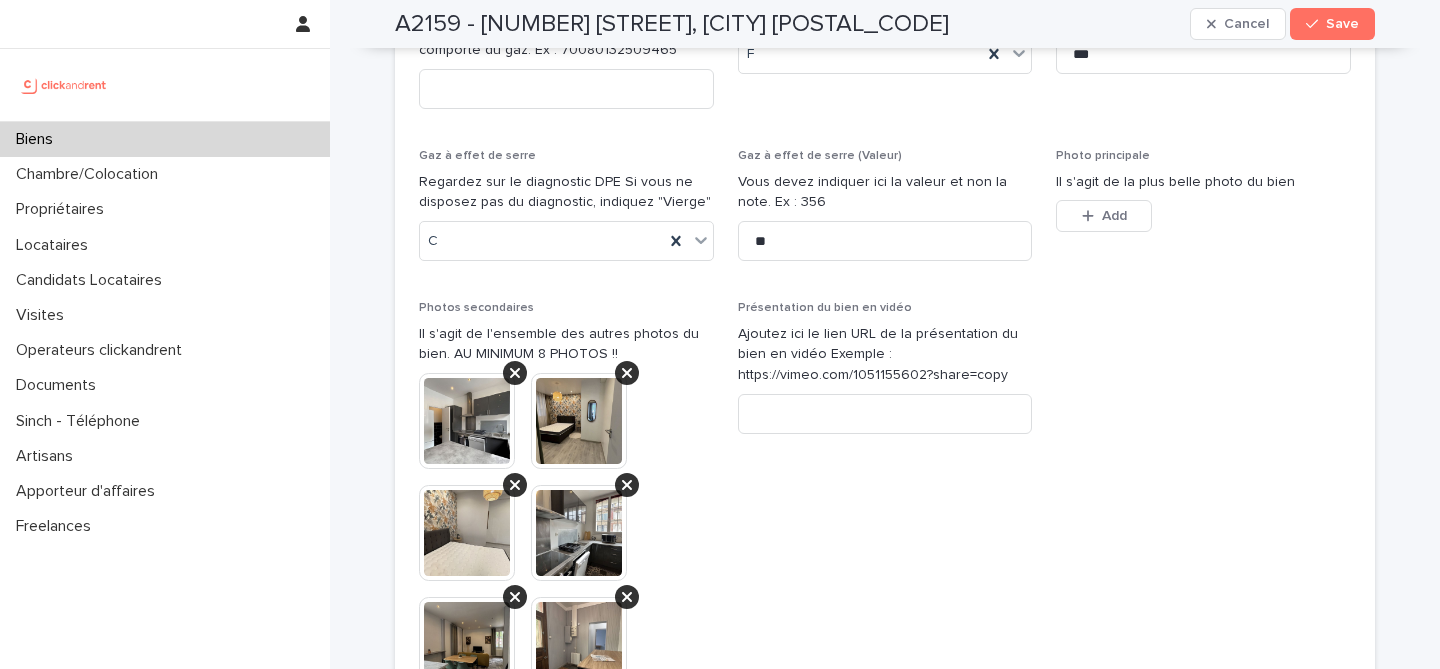 click at bounding box center (467, 645) 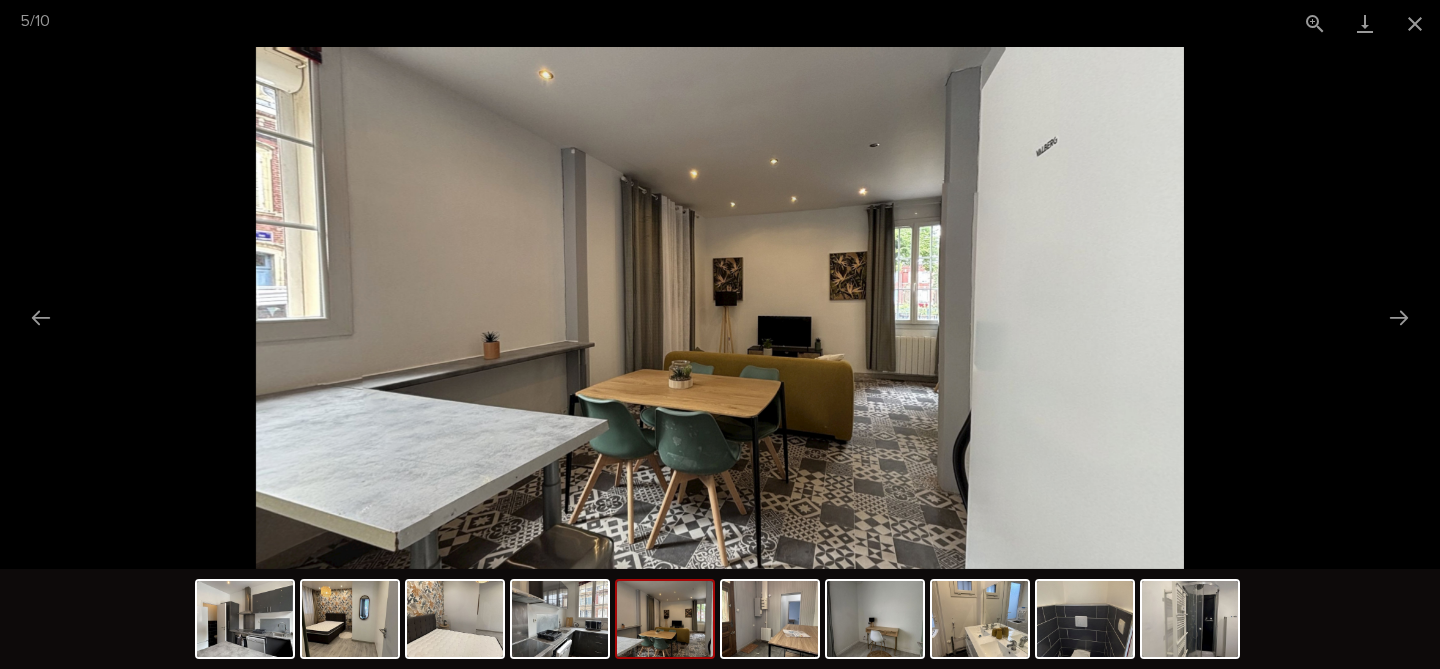 scroll, scrollTop: 0, scrollLeft: 0, axis: both 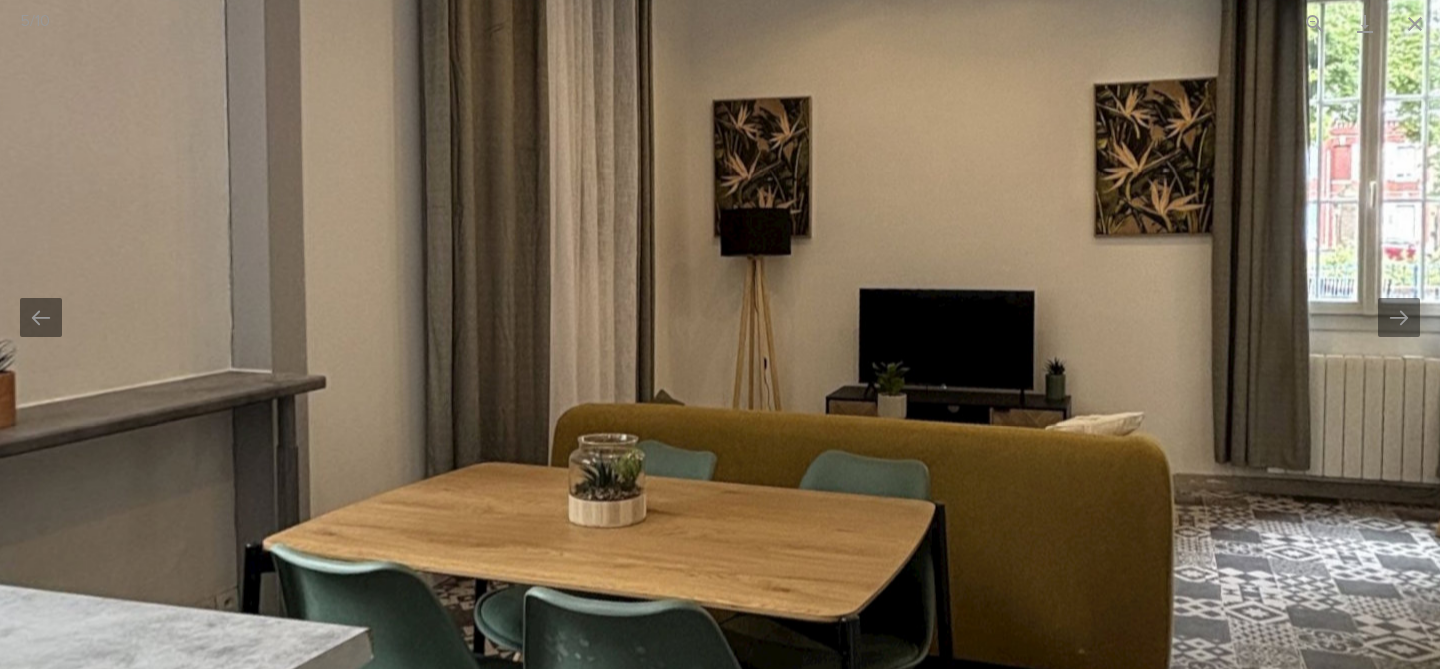 click at bounding box center (736, 262) 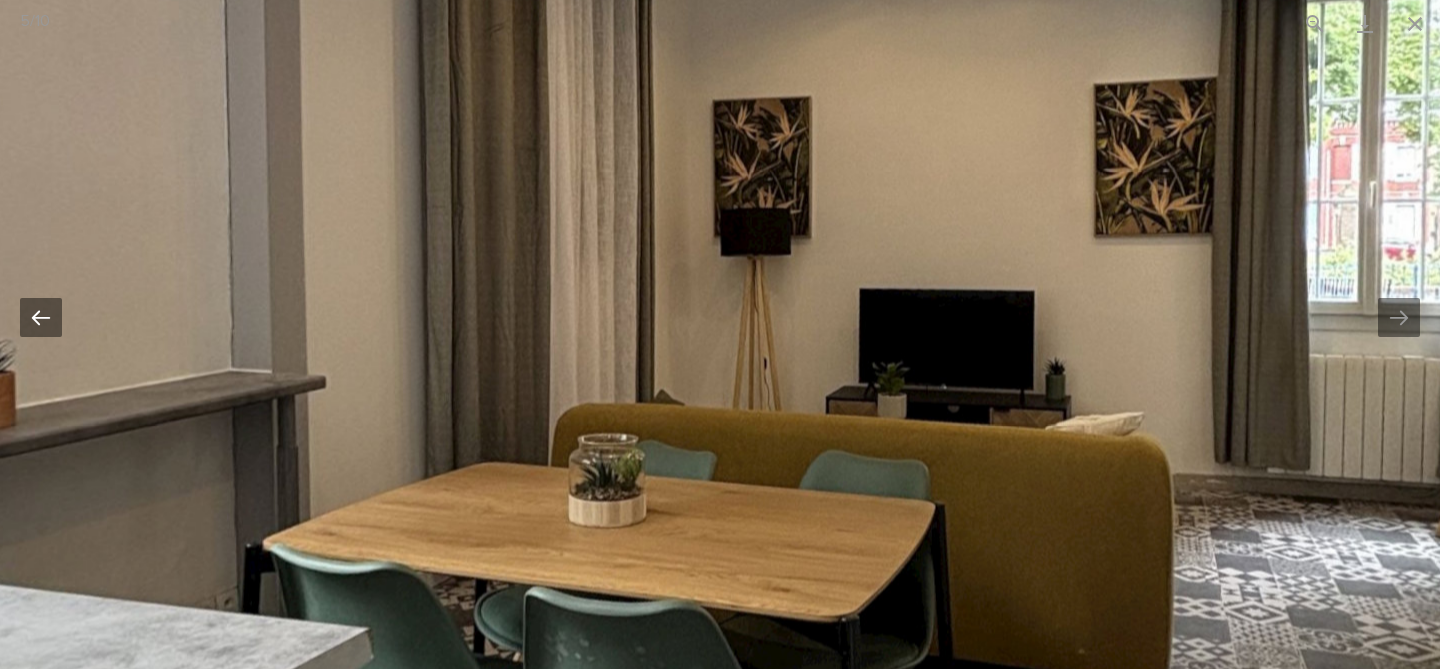 click at bounding box center (41, 317) 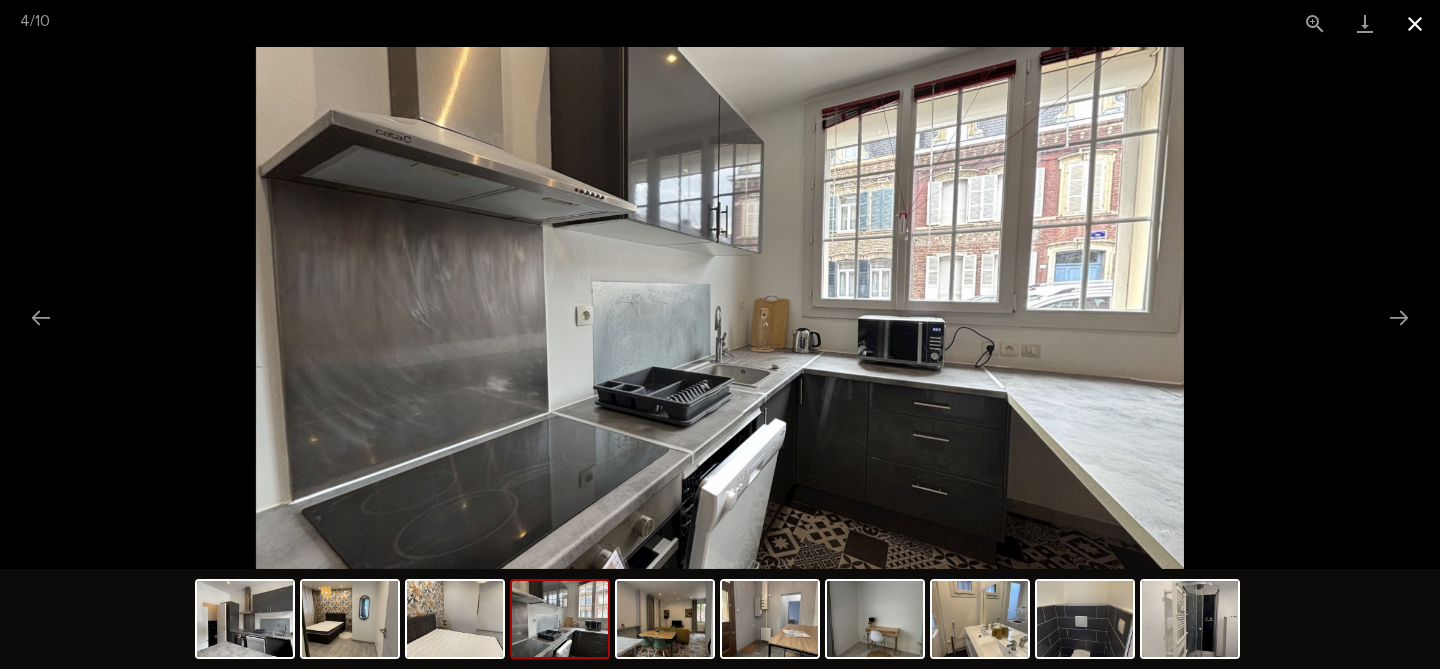 click at bounding box center (1415, 23) 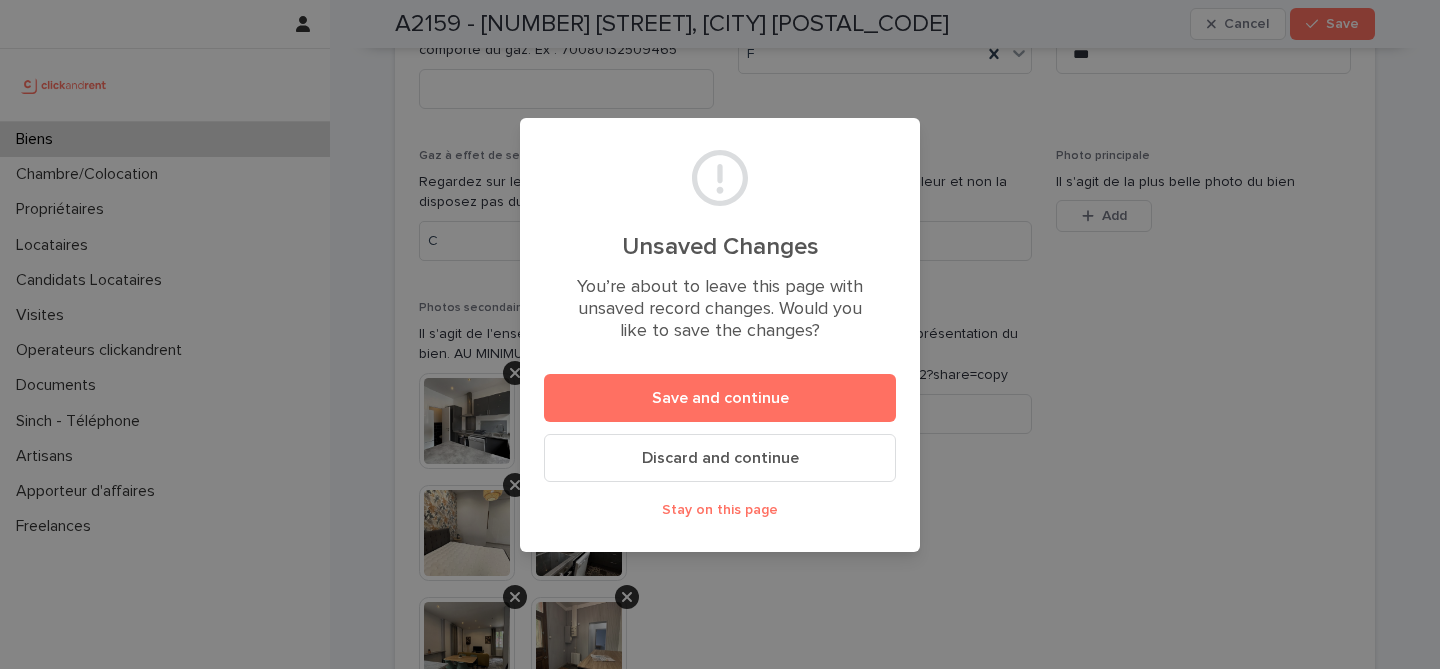 click on "Stay on this page" at bounding box center [720, 510] 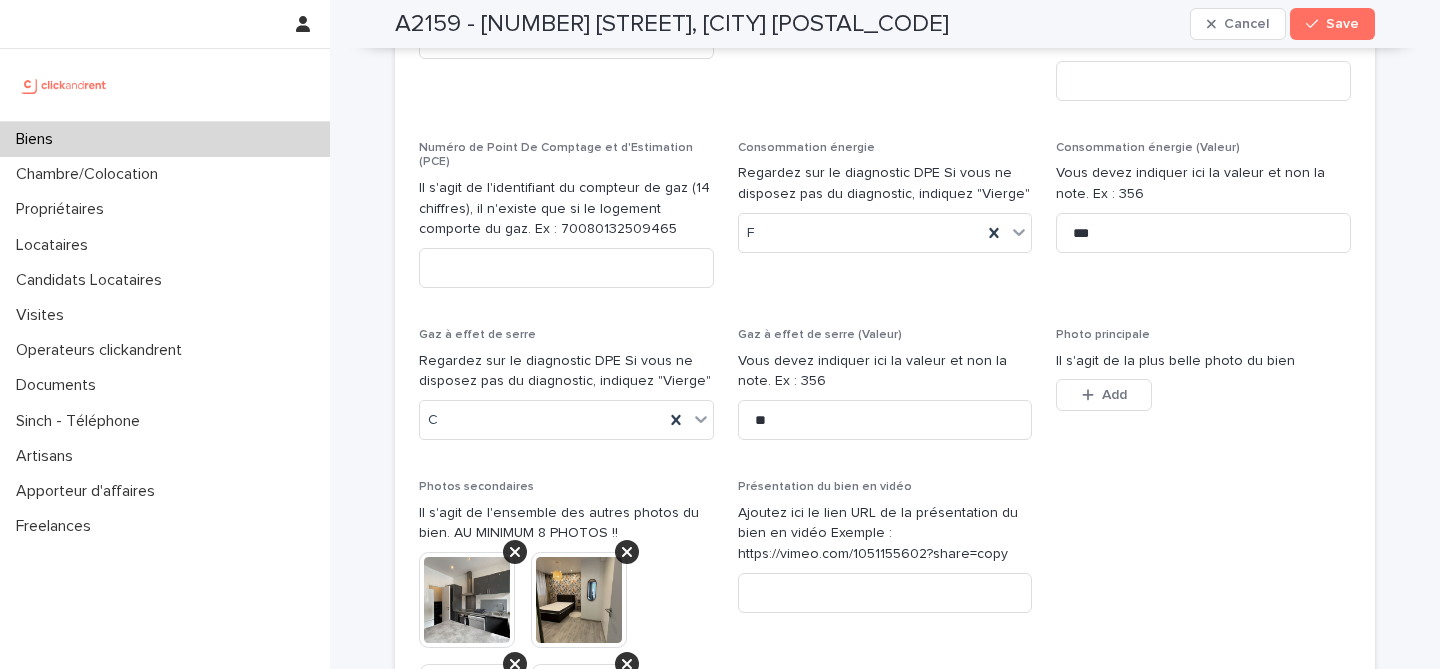 scroll, scrollTop: 7135, scrollLeft: 0, axis: vertical 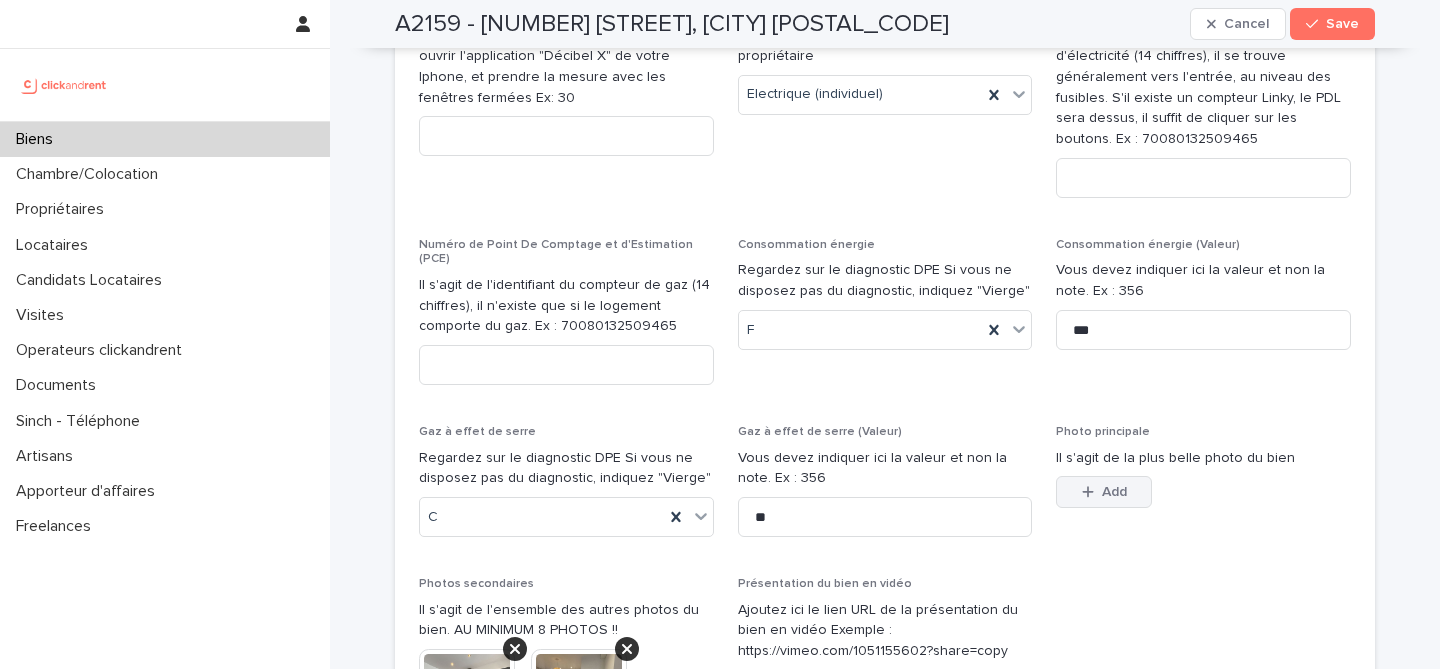 click on "Add" at bounding box center [1104, 492] 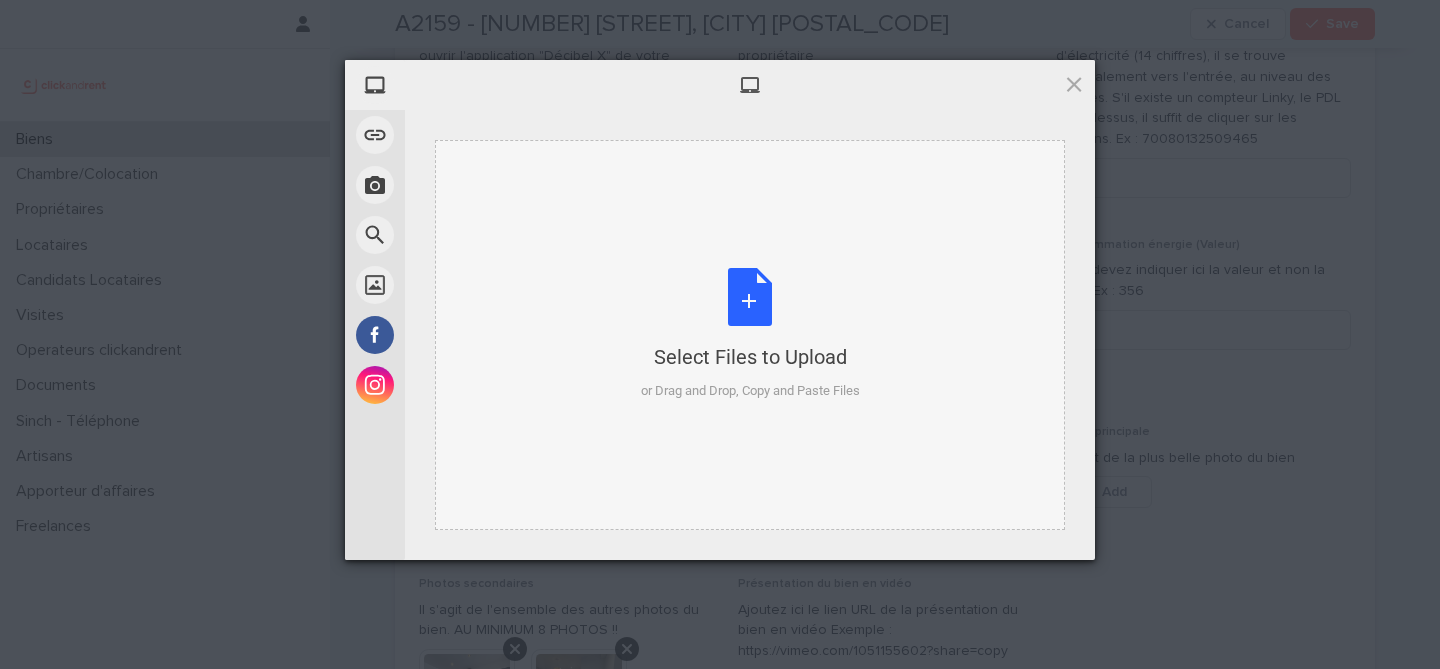 click on "Select Files to Upload
or Drag and Drop, Copy and Paste Files" at bounding box center [750, 334] 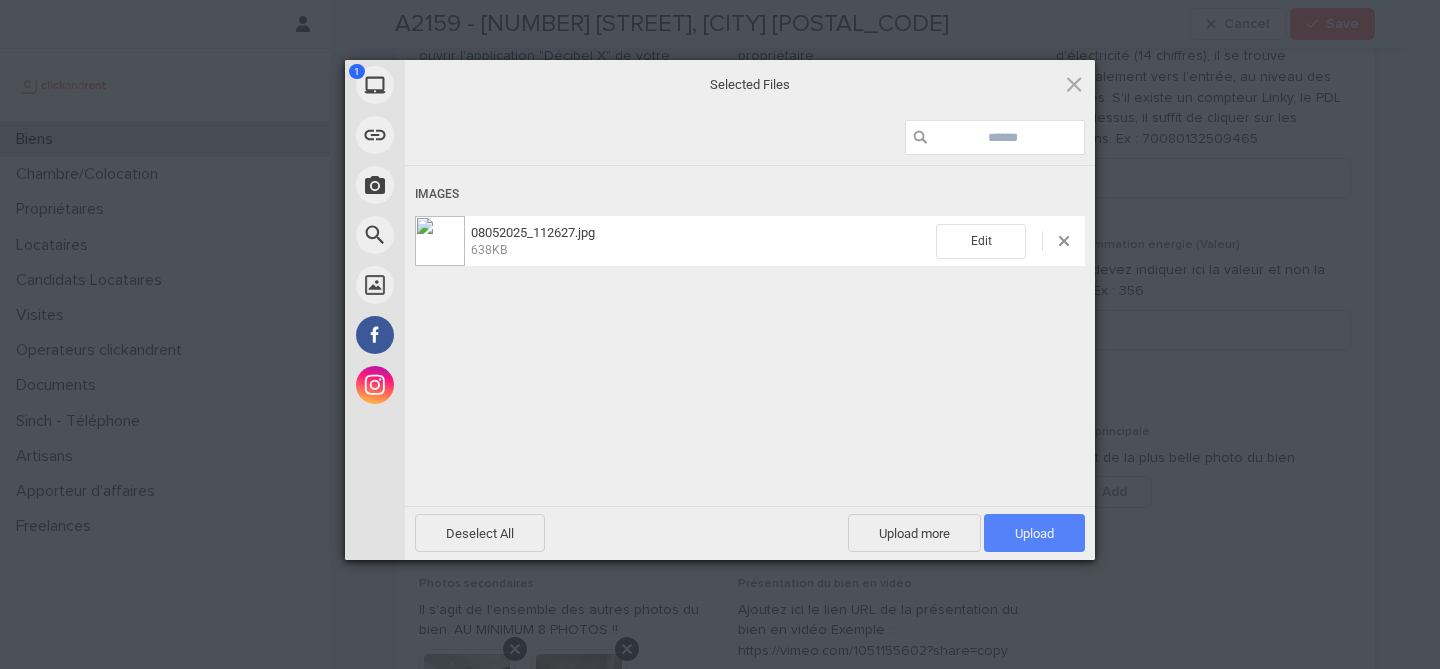 click on "Upload
1" at bounding box center (1034, 533) 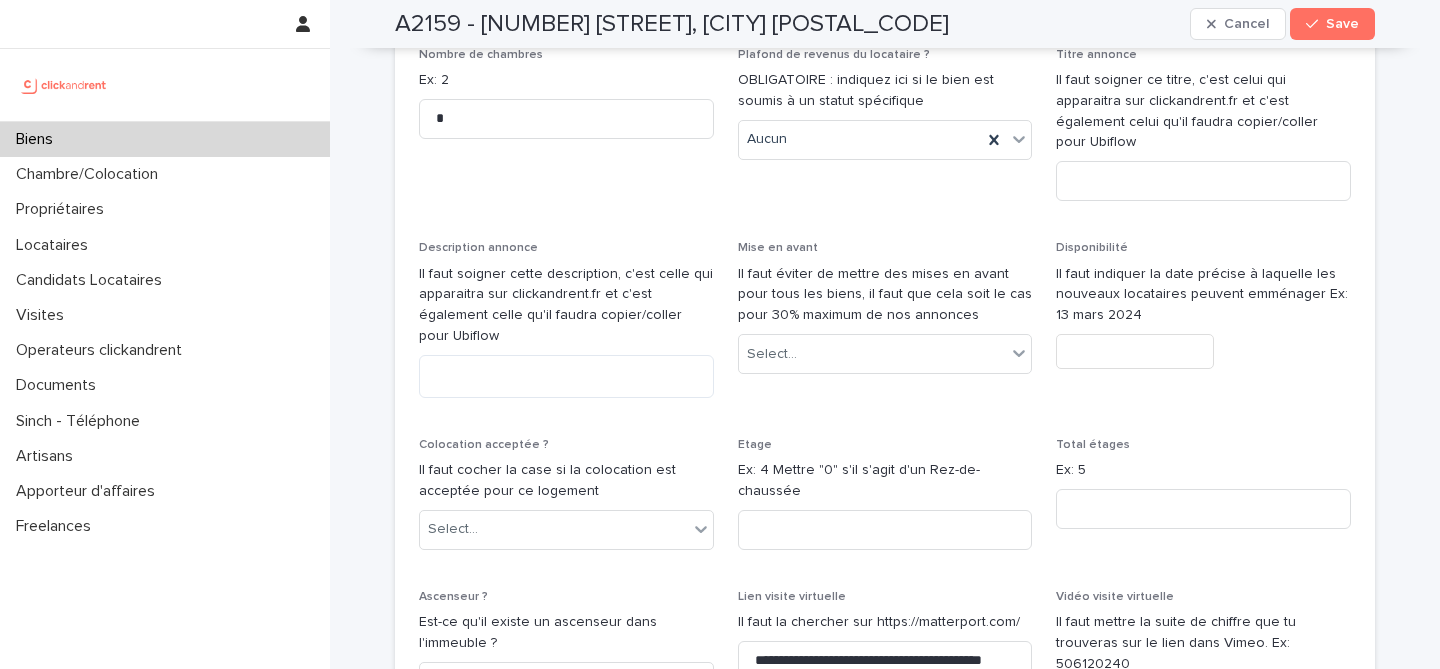 scroll, scrollTop: 5928, scrollLeft: 0, axis: vertical 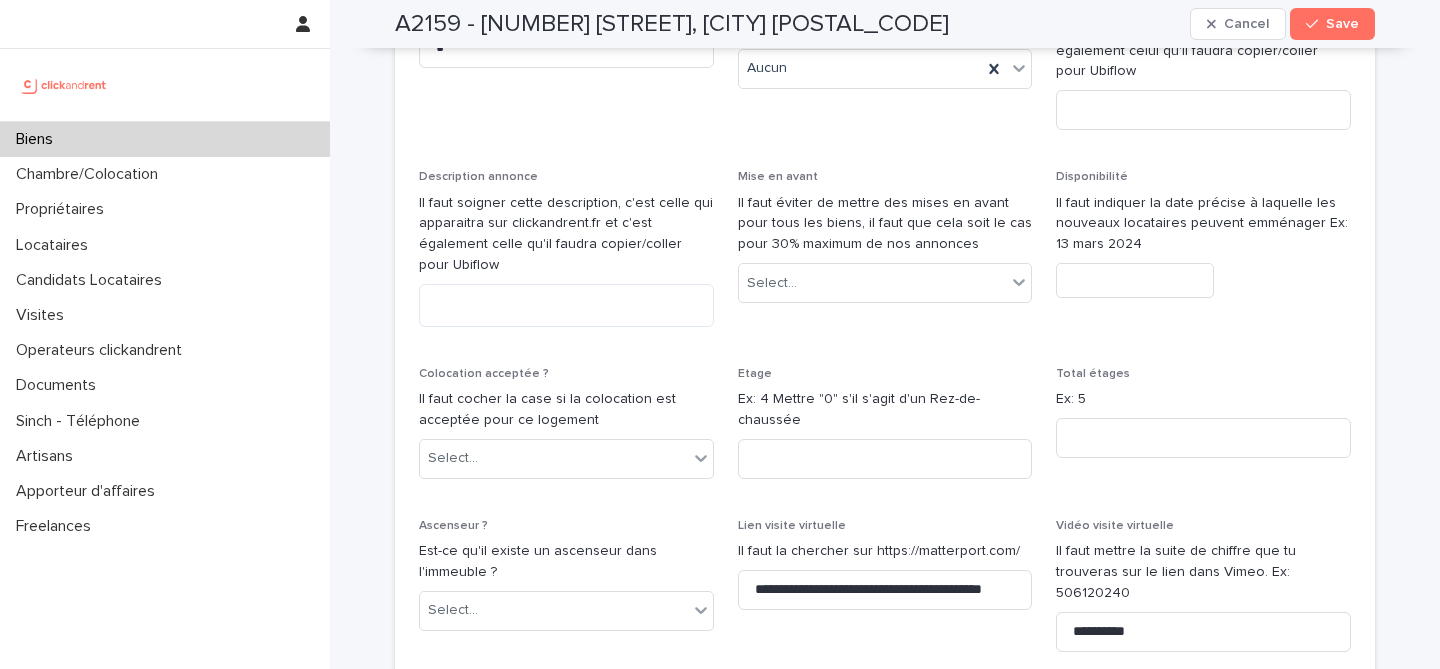 click on "Disponibilité Il faut indiquer la date précise à laquelle les nouveaux locataires peuvent emménager
Ex: 13 mars 2024" at bounding box center (1203, 242) 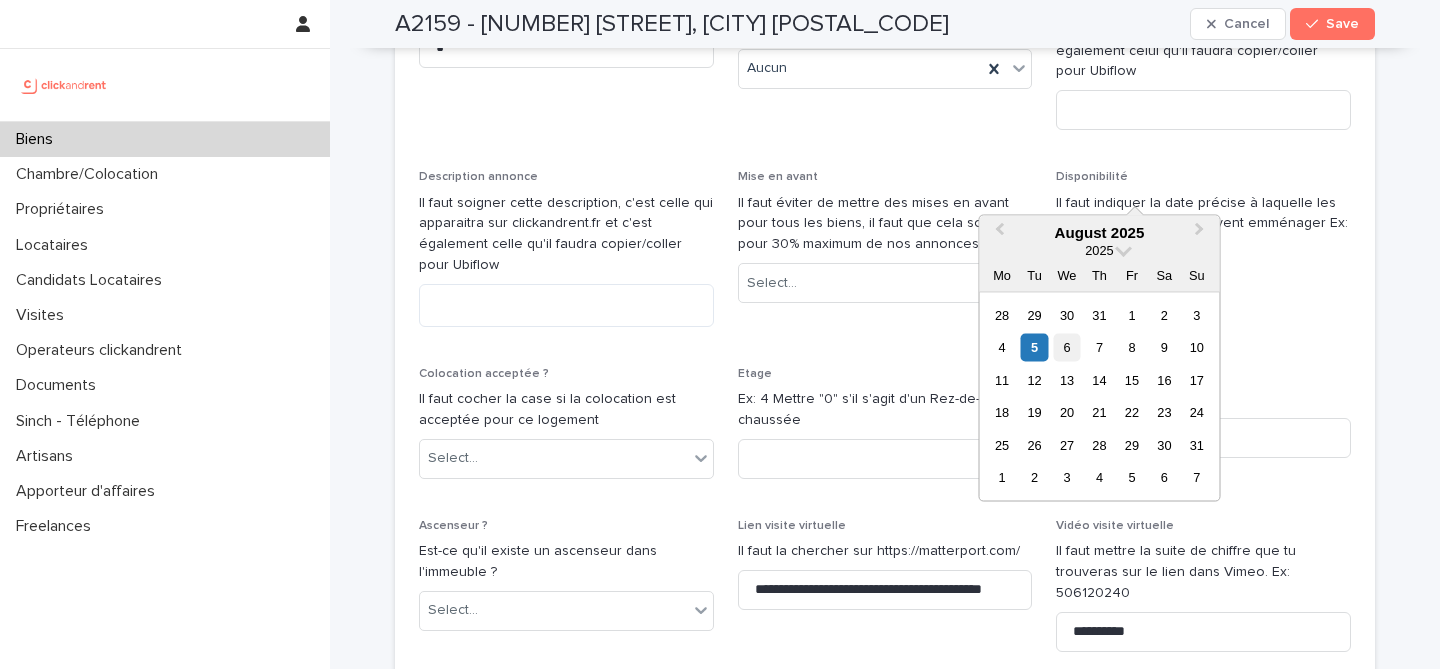 click on "6" at bounding box center (1066, 347) 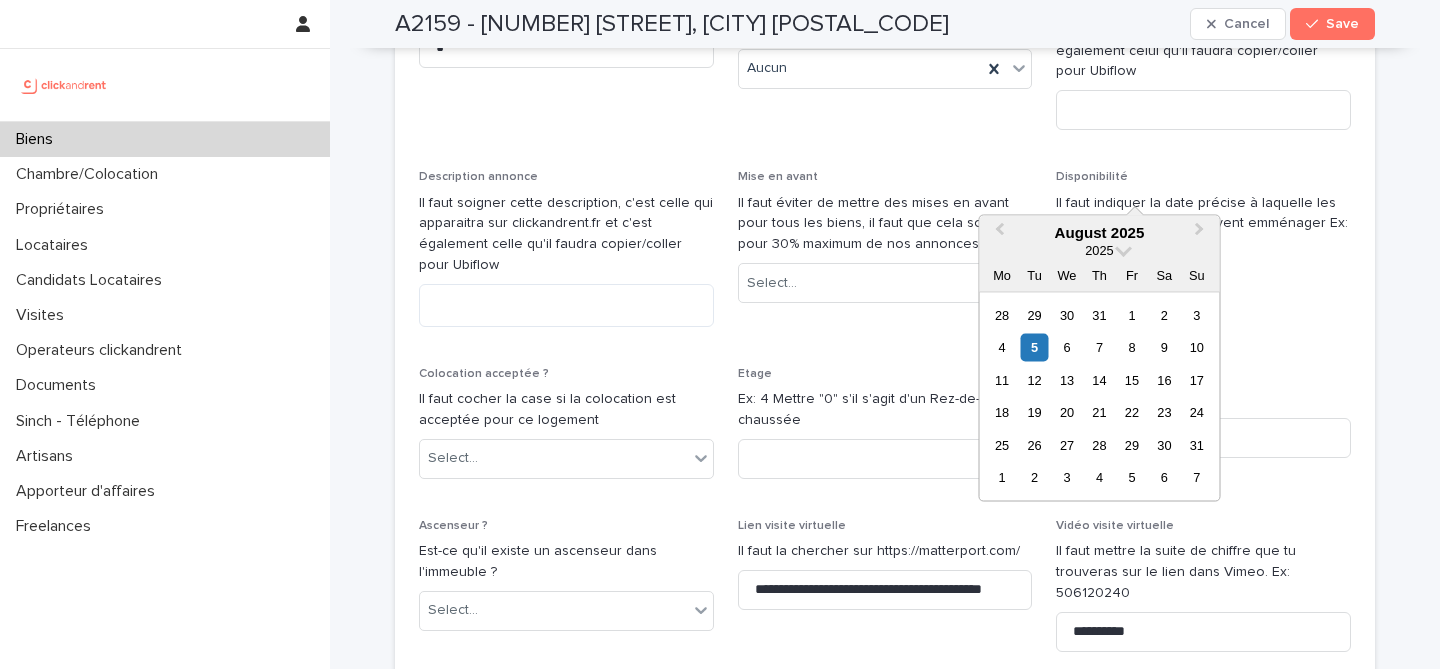 type on "********" 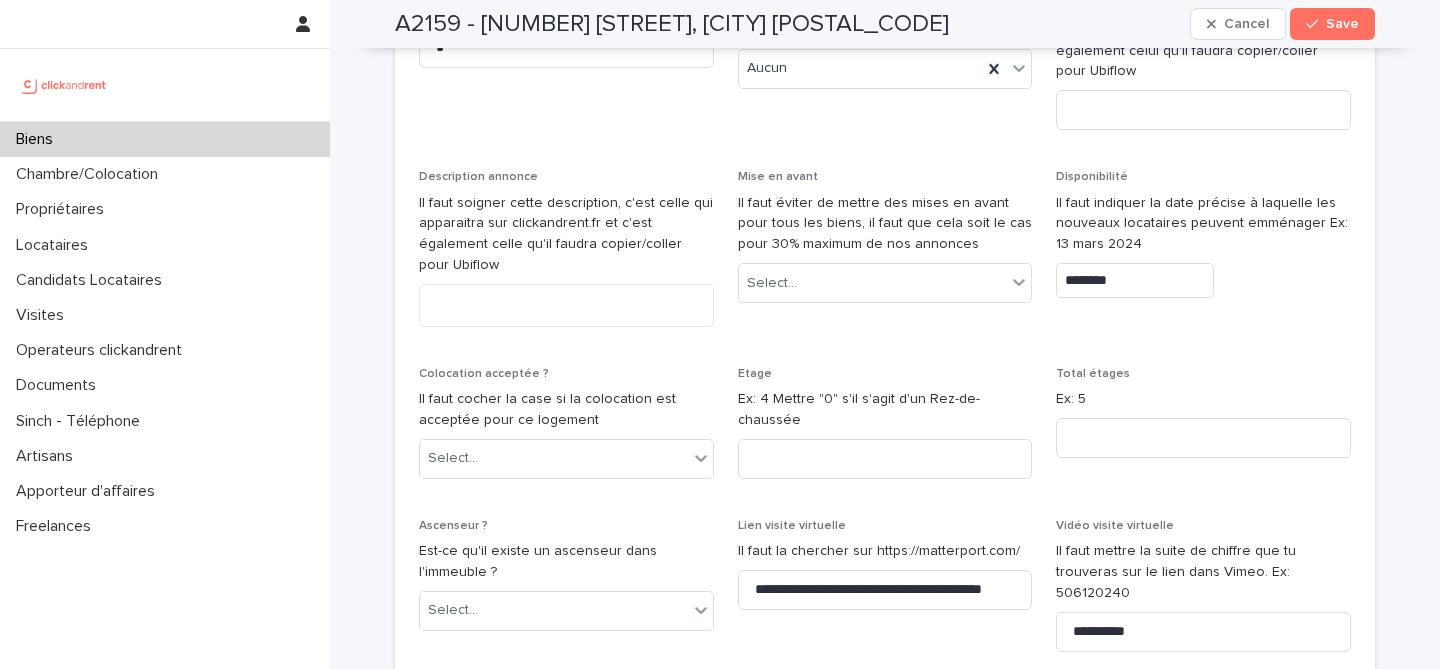 click on "Type de location Il s'agit d'un champ important qui conditionnera notamment le type de contrat de location ! Location vide Meublé ? Le bien contient-il des meubles? Non Meublé Nombre de pièces Ex: 3 * Nombre de chambres Ex: 2 * Plafond de revenus du locataire ? OBLIGATOIRE : indiquez ici si le bien est soumis à un statut spécifique Aucun Titre annonce Il faut soigner ce titre, c'est celui qui apparaitra sur clickandrent.fr et c'est également celui qu'il faudra copier/coller pour Ubiflow Description annonce Il faut soigner cette description, c'est celle qui apparaitra sur clickandrent.fr et c'est également celle qu'il faudra copier/coller pour Ubiflow Mise en avant Il faut éviter de mettre des mises en avant pour tous les biens, il faut que cela soit le cas pour 30% maximum de nos annonces Select... Disponibilité Il faut indiquer la date précise à laquelle les nouveaux locataires peuvent emménager
Ex: 13 mars 2024 ******** Colocation acceptée ? Select... Etage Total étages Ex: 5 Ascenseur ? Add F" at bounding box center (885, 1422) 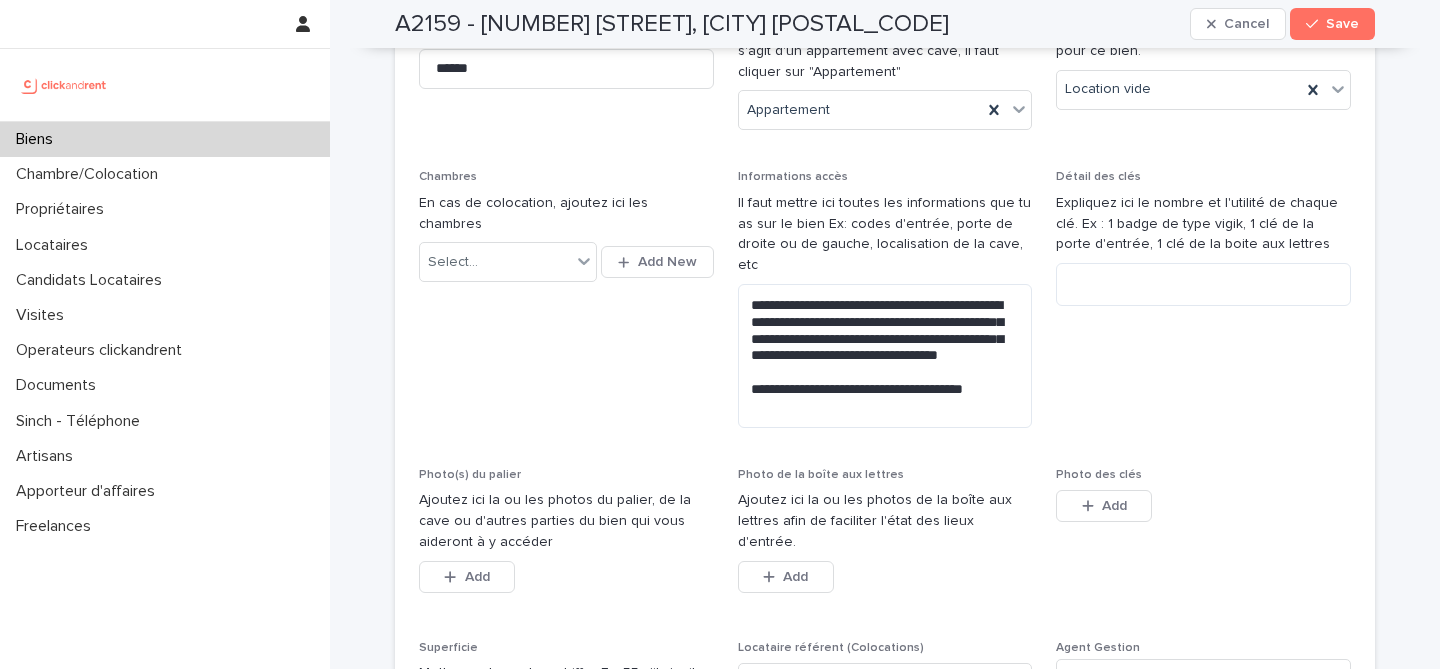 scroll, scrollTop: 0, scrollLeft: 0, axis: both 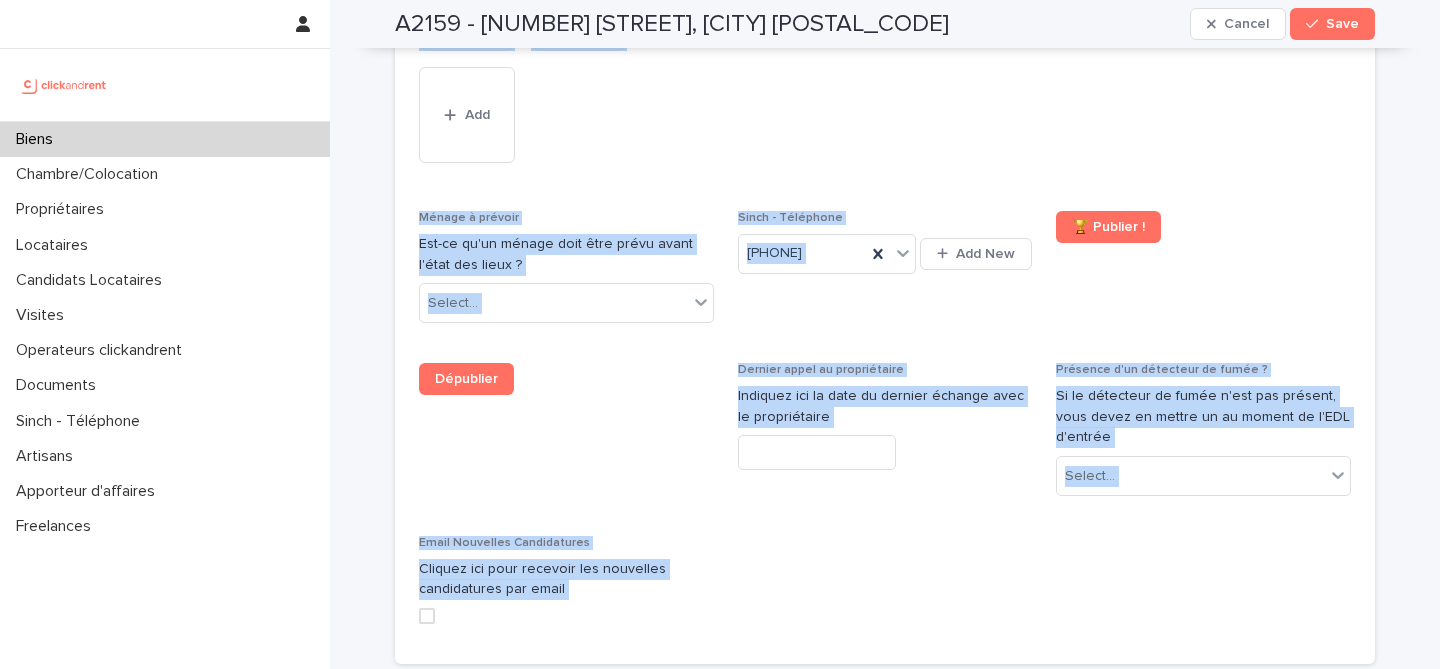 drag, startPoint x: 376, startPoint y: 29, endPoint x: 1152, endPoint y: 517, distance: 916.6897 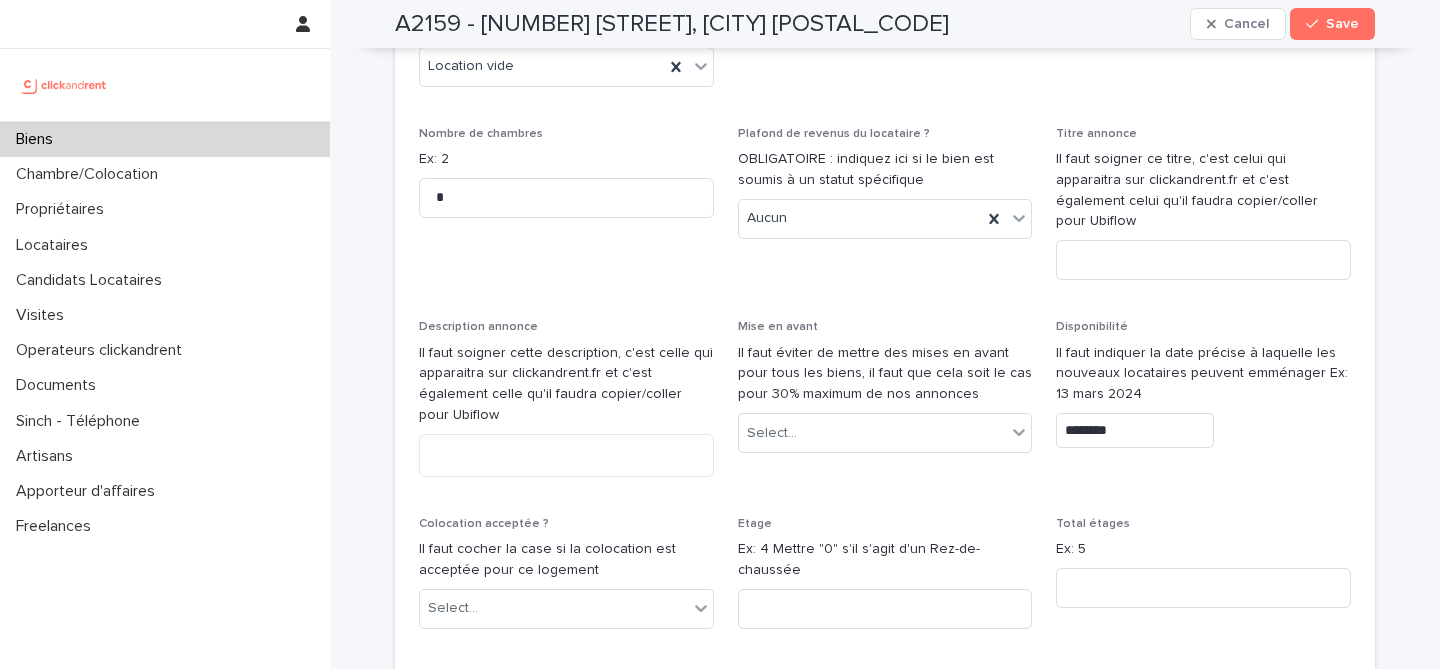 scroll, scrollTop: 5769, scrollLeft: 0, axis: vertical 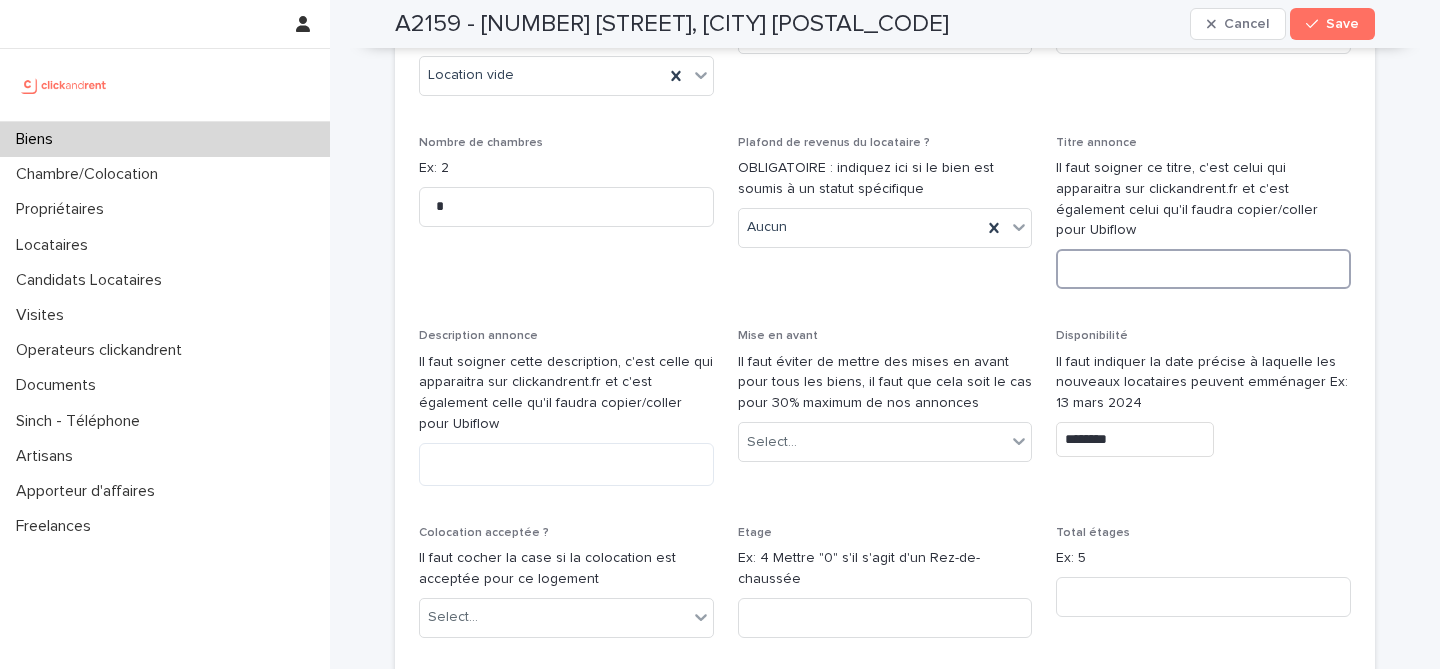 click at bounding box center (1203, 269) 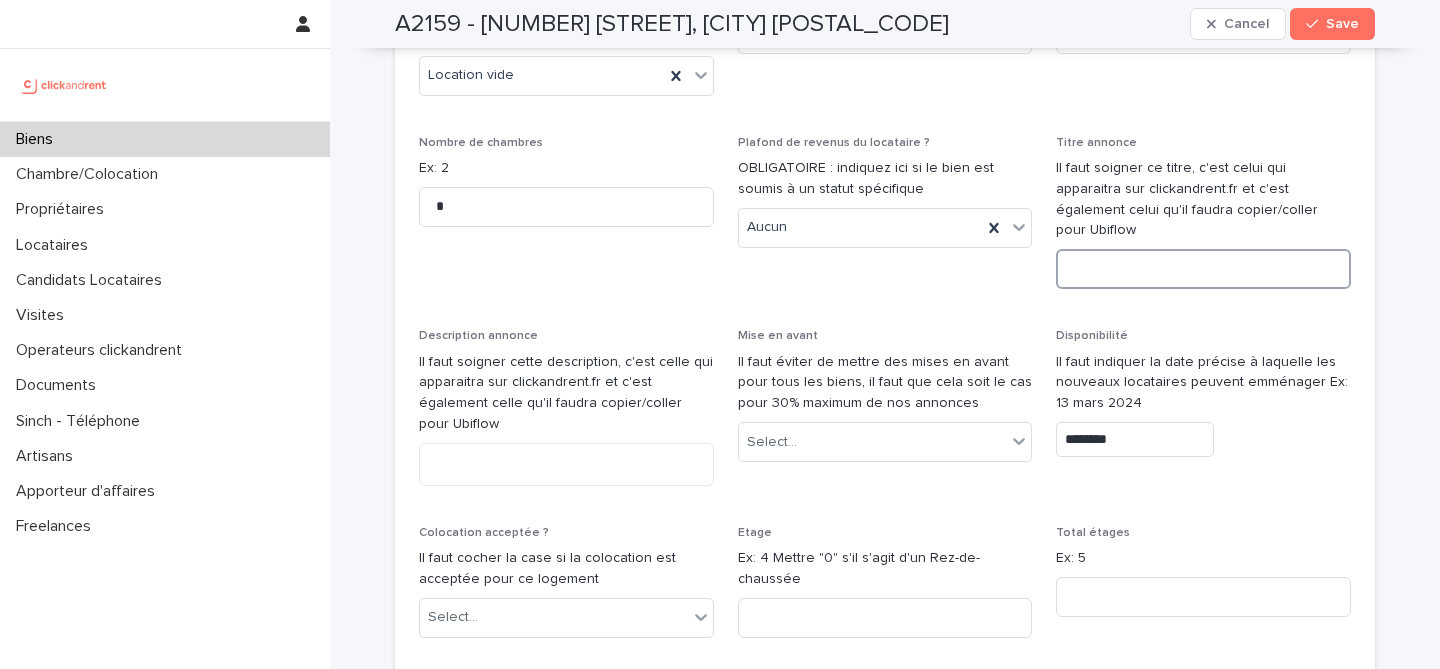 paste on "**********" 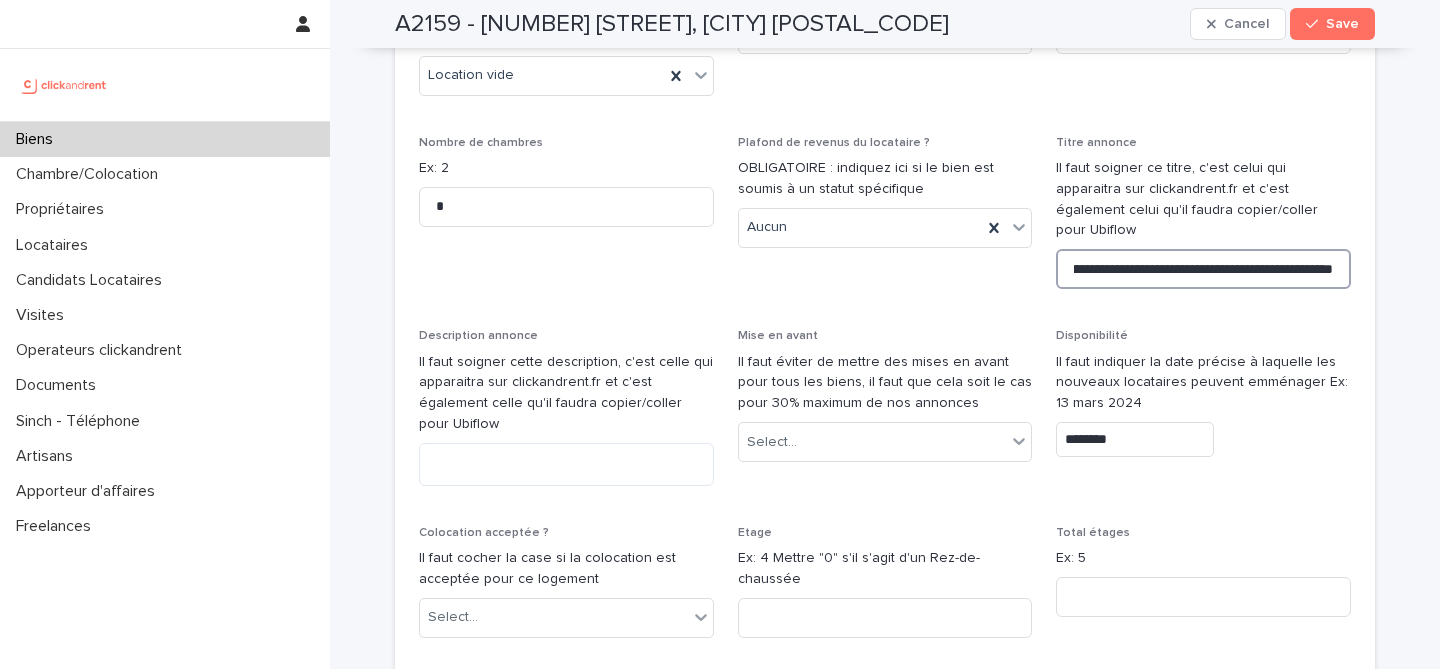 scroll, scrollTop: 0, scrollLeft: 196, axis: horizontal 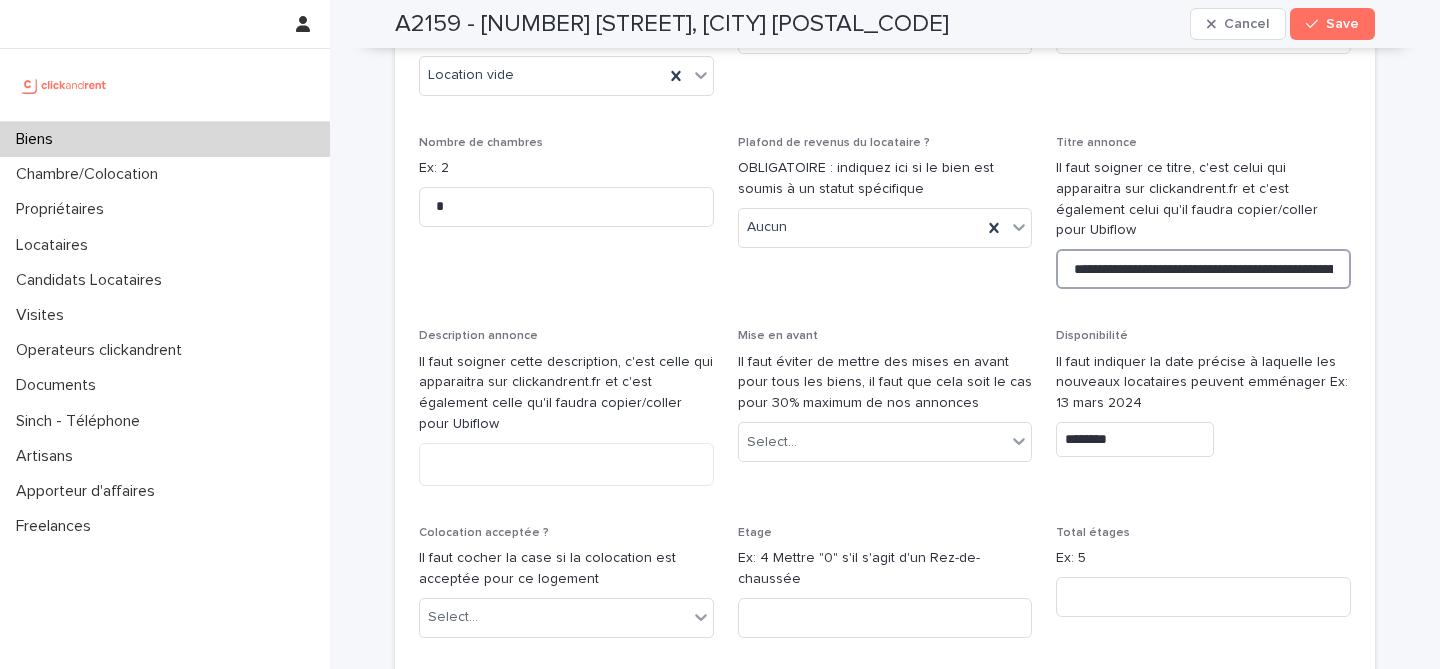 drag, startPoint x: 1137, startPoint y: 169, endPoint x: 972, endPoint y: 175, distance: 165.10905 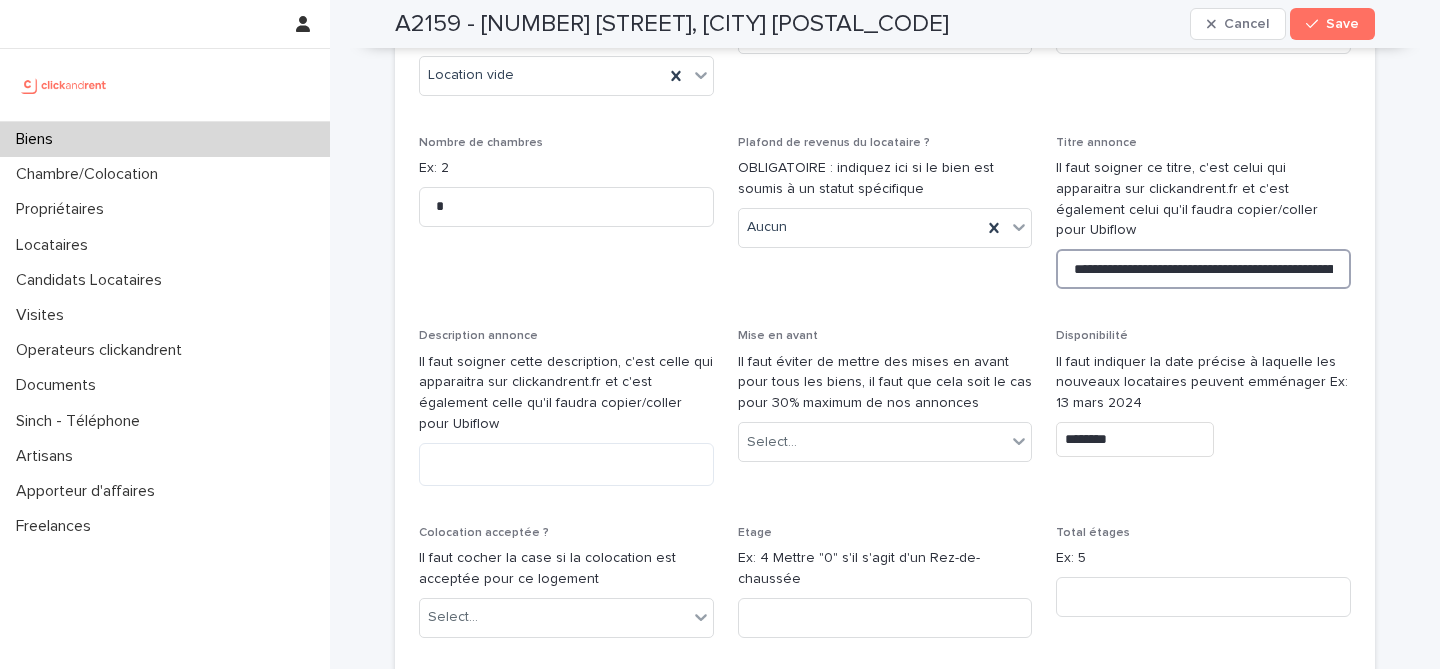 click on "**********" at bounding box center (1203, 269) 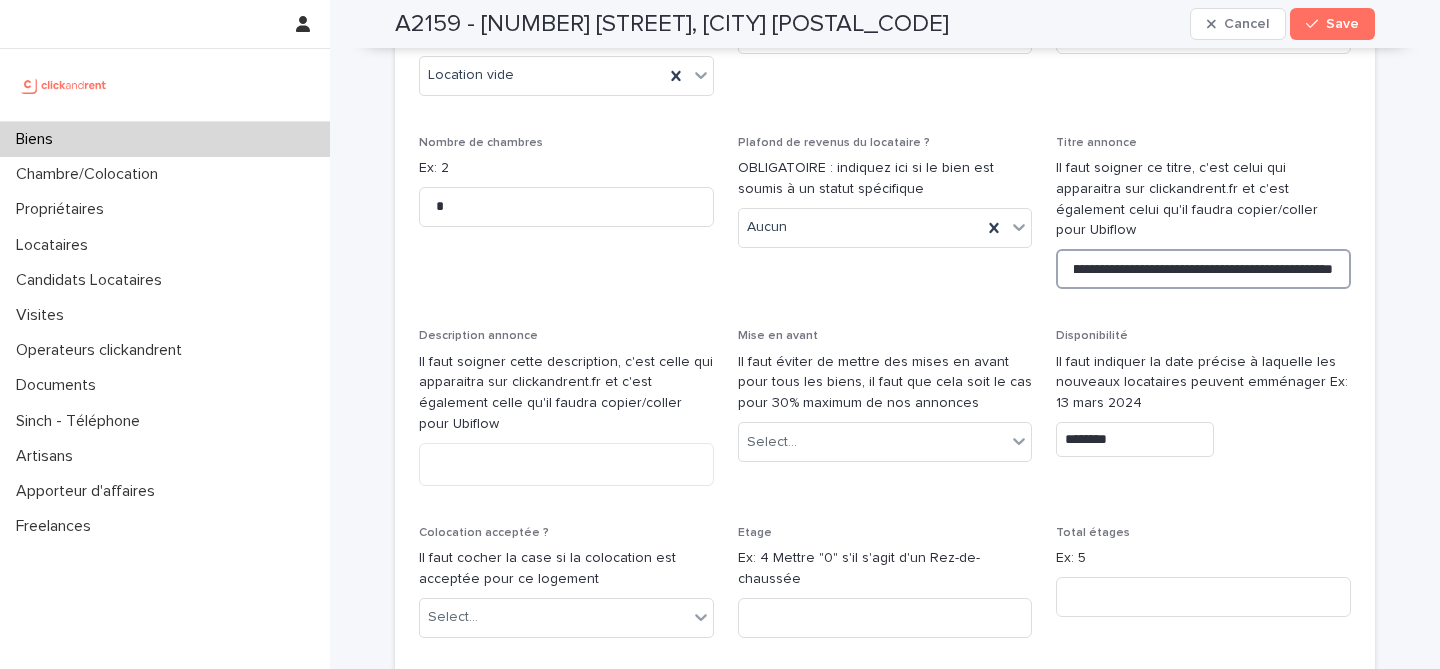 drag, startPoint x: 1239, startPoint y: 160, endPoint x: 1378, endPoint y: 203, distance: 145.49915 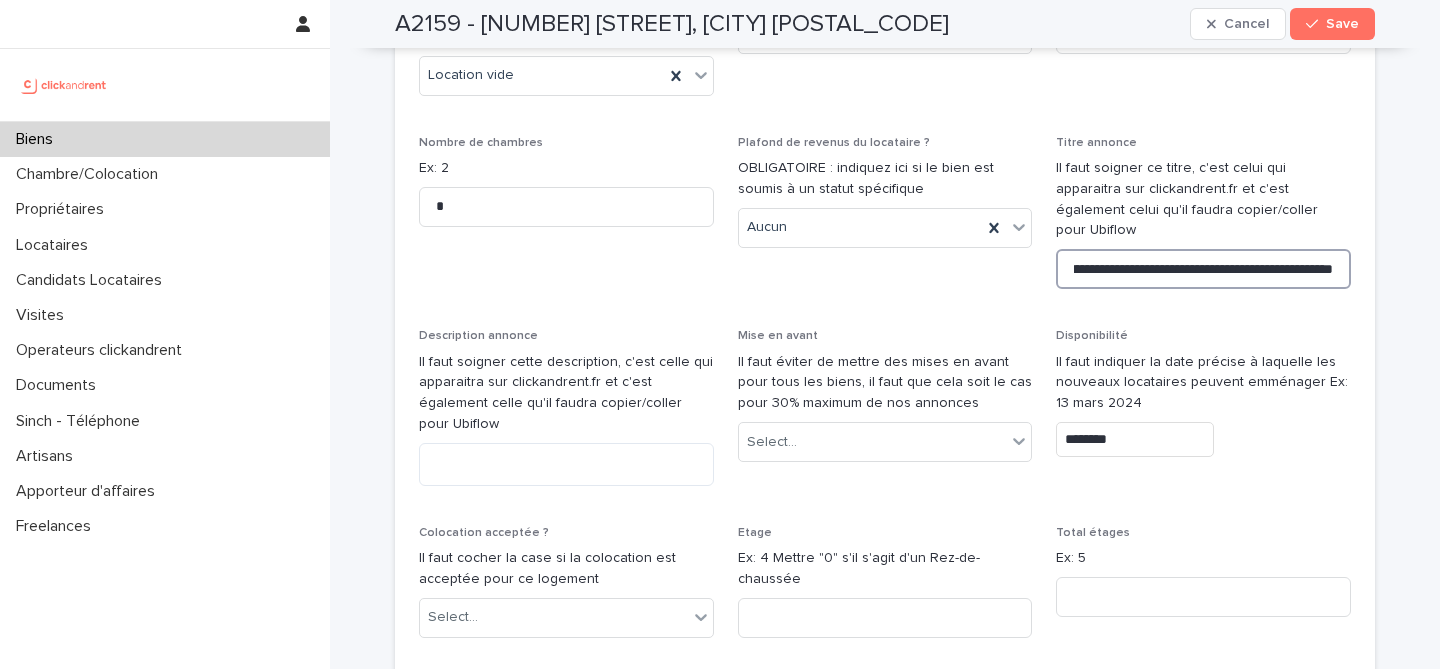 click on "**********" at bounding box center (885, 440) 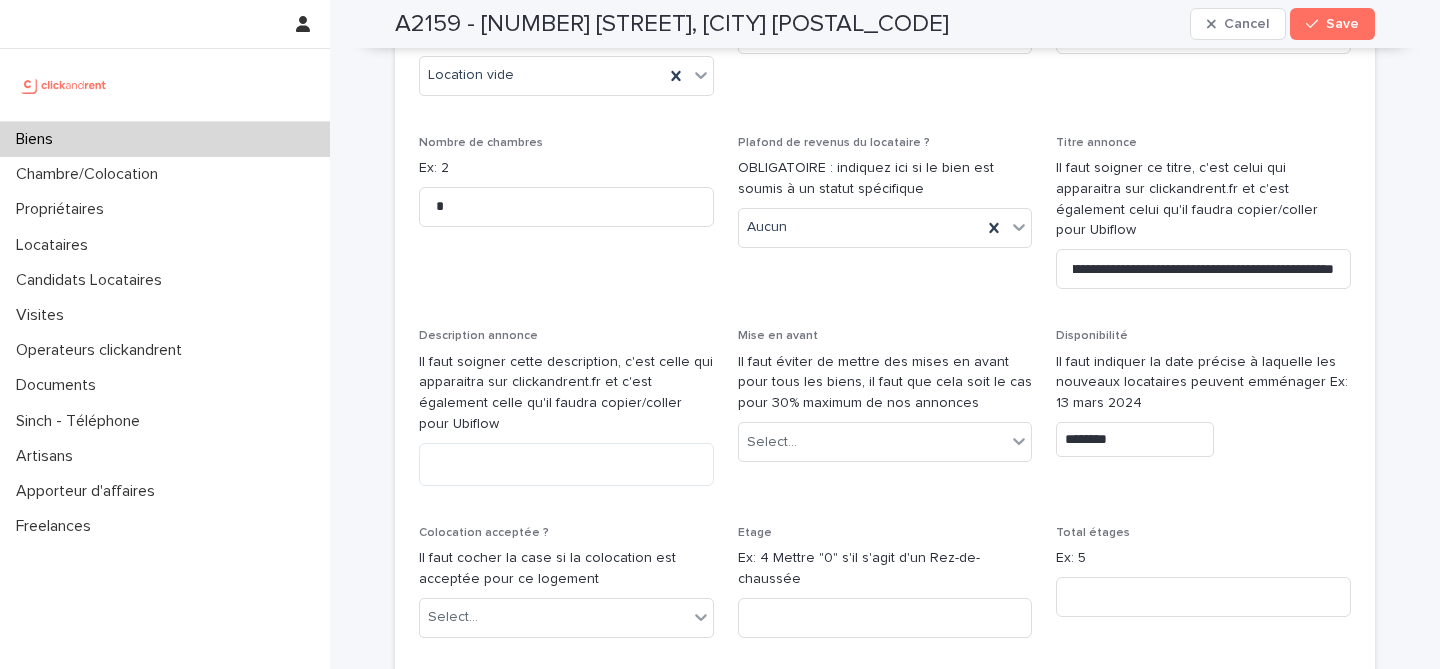 click on "**********" at bounding box center [885, 1581] 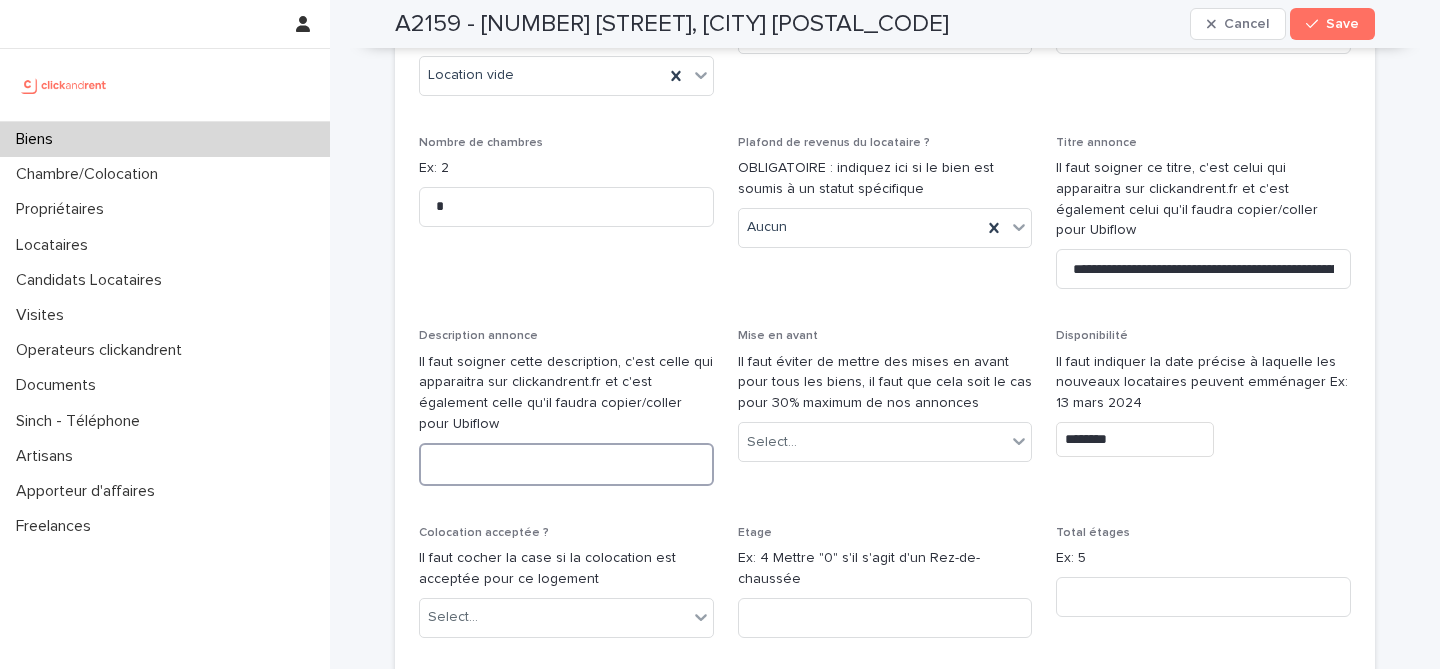 click at bounding box center (566, 464) 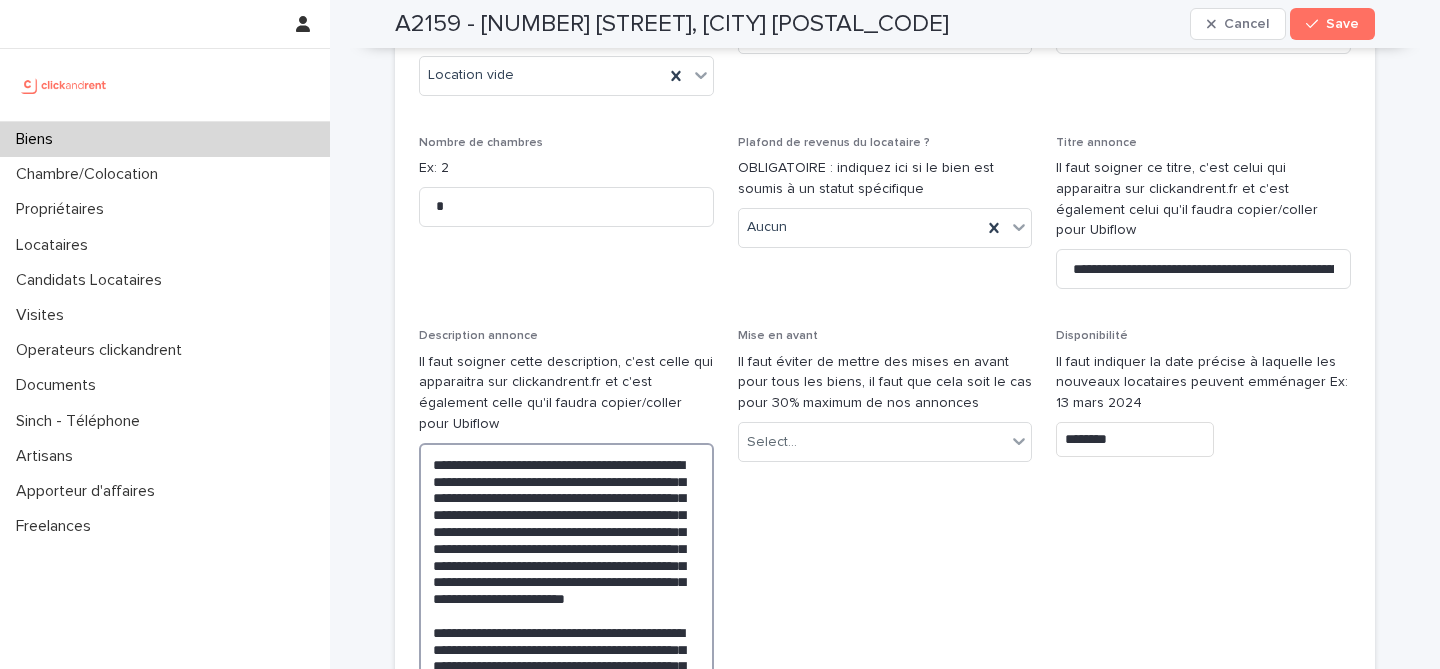 scroll, scrollTop: 5952, scrollLeft: 0, axis: vertical 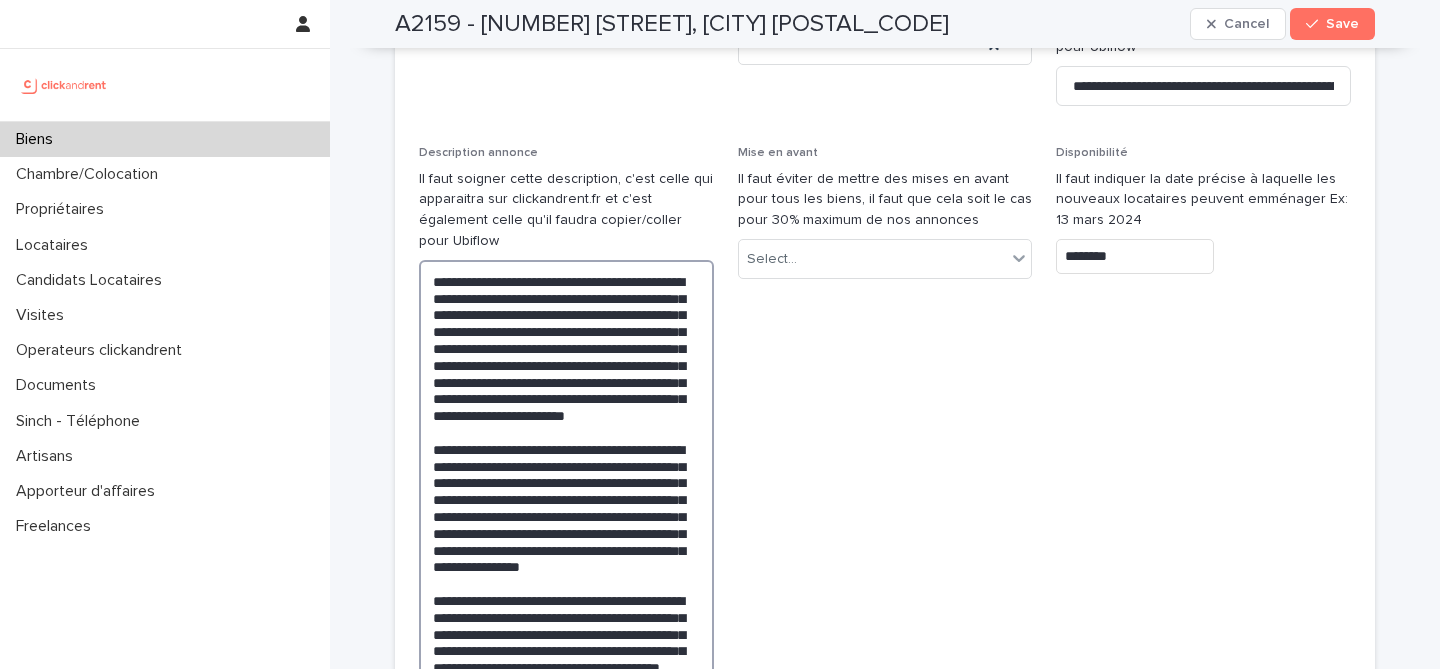 type on "**********" 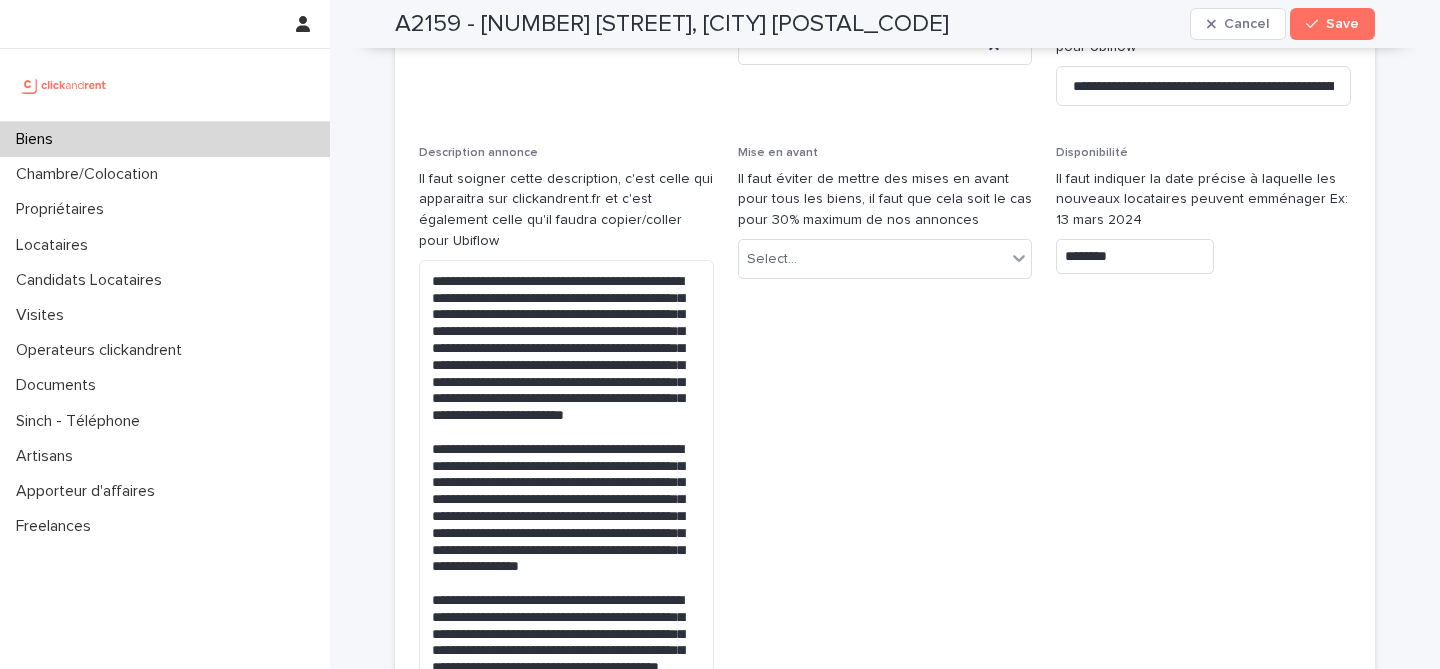 click on "Mise en avant Il faut éviter de mettre des mises en avant pour tous les biens, il faut que cela soit le cas pour 30% maximum de nos annonces Select..." at bounding box center (885, 467) 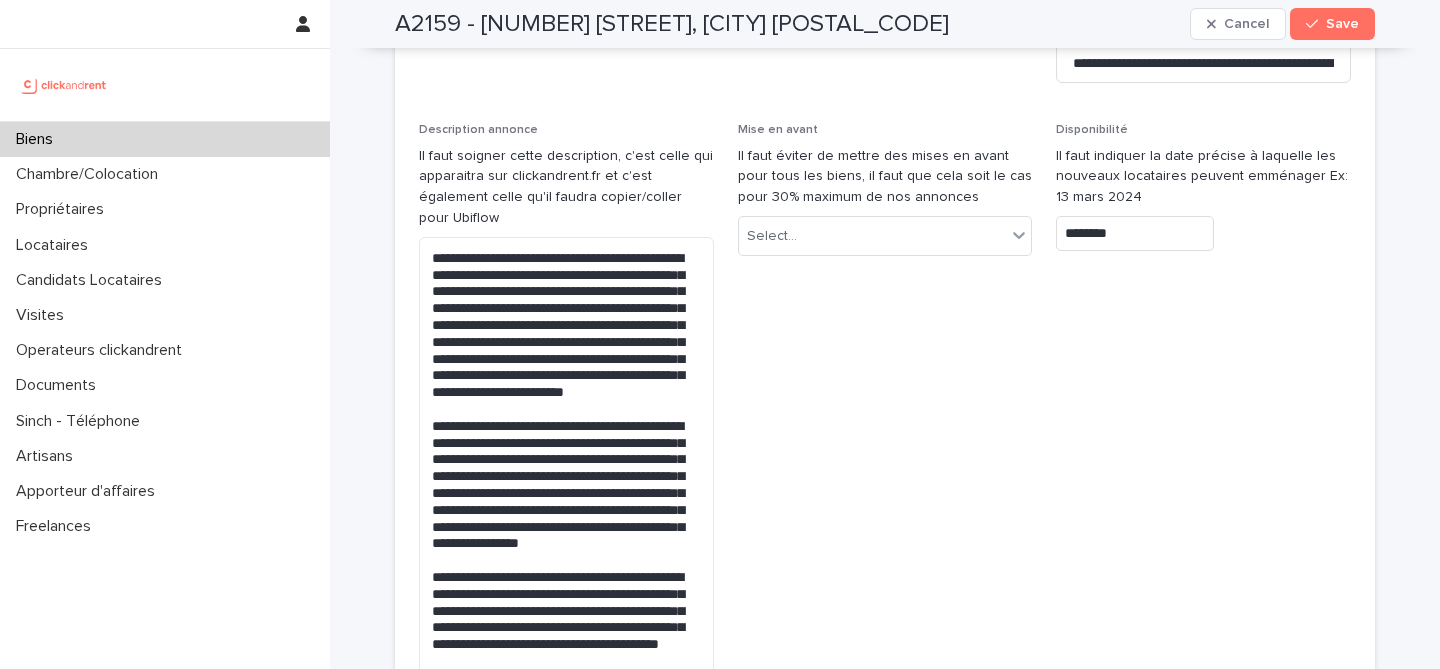scroll, scrollTop: 5819, scrollLeft: 0, axis: vertical 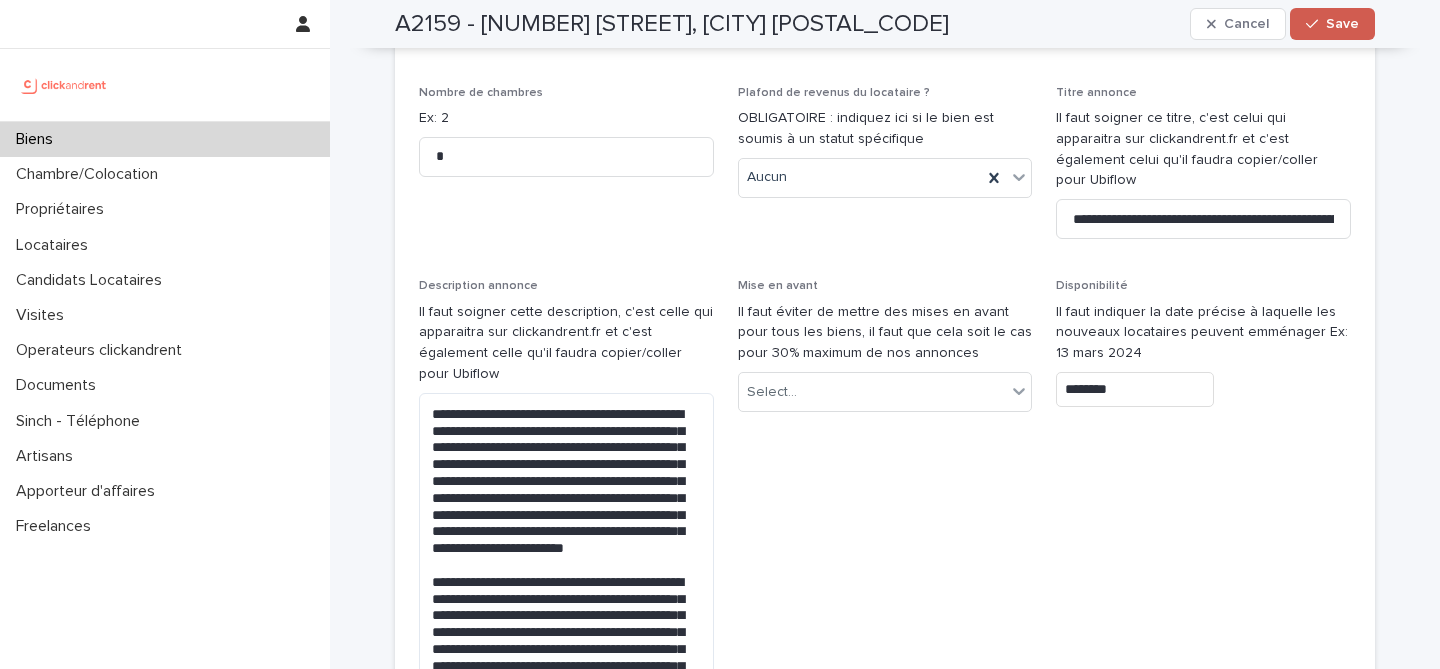 click at bounding box center [1316, 24] 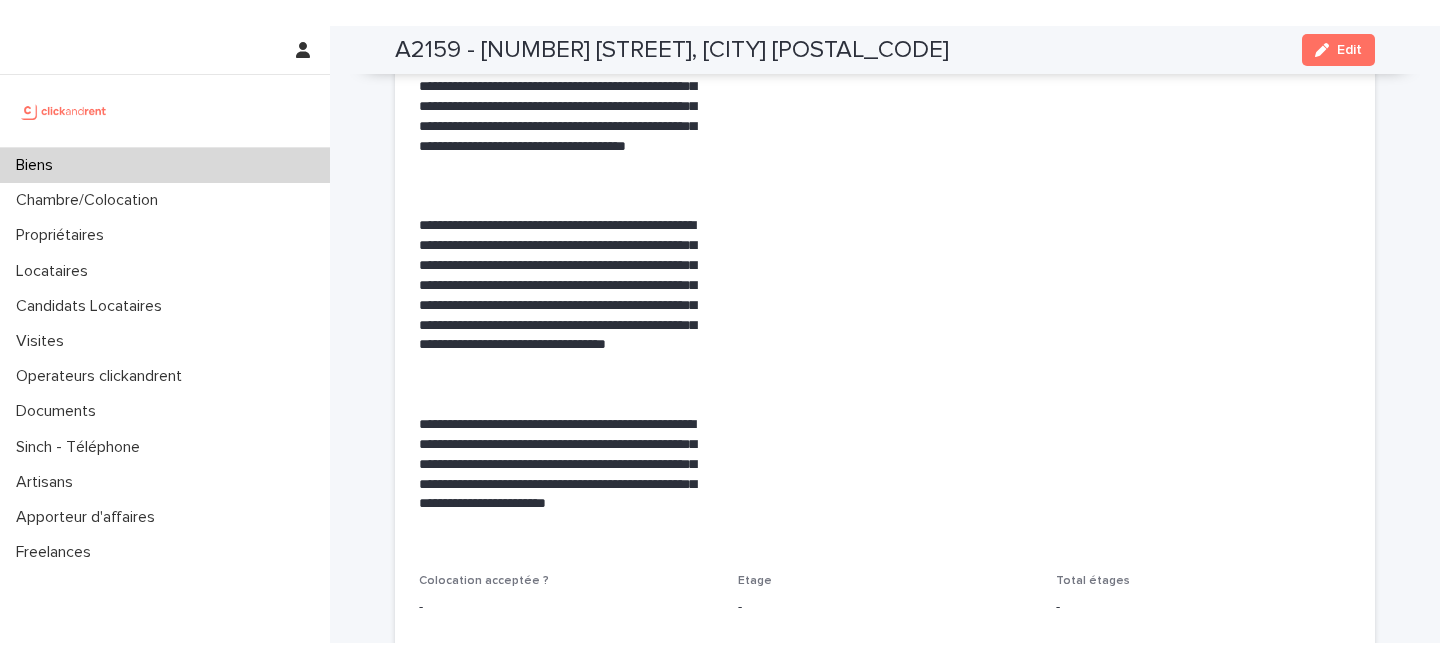 scroll, scrollTop: 3728, scrollLeft: 0, axis: vertical 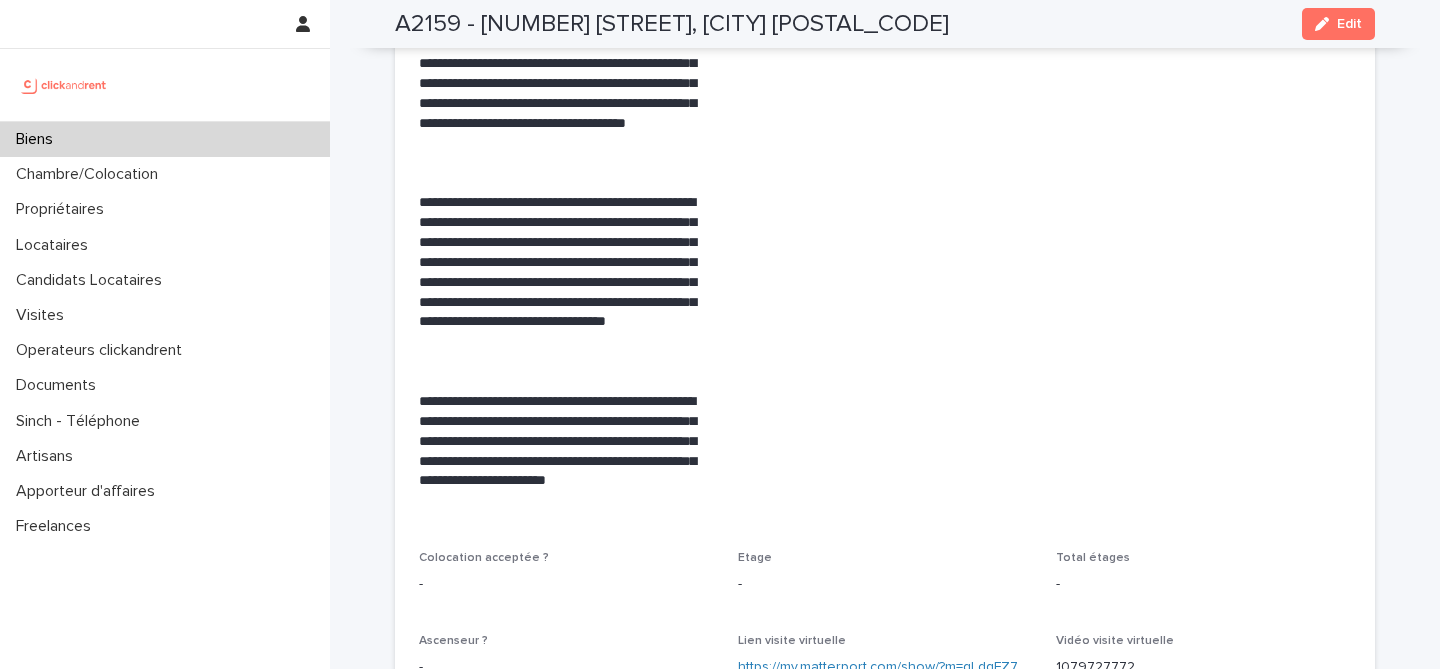 click on "A2159 - 33 rue Allou,  Amiens 80000" at bounding box center (672, 24) 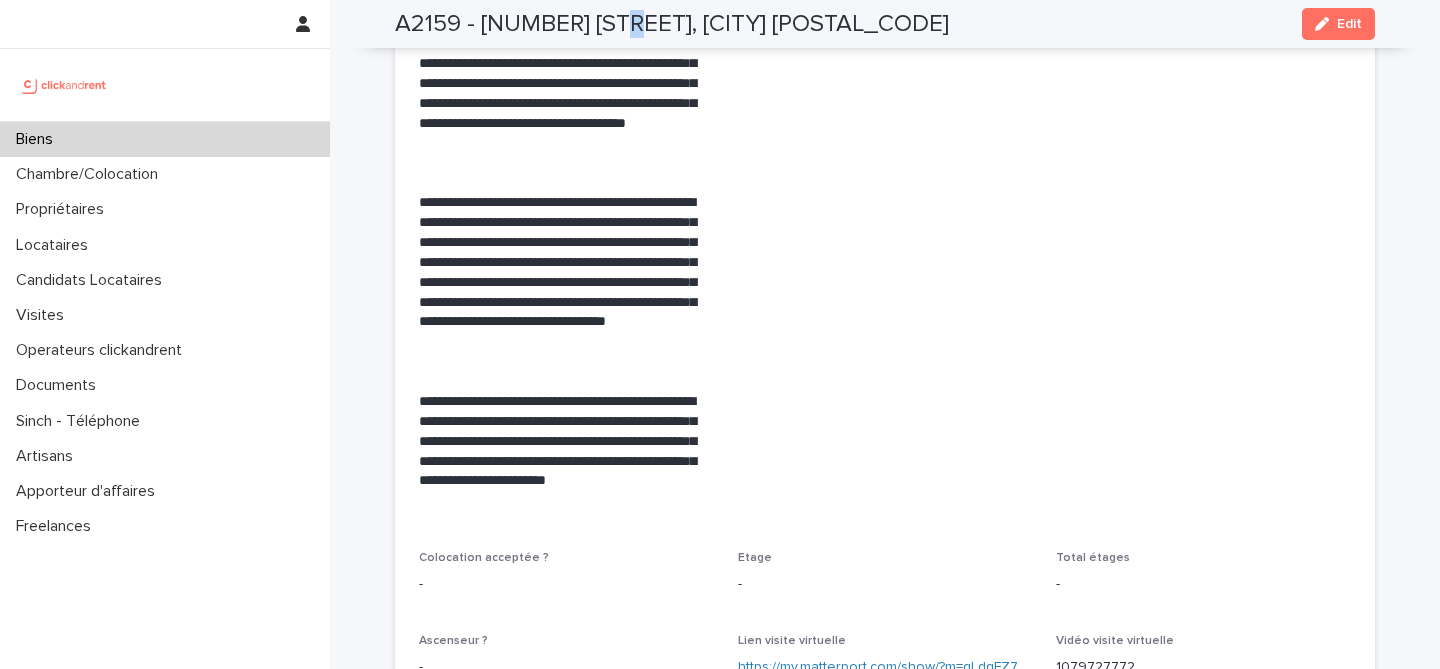 click on "A2159 - 33 rue Allou,  Amiens 80000" at bounding box center [672, 24] 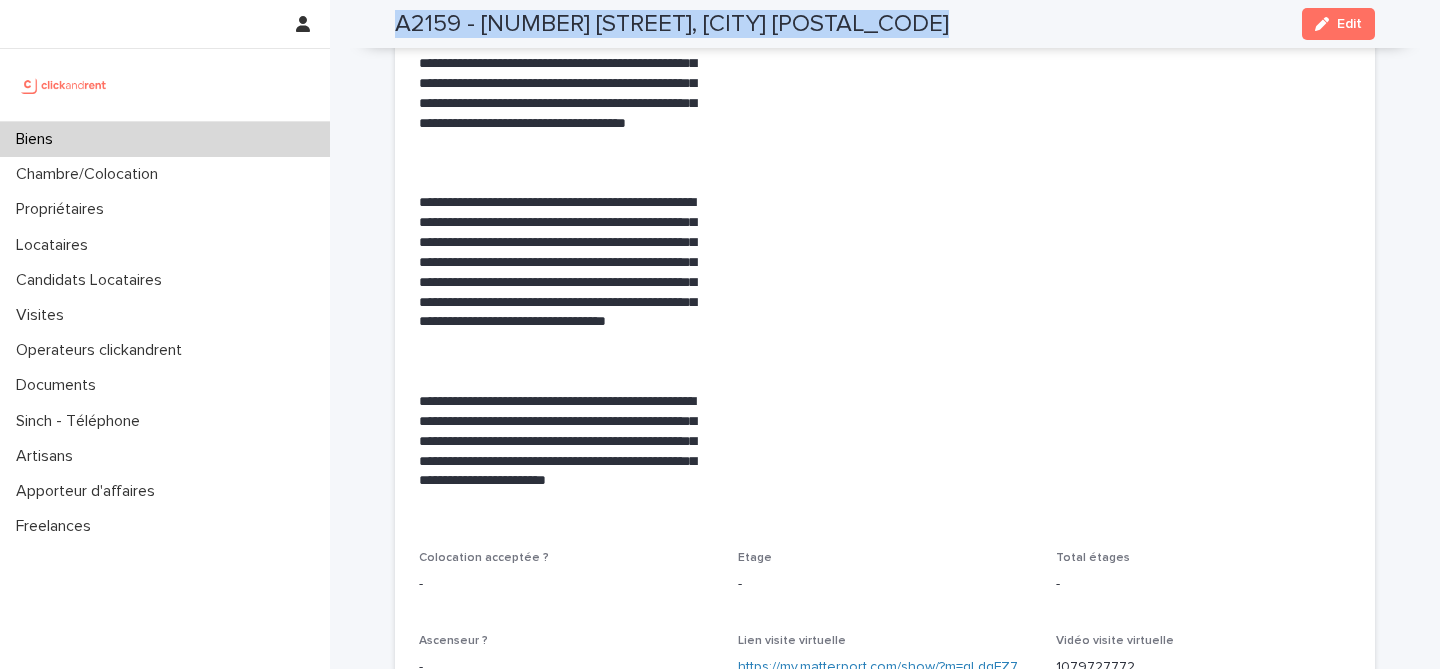 click on "A2159 - 33 rue Allou,  Amiens 80000" at bounding box center (672, 24) 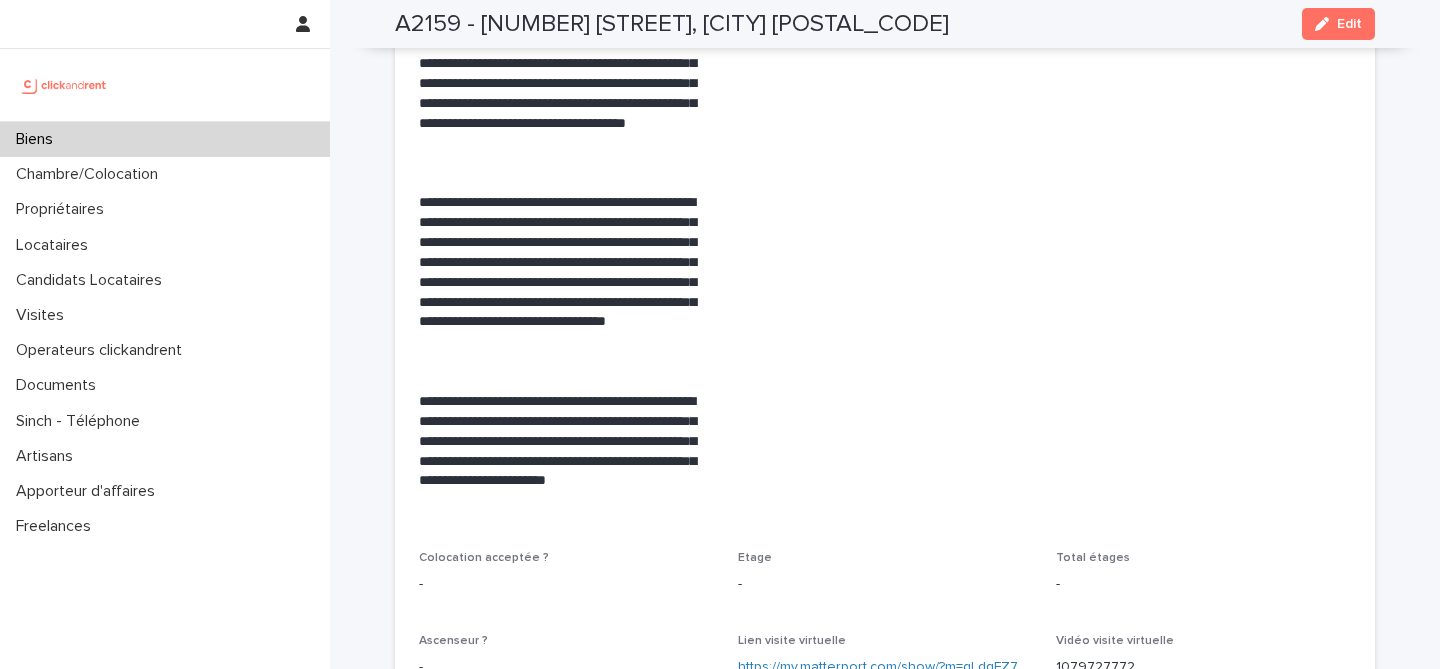 click on "Mise en avant -" at bounding box center [885, 239] 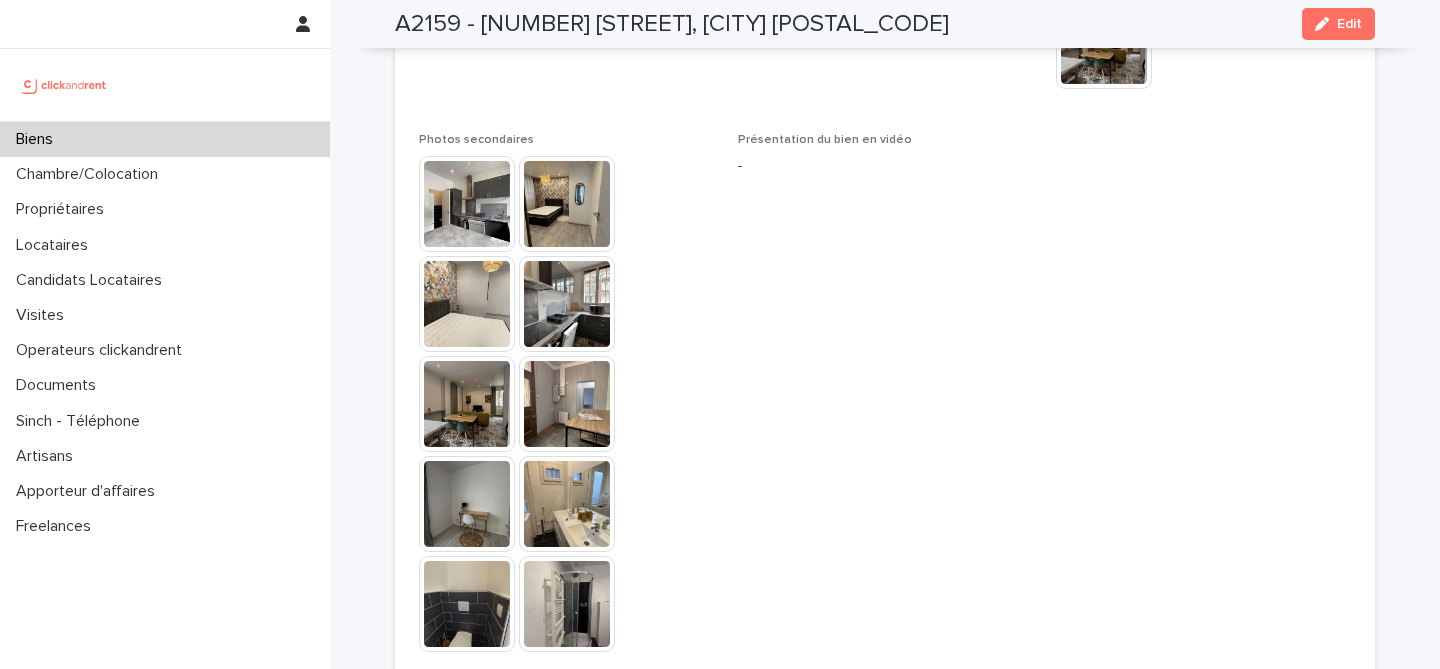 scroll, scrollTop: 4890, scrollLeft: 0, axis: vertical 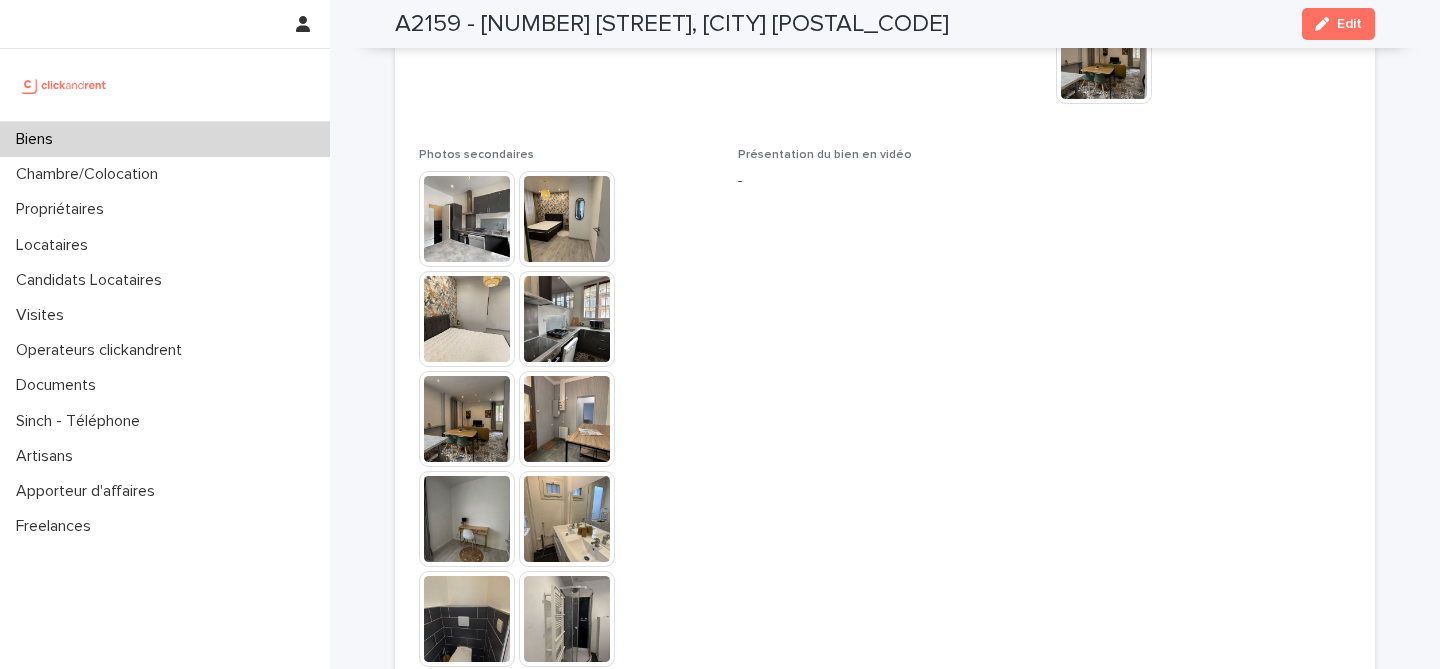 drag, startPoint x: 1328, startPoint y: 25, endPoint x: 966, endPoint y: 276, distance: 440.5054 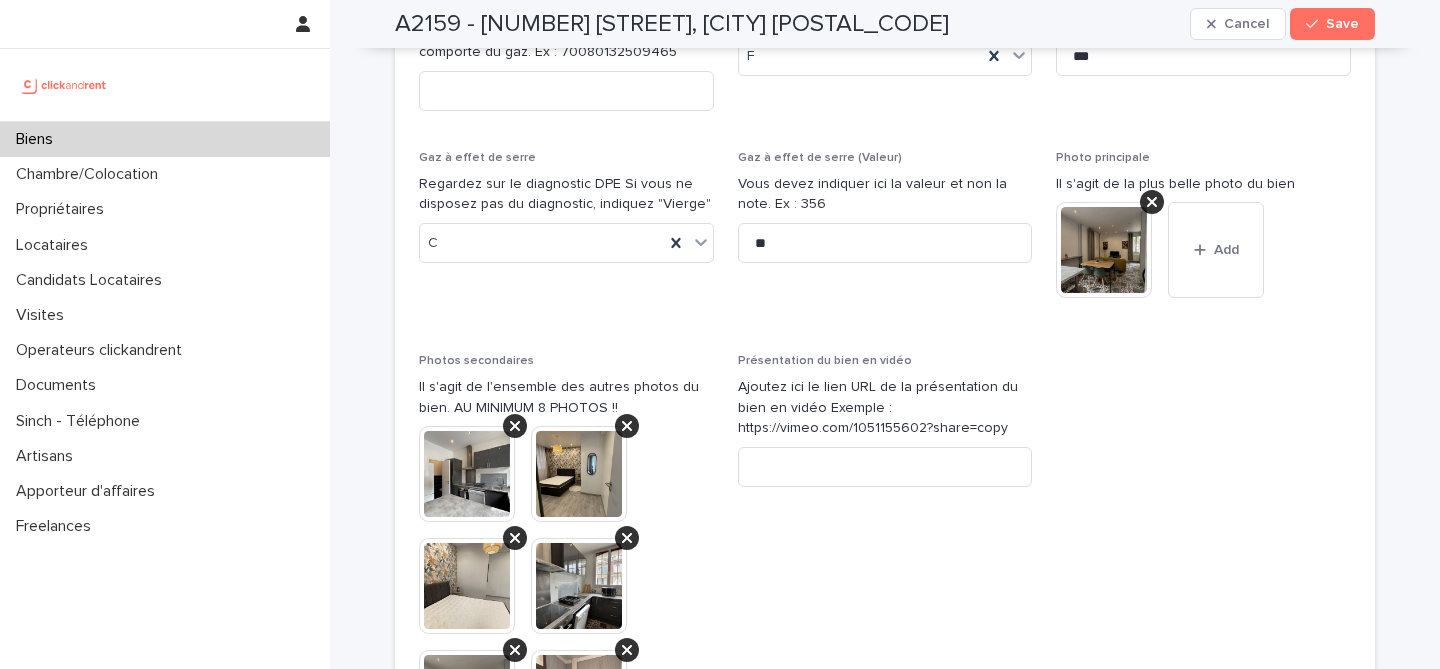 scroll, scrollTop: 7895, scrollLeft: 0, axis: vertical 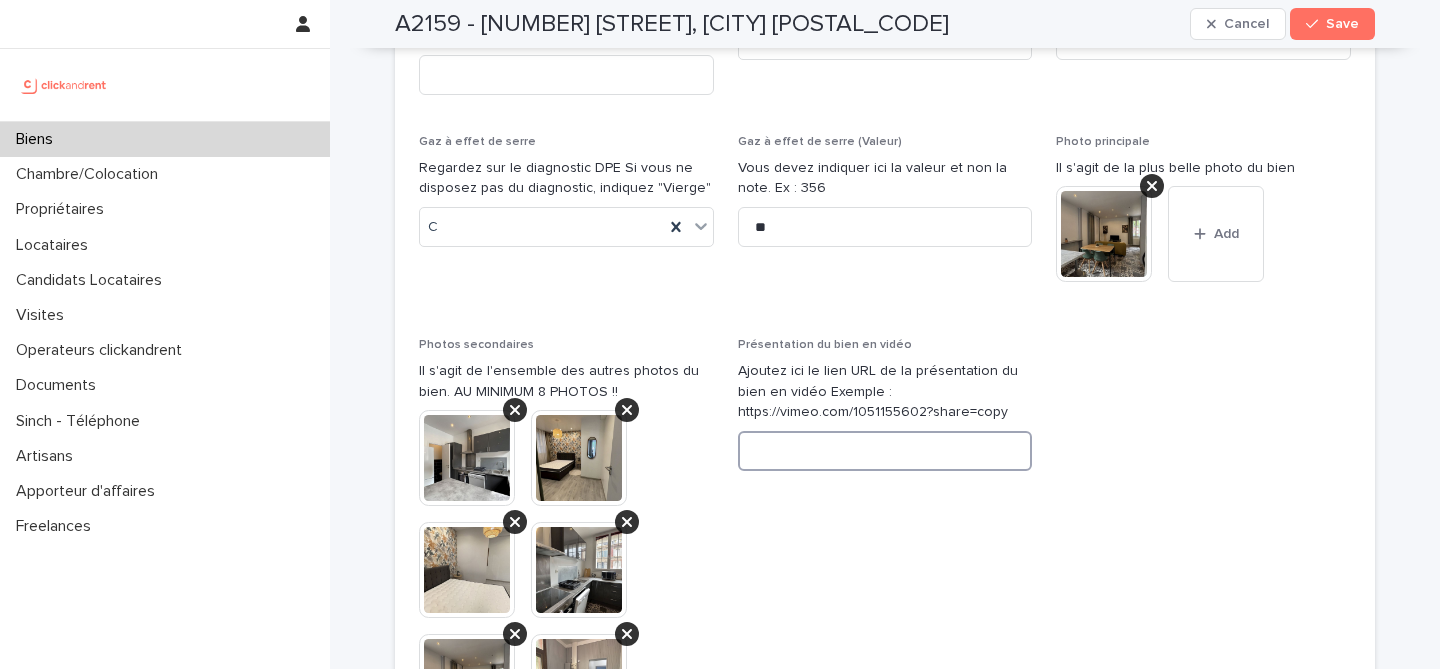 click at bounding box center [885, 451] 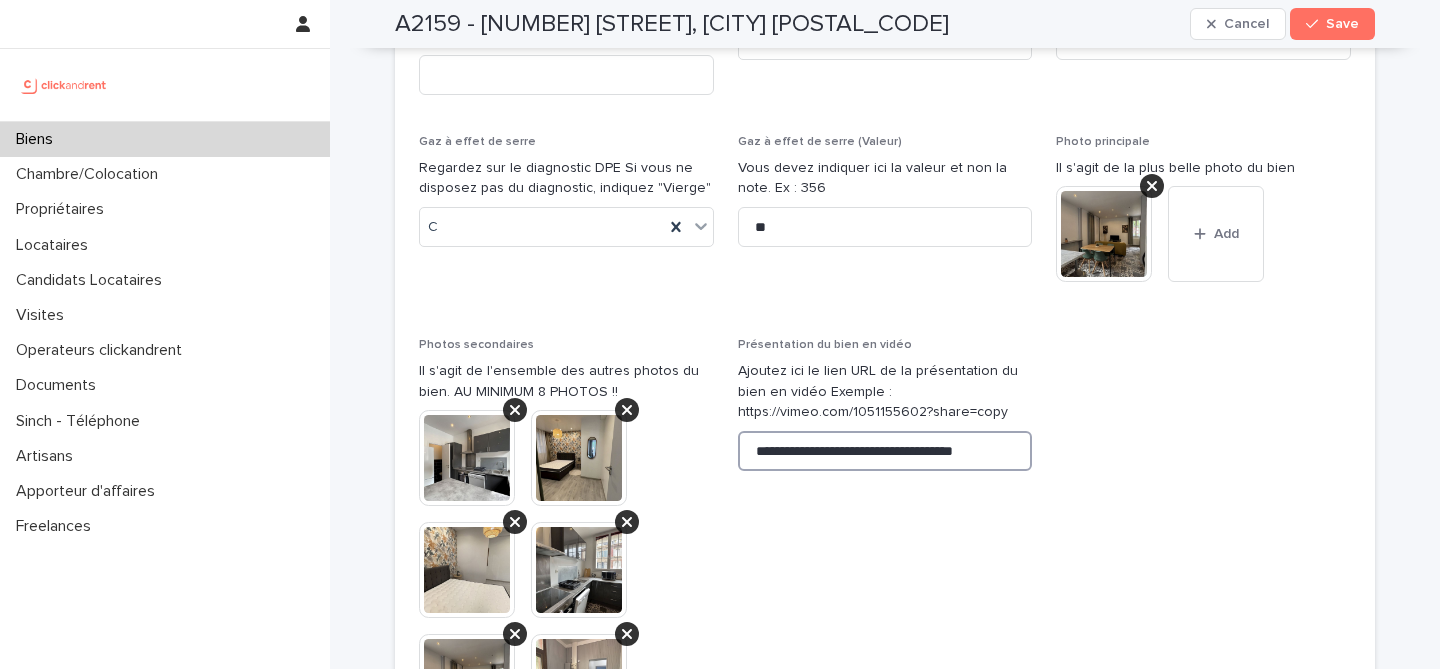 scroll, scrollTop: 0, scrollLeft: 2, axis: horizontal 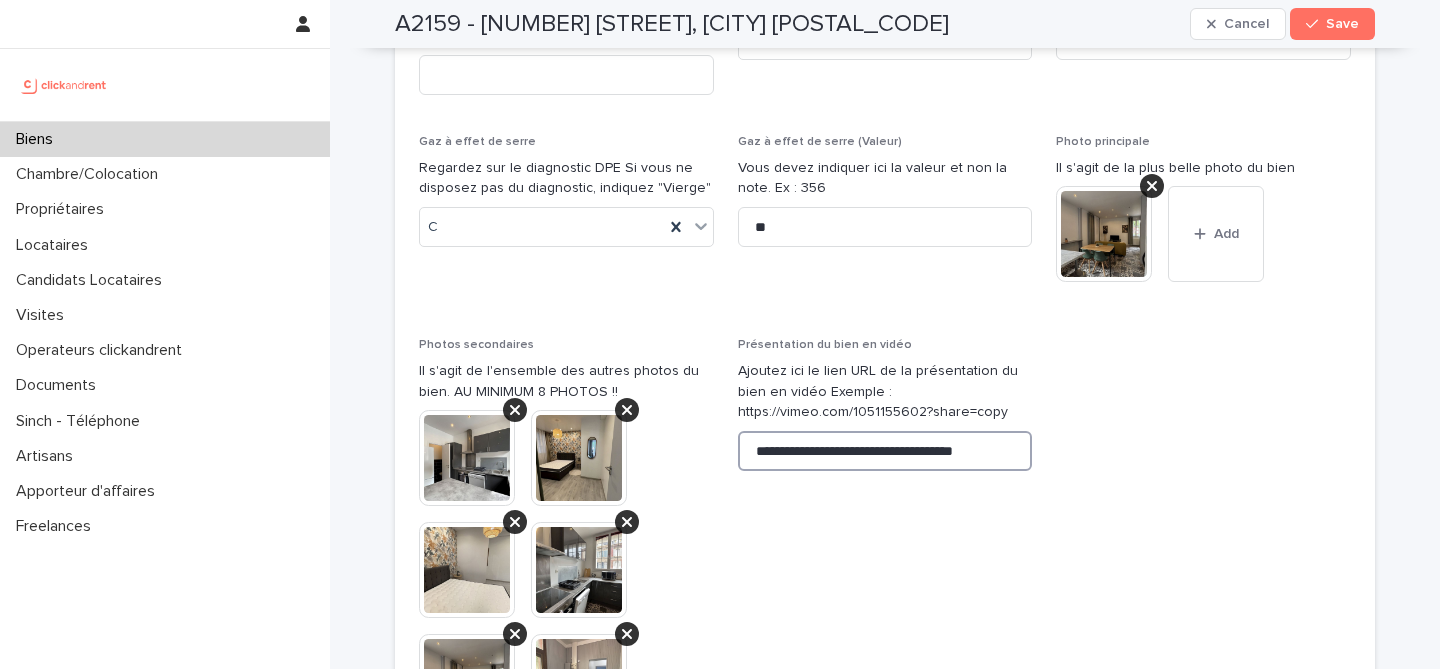 type on "**********" 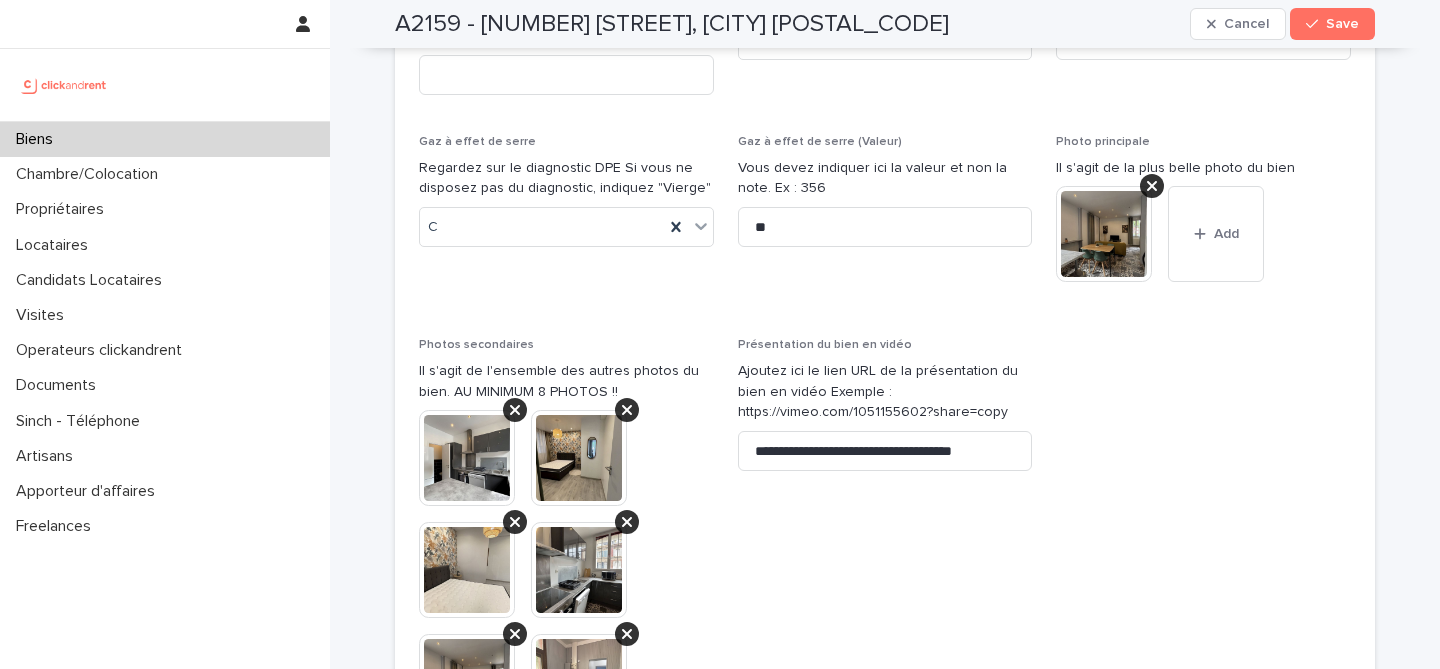 click at bounding box center (1203, 714) 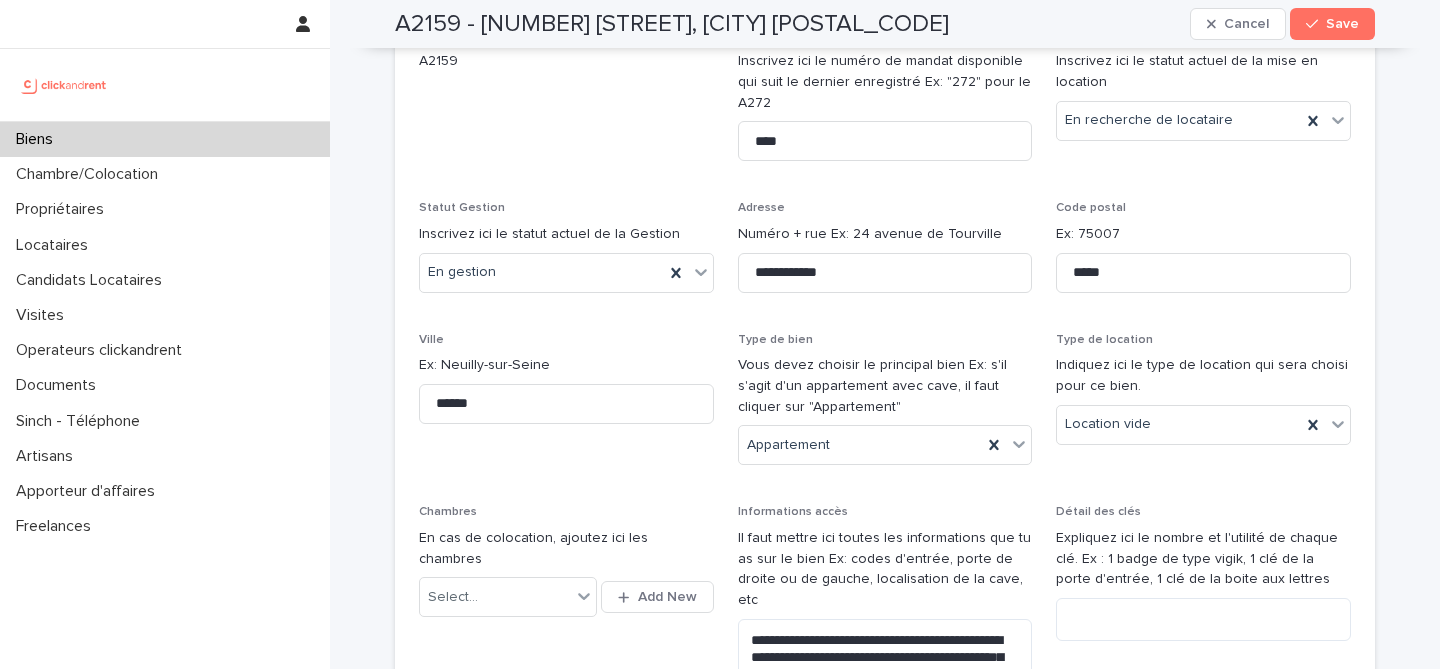 scroll, scrollTop: 0, scrollLeft: 0, axis: both 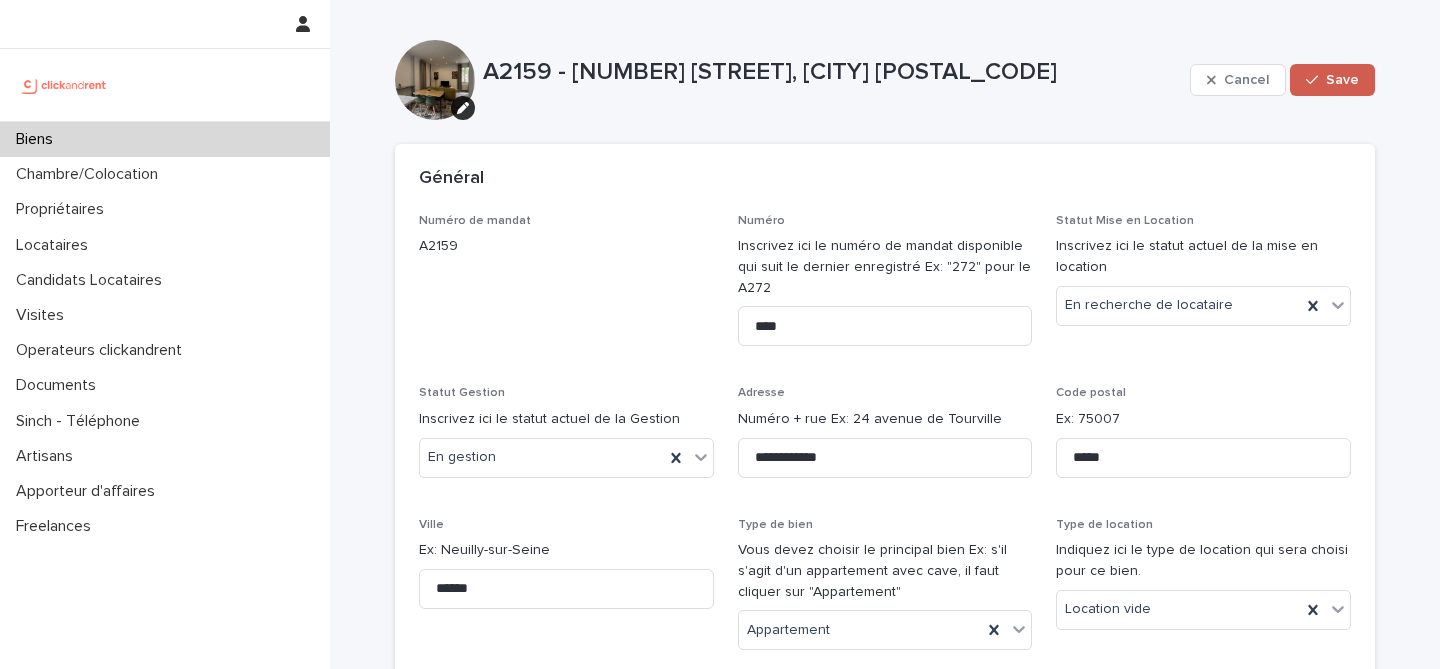 click on "Save" at bounding box center (1332, 80) 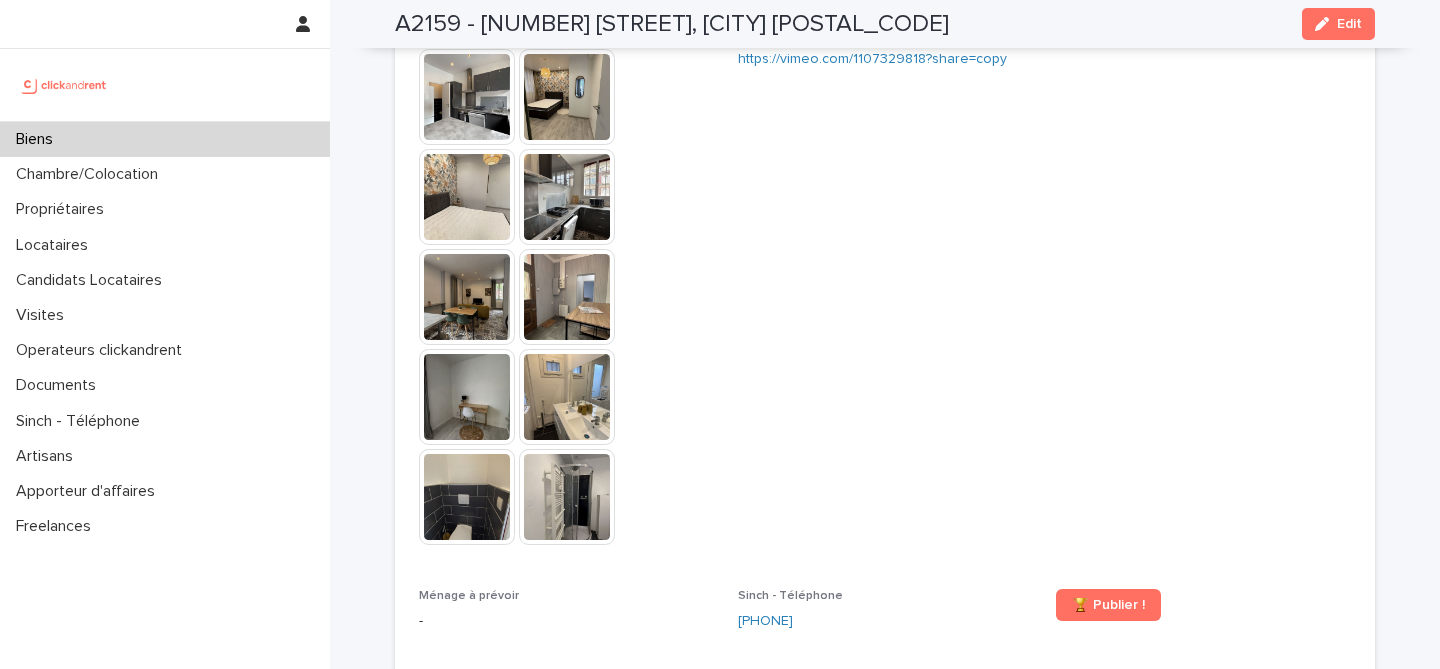 scroll, scrollTop: 5107, scrollLeft: 0, axis: vertical 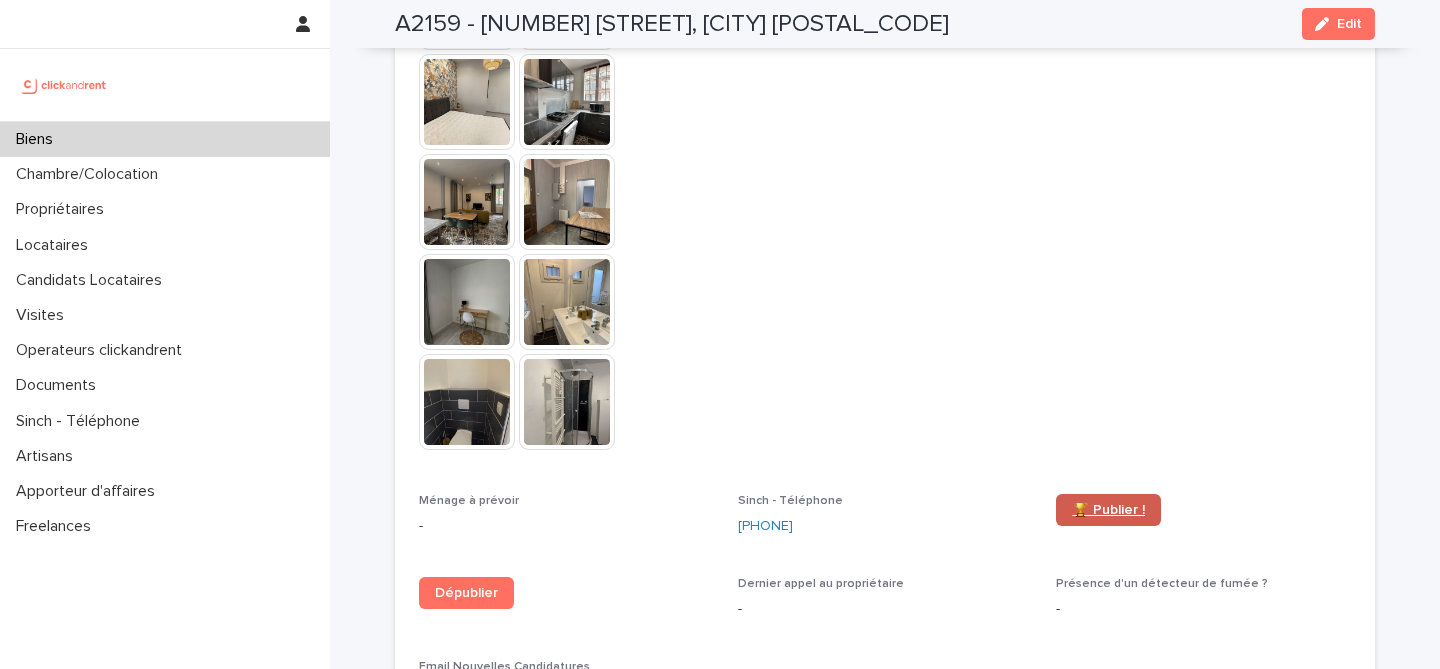 click on "🏆  Publier !" at bounding box center (1108, 510) 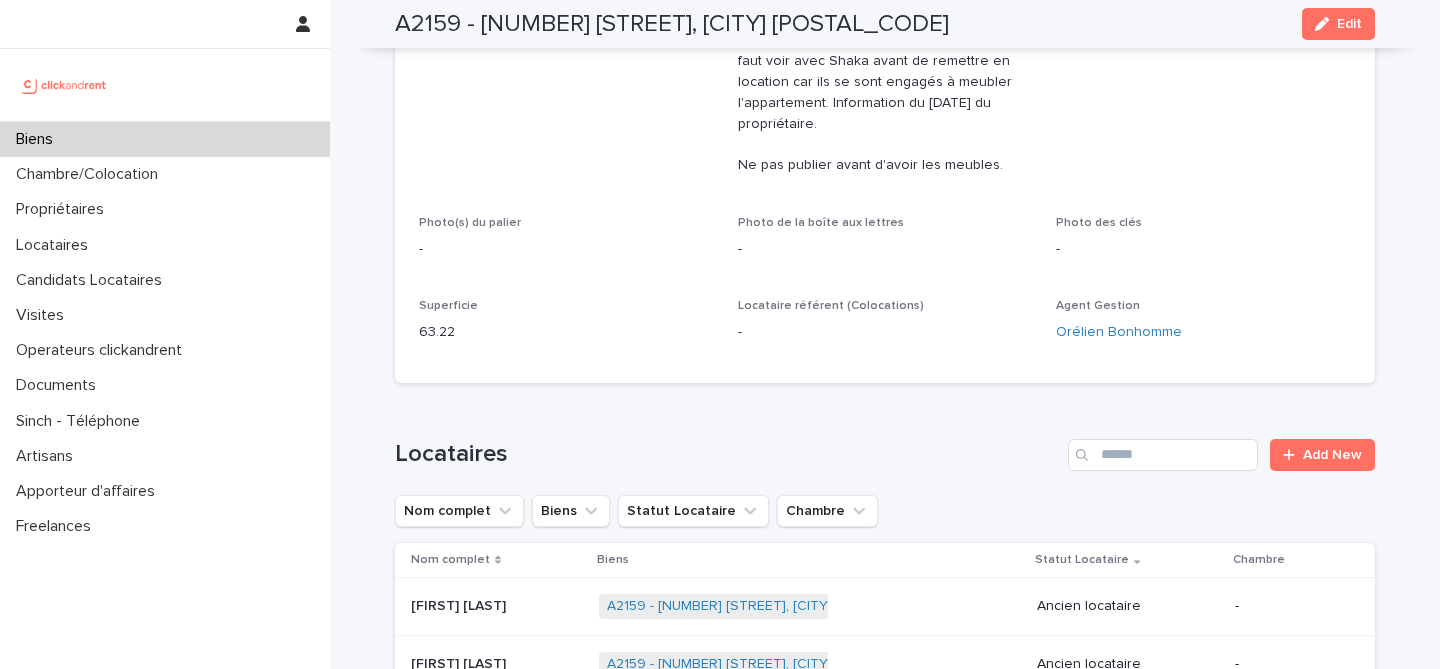 scroll, scrollTop: 427, scrollLeft: 0, axis: vertical 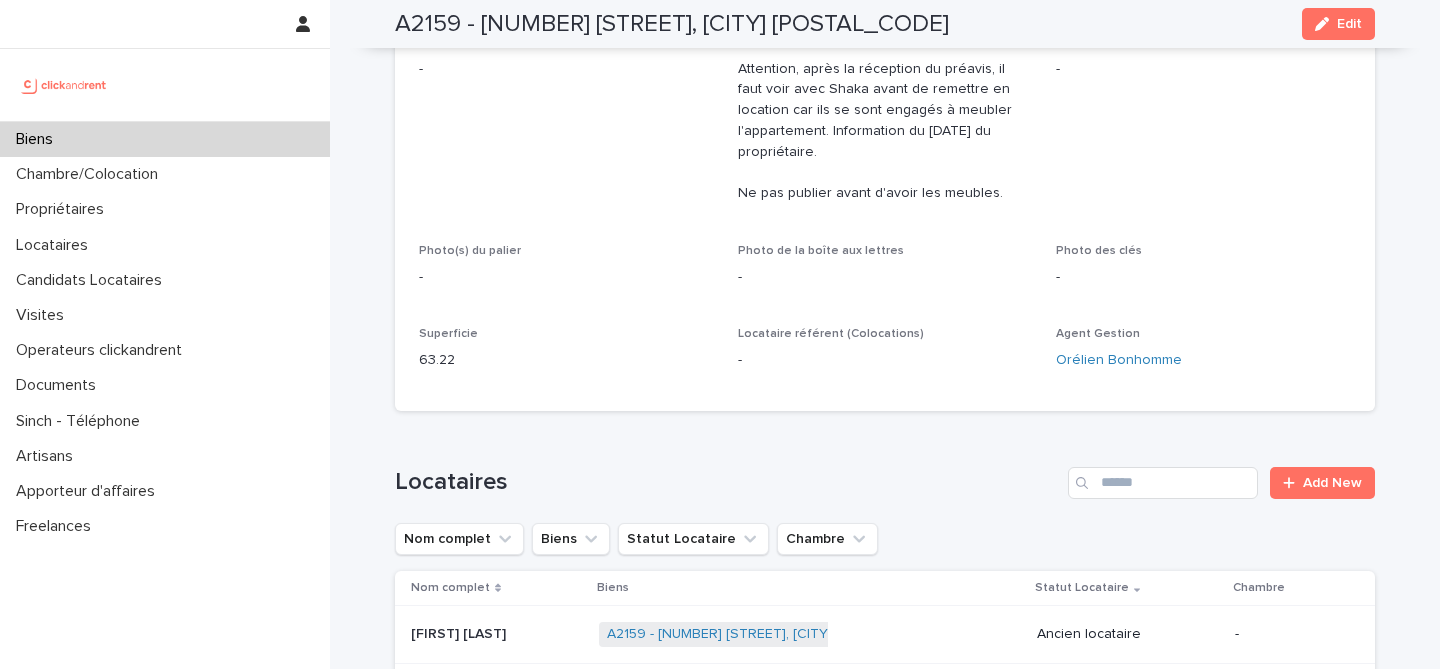 click on "A2159 - 33 rue Allou,  Amiens 80000" at bounding box center [672, 24] 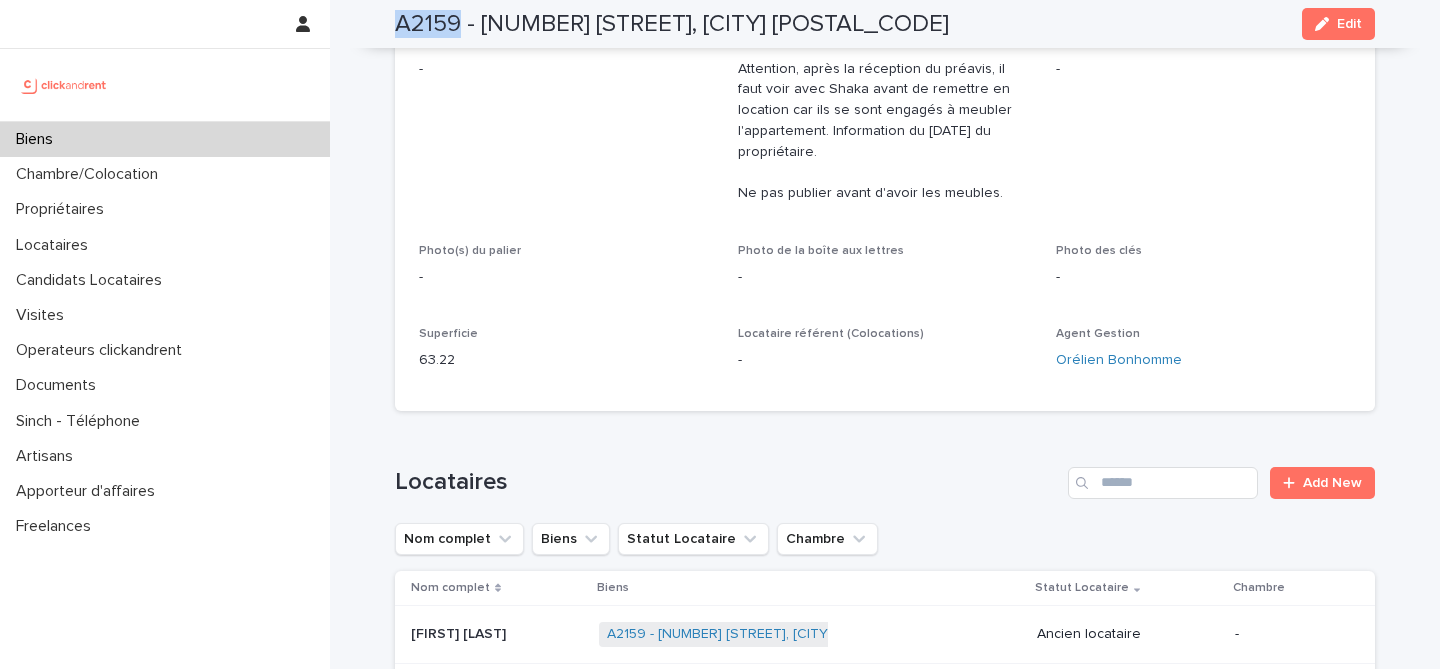 click on "A2159 - 33 rue Allou,  Amiens 80000" at bounding box center (672, 24) 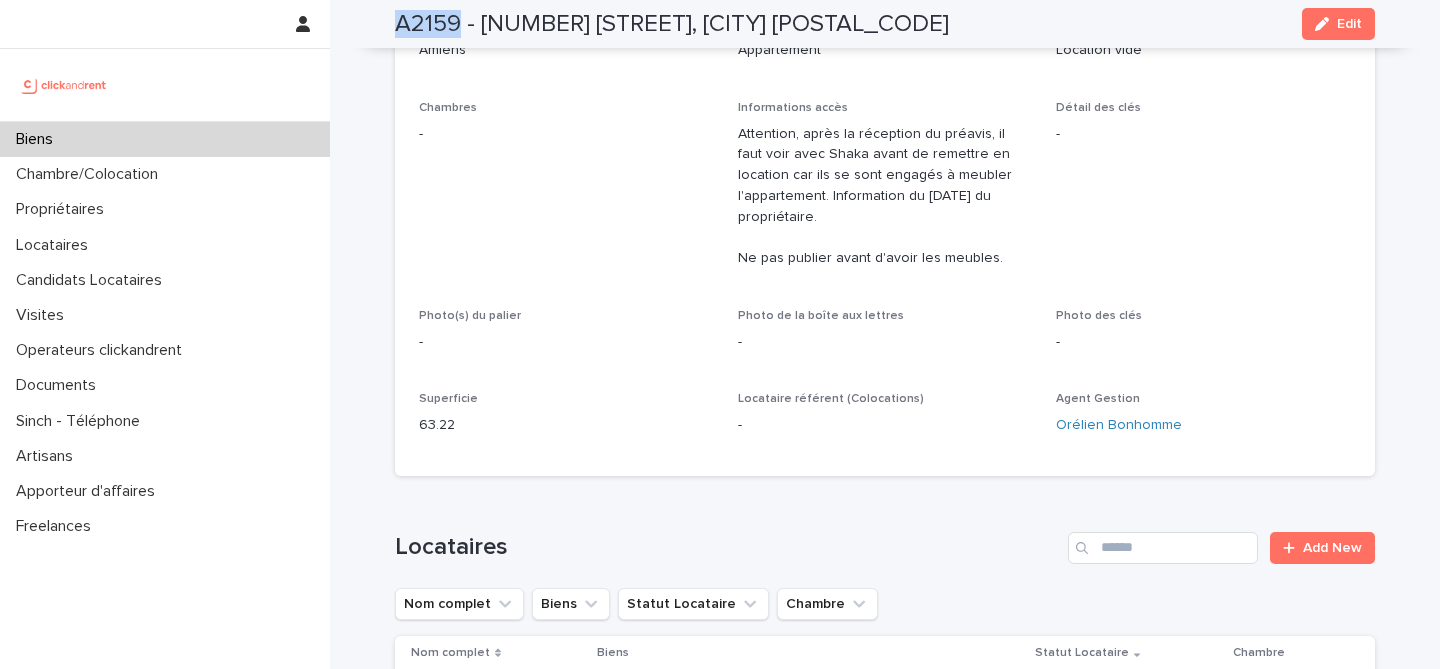scroll, scrollTop: 351, scrollLeft: 0, axis: vertical 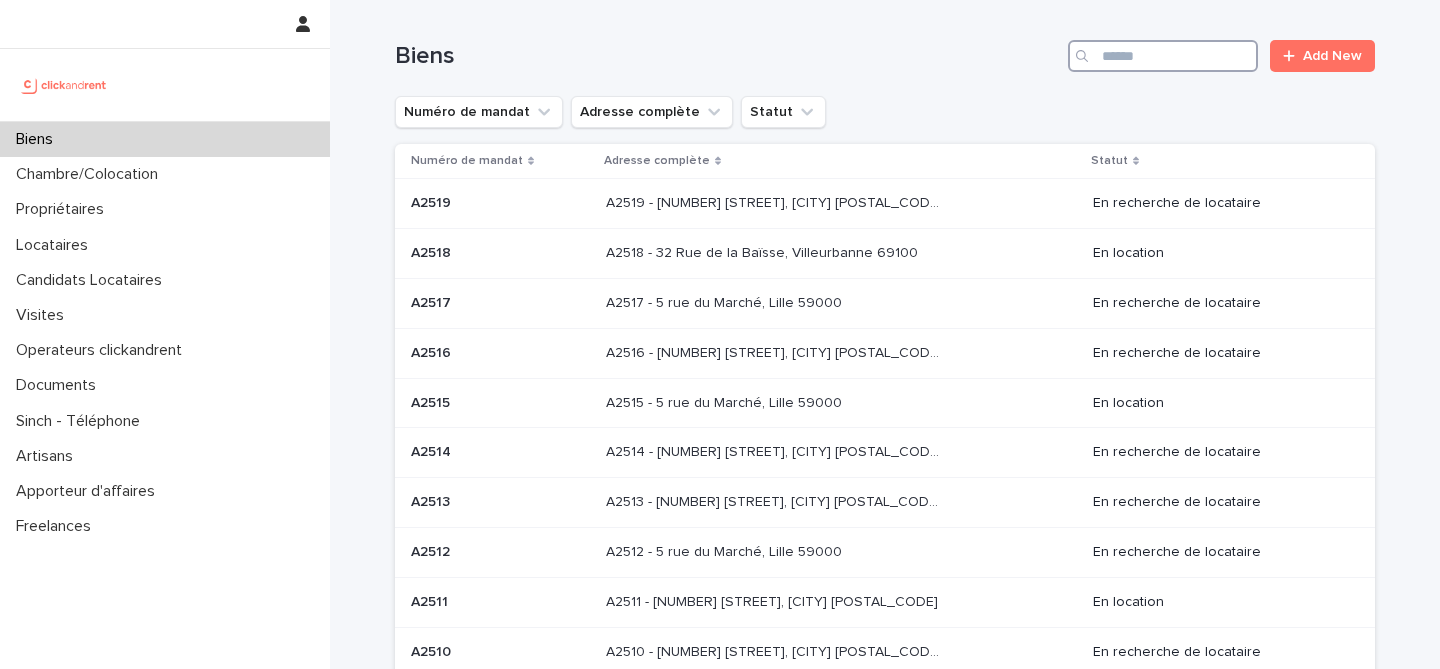 click at bounding box center [1163, 56] 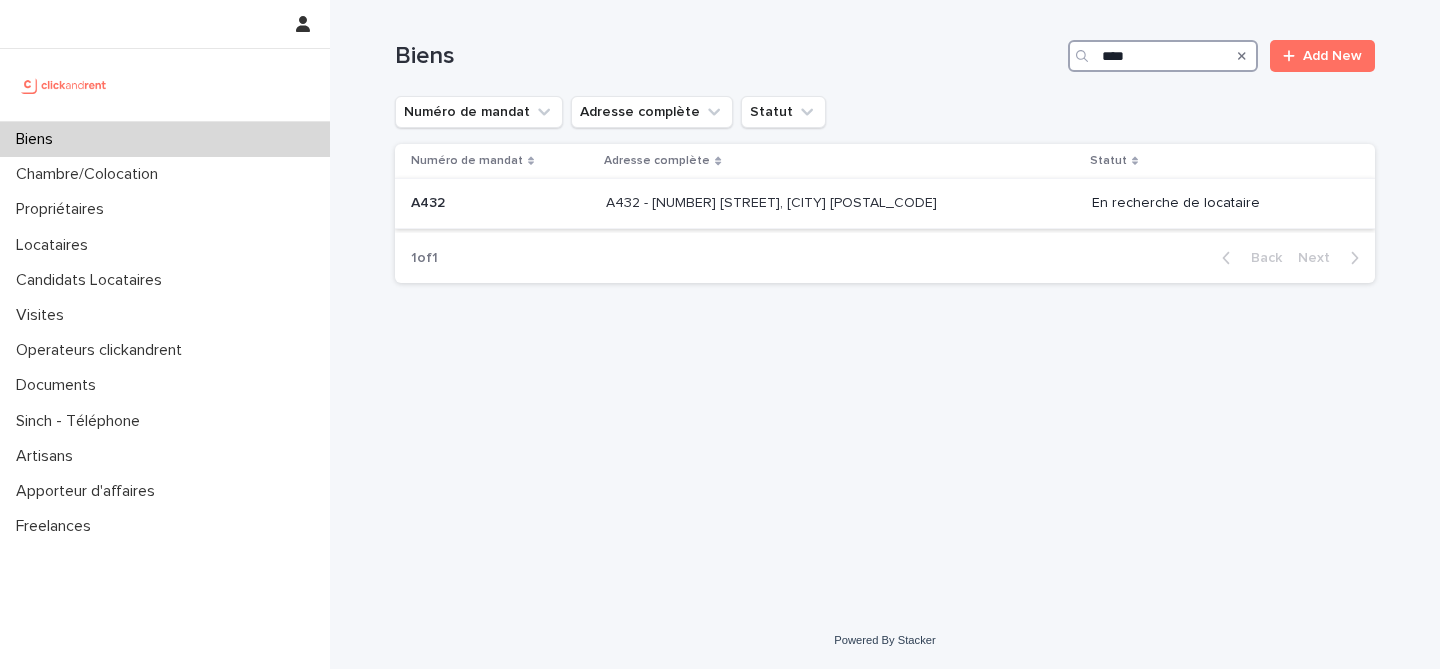 type on "****" 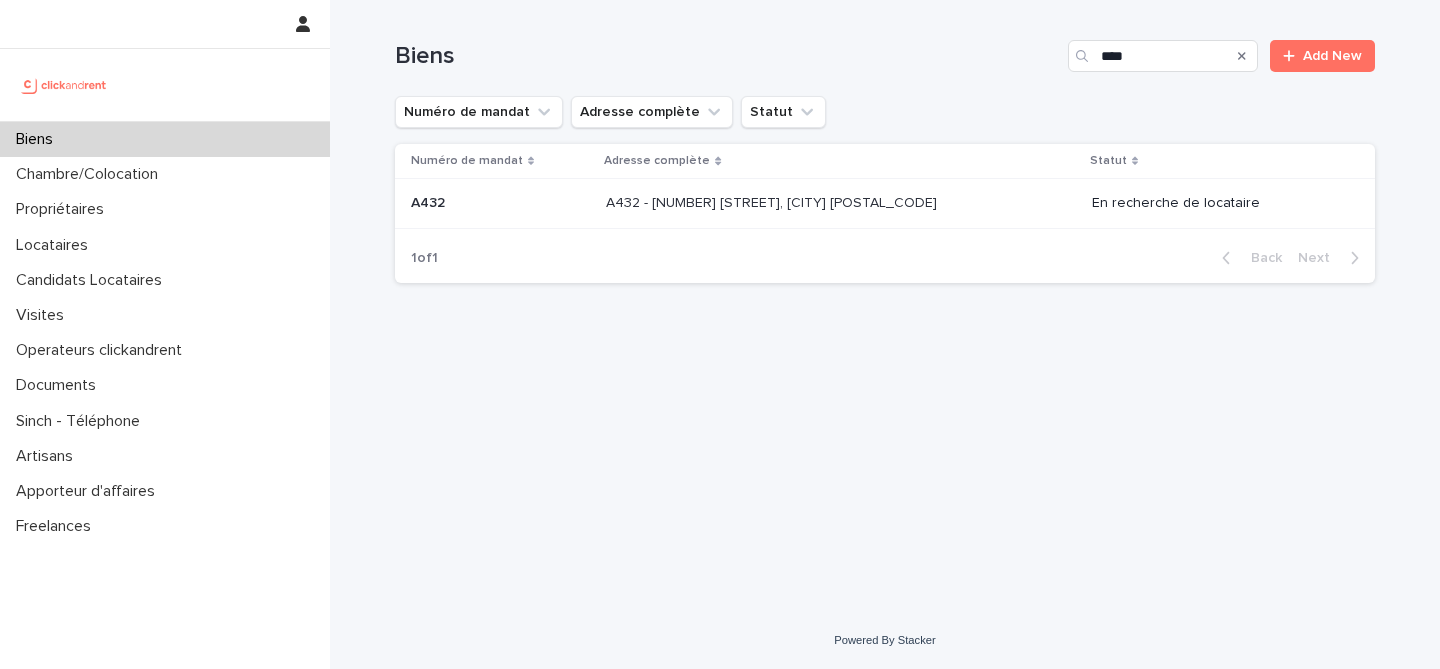click on "A432 A432" at bounding box center [496, 204] 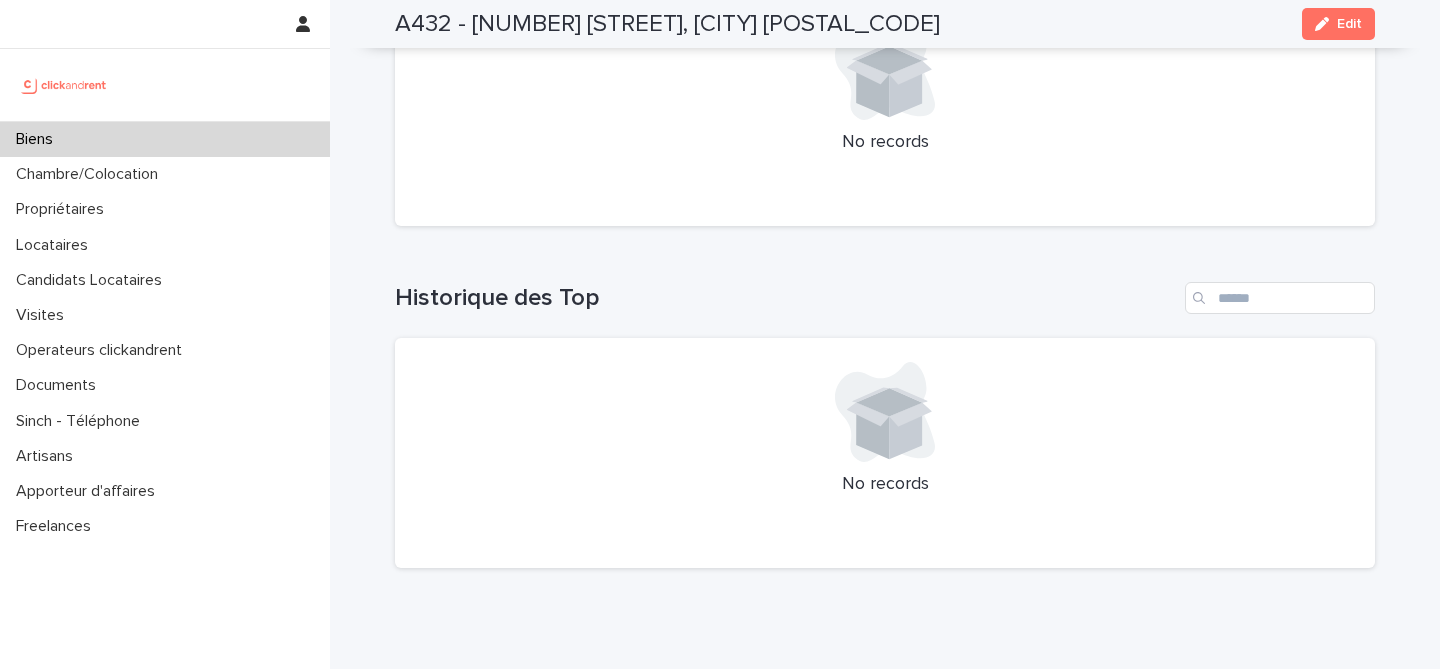 scroll, scrollTop: 7508, scrollLeft: 0, axis: vertical 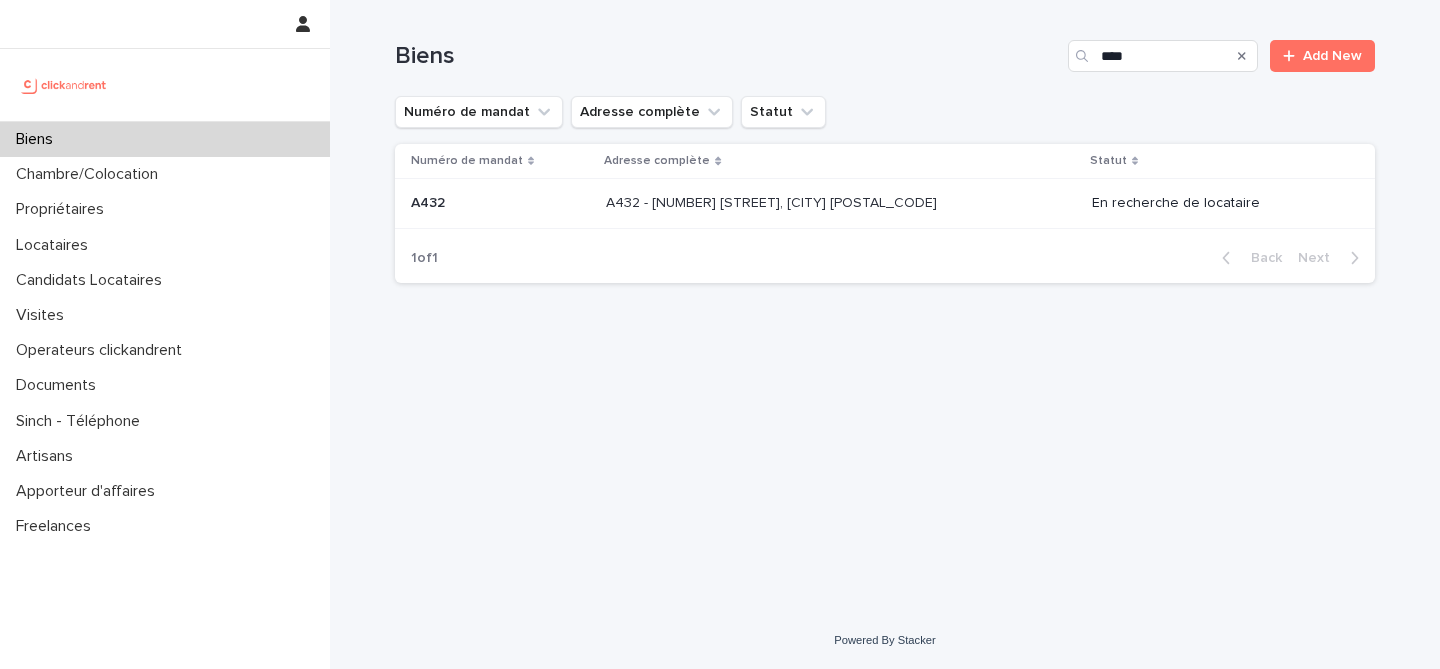 click at bounding box center [500, 203] 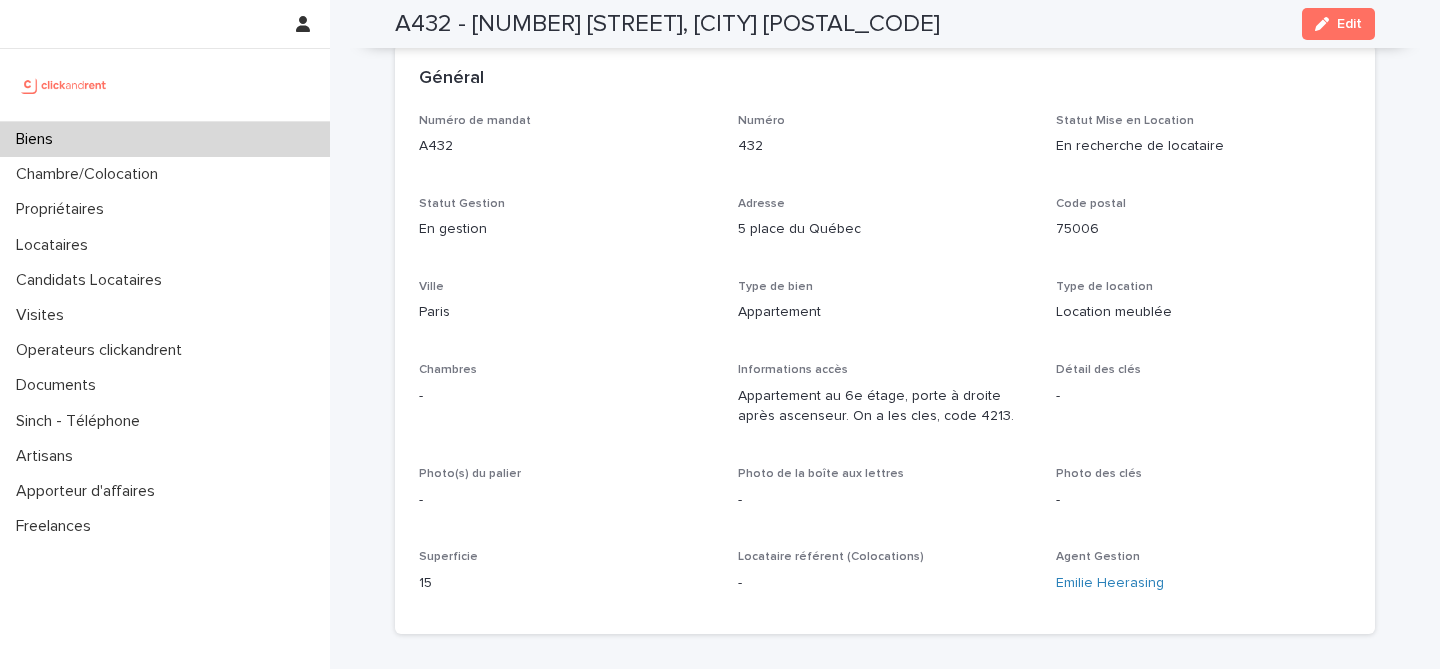 scroll, scrollTop: 0, scrollLeft: 0, axis: both 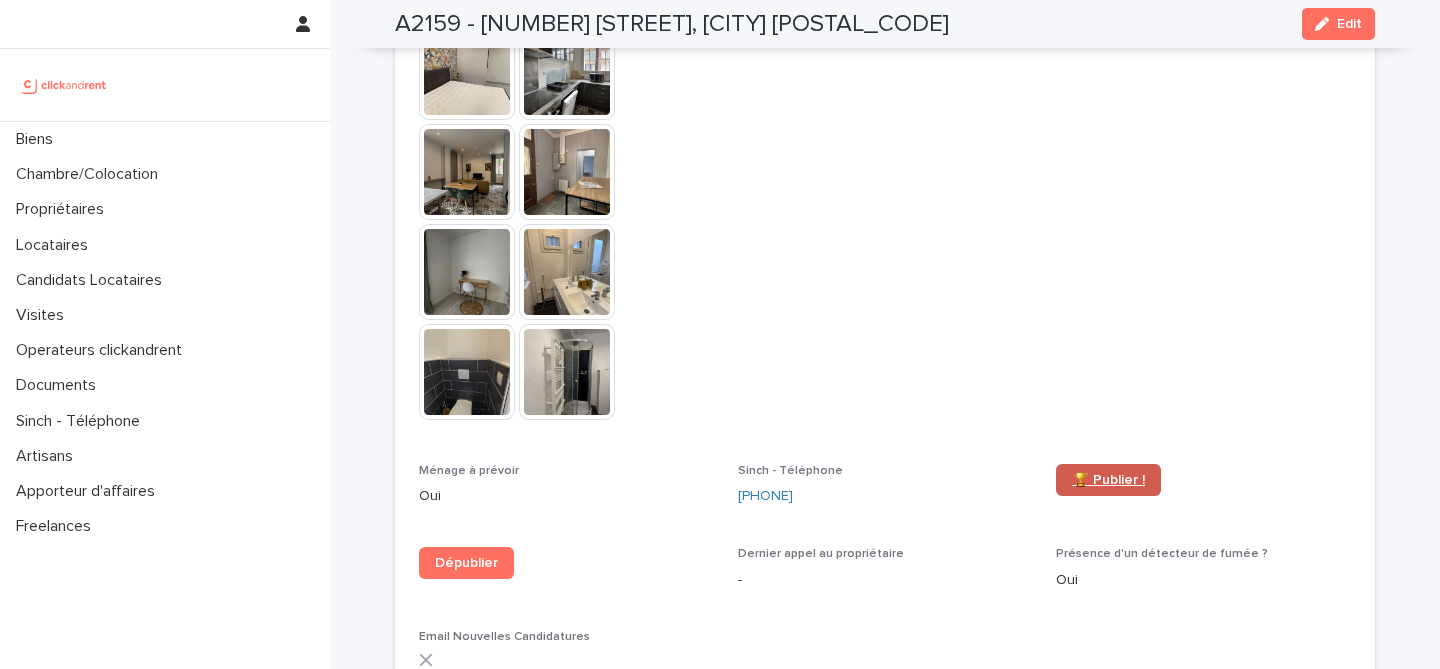 click on "🏆  Publier !" at bounding box center [1108, 480] 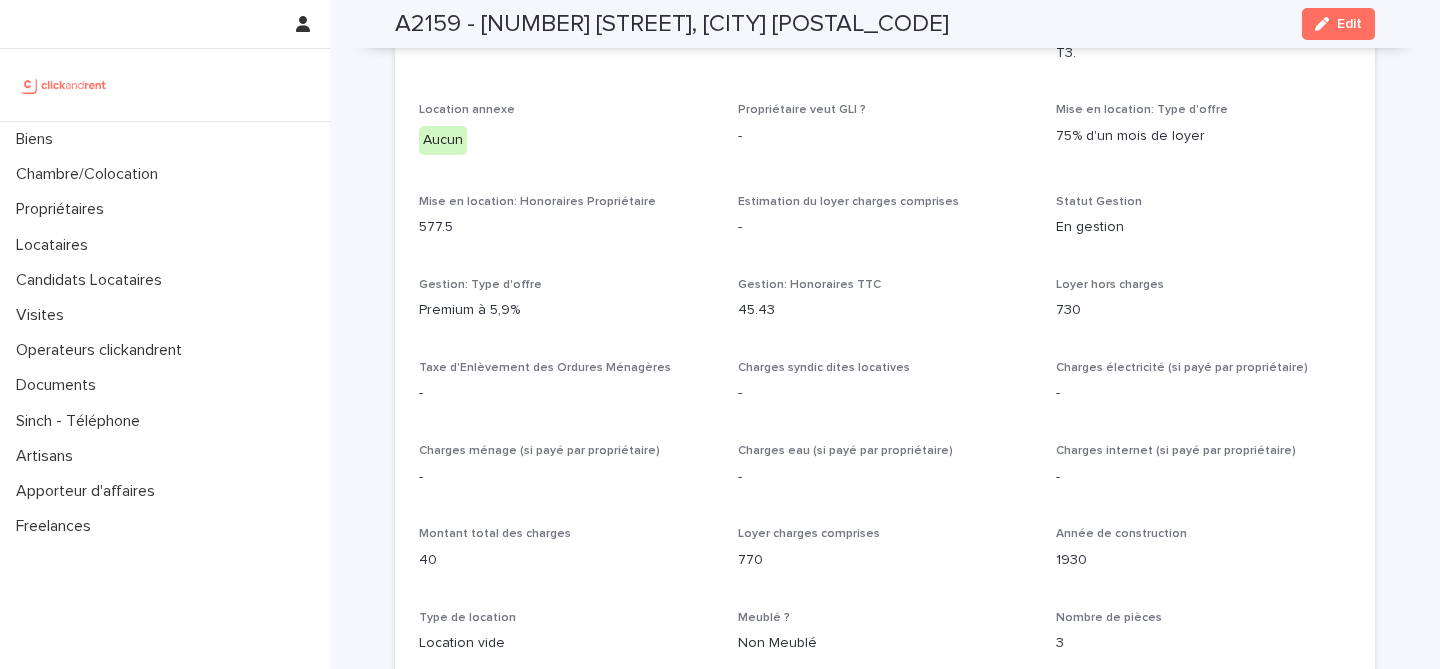 scroll, scrollTop: 0, scrollLeft: 0, axis: both 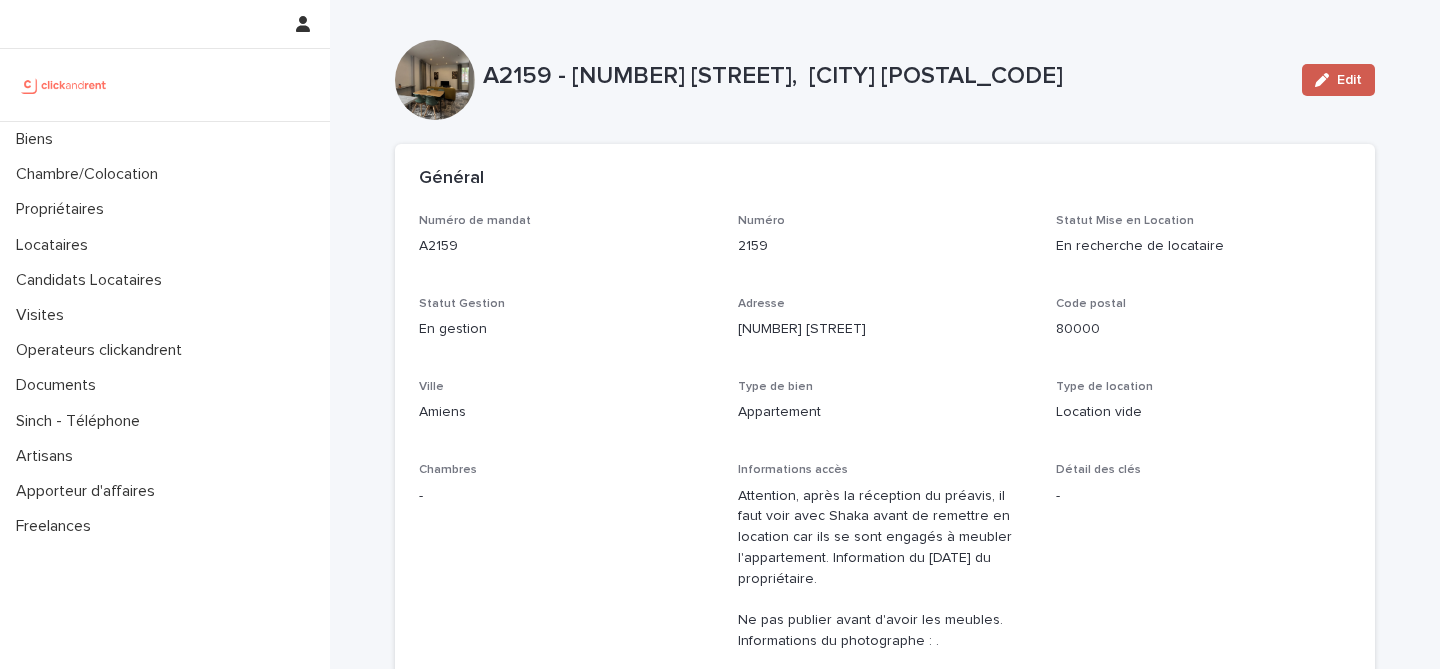 click on "Edit" at bounding box center [1338, 80] 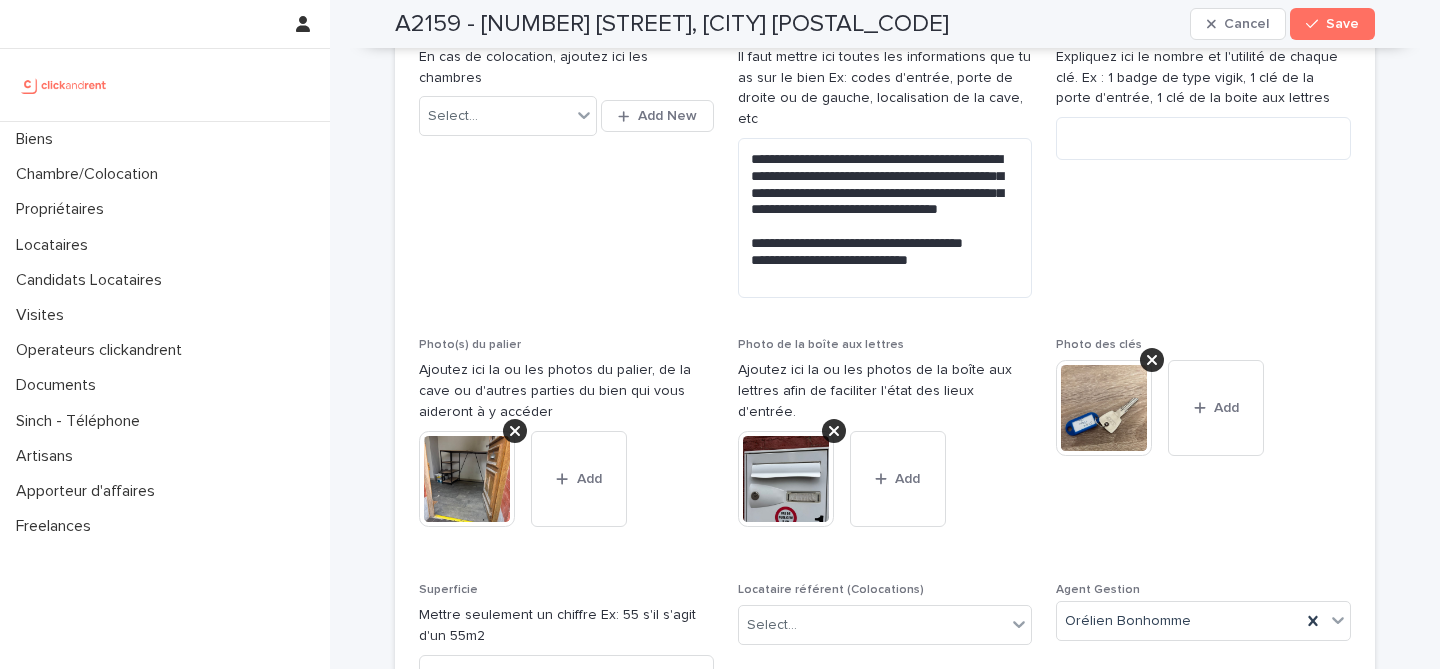 scroll, scrollTop: 673, scrollLeft: 0, axis: vertical 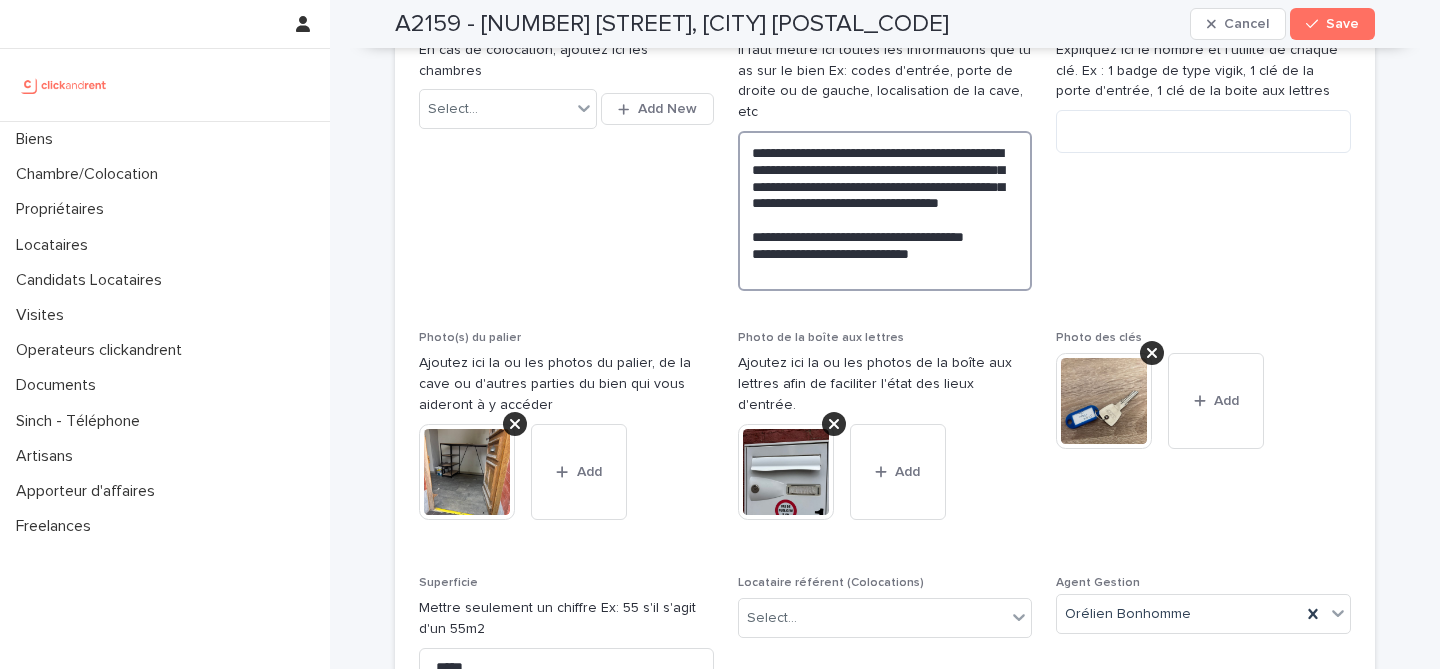 click on "**********" at bounding box center (885, 211) 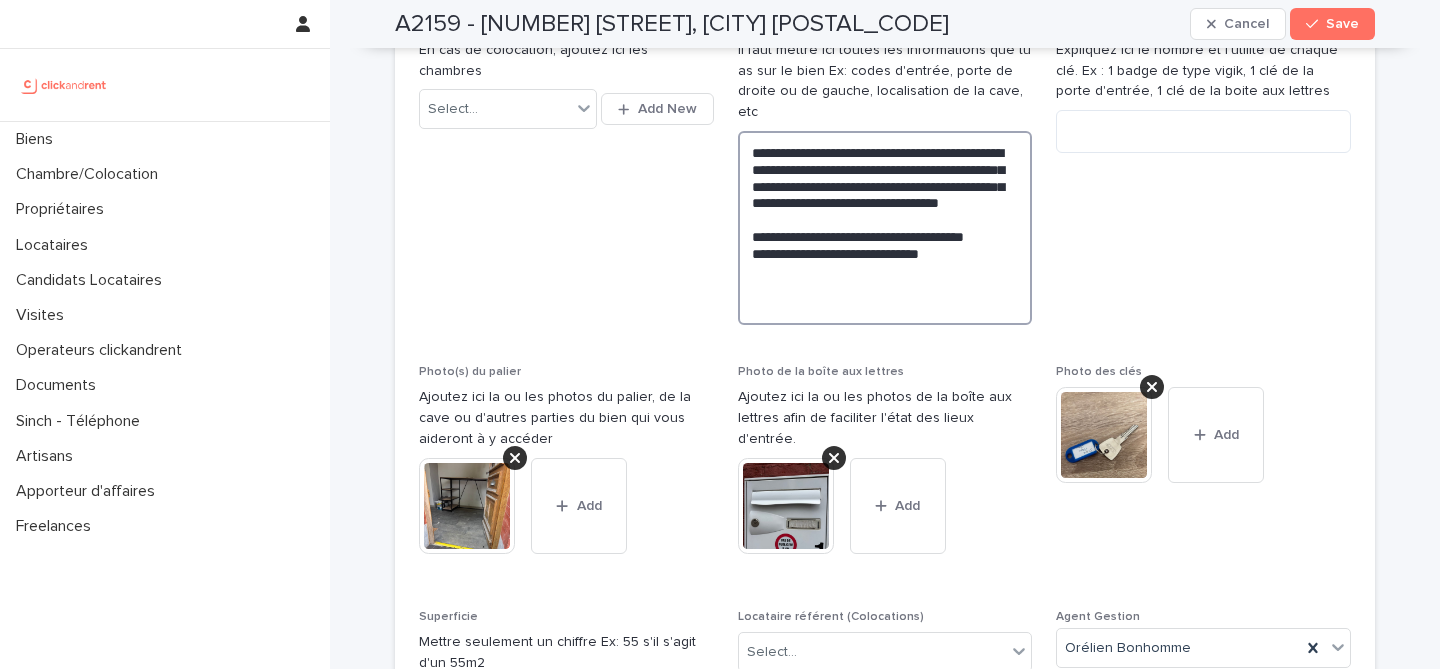 paste on "**********" 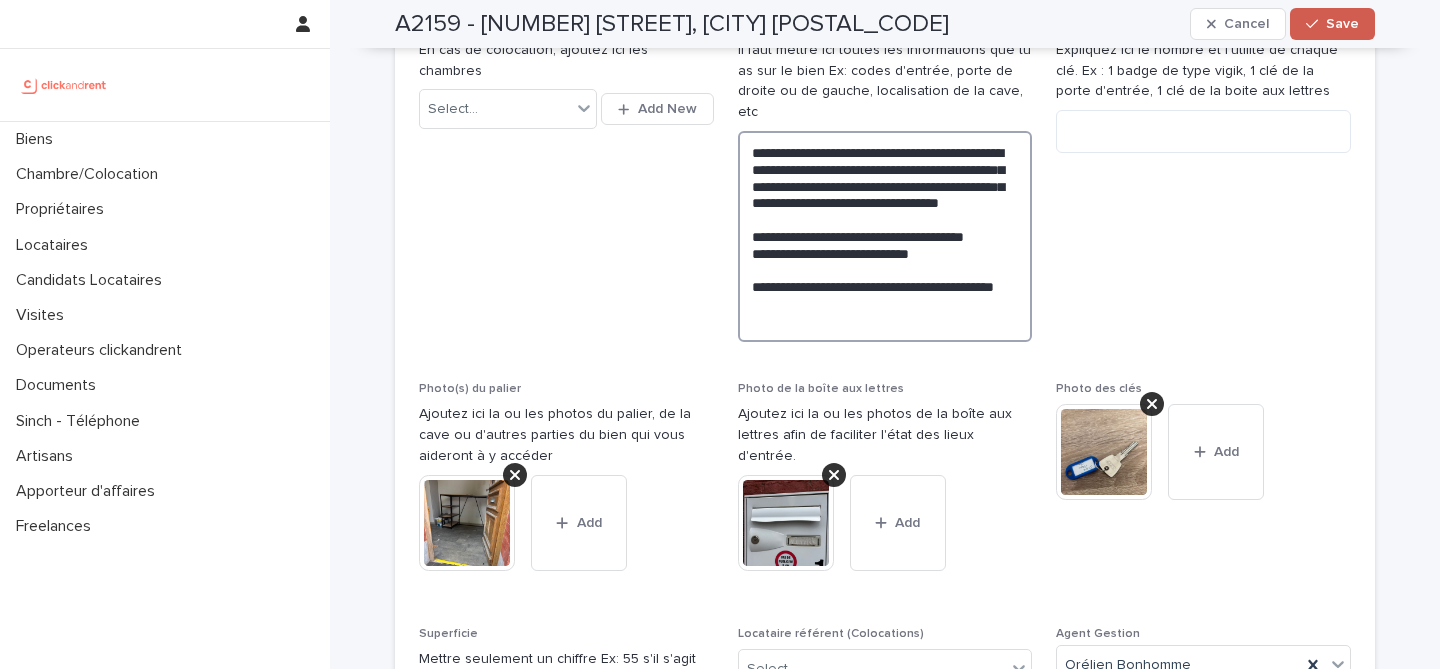 type on "**********" 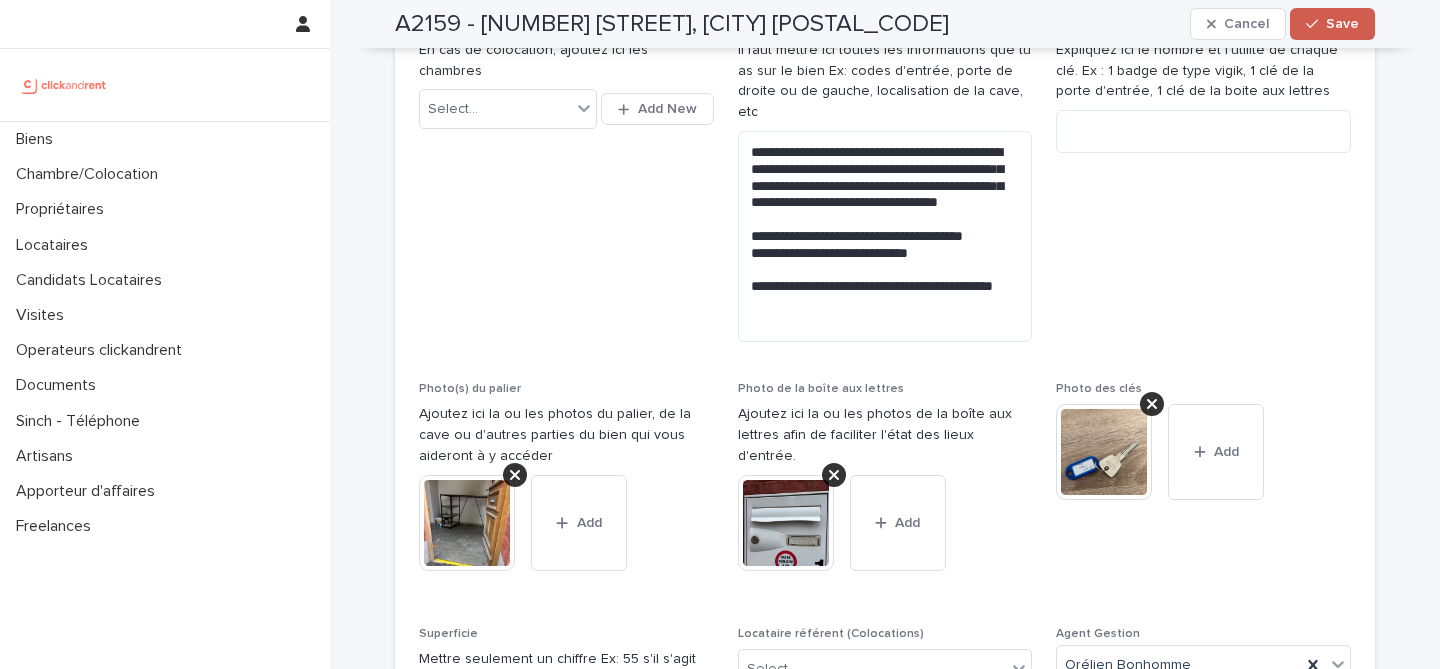 click 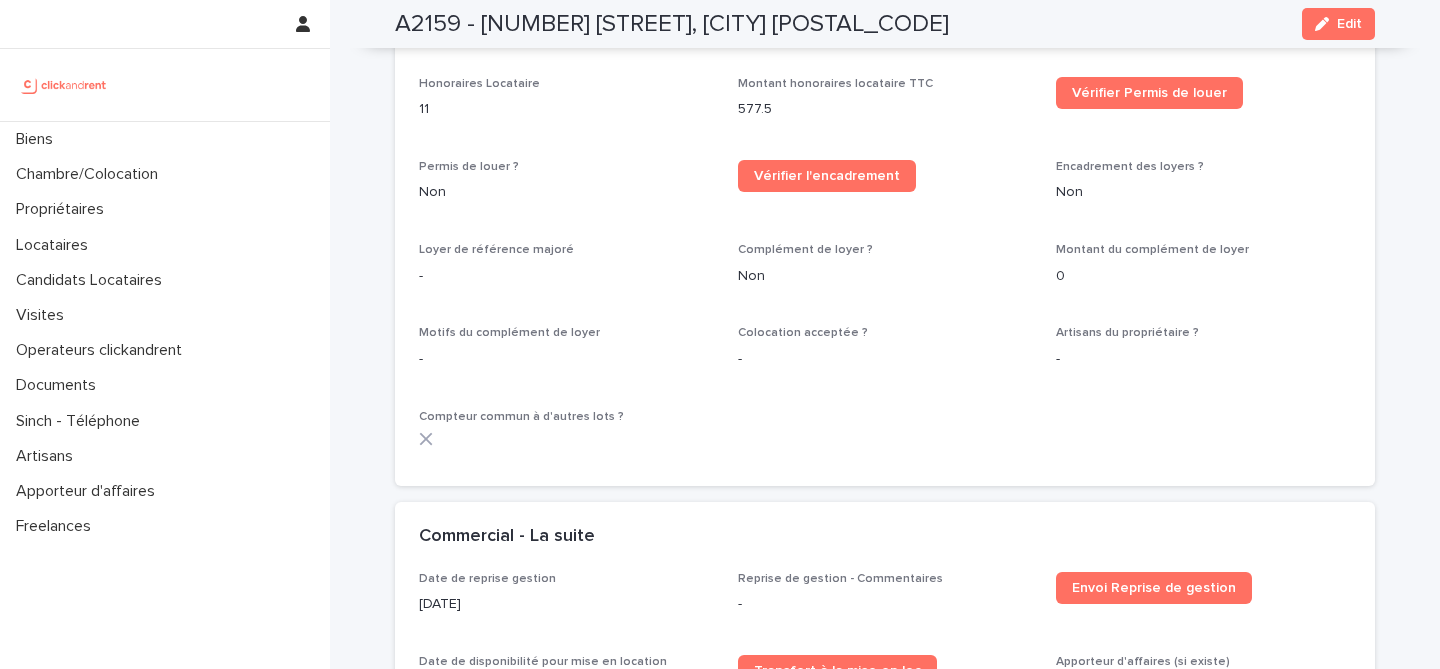 scroll, scrollTop: 3998, scrollLeft: 0, axis: vertical 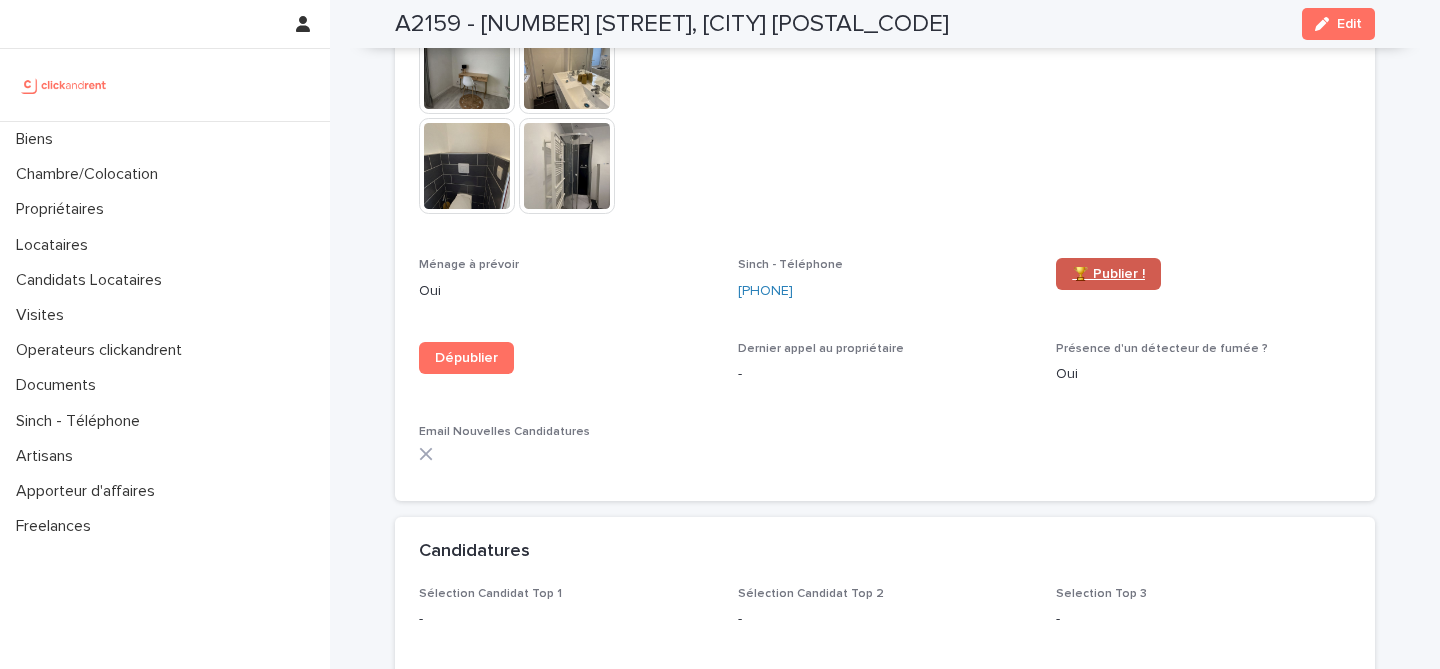 click on "🏆  Publier !" at bounding box center [1108, 274] 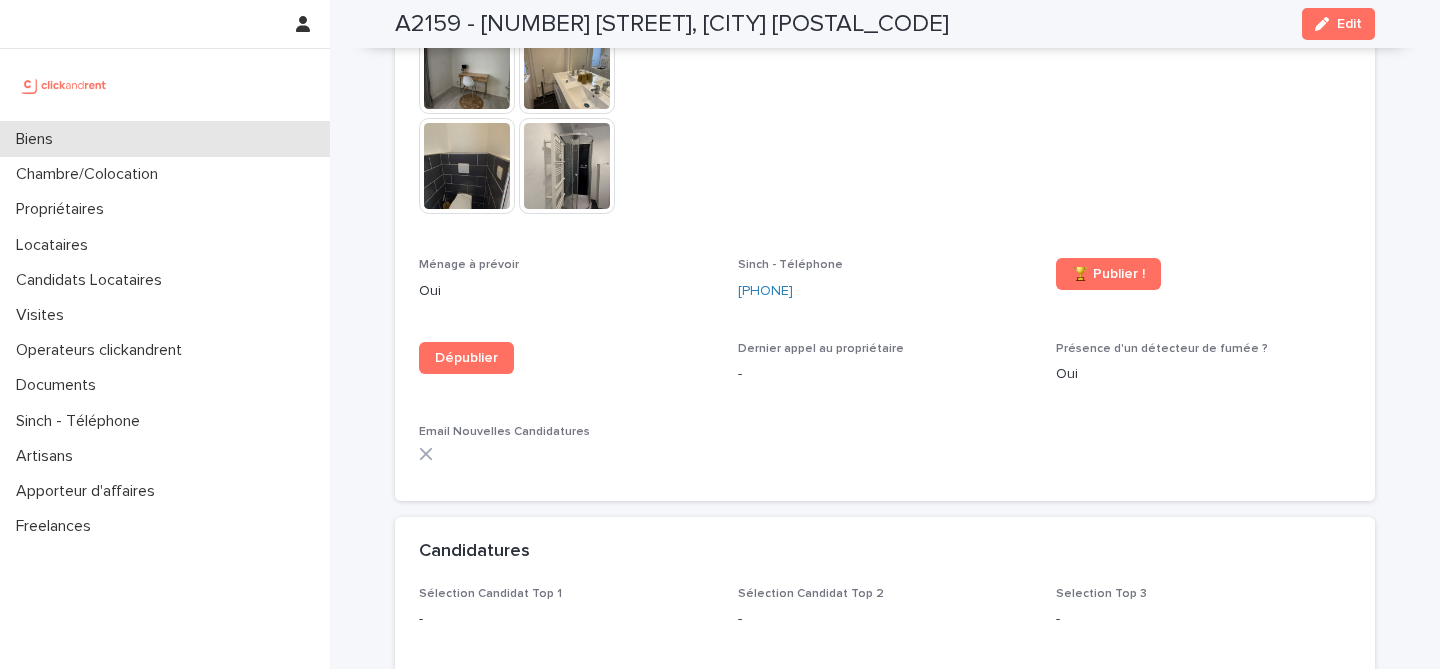 click on "Biens" at bounding box center [165, 139] 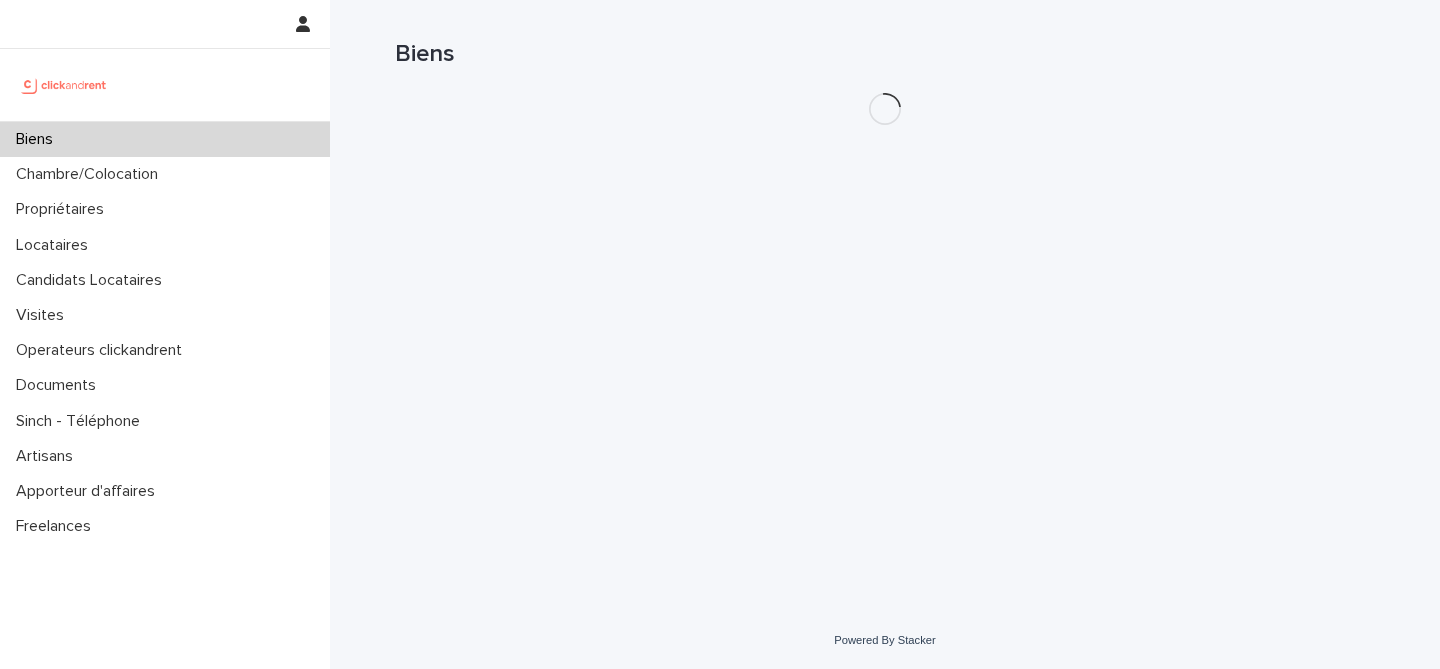 scroll, scrollTop: 0, scrollLeft: 0, axis: both 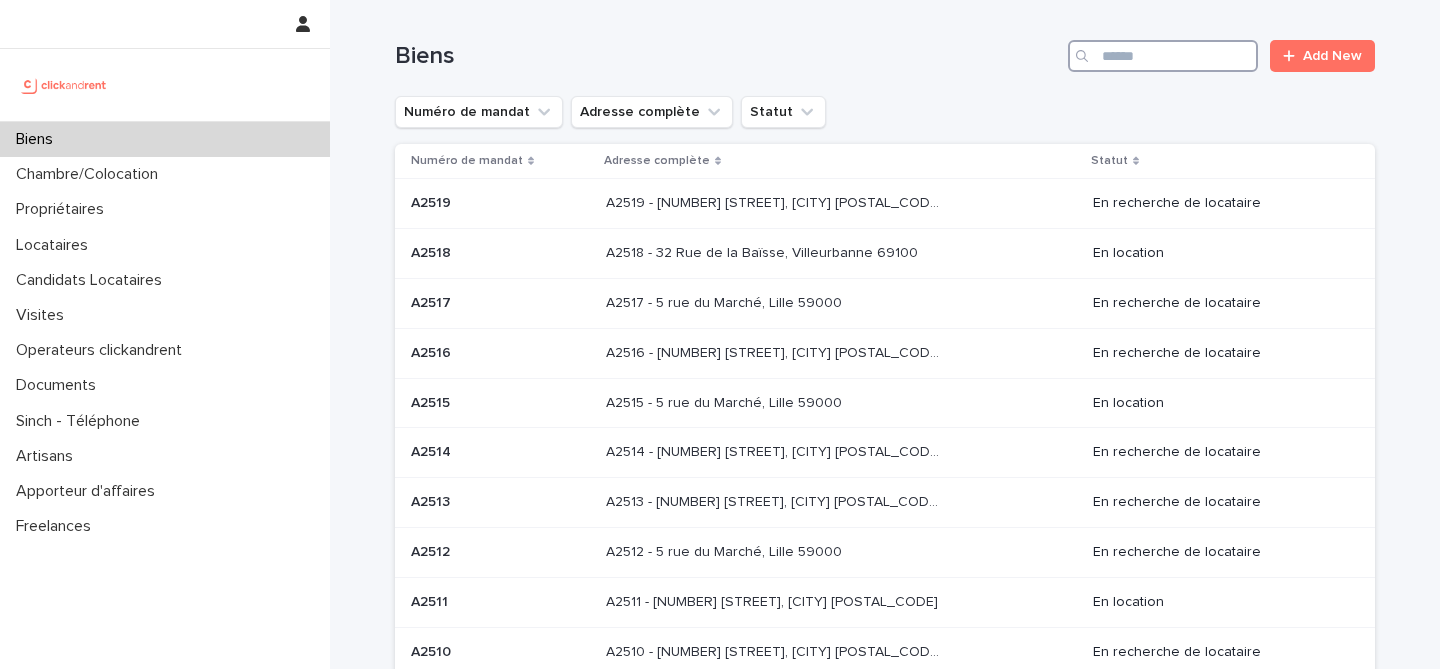 click at bounding box center (1163, 56) 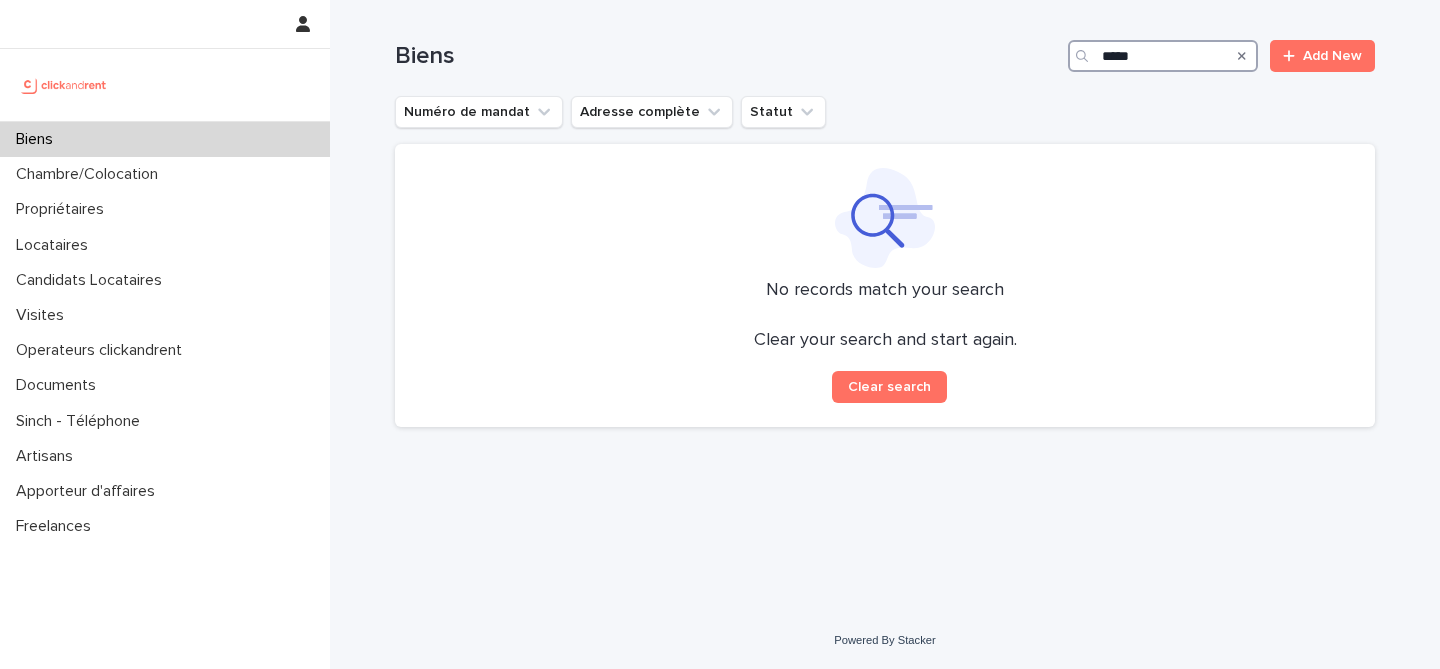 click on "*****" at bounding box center (1163, 56) 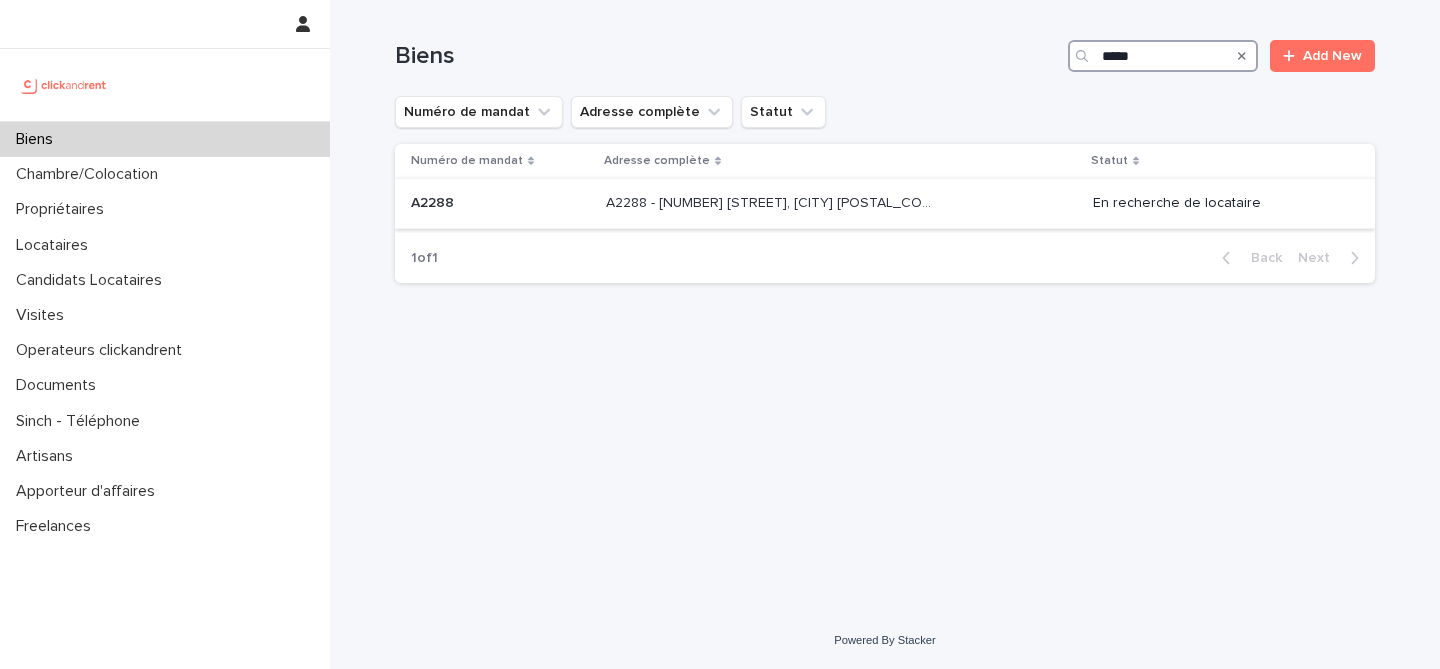 type on "*****" 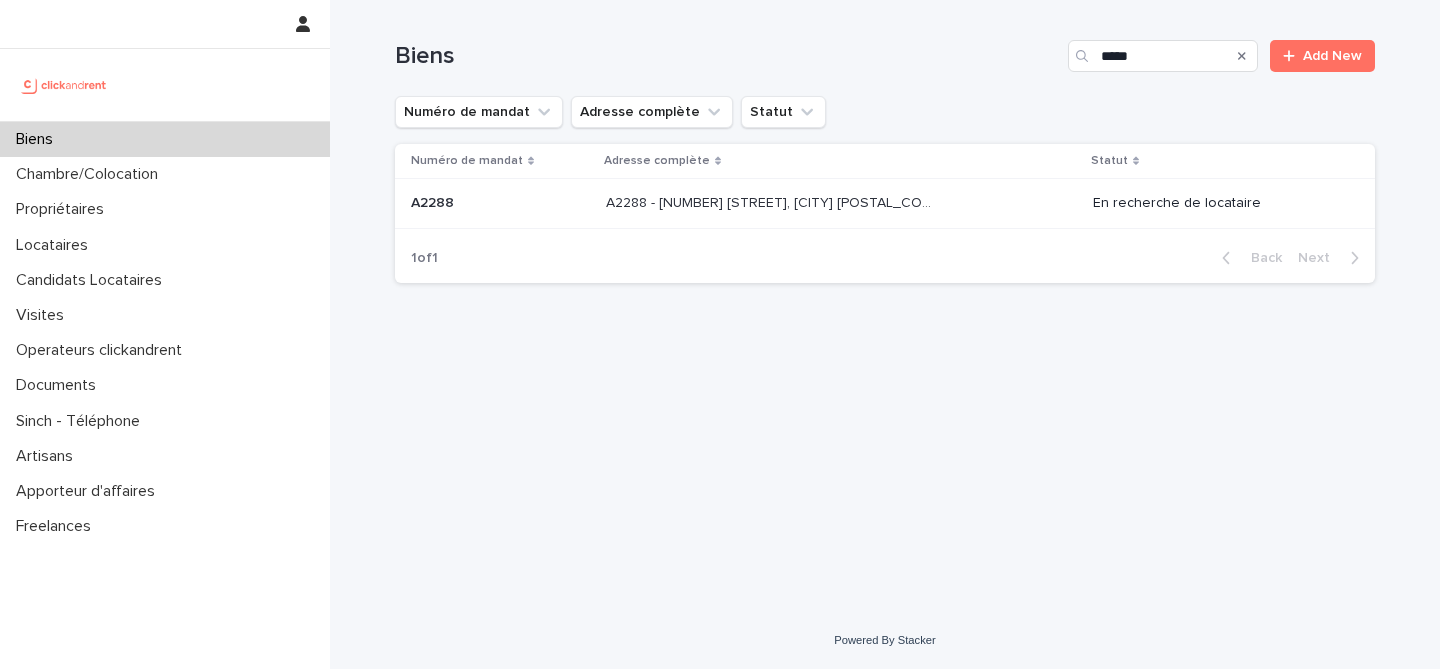 click on "A2288 - 65 Rue de Belleville,  Paris 75019" at bounding box center [774, 201] 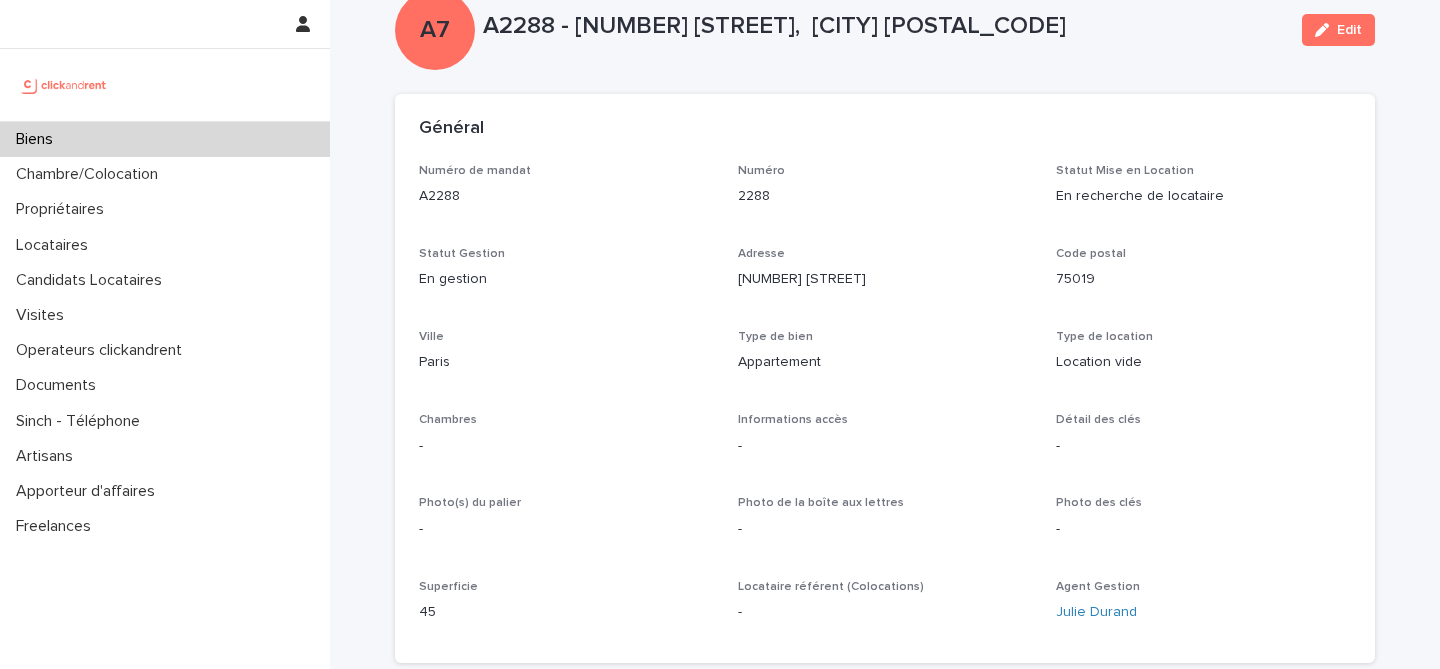 scroll, scrollTop: 56, scrollLeft: 0, axis: vertical 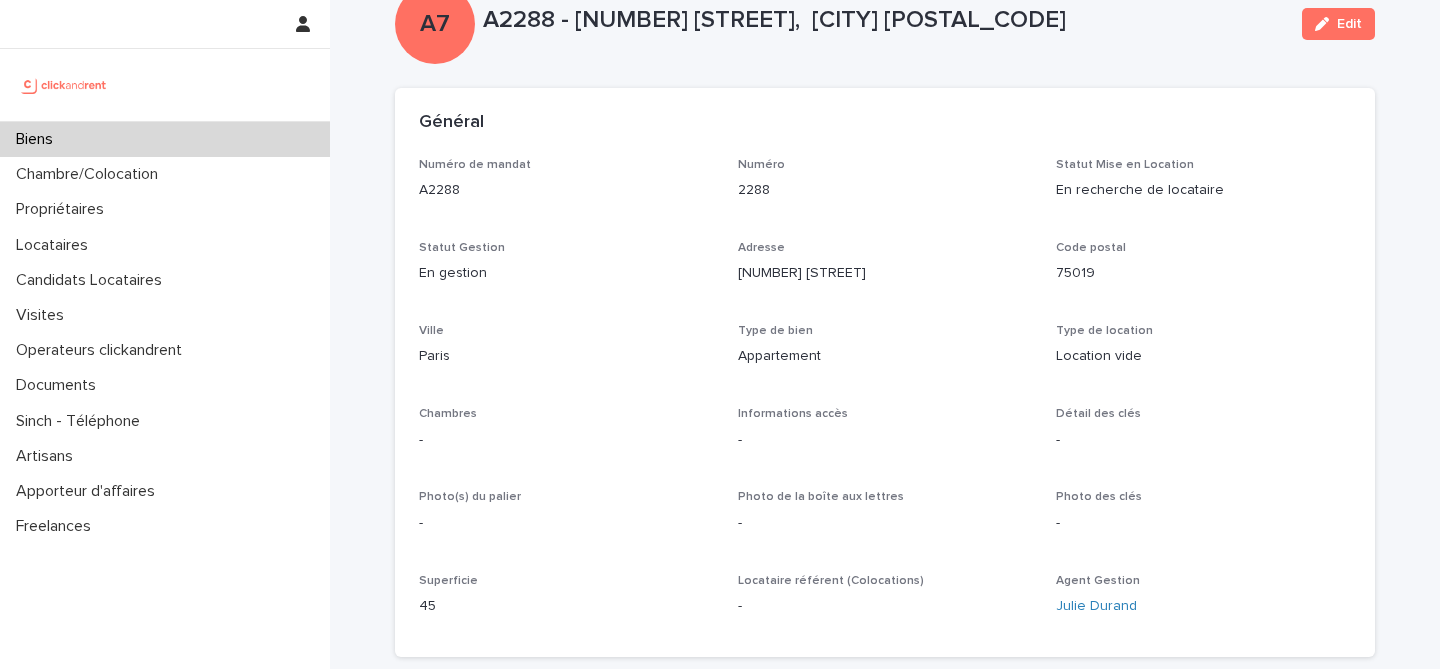 click on "A2288 - 65 Rue de Belleville,  Paris 75019" at bounding box center [884, 20] 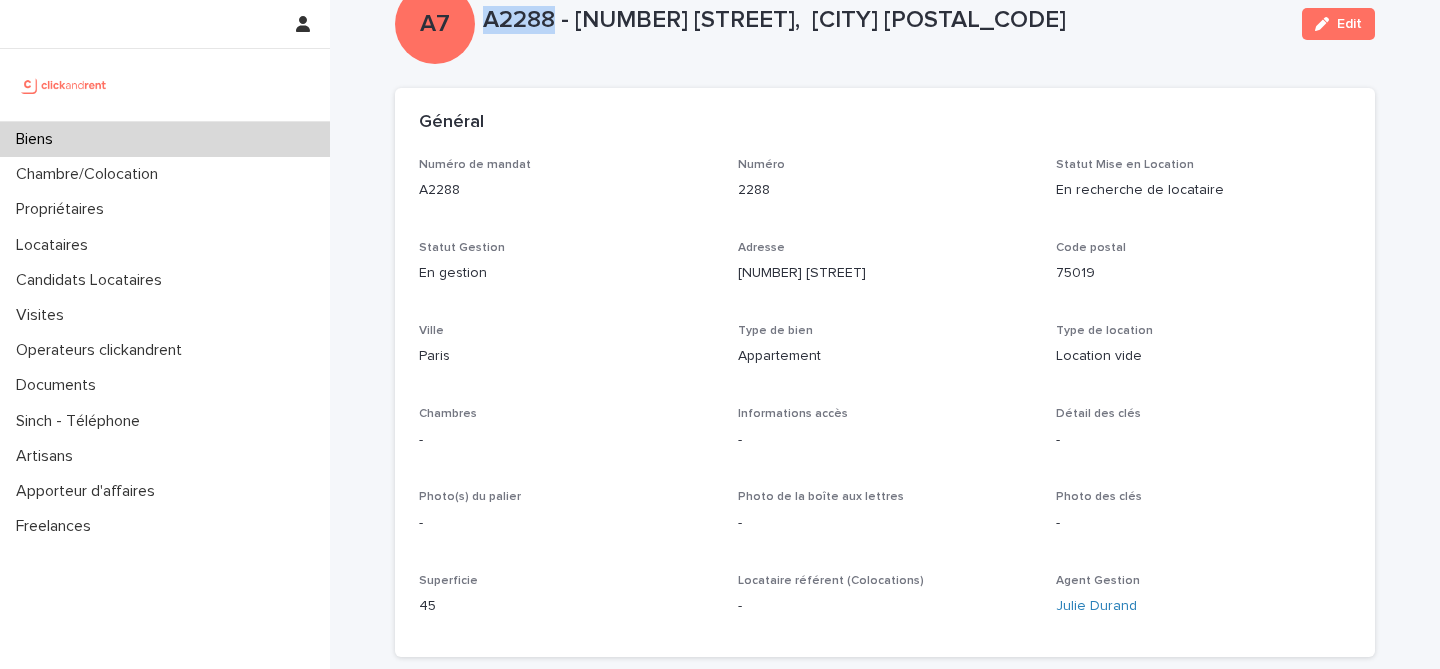 click on "A2288 - 65 Rue de Belleville,  Paris 75019" at bounding box center (884, 20) 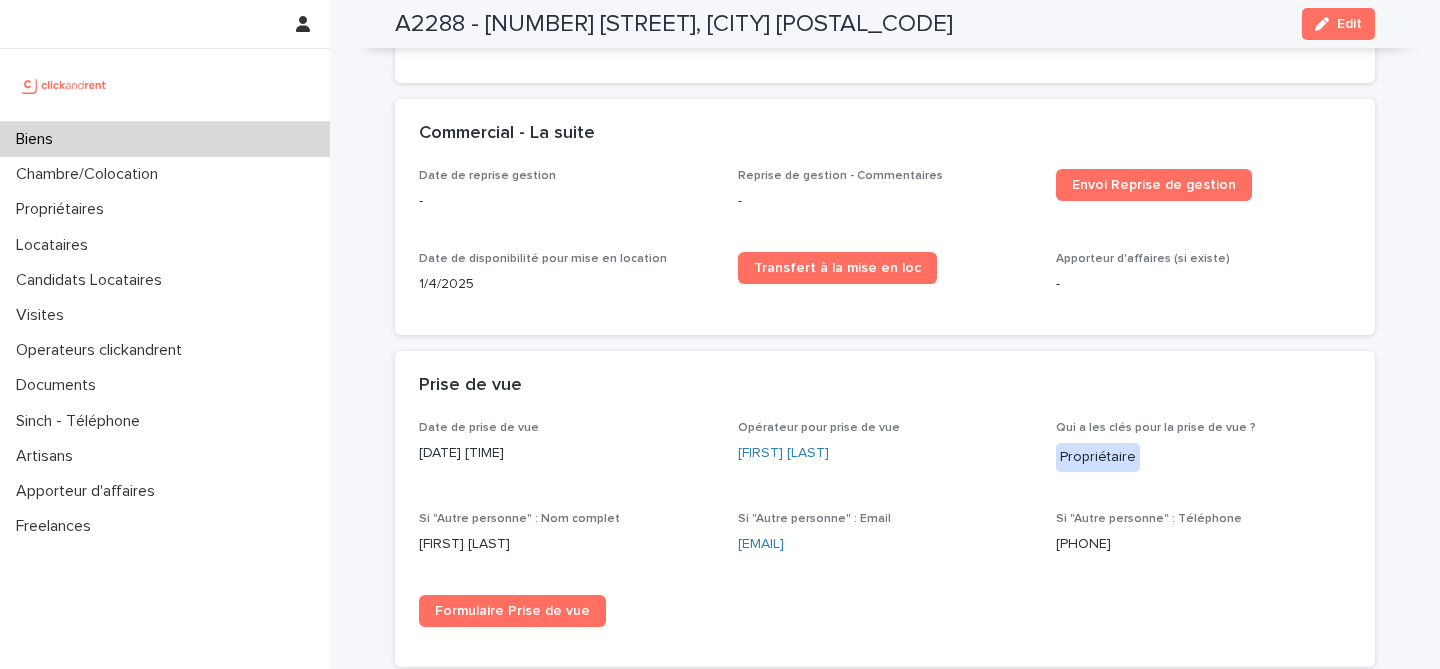 scroll, scrollTop: 2659, scrollLeft: 0, axis: vertical 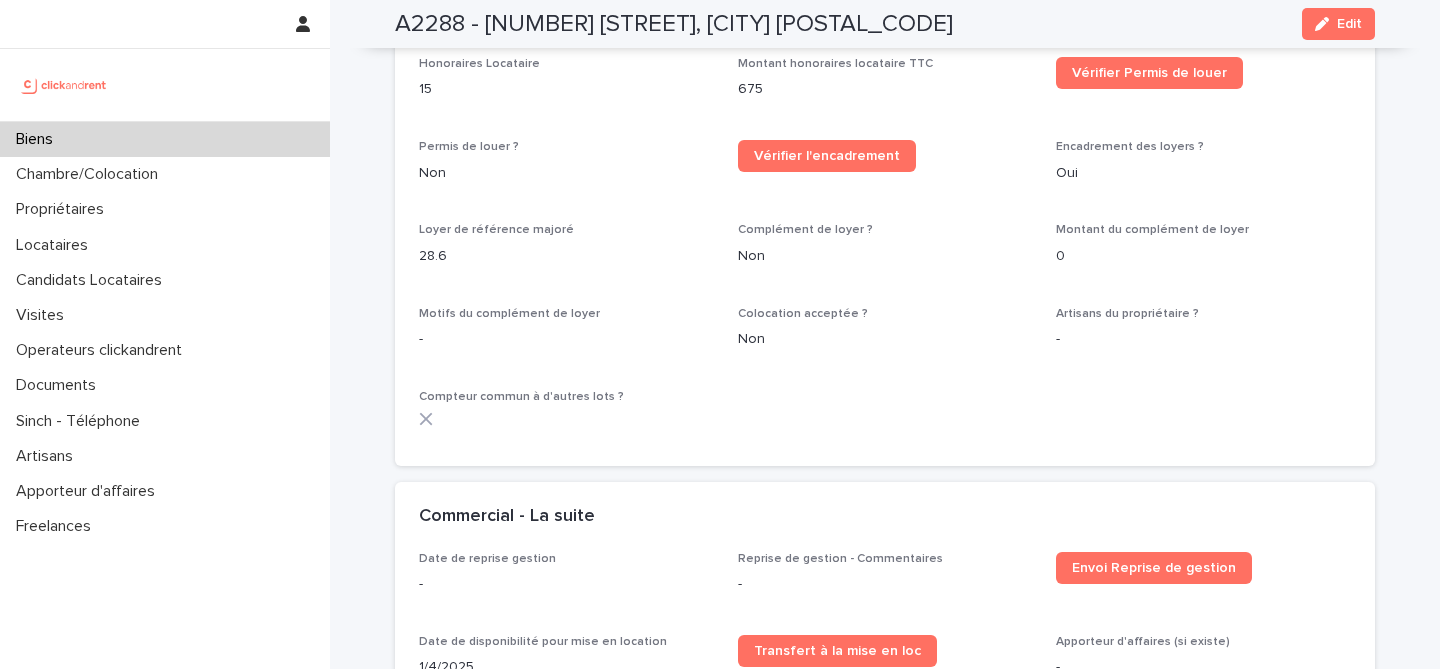 click on "Opérateur commercial Jean-Vianney Bourdette   Opérateur opérationnel Sophie Millet   Propriétaires Tristan Camp   Propriétaire Principal Tristan Camp   Plafond de revenus du locataire ? Aucun Zone Pinel - Pinel : surperficie de l'extérieur - Date de signature Mandat 25/3/2025 Description pour Mandat Le bien est un appartement T2 loué vide de 45 m2 et situé au 65 Rue de Belleville, Paris 75019. Location annexe Aucun Propriétaire veut GLI ? Non Mise en location: Type d'offre 75% d'un mois de loyer Mise en location: Honoraires Propriétaire 967.5 Estimation du loyer charges comprises 1290 Statut Gestion En gestion Gestion: Type d'offre Standard à 3,9% Gestion: Honoraires TTC 50.31 Loyer hors charges 1200 Taxe d'Enlèvement des Ordures Ménagères 11.5 Charges syndic dites locatives 78.5 Charges électricité (si payé par propriétaire) - Charges ménage (si payé par propriétaire) - Charges eau (si payé par propriétaire) - Charges internet (si payé par propriétaire) - Montant total des charges 90" at bounding box center [885, -322] 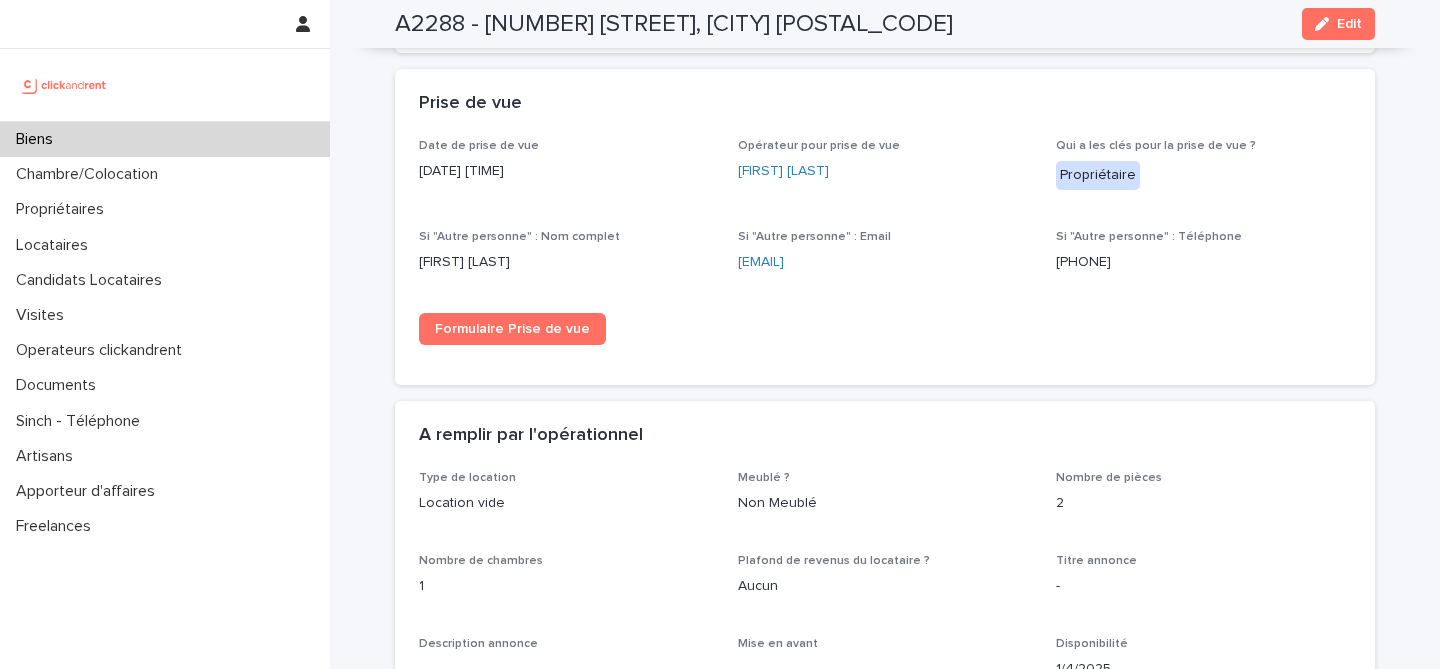 scroll, scrollTop: 2947, scrollLeft: 0, axis: vertical 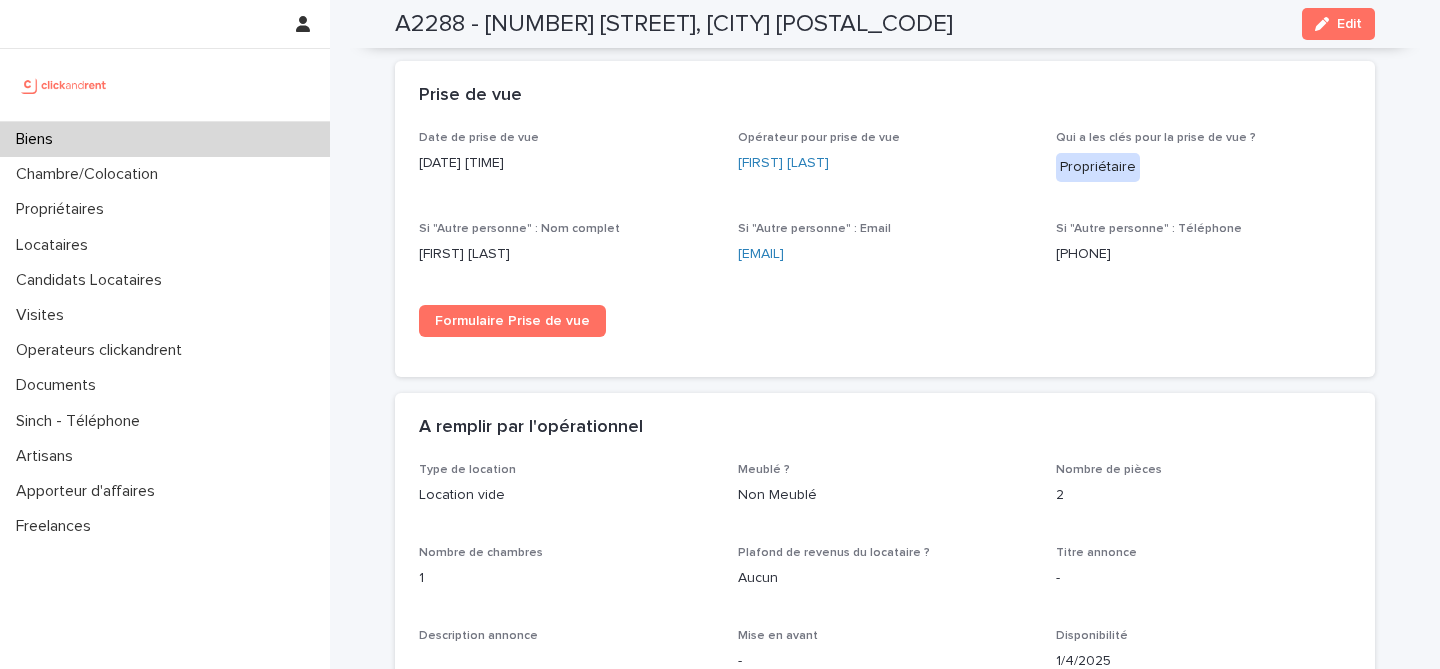 click on "A2288 - 65 Rue de Belleville,  Paris 75019" at bounding box center [674, 24] 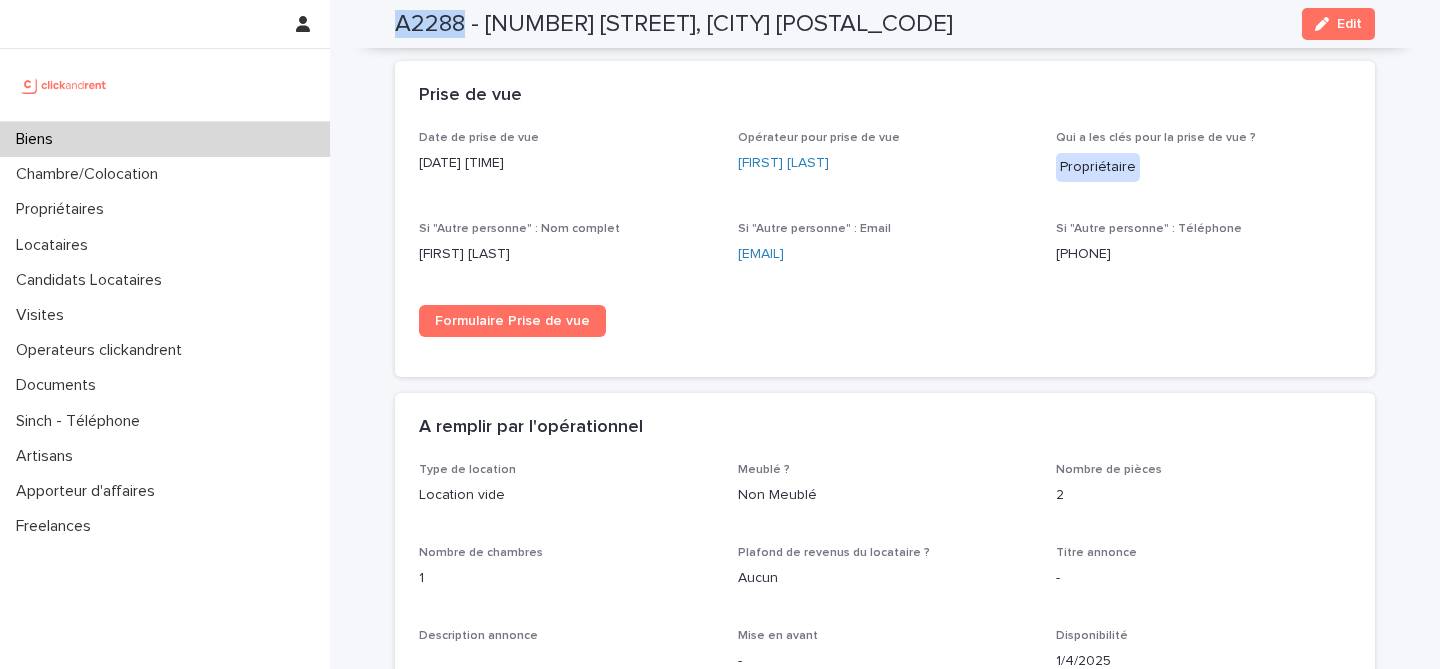 click on "A2288 - 65 Rue de Belleville,  Paris 75019" at bounding box center [674, 24] 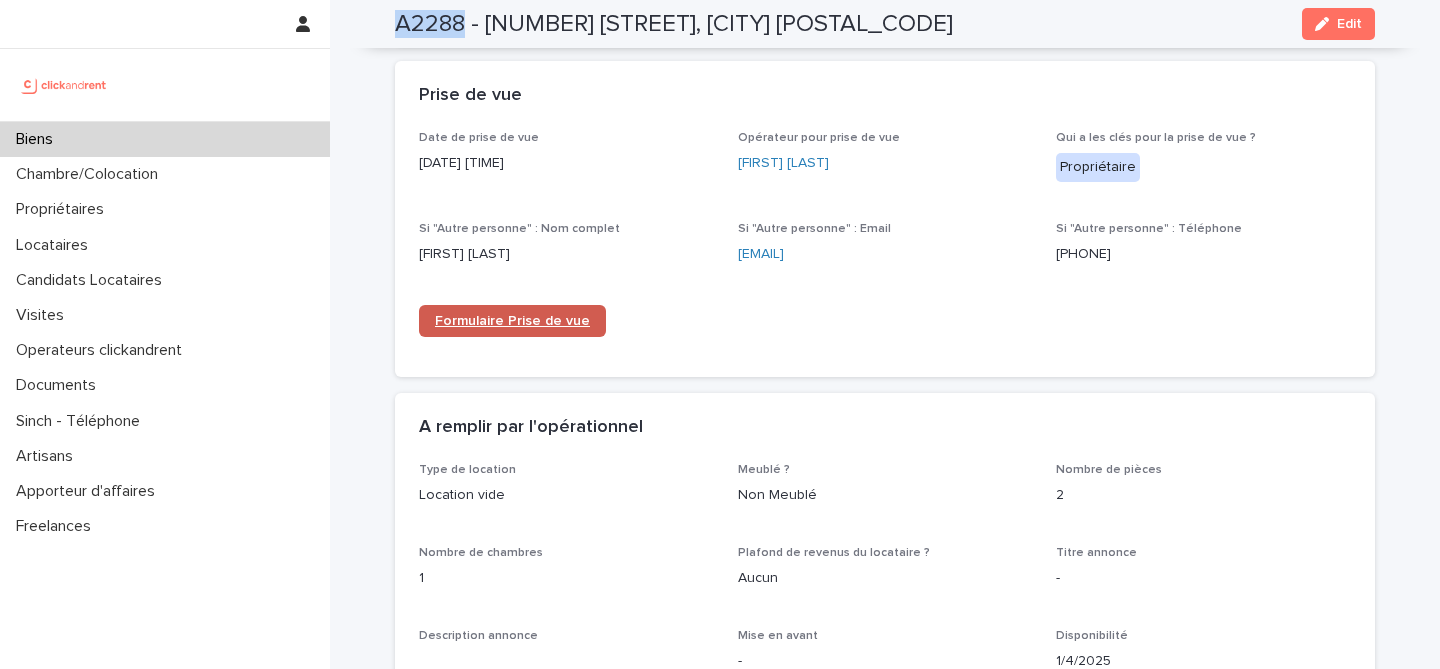 click on "Formulaire Prise de vue" at bounding box center (512, 321) 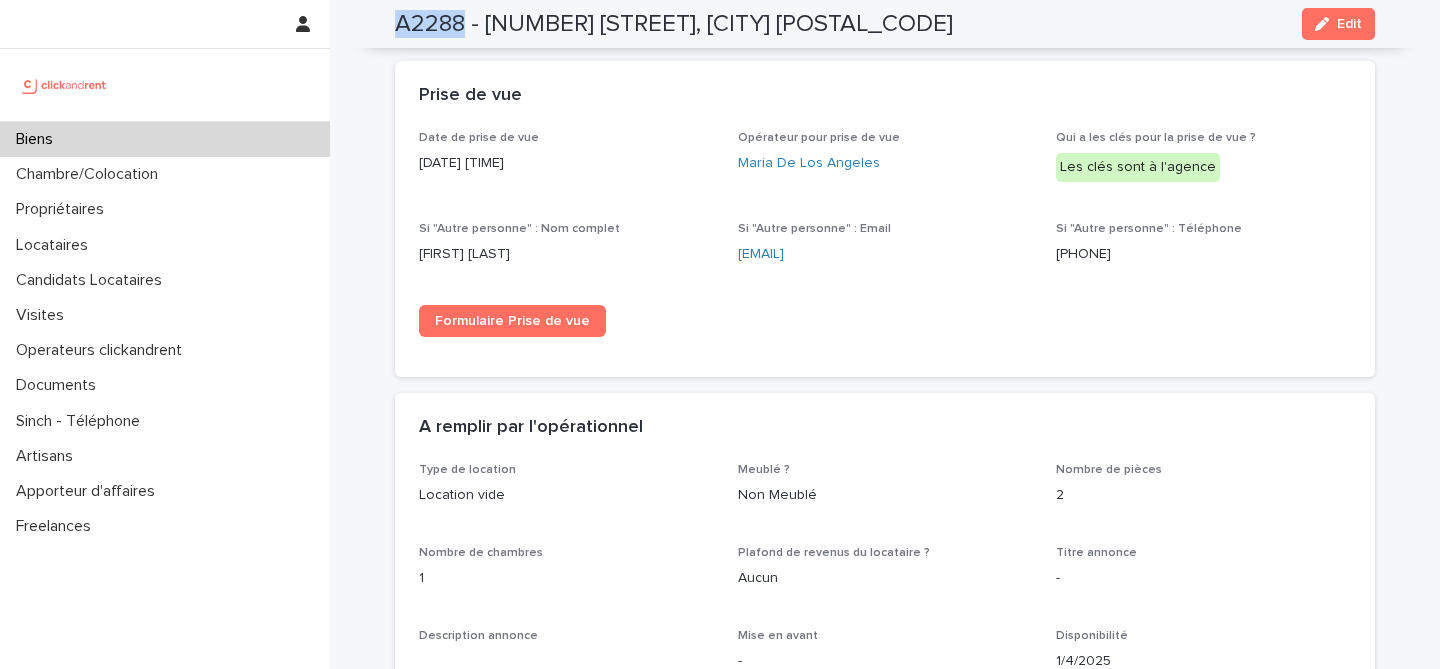 click on "Biens" at bounding box center (165, 139) 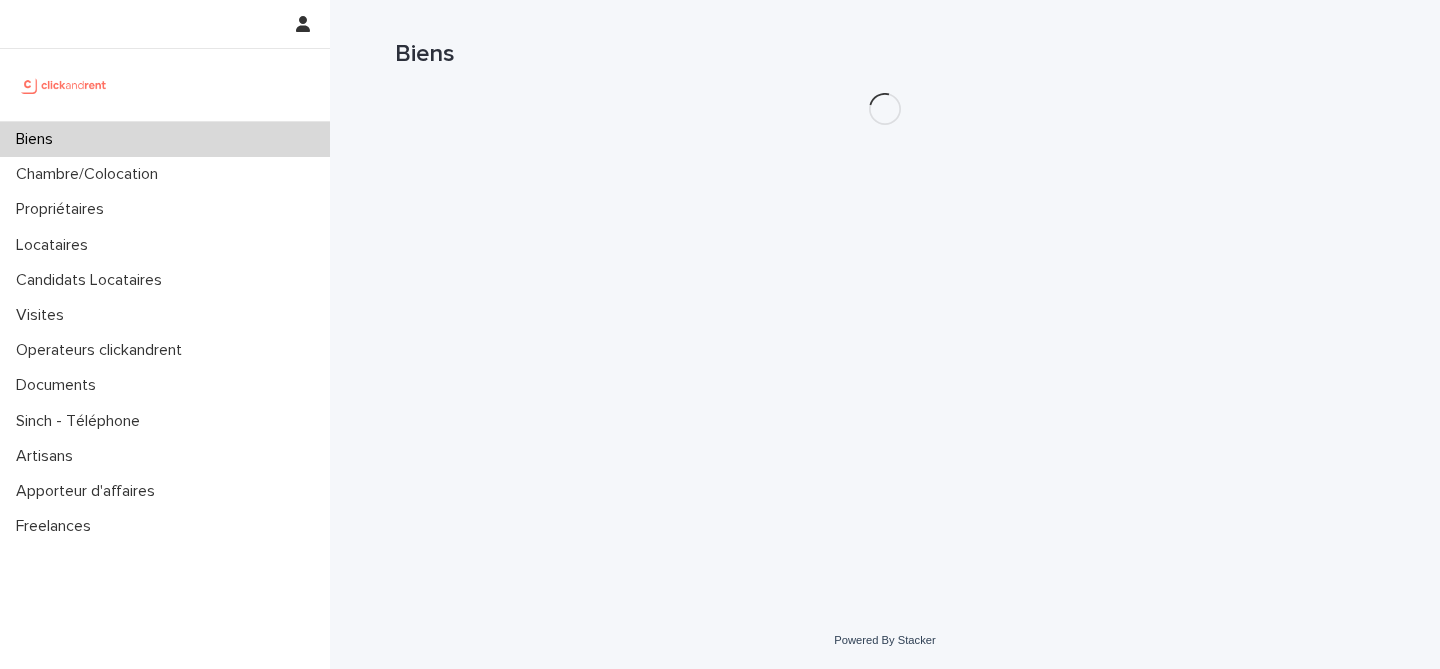 scroll, scrollTop: 0, scrollLeft: 0, axis: both 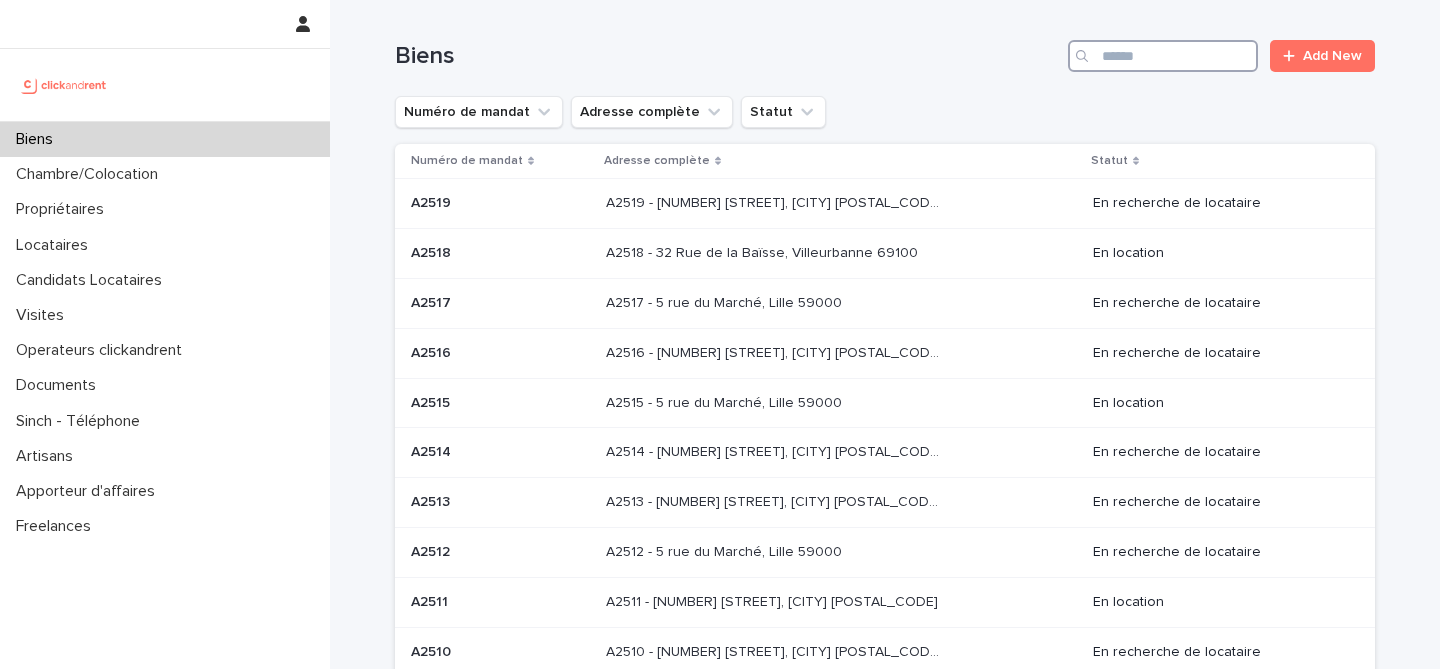 click at bounding box center (1163, 56) 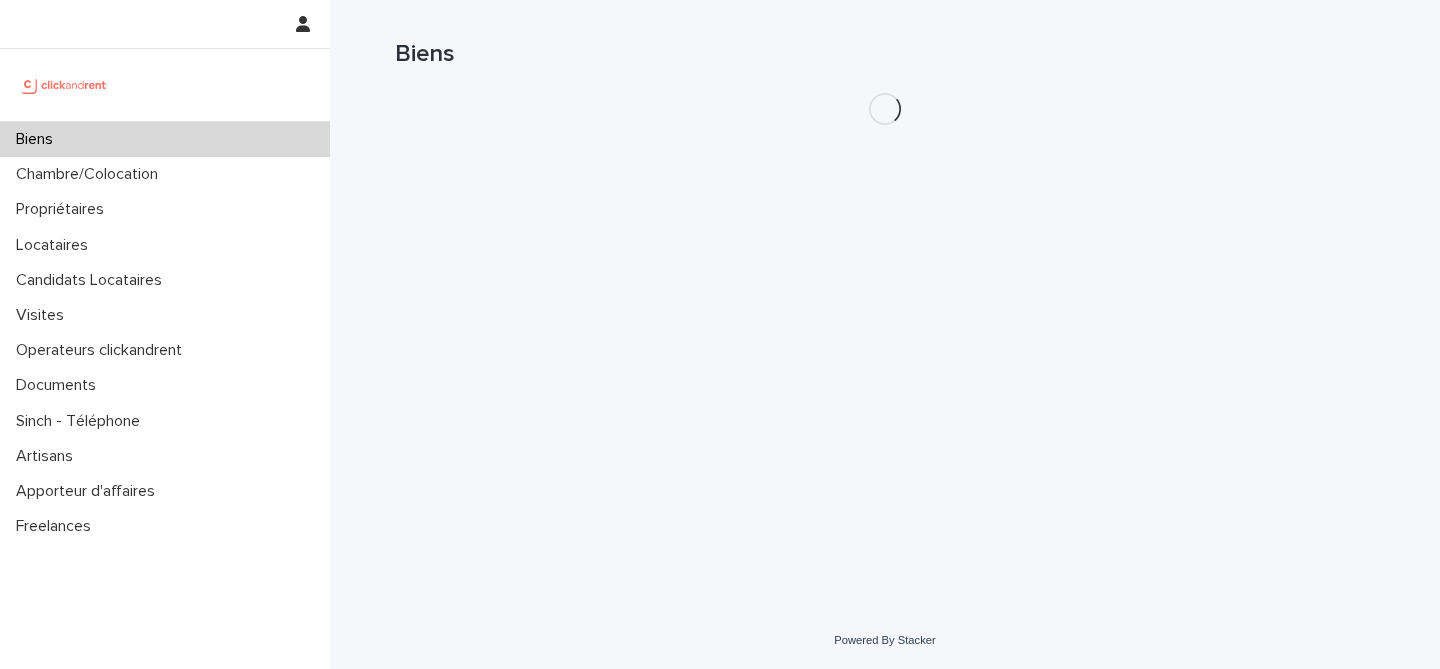 scroll, scrollTop: 0, scrollLeft: 0, axis: both 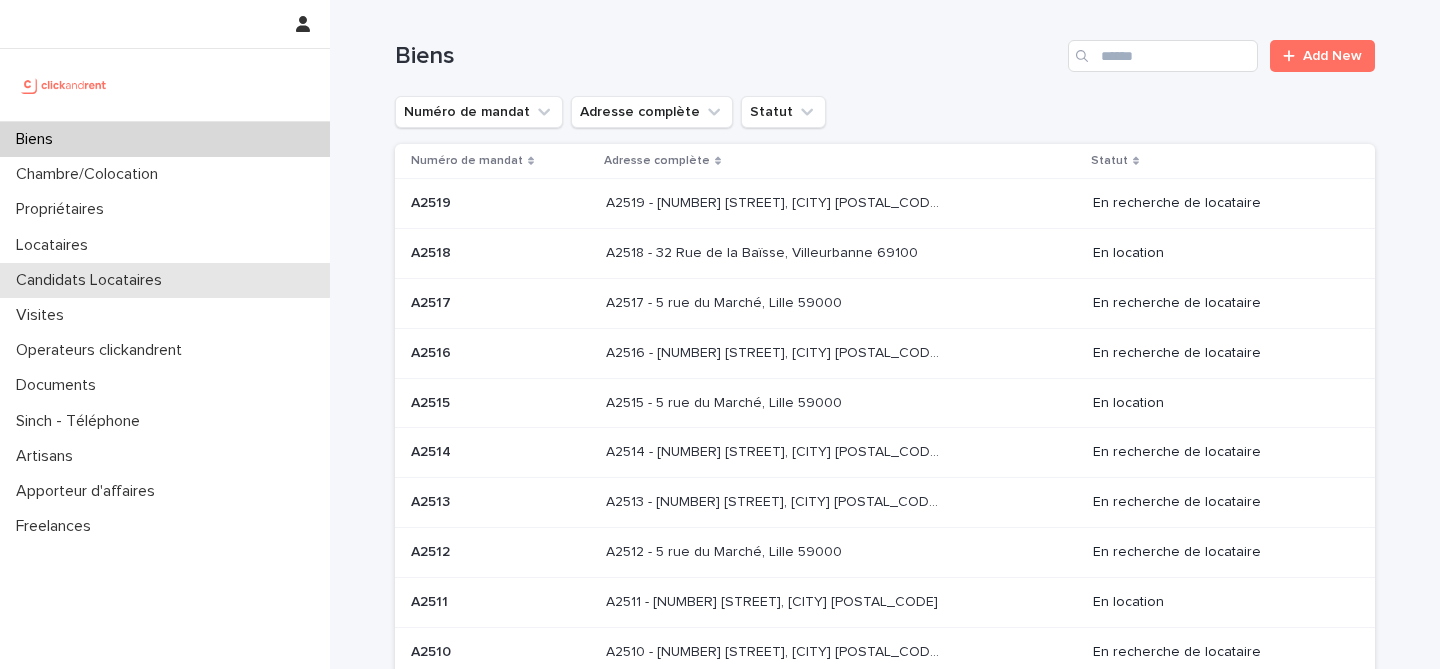 click on "Candidats Locataires" at bounding box center (93, 280) 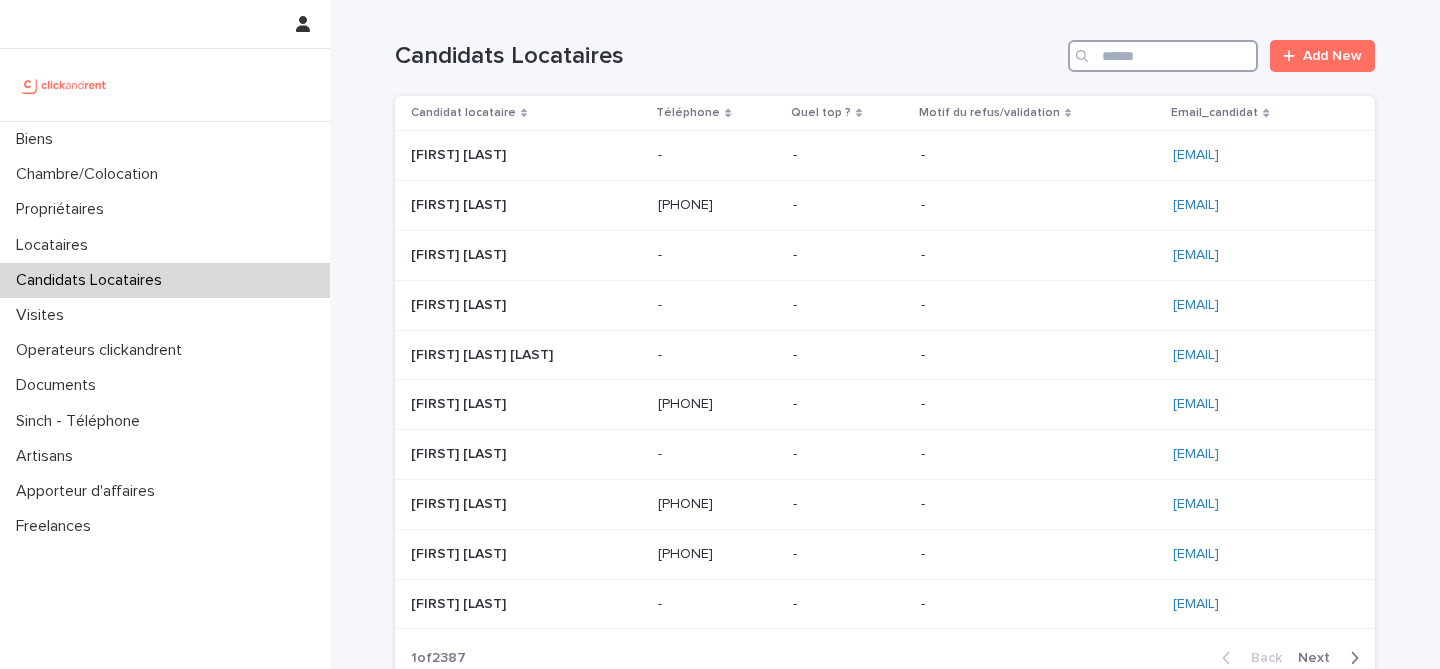 click at bounding box center (1163, 56) 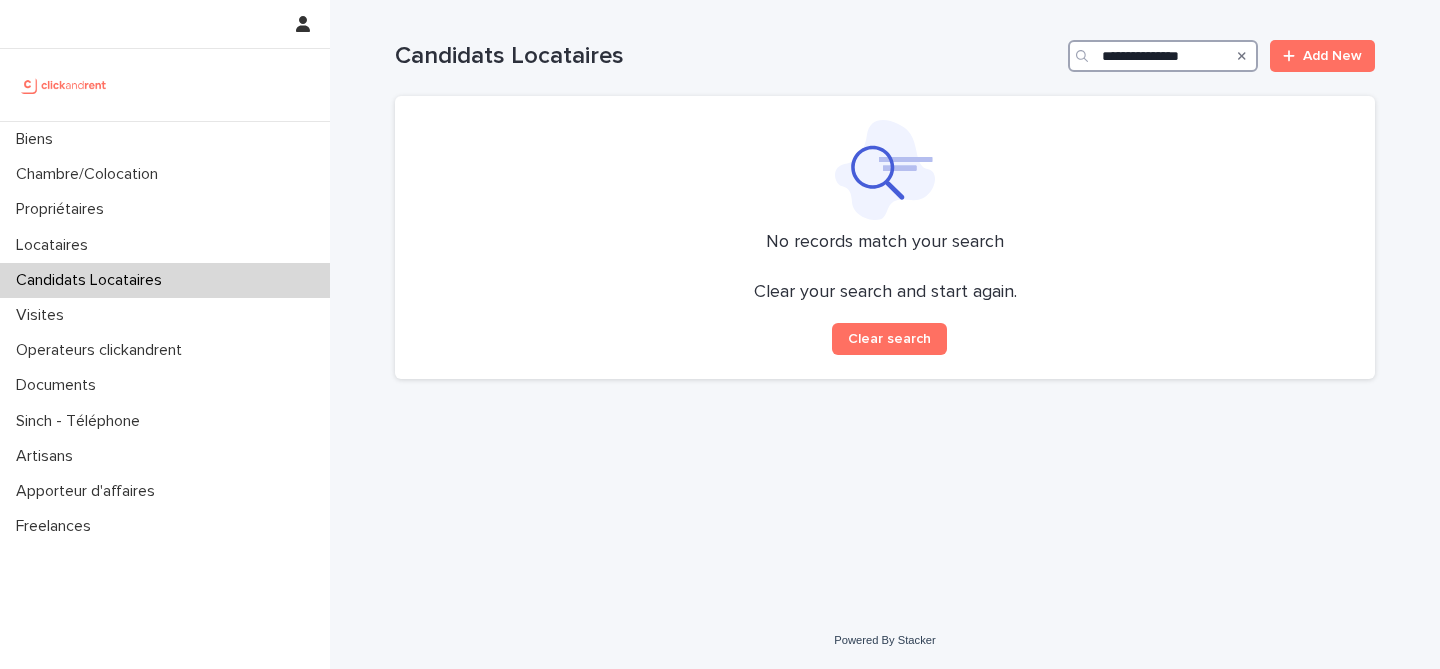 click on "**********" at bounding box center [1163, 56] 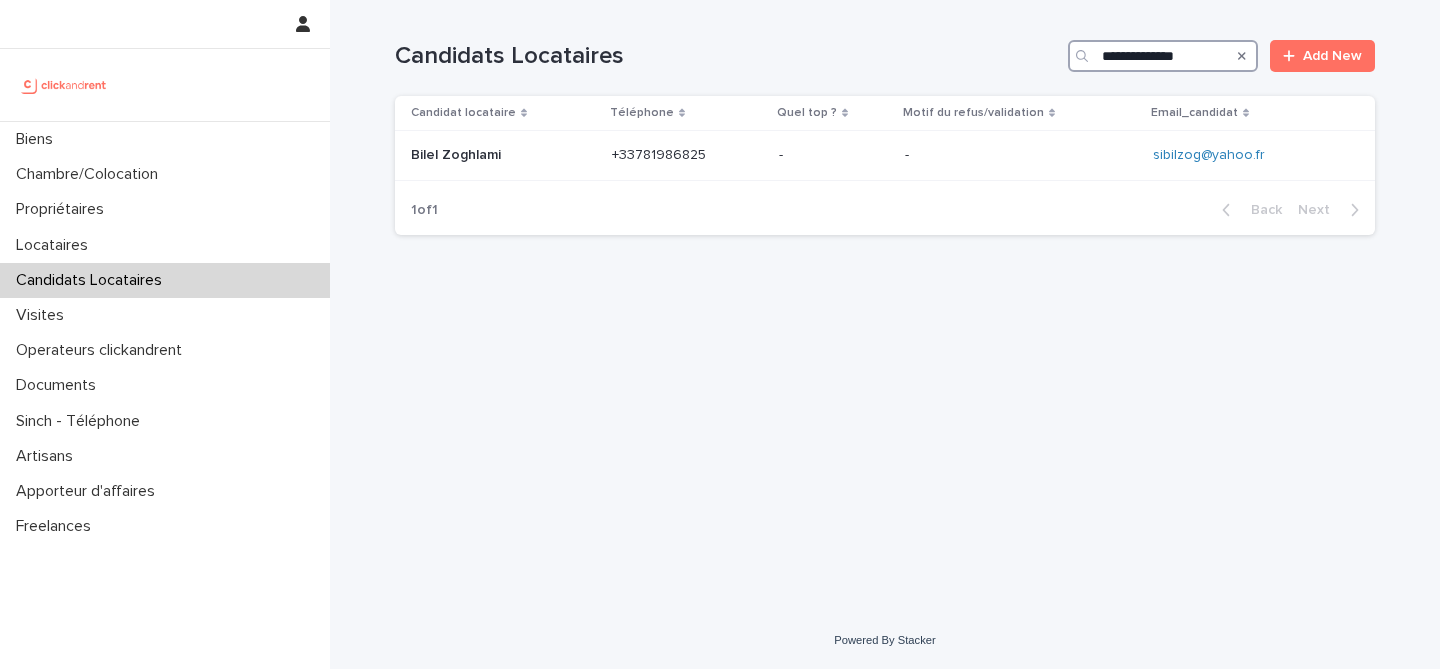 type on "**********" 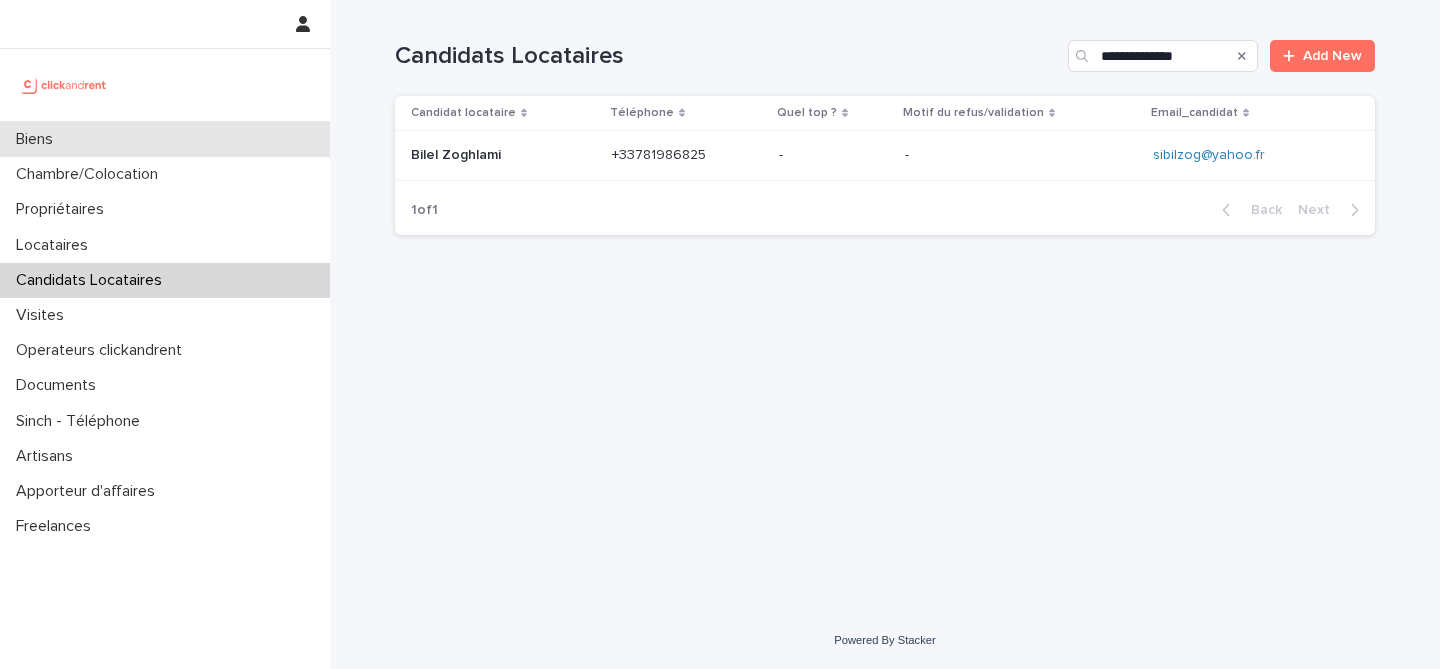 click on "Biens" at bounding box center [165, 139] 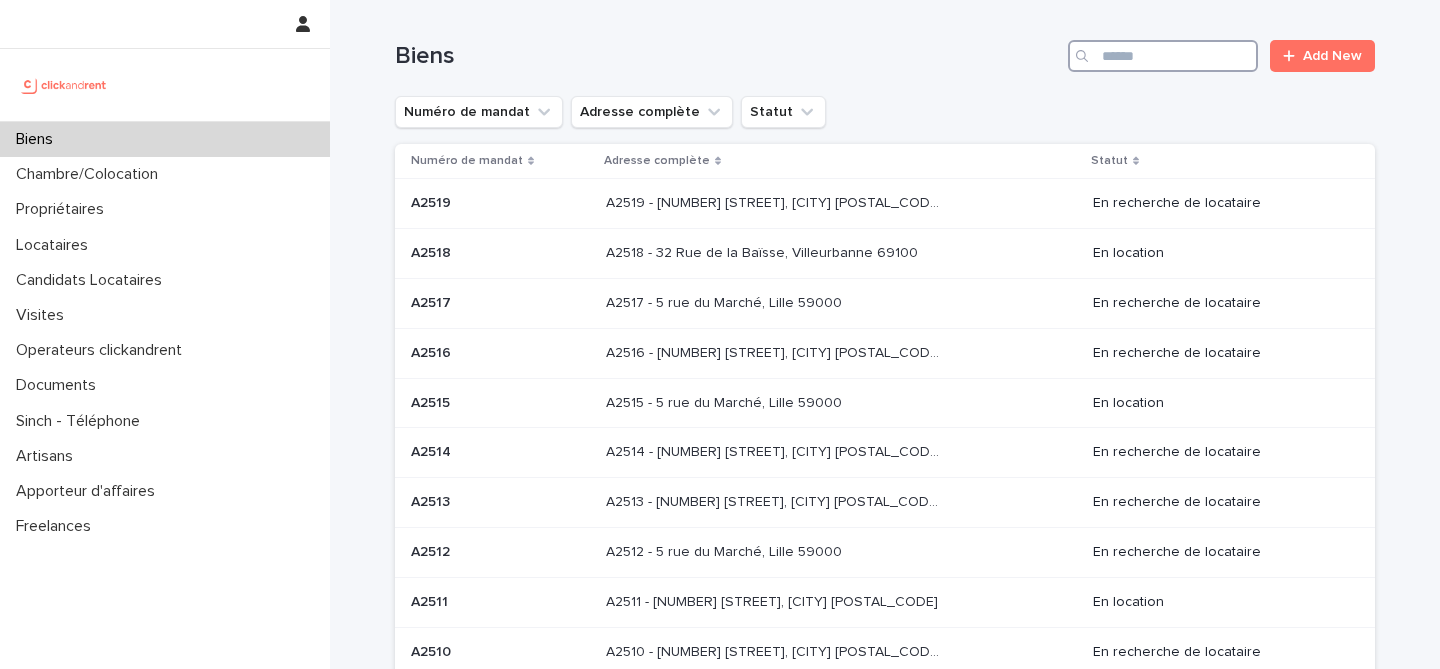 click at bounding box center [1163, 56] 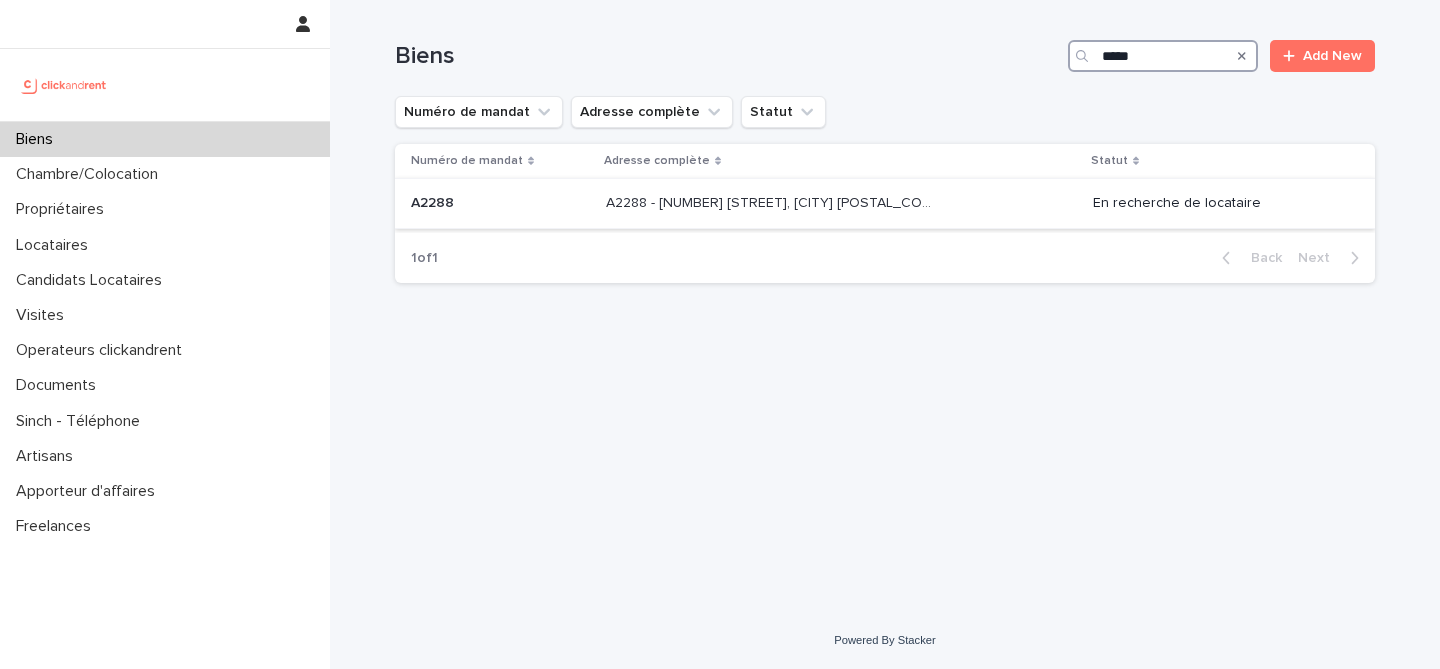 type on "*****" 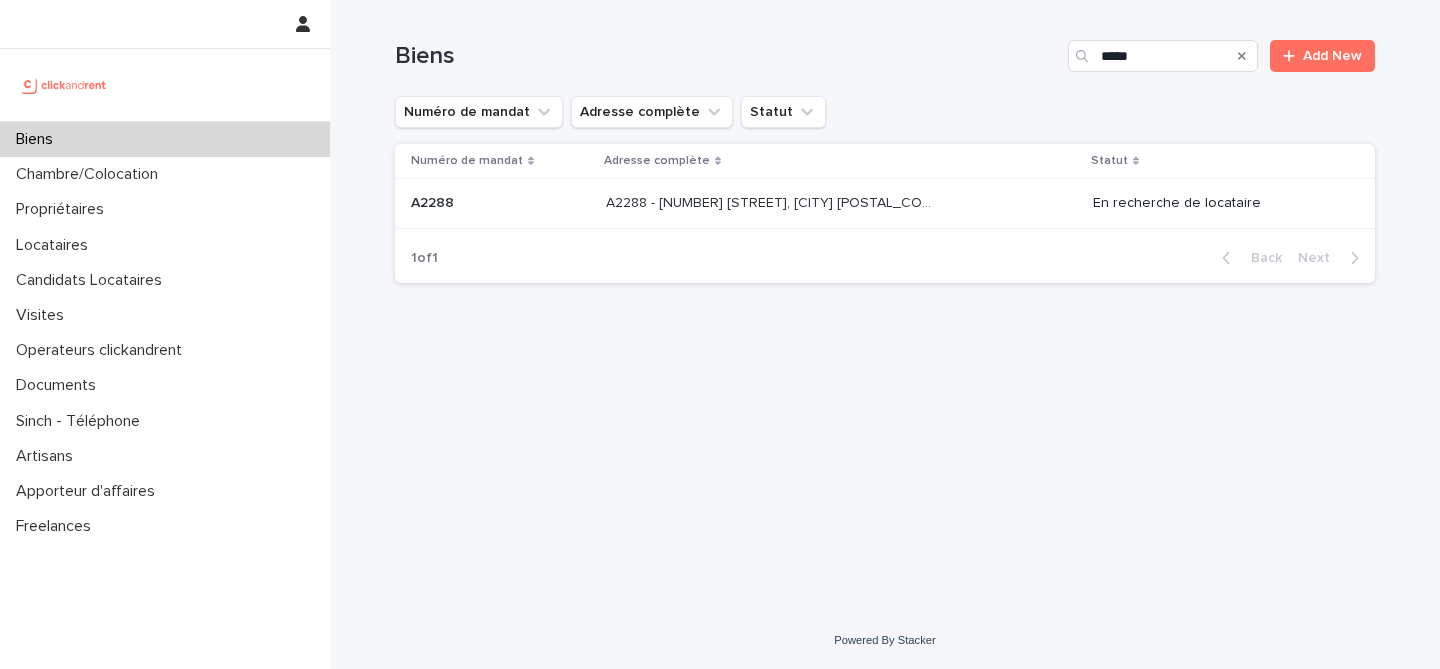 click at bounding box center [500, 203] 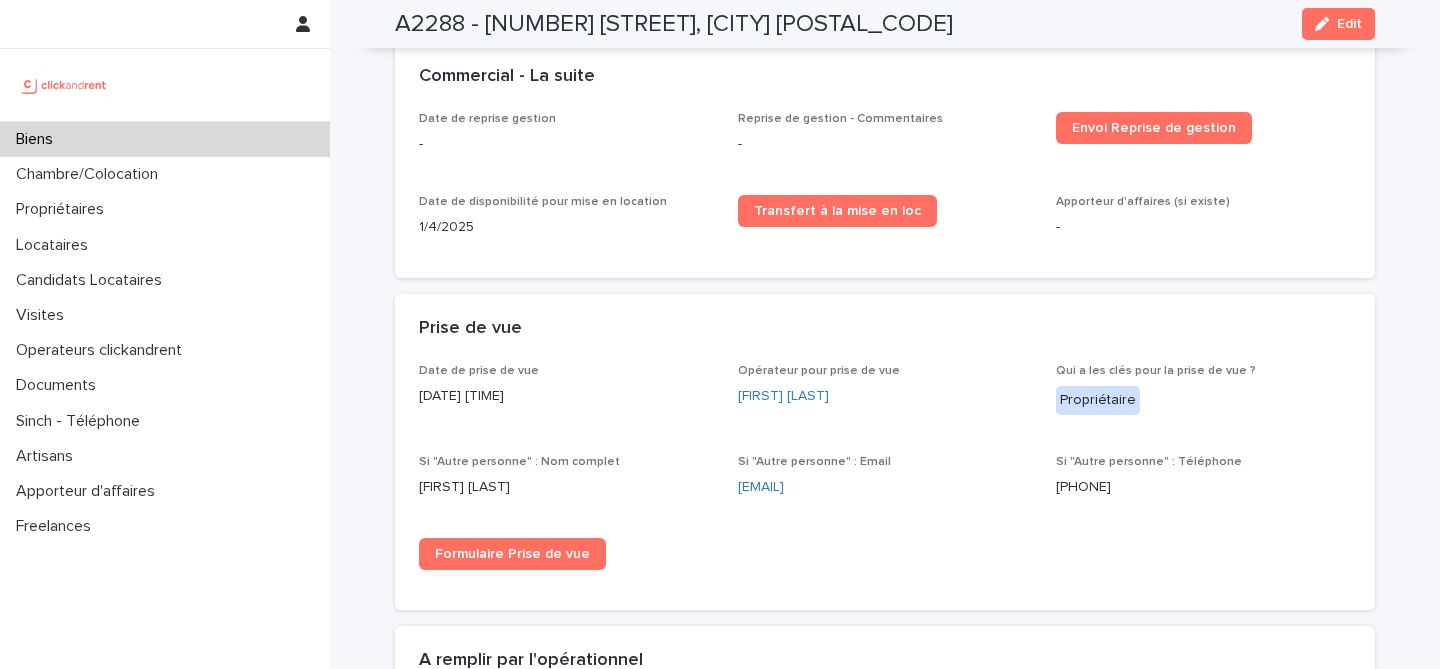 scroll, scrollTop: 2718, scrollLeft: 0, axis: vertical 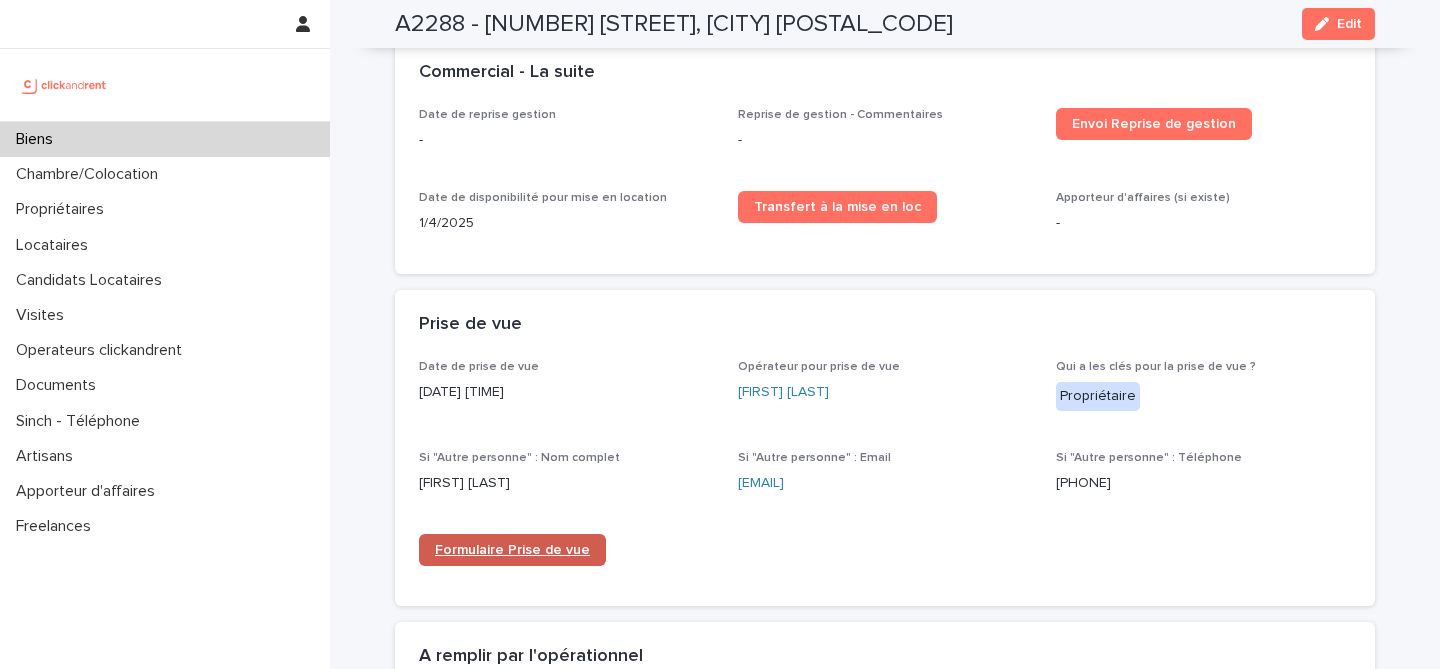 click on "Formulaire Prise de vue" at bounding box center [512, 550] 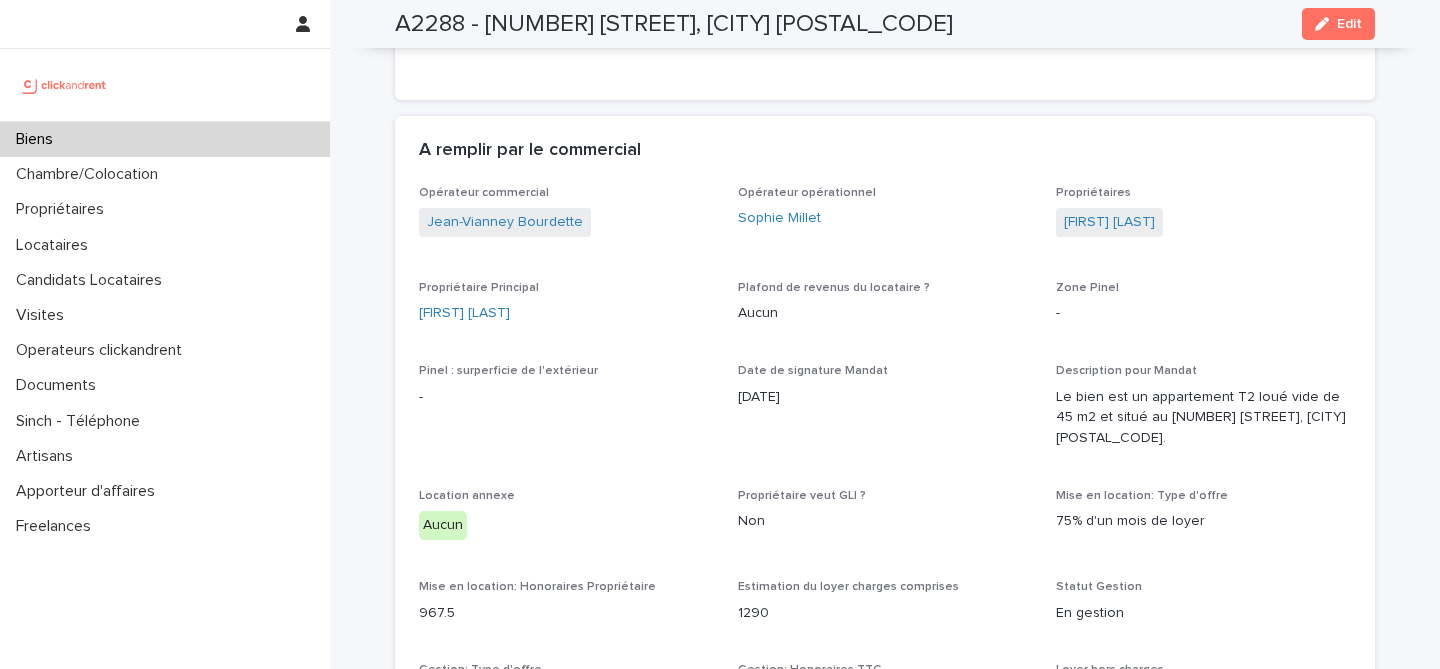 scroll, scrollTop: 996, scrollLeft: 0, axis: vertical 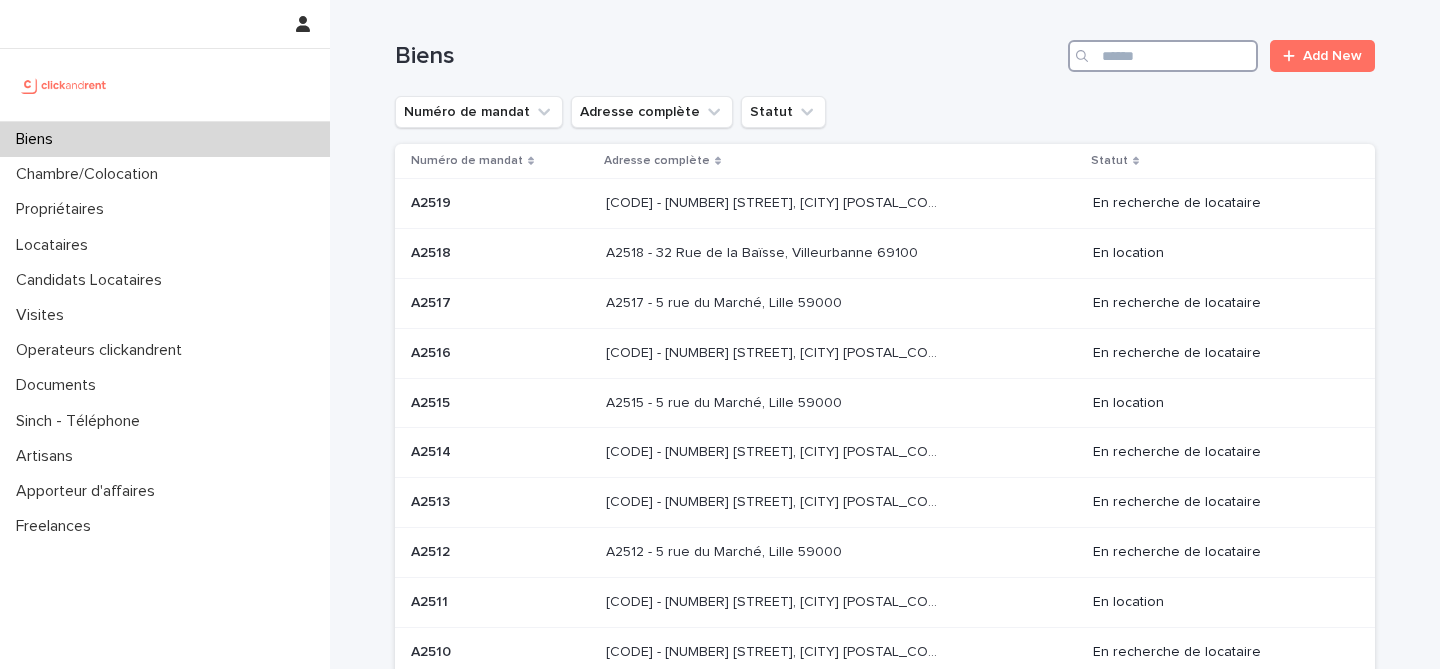 click at bounding box center [1163, 56] 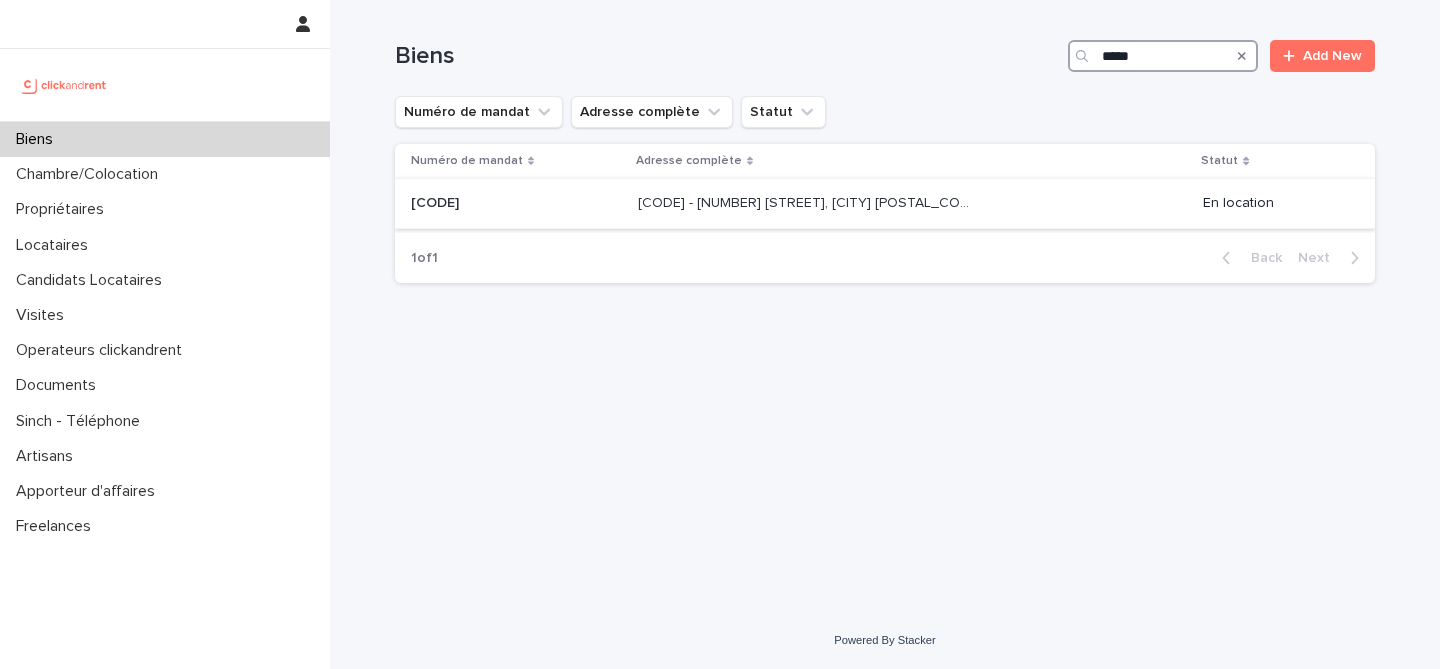 type on "*****" 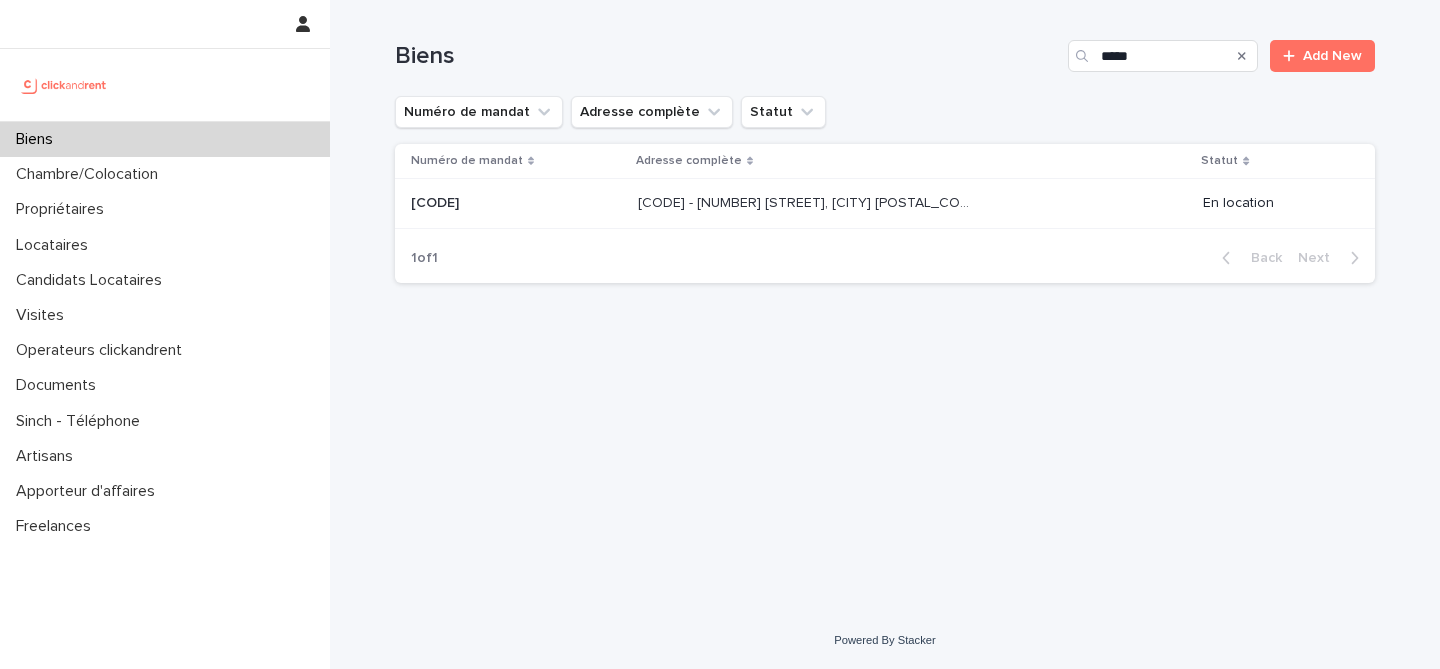 click at bounding box center (516, 203) 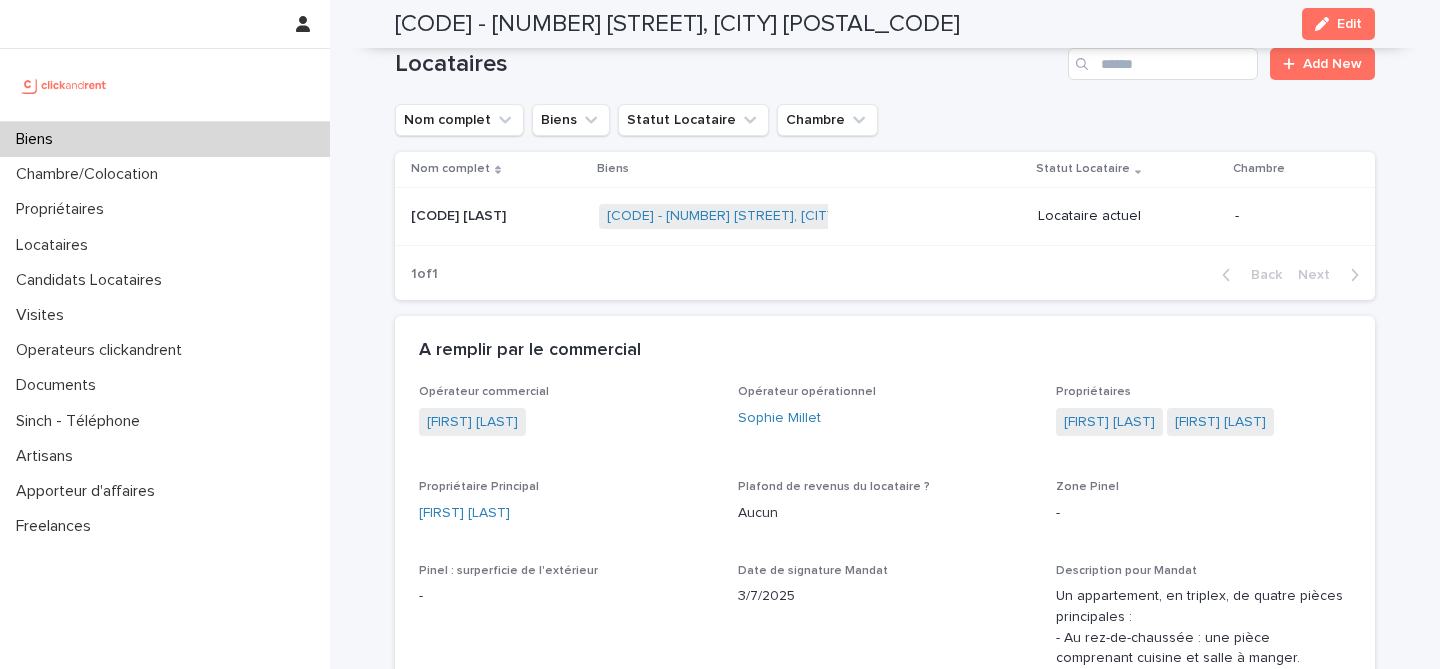 scroll, scrollTop: 1565, scrollLeft: 0, axis: vertical 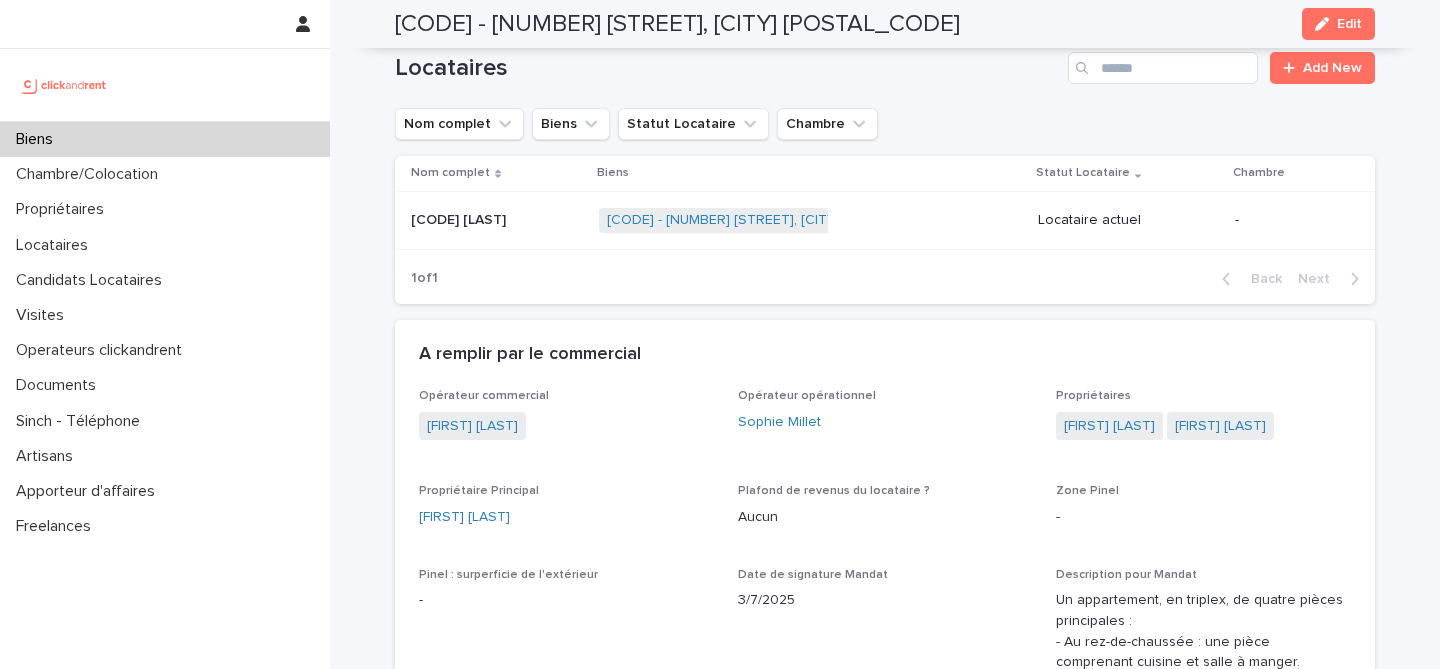 click on "[CODE] [LAST]" at bounding box center [460, 218] 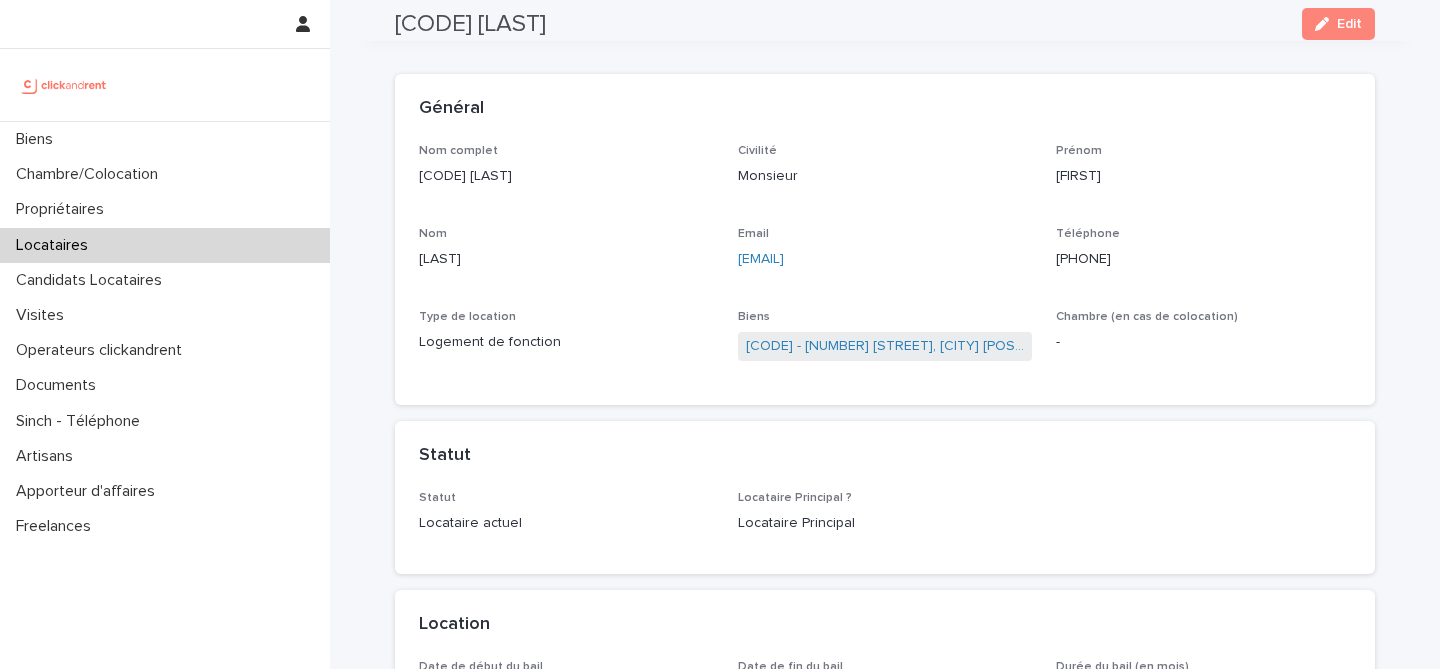 scroll, scrollTop: 0, scrollLeft: 0, axis: both 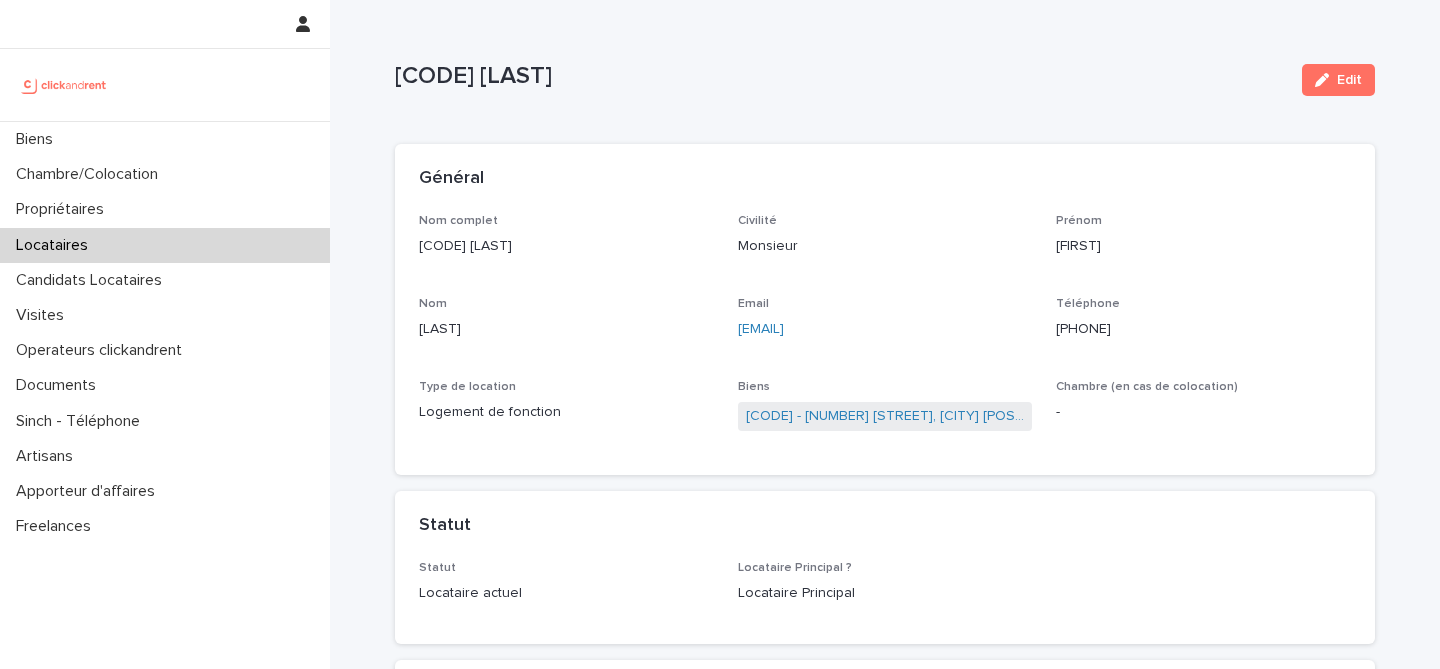 click on "Locataires" at bounding box center (165, 245) 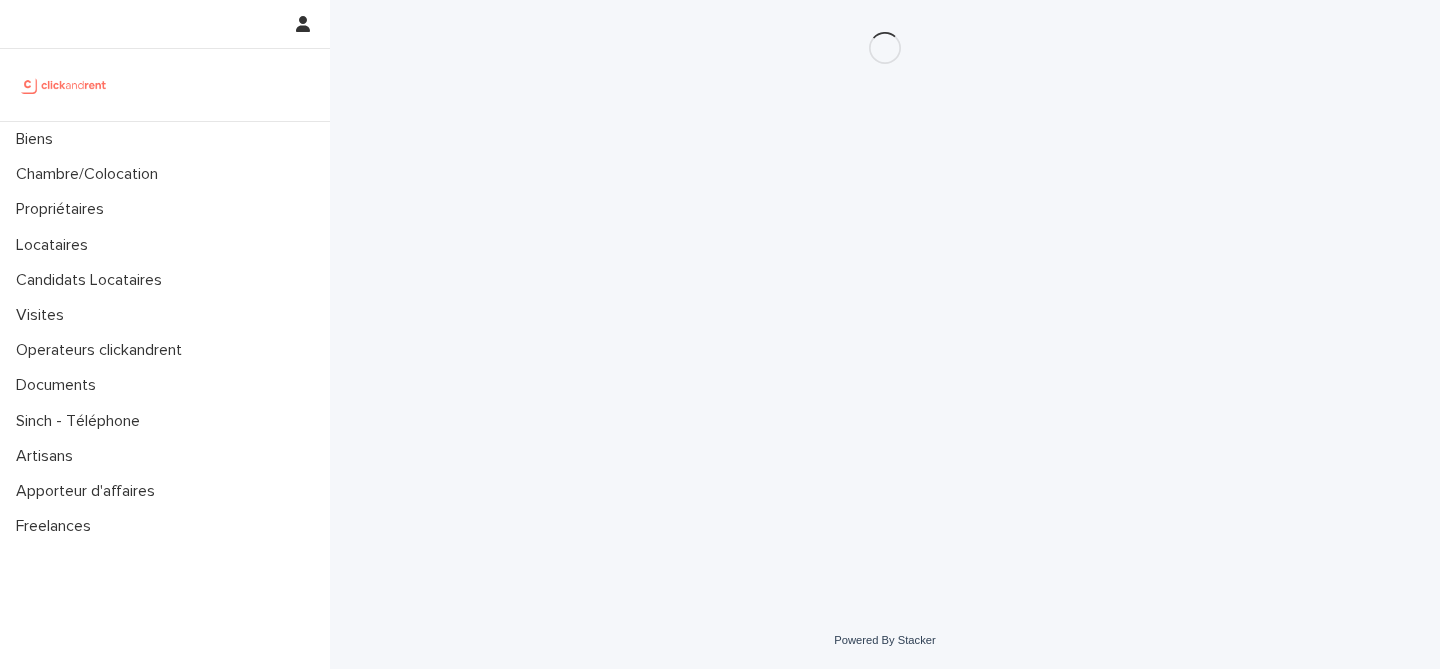 scroll, scrollTop: 0, scrollLeft: 0, axis: both 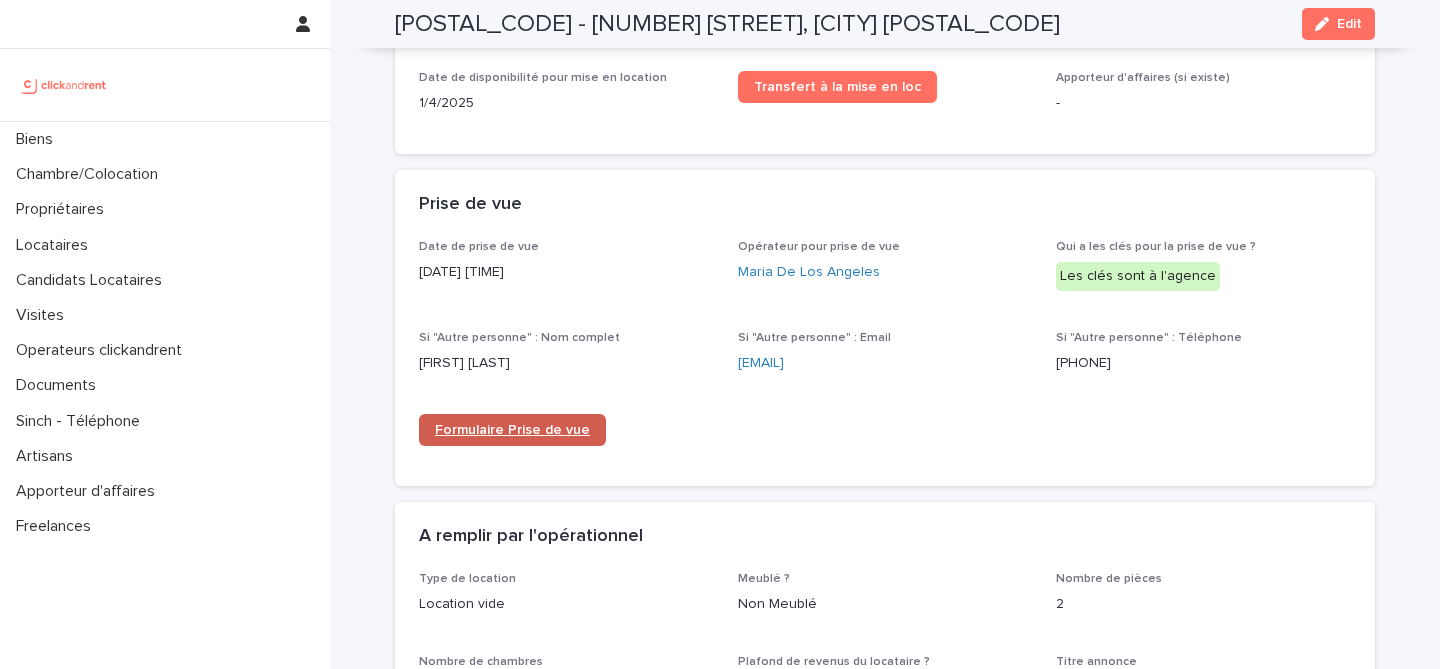 click on "Formulaire Prise de vue" at bounding box center [512, 430] 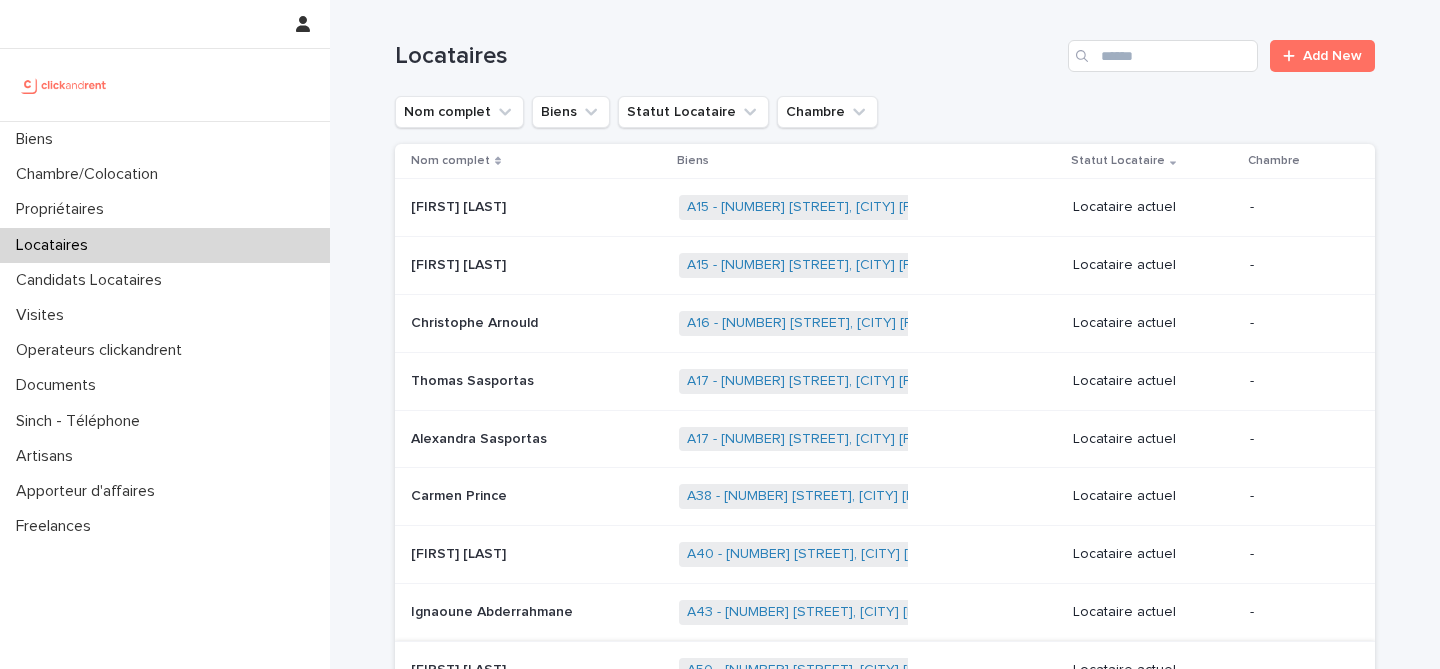 scroll, scrollTop: 0, scrollLeft: 0, axis: both 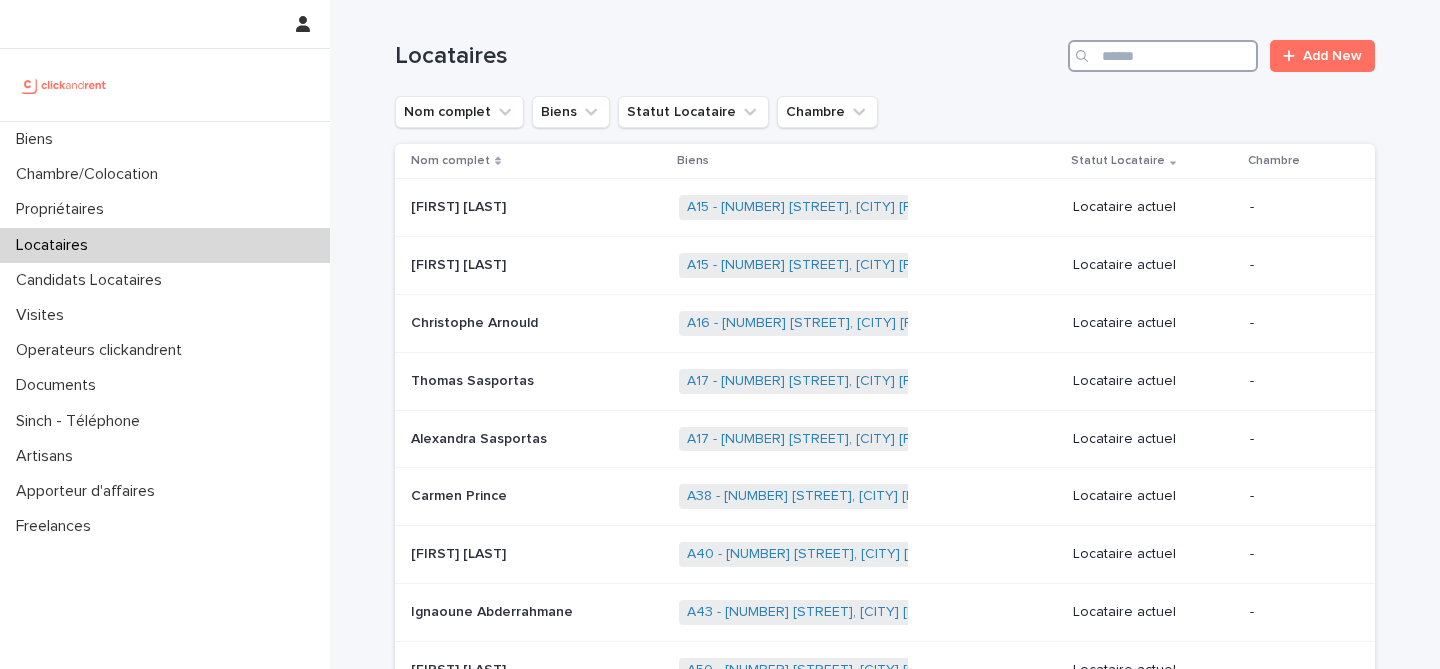 click at bounding box center [1163, 56] 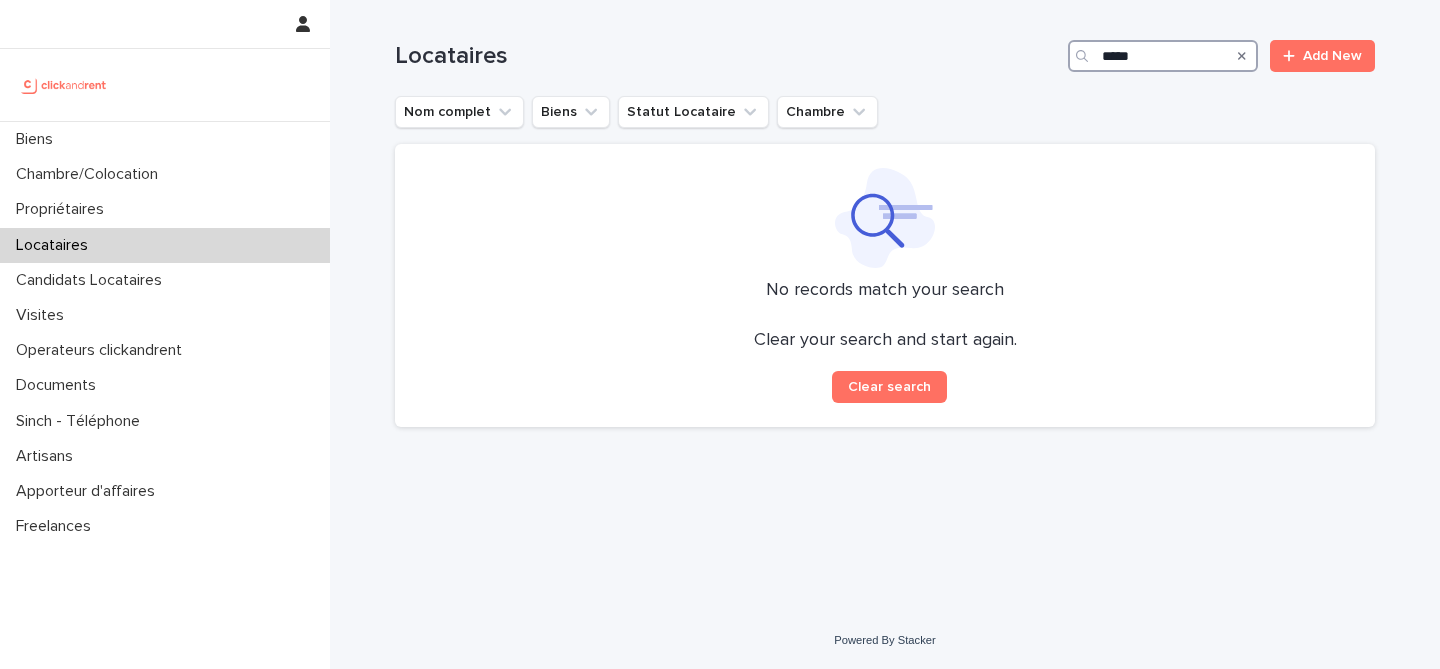 click on "*****" at bounding box center [1163, 56] 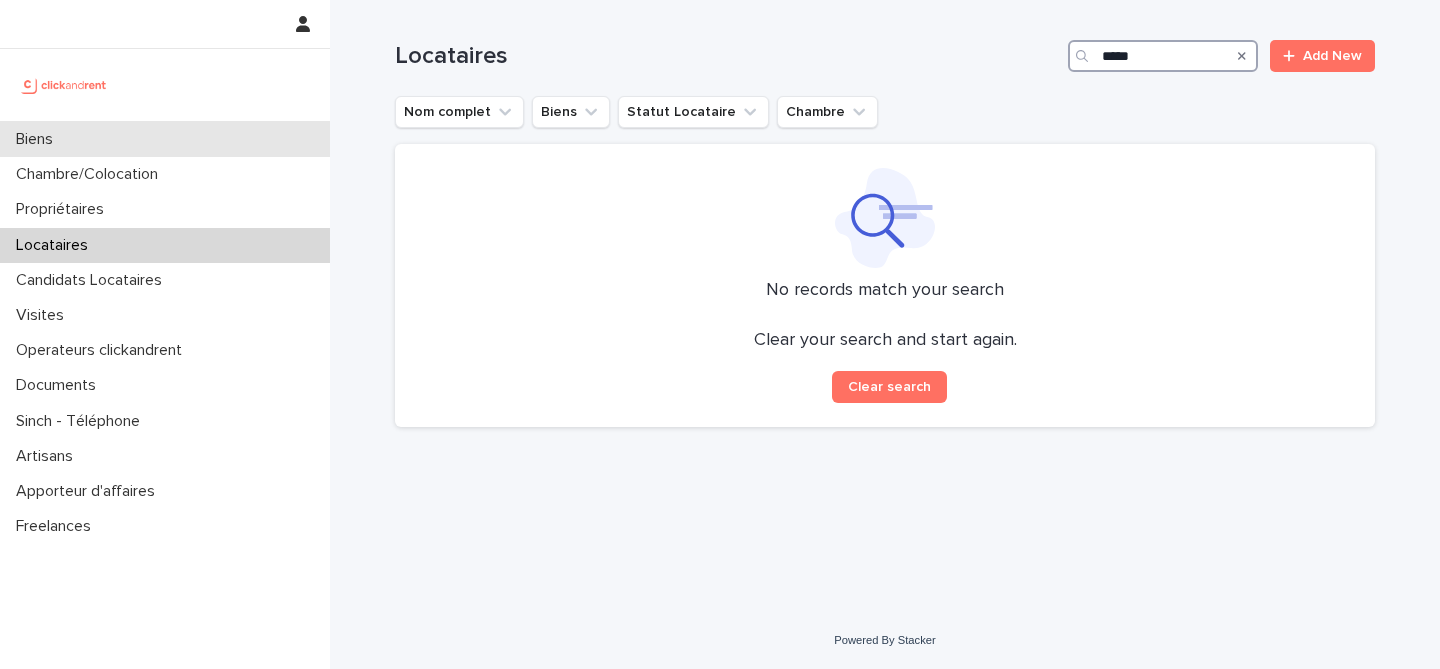 type on "*****" 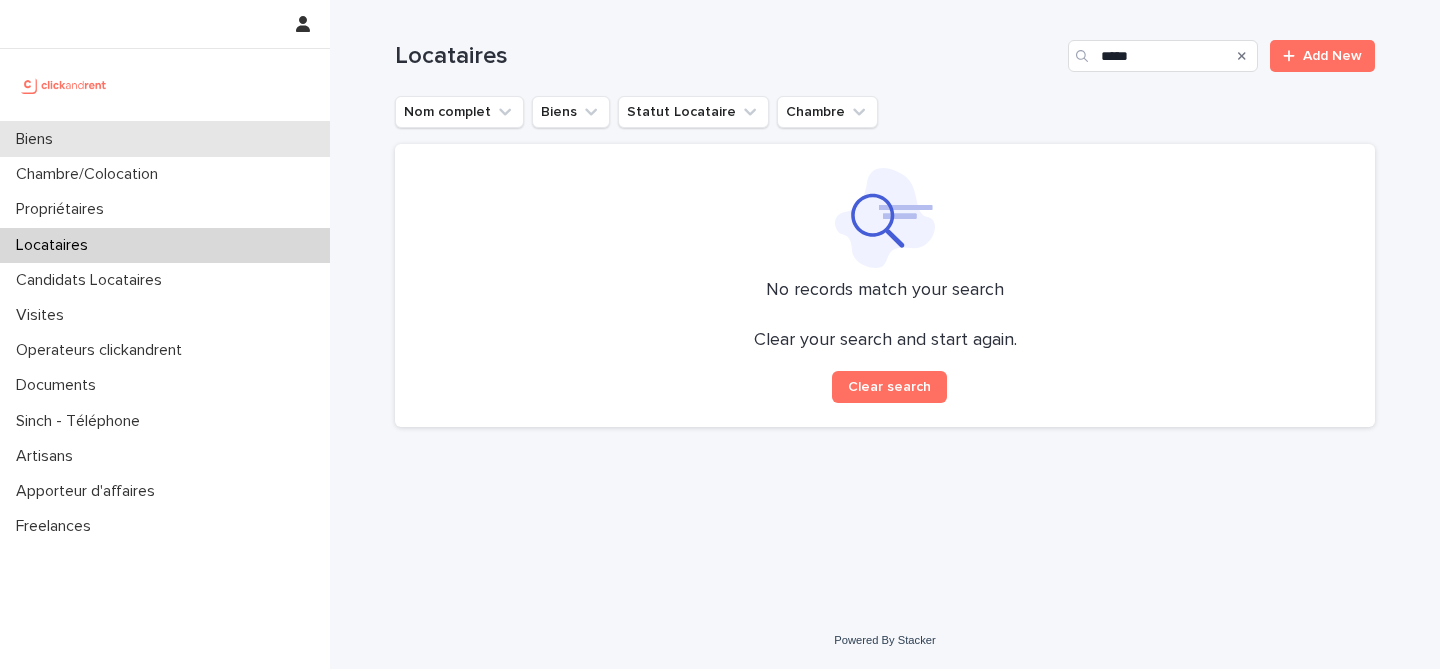 click on "Biens" at bounding box center (165, 139) 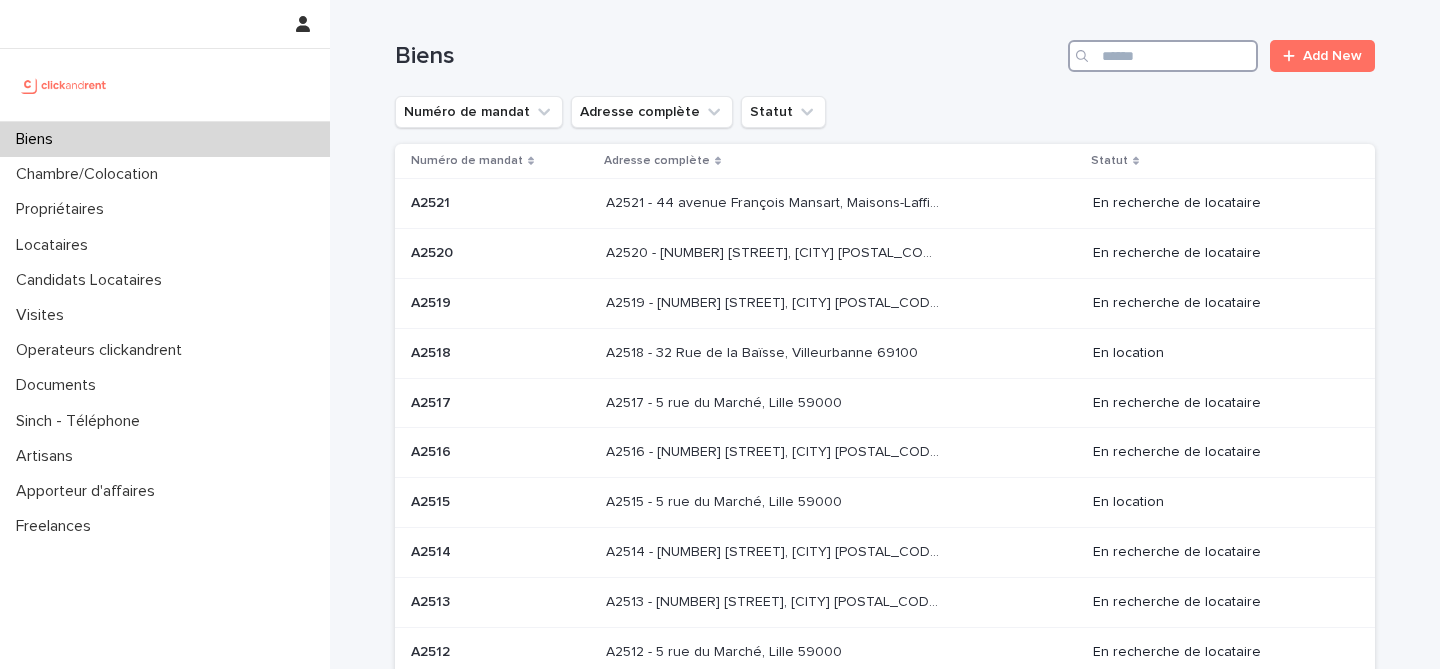 click at bounding box center (1163, 56) 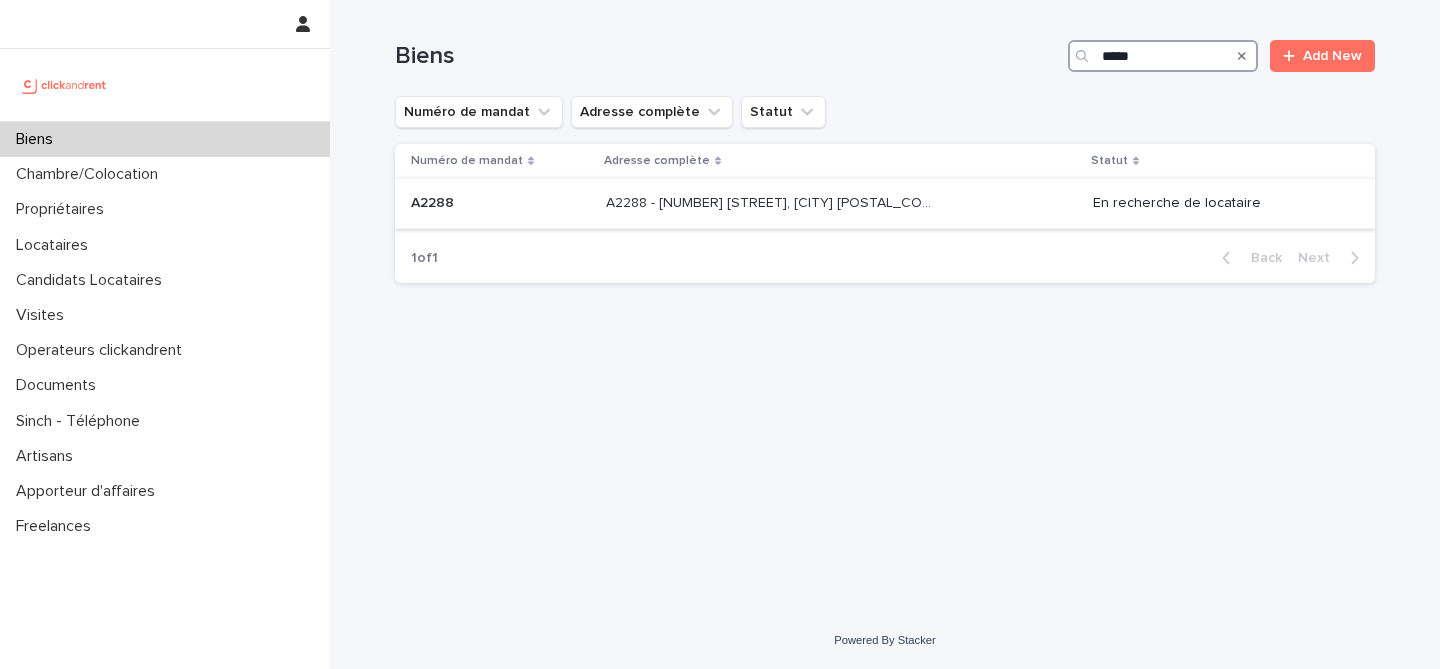 type on "*****" 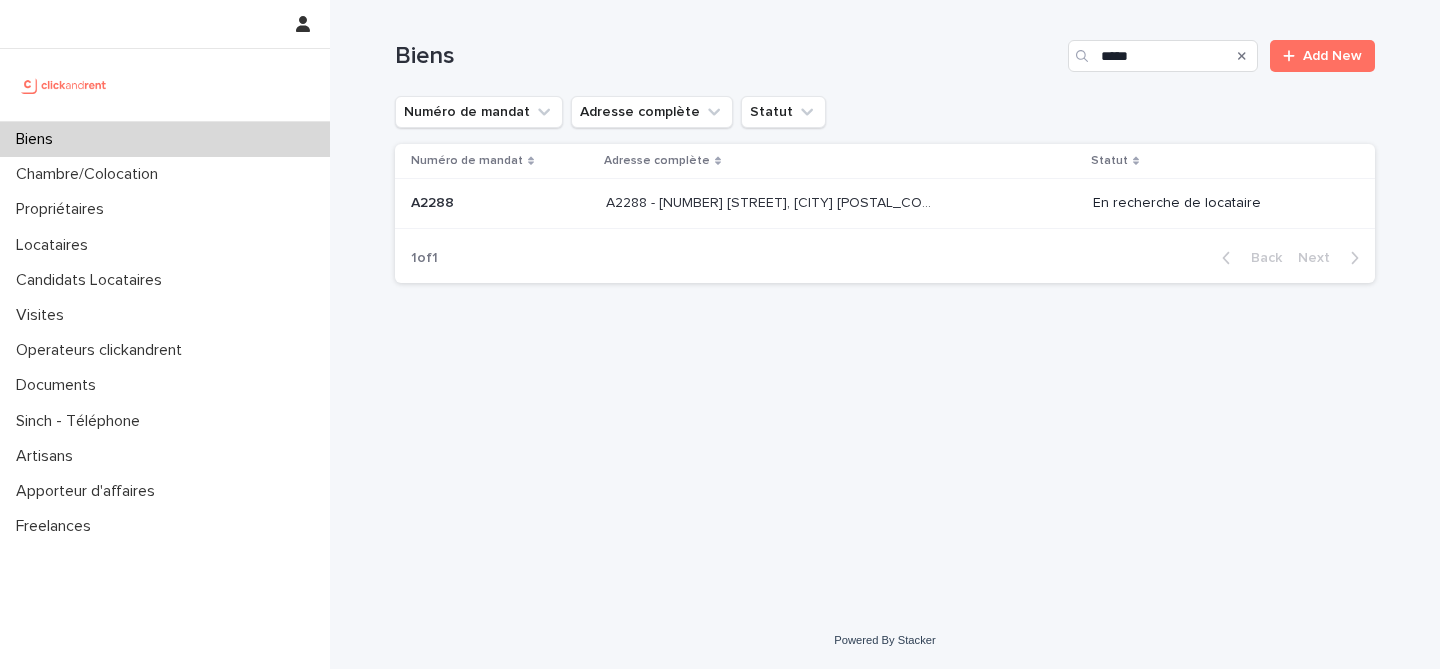 click on "A2288 - [NUMBER] [STREET], [CITY] [POSTAL_CODE]" at bounding box center [774, 201] 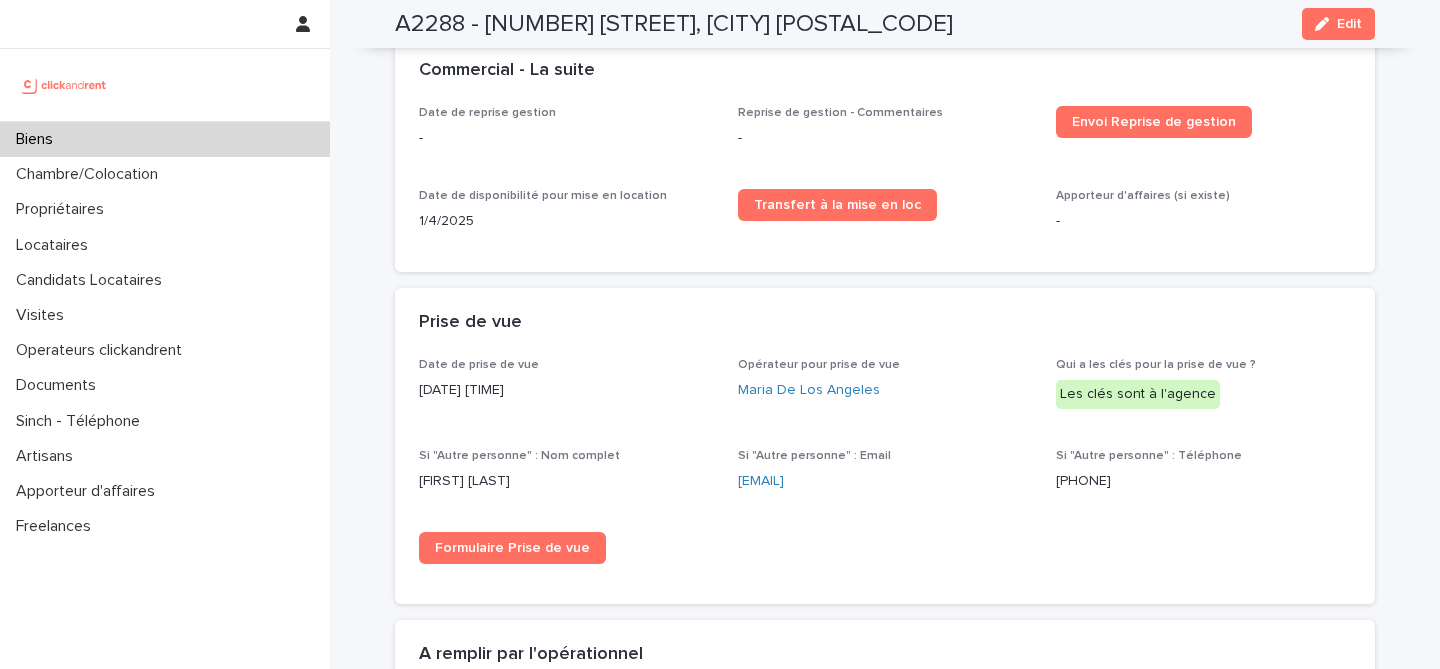 scroll, scrollTop: 2742, scrollLeft: 0, axis: vertical 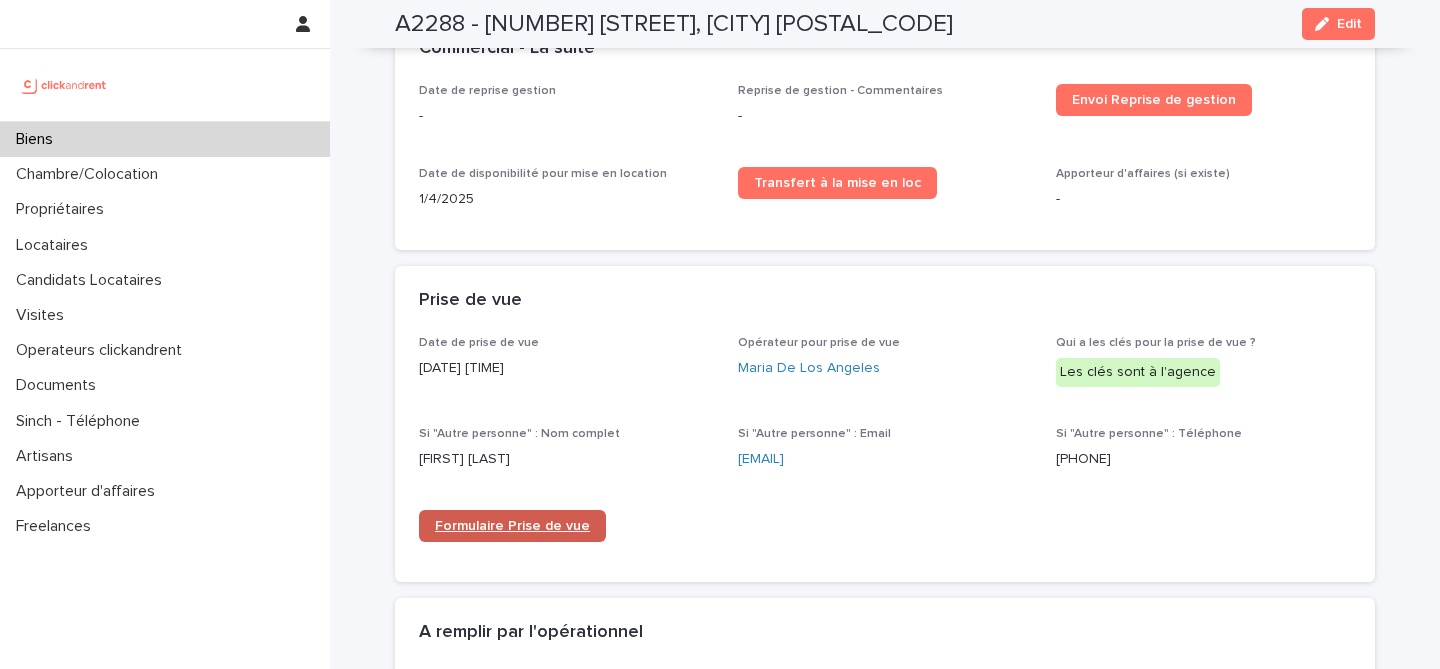 click on "Formulaire Prise de vue" at bounding box center [512, 526] 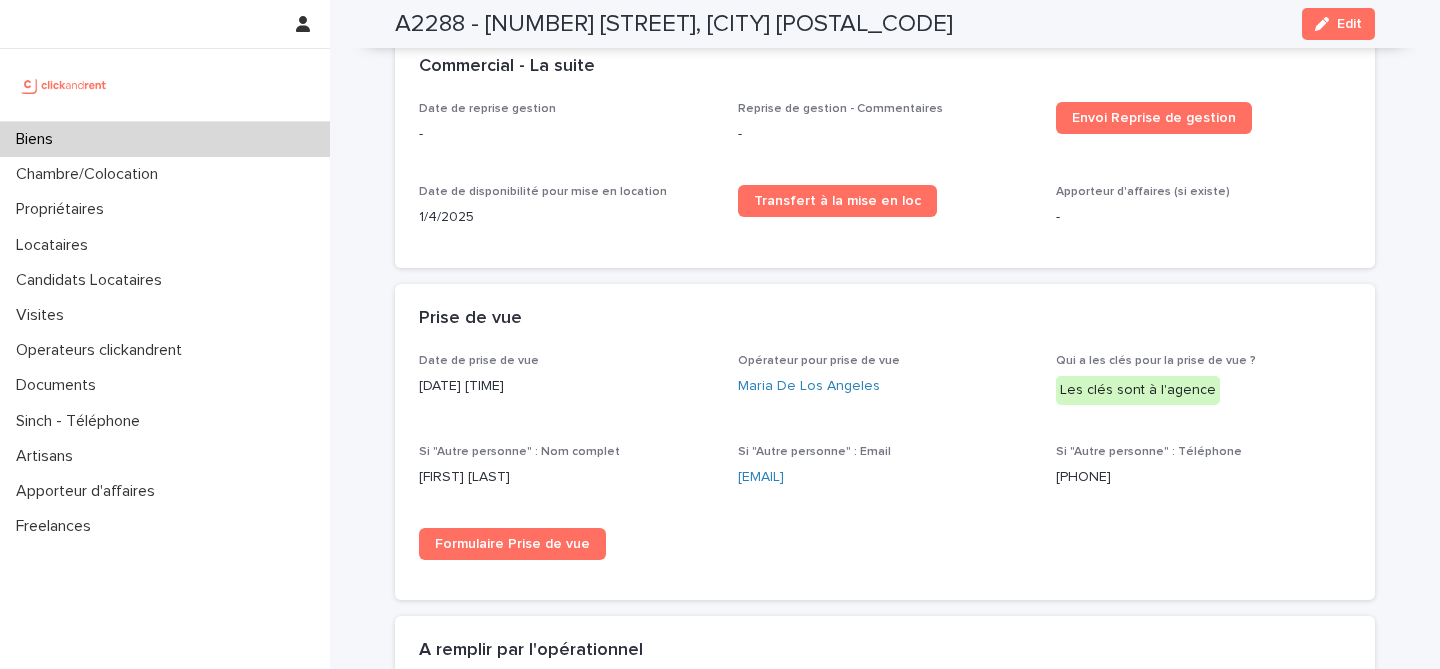 scroll, scrollTop: 2717, scrollLeft: 0, axis: vertical 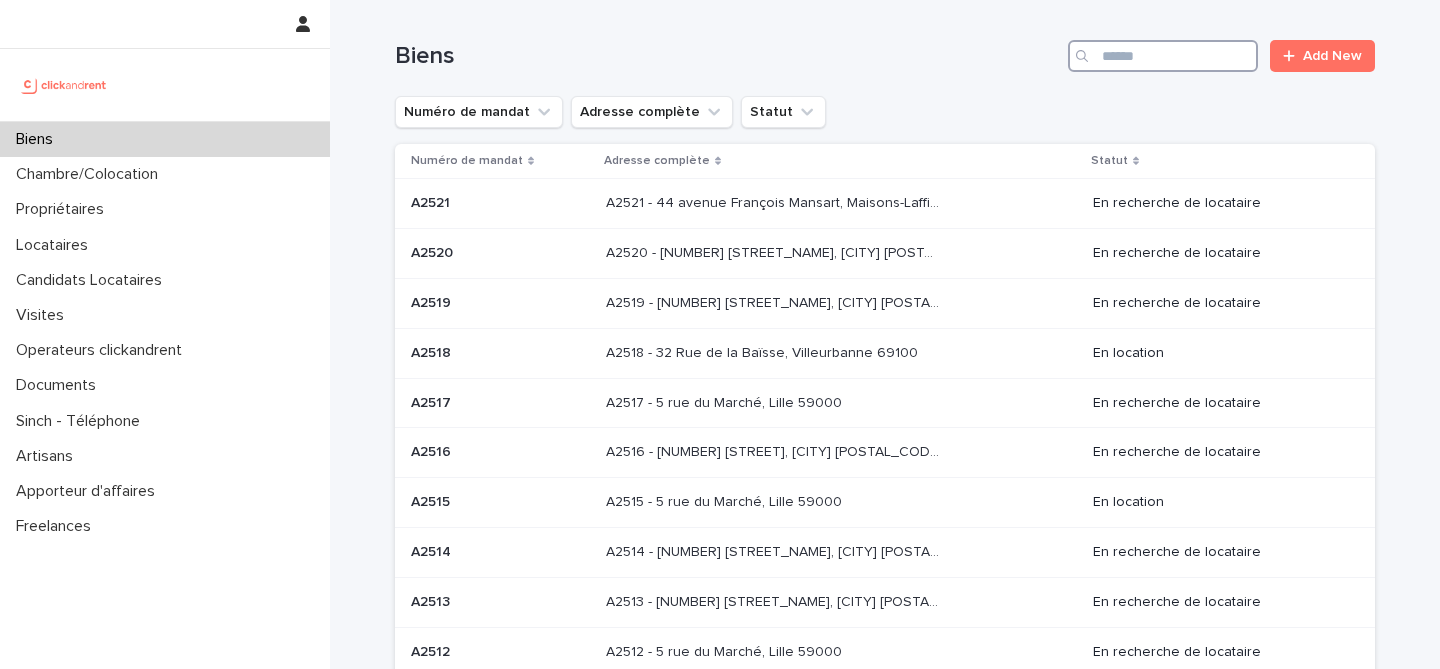 click at bounding box center [1163, 56] 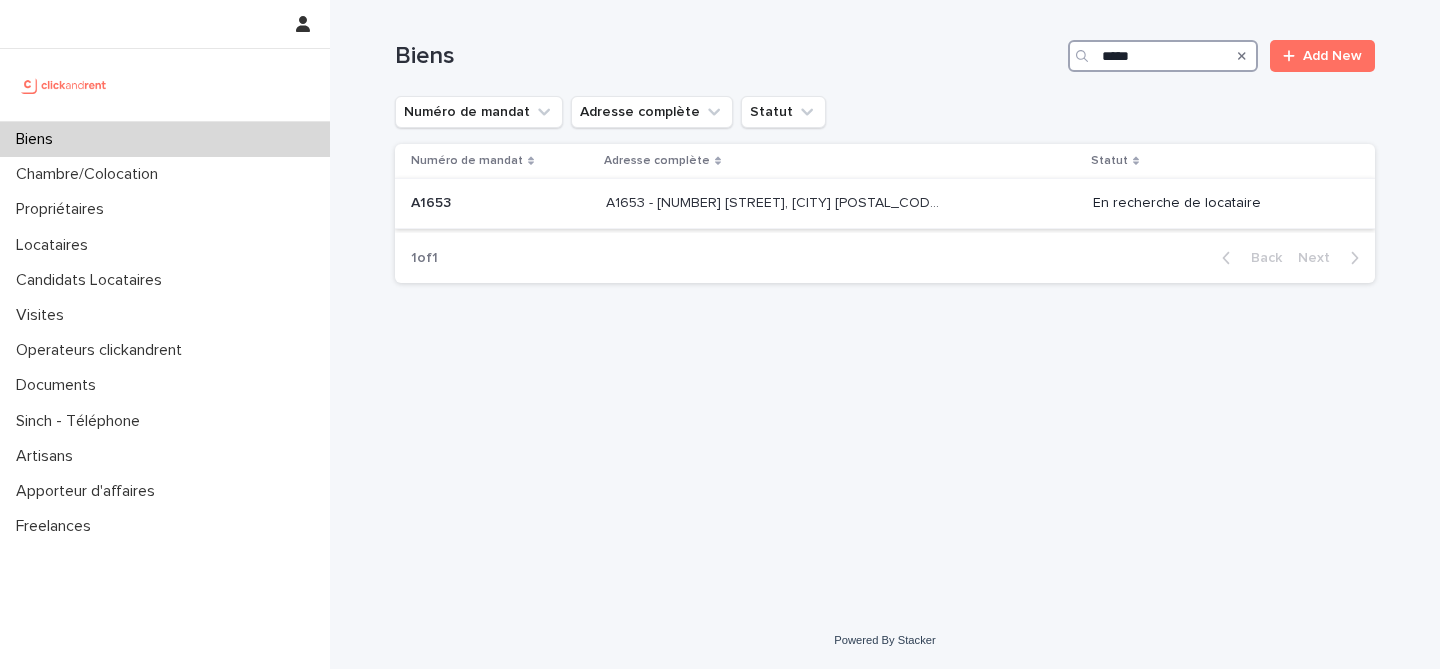 type on "*****" 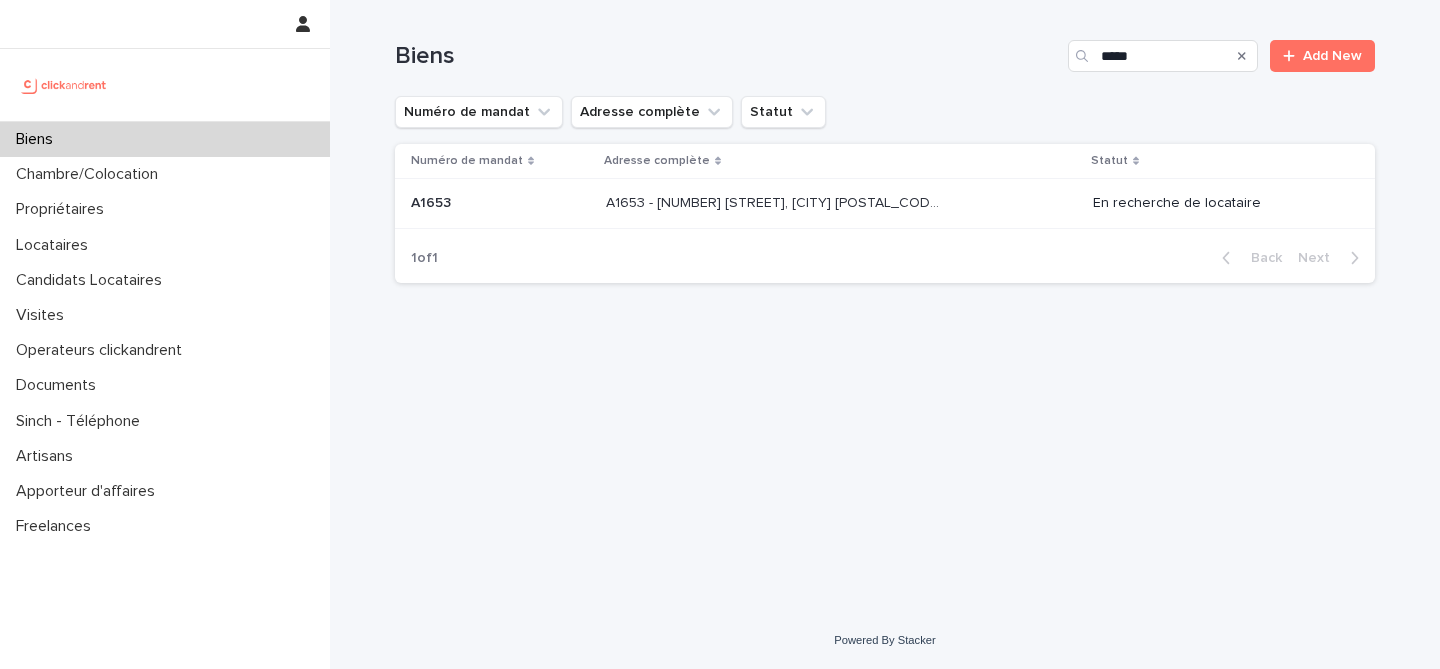 click at bounding box center [500, 203] 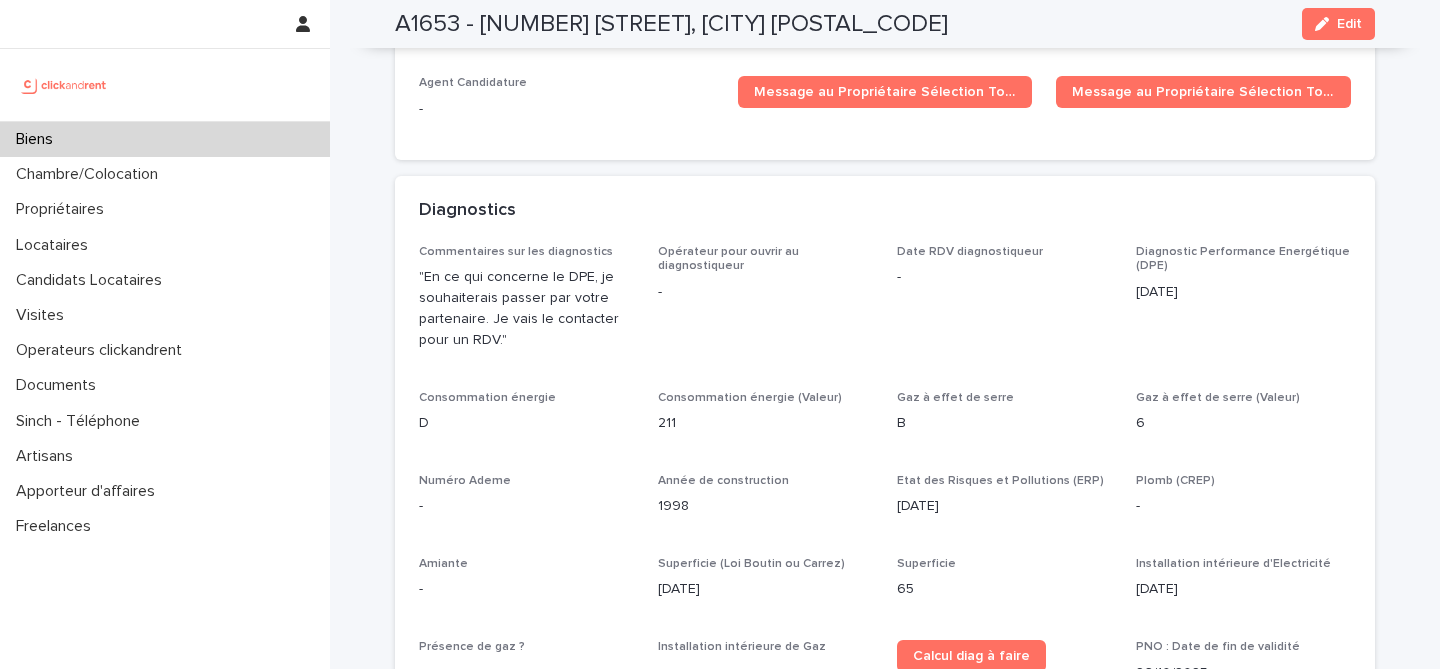 scroll, scrollTop: 6959, scrollLeft: 0, axis: vertical 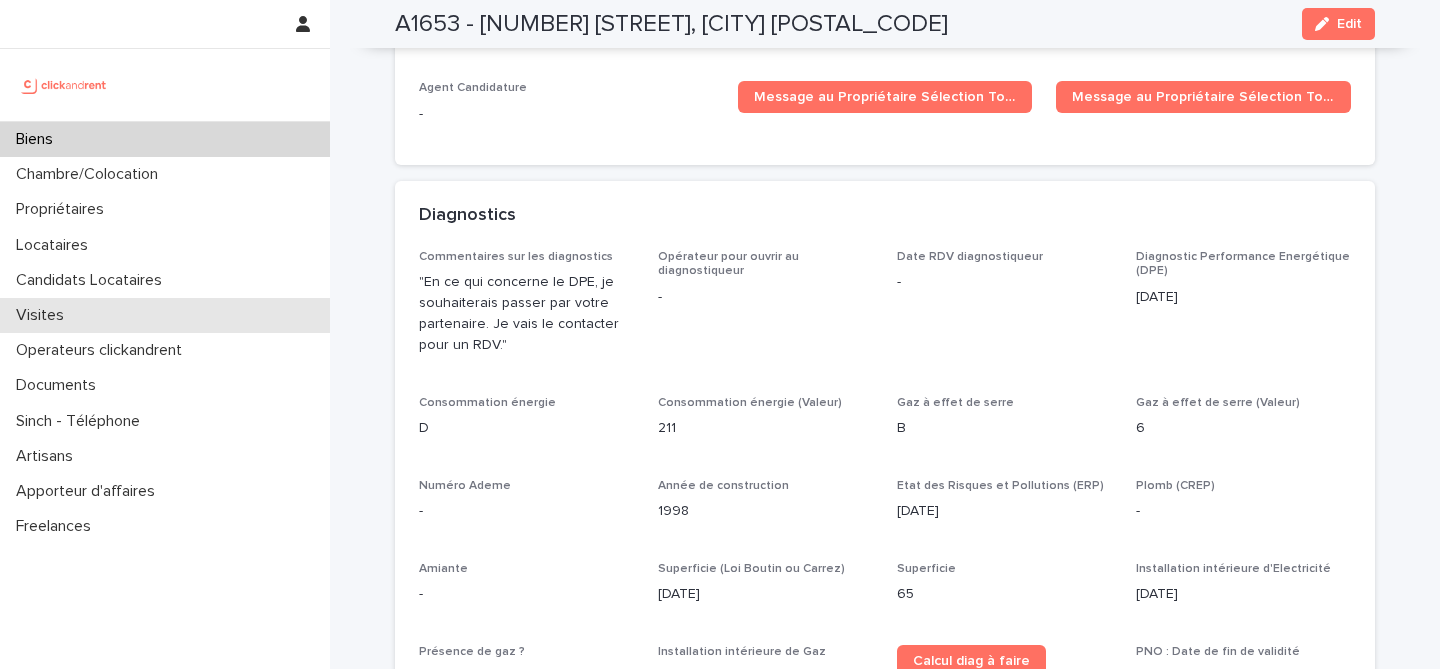 click on "Visites" at bounding box center (165, 315) 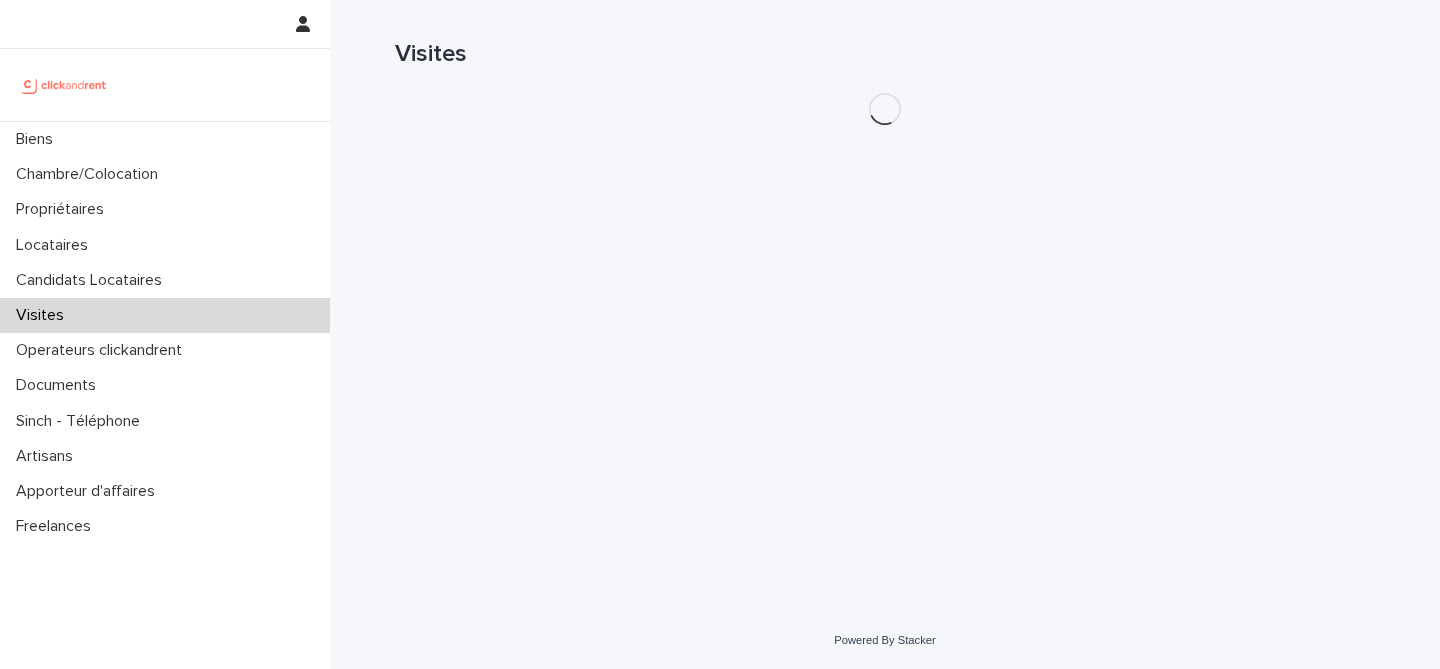 scroll, scrollTop: 0, scrollLeft: 0, axis: both 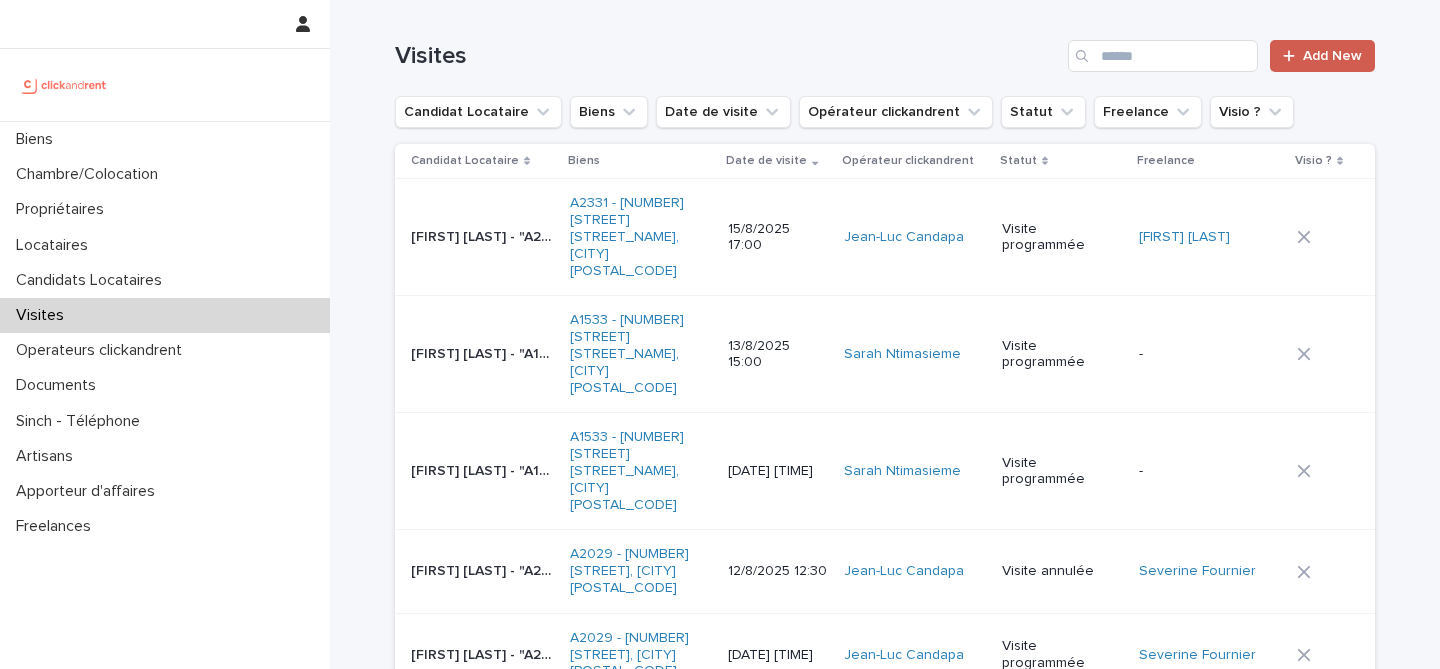 click 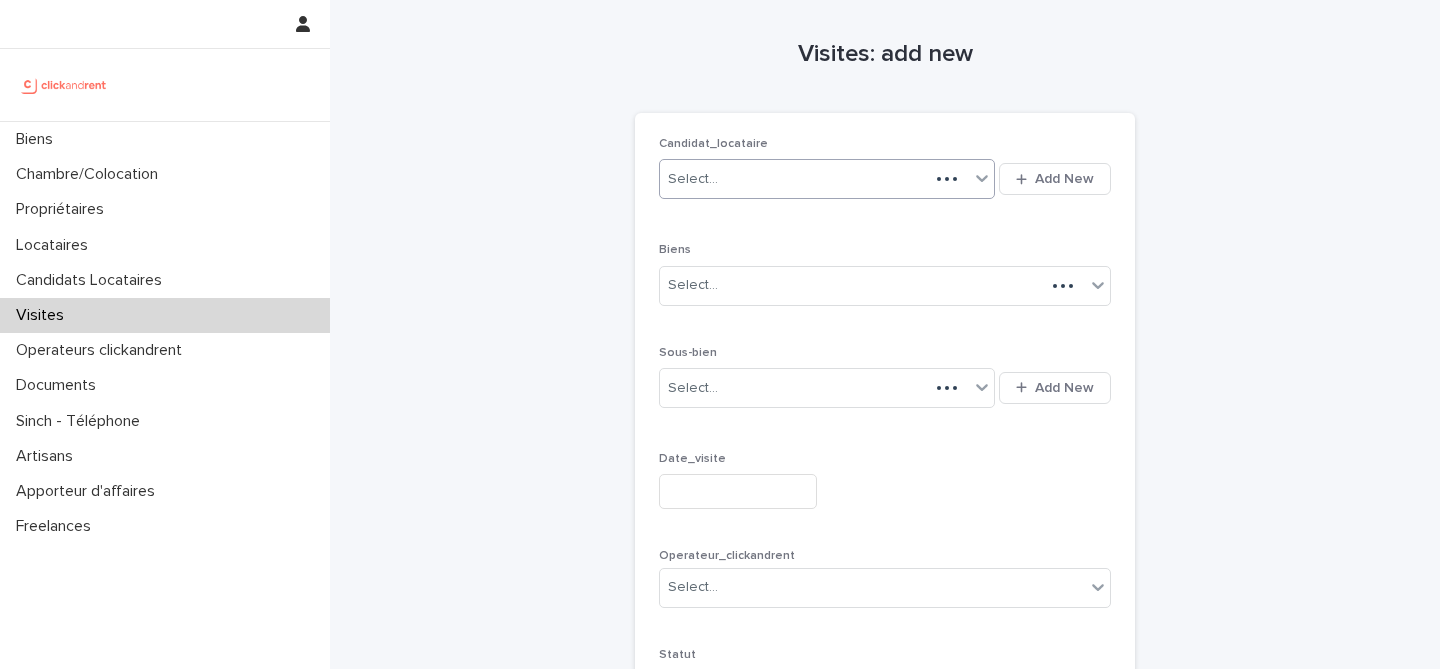 click on "Select..." at bounding box center [794, 179] 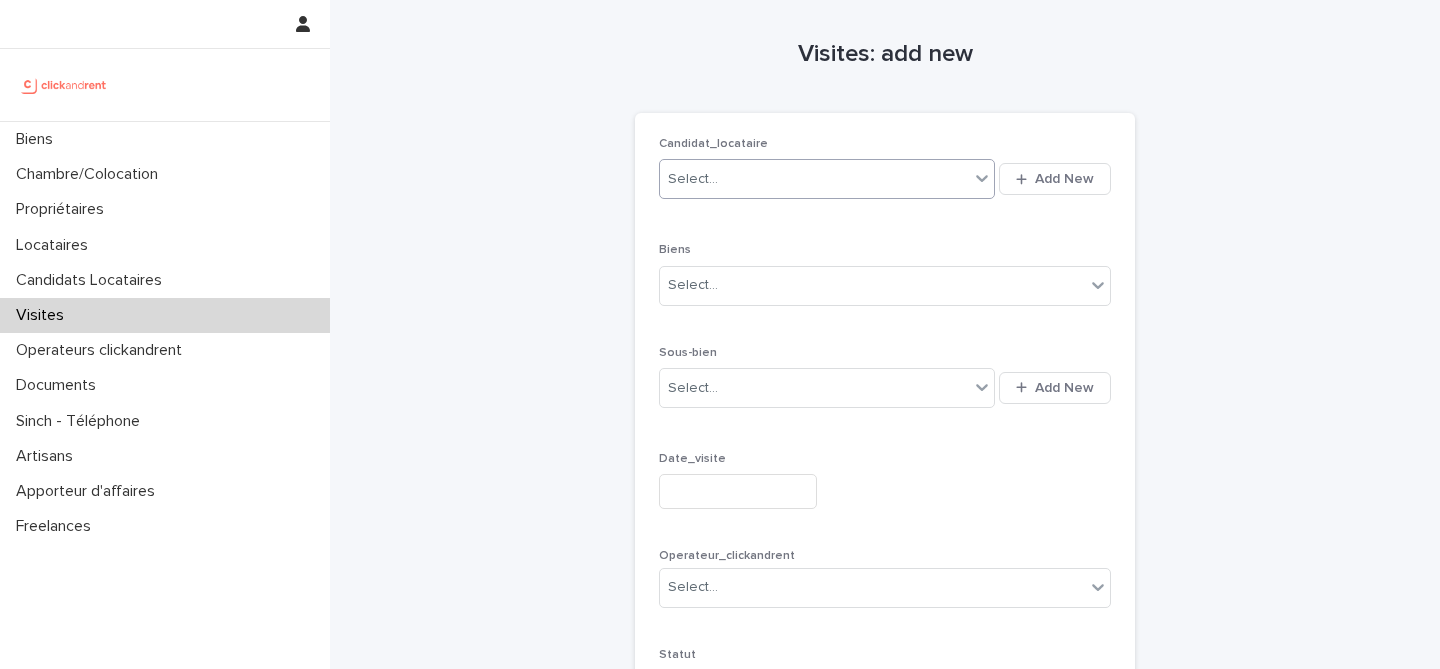 paste on "**********" 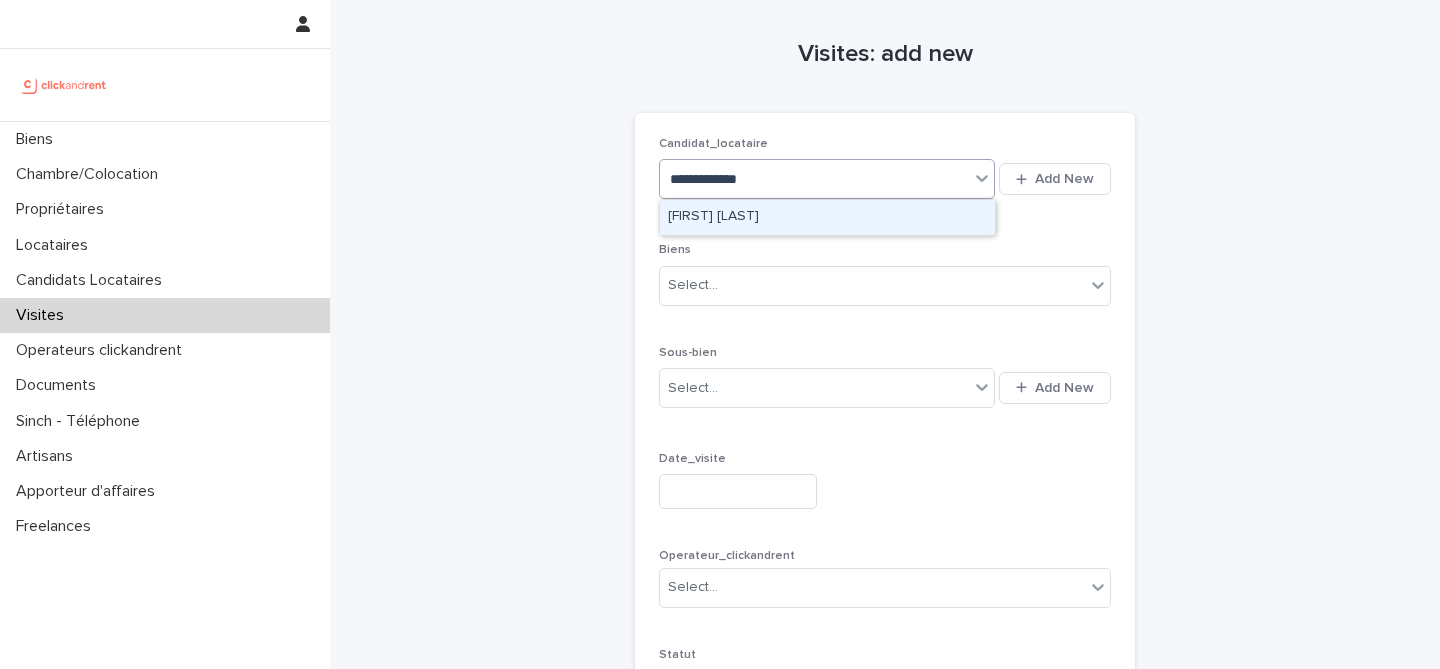 click on "[PERSON]" at bounding box center (827, 217) 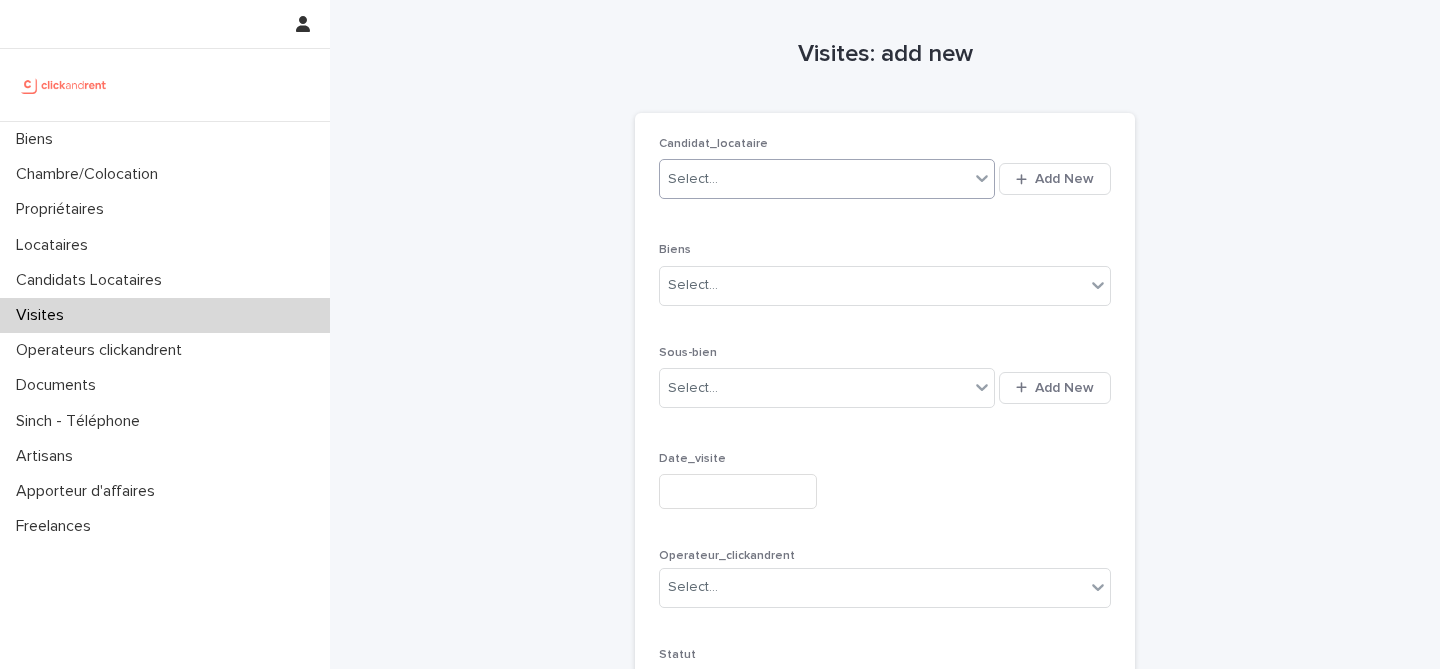 click on "Visites: add new Loading... Saving… Loading... Saving… Loading... Saving… Candidat_locataire   option Sonia Taoussi, selected.     0 results available. Select is focused ,type to refine list, press Down to open the menu,  press left to focus selected values Select... Add New Biens Select... Sous-bien Select... Add New Date_visite Operateur_clickandrent Select... Statut Select... Visio ? Pour l'envoi du lien en visio => il faut Save puis cliquer sur le lien ! - Sorry, there was an error saving your record. Please try again. Please fill out the required fields above. Save" at bounding box center (885, 480) 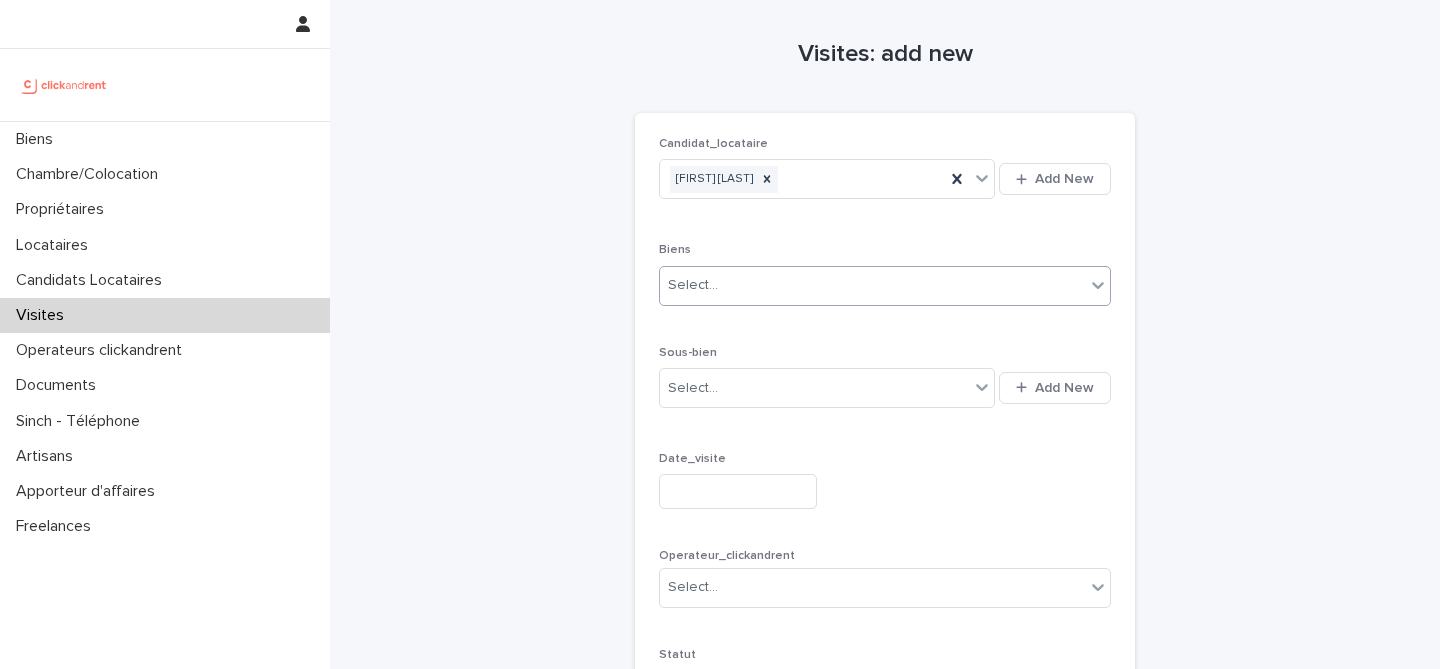 click on "Select..." at bounding box center [872, 285] 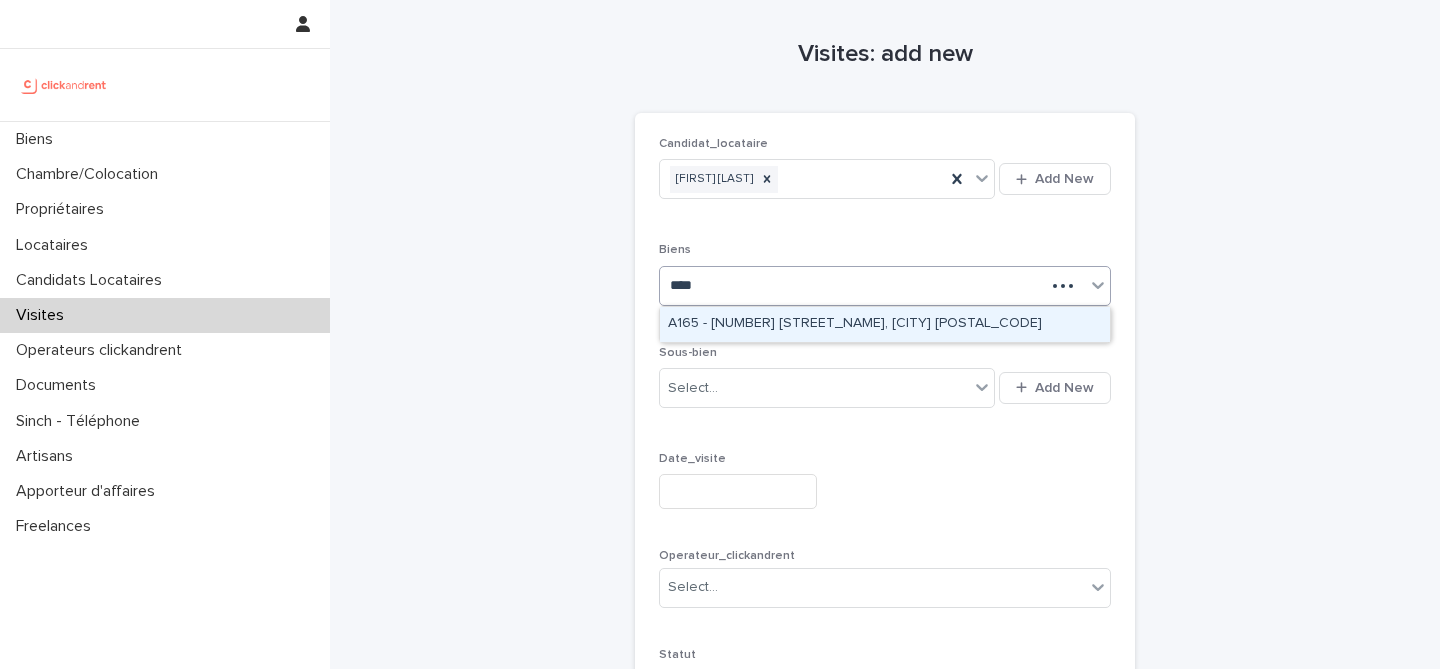 type on "*****" 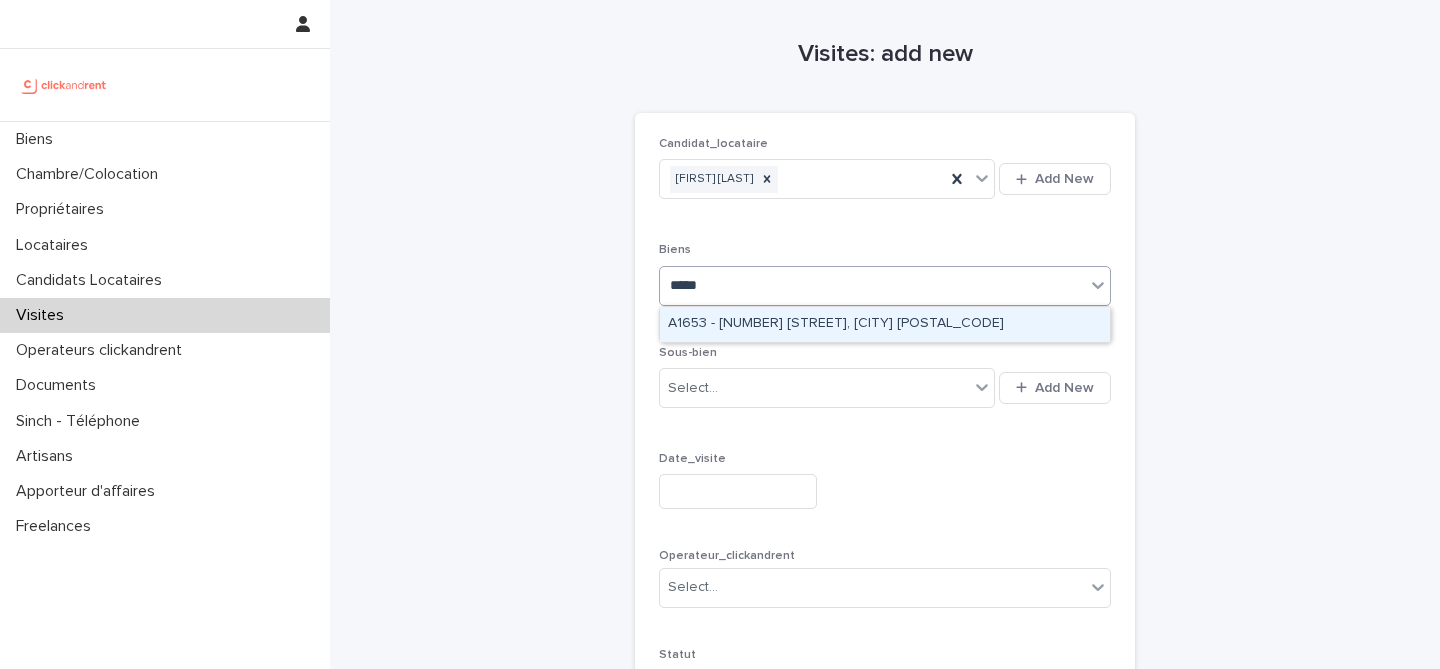 click on "A1653 - [NUMBER] [STREET], [CITY] [POSTAL_CODE]" at bounding box center [885, 324] 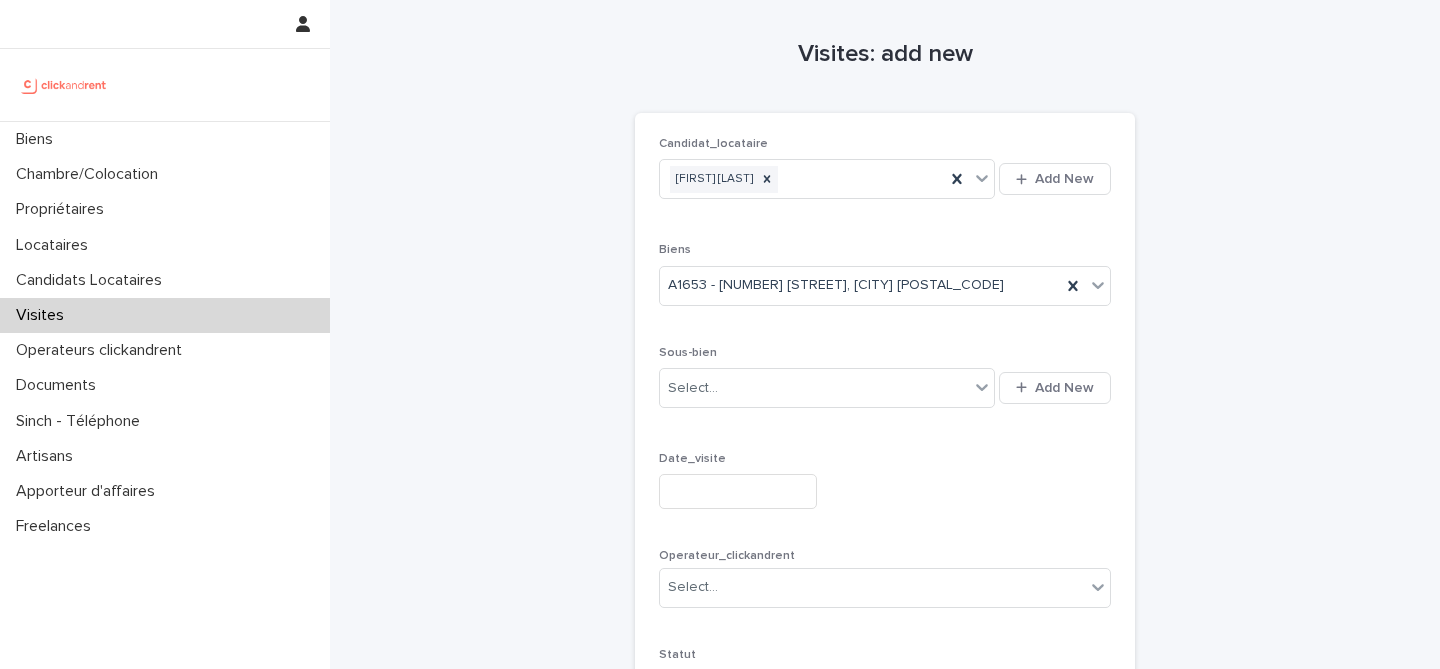click on "Visites: add new Loading... Saving… Loading... Saving… Loading... Saving… Candidat_locataire Sonia Taoussi Add New Biens A1653 - 1 Allée de l'Amourette,  Maisons-Alfort 94700 Sous-bien Select... Add New Date_visite Operateur_clickandrent Select... Statut Select... Visio ? Pour l'envoi du lien en visio => il faut Save puis cliquer sur le lien ! - Sorry, there was an error saving your record. Please try again. Please fill out the required fields above. Save" at bounding box center [885, 480] 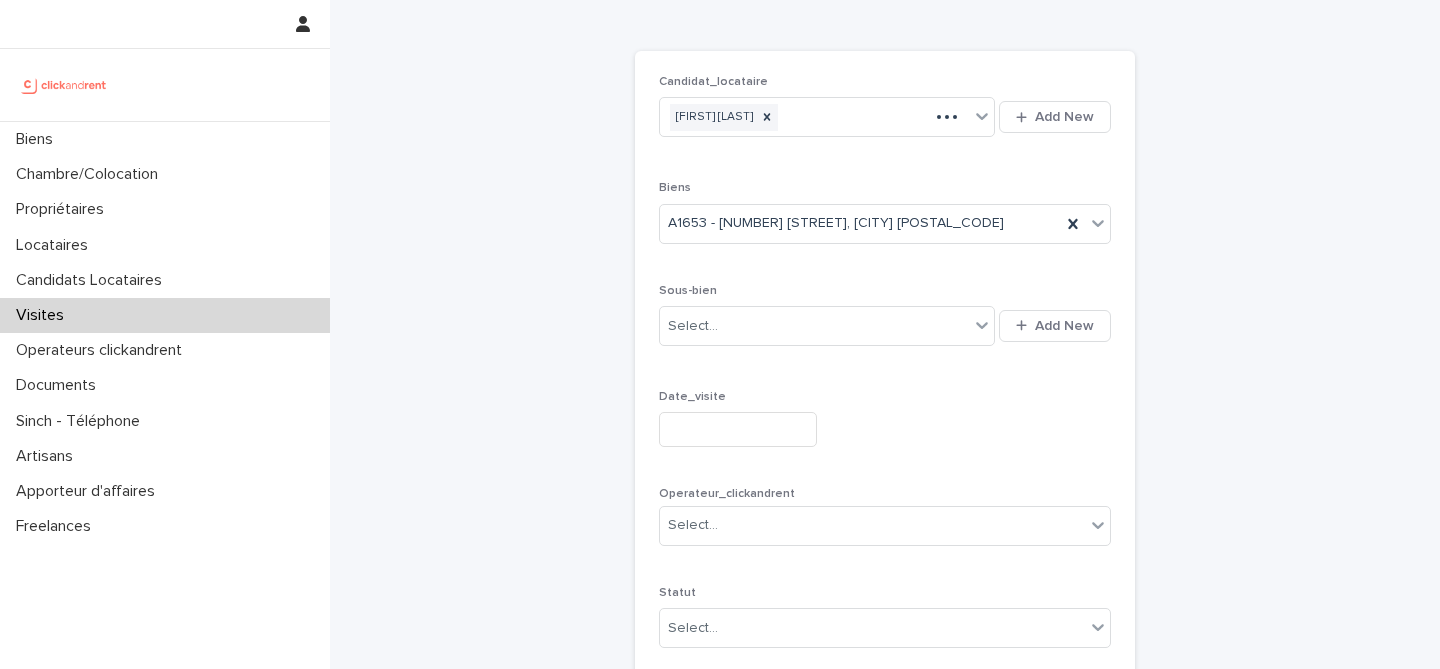 scroll, scrollTop: 93, scrollLeft: 0, axis: vertical 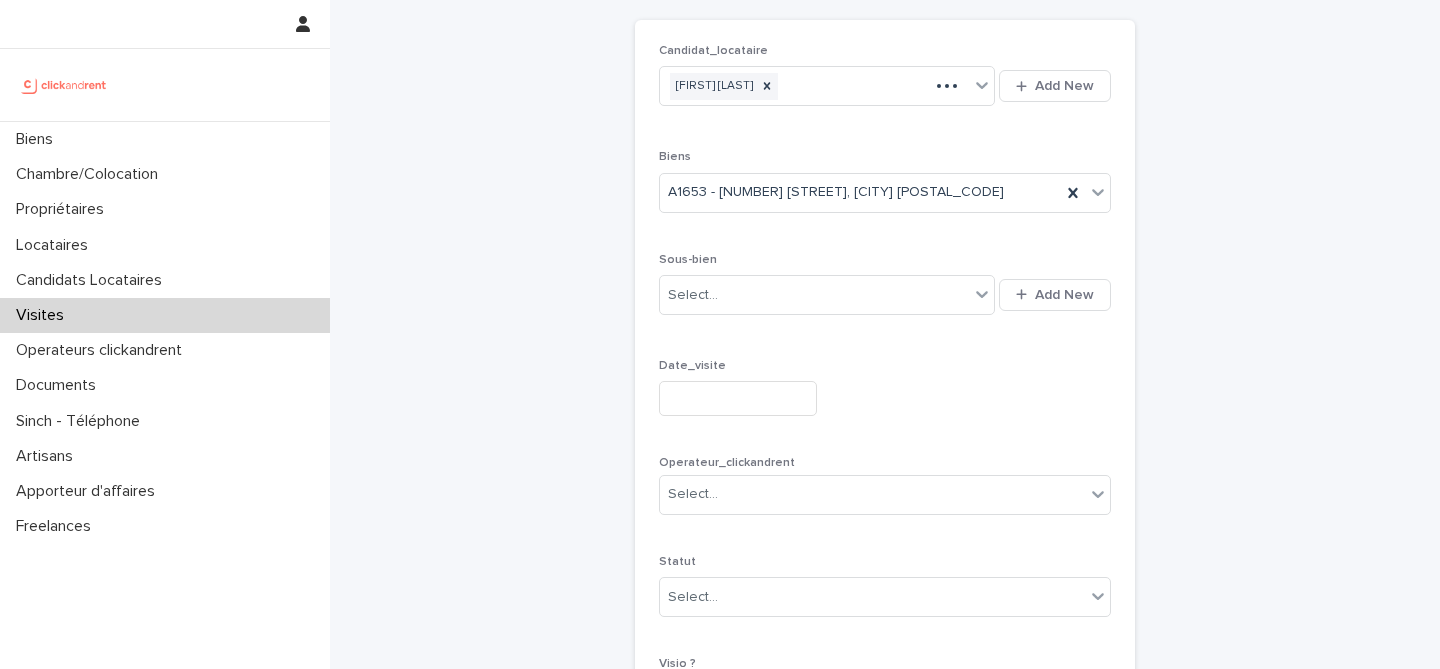 click on "Select... Add New" at bounding box center (885, 295) 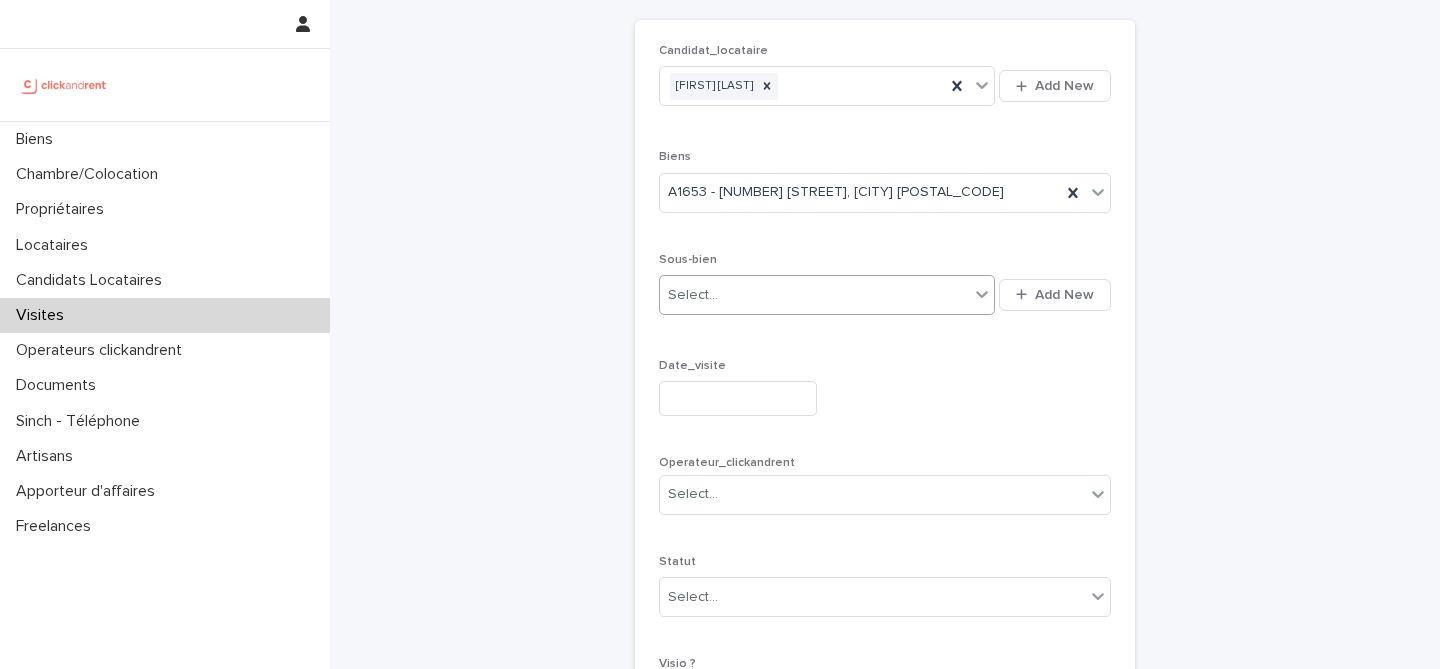 click on "Select..." at bounding box center [814, 295] 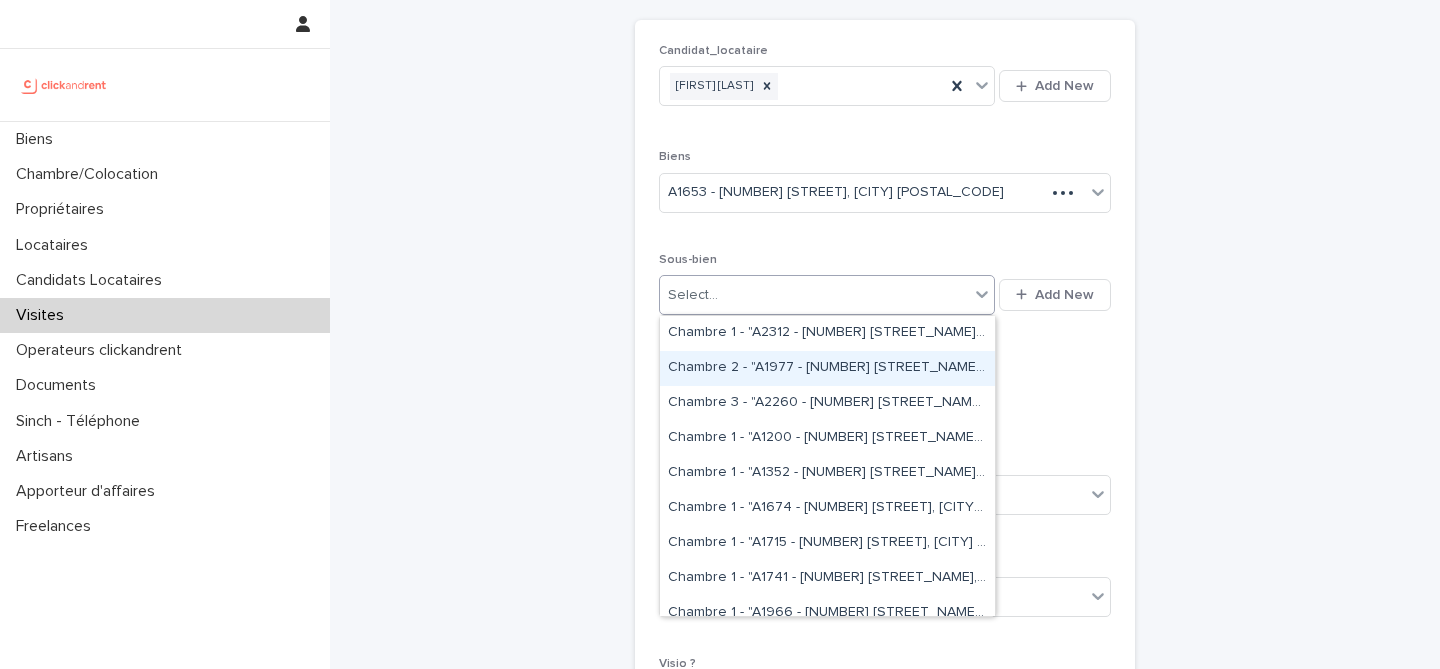 click on "Visites: add new Loading... Saving… Loading... Saving… Loading... Saving… Candidat_locataire Sonia Taoussi Add New Biens A1653 - 1 Allée de l'Amourette,  Maisons-Alfort 94700 Sous-bien      option  Chambre 2 - "A1977 - 3 Square de la Valse À Mille Temps,  Évry-Courcouronnes 91080" focused, 2 of 932. 932 results available. Use Up and Down to choose options, press Enter to select the currently focused option, press Escape to exit the menu, press Tab to select the option and exit the menu. Select... Add New Date_visite Operateur_clickandrent Select... Statut Select... Visio ? Pour l'envoi du lien en visio => il faut Save puis cliquer sur le lien ! - Sorry, there was an error saving your record. Please try again. Please fill out the required fields above. Save" at bounding box center (885, 387) 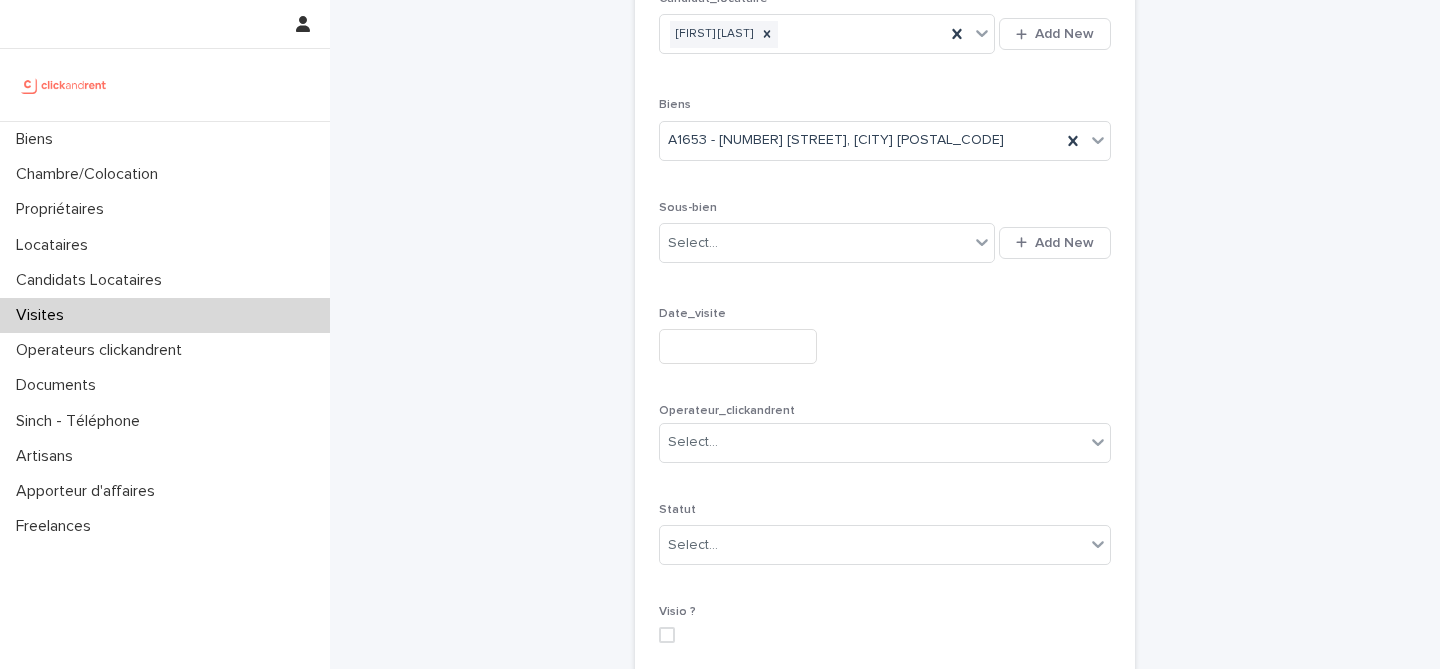 scroll, scrollTop: 147, scrollLeft: 0, axis: vertical 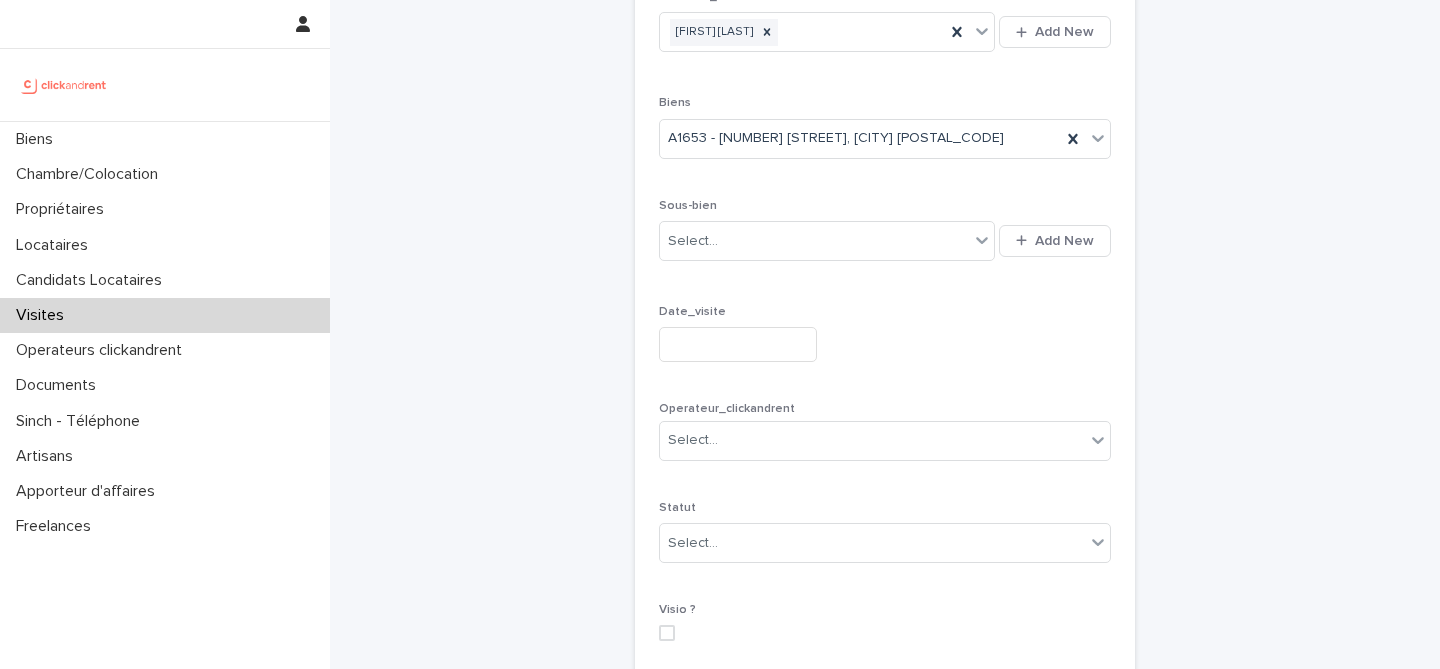click at bounding box center (738, 344) 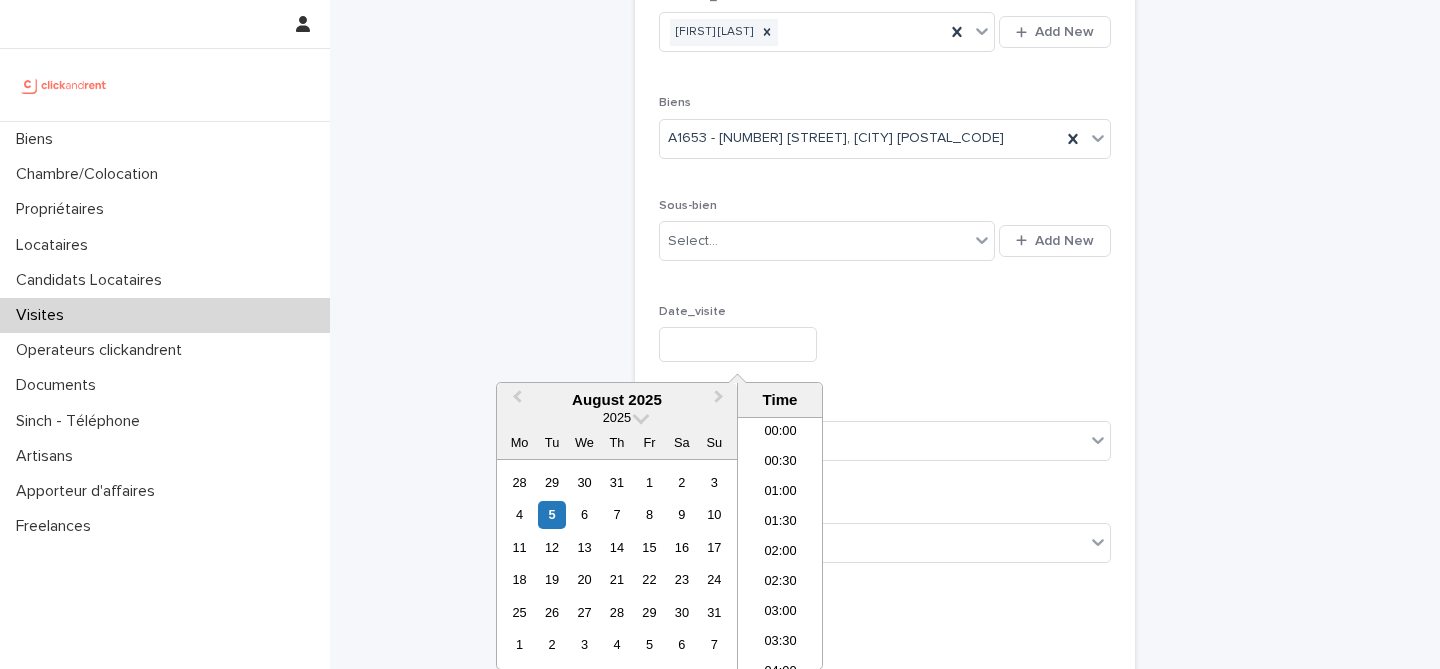 scroll, scrollTop: 699, scrollLeft: 0, axis: vertical 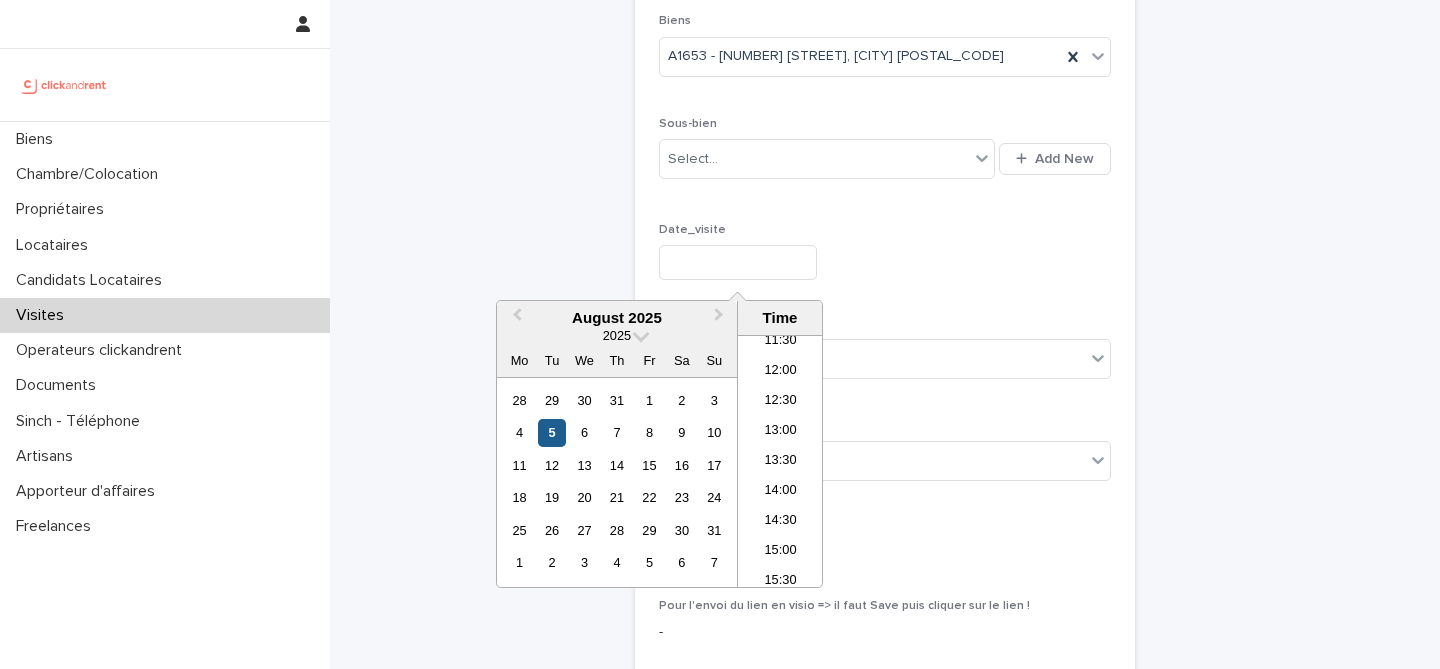 click on "5" at bounding box center [551, 432] 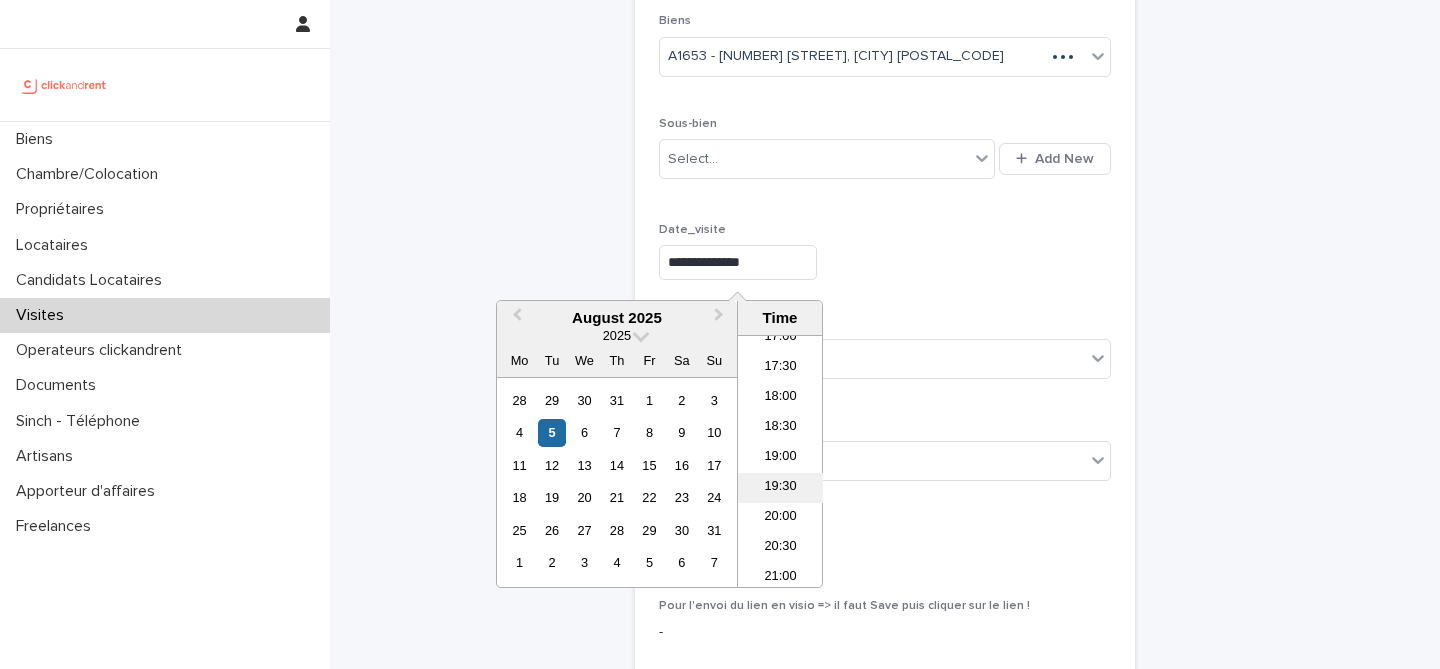 scroll, scrollTop: 1030, scrollLeft: 0, axis: vertical 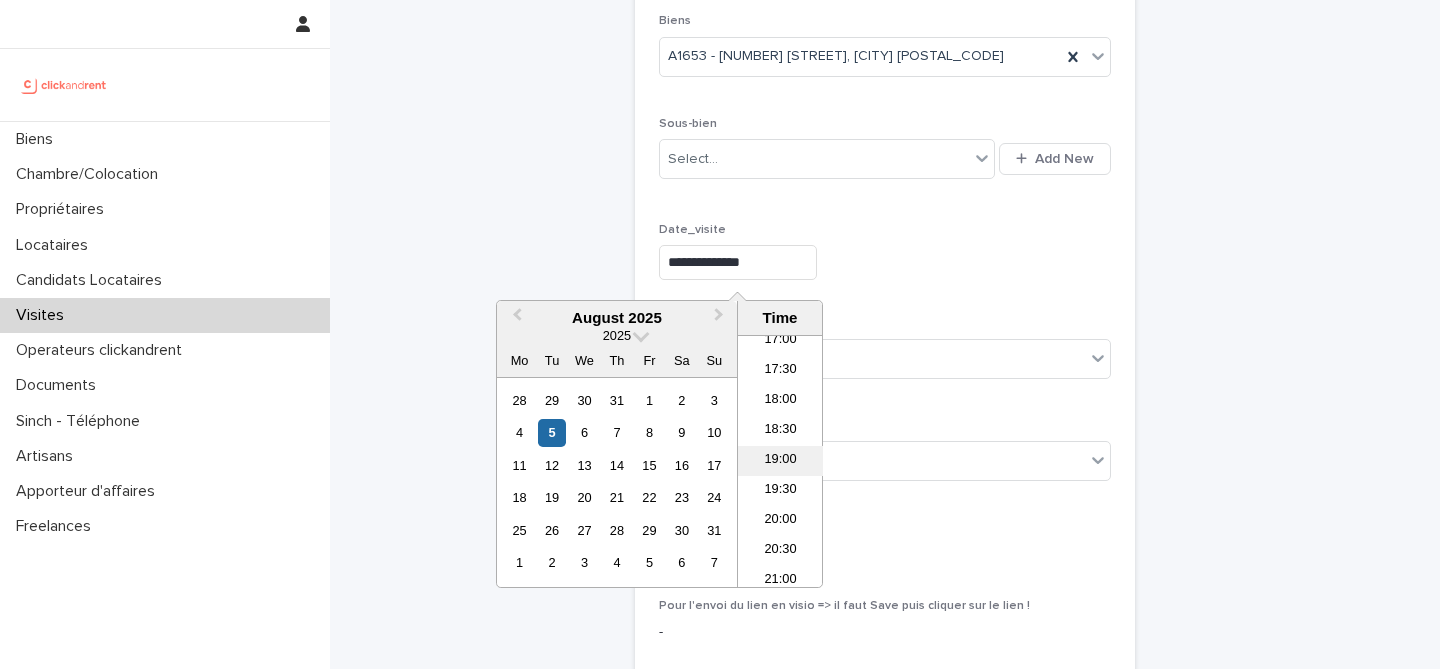 click on "19:00" at bounding box center (780, 461) 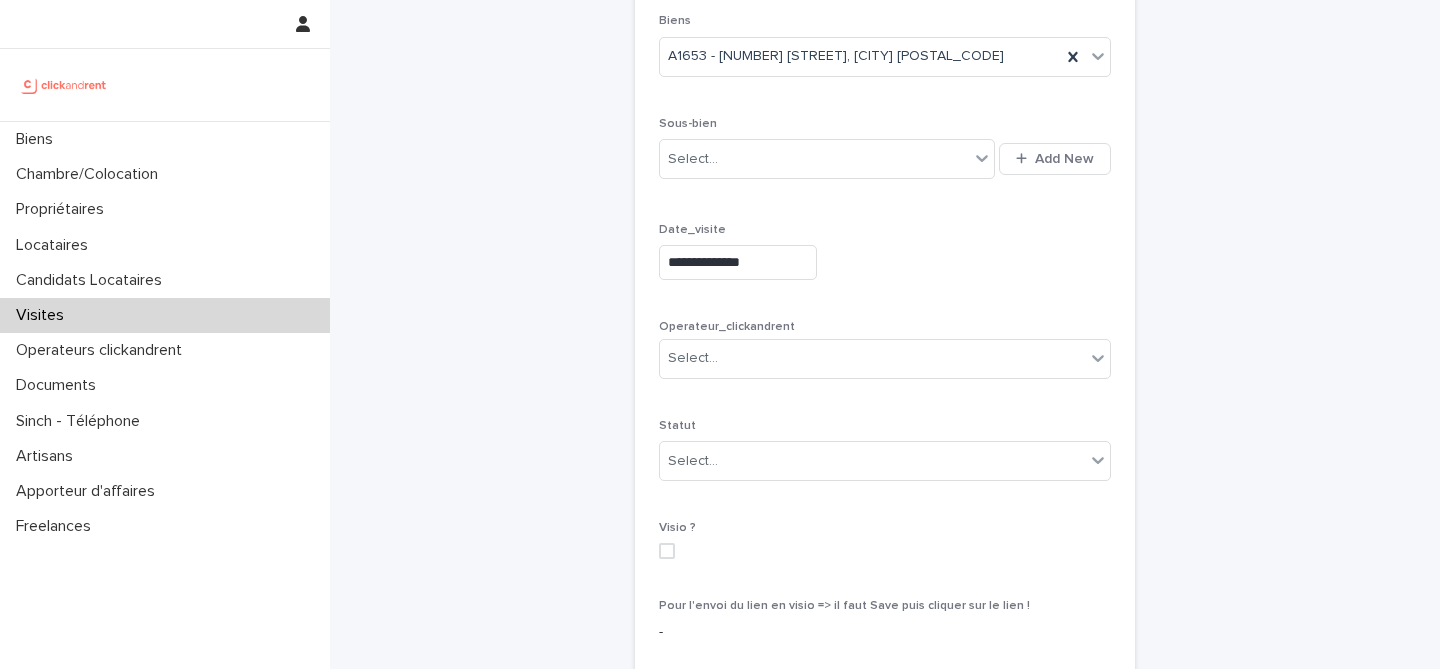 click on "**********" at bounding box center (738, 262) 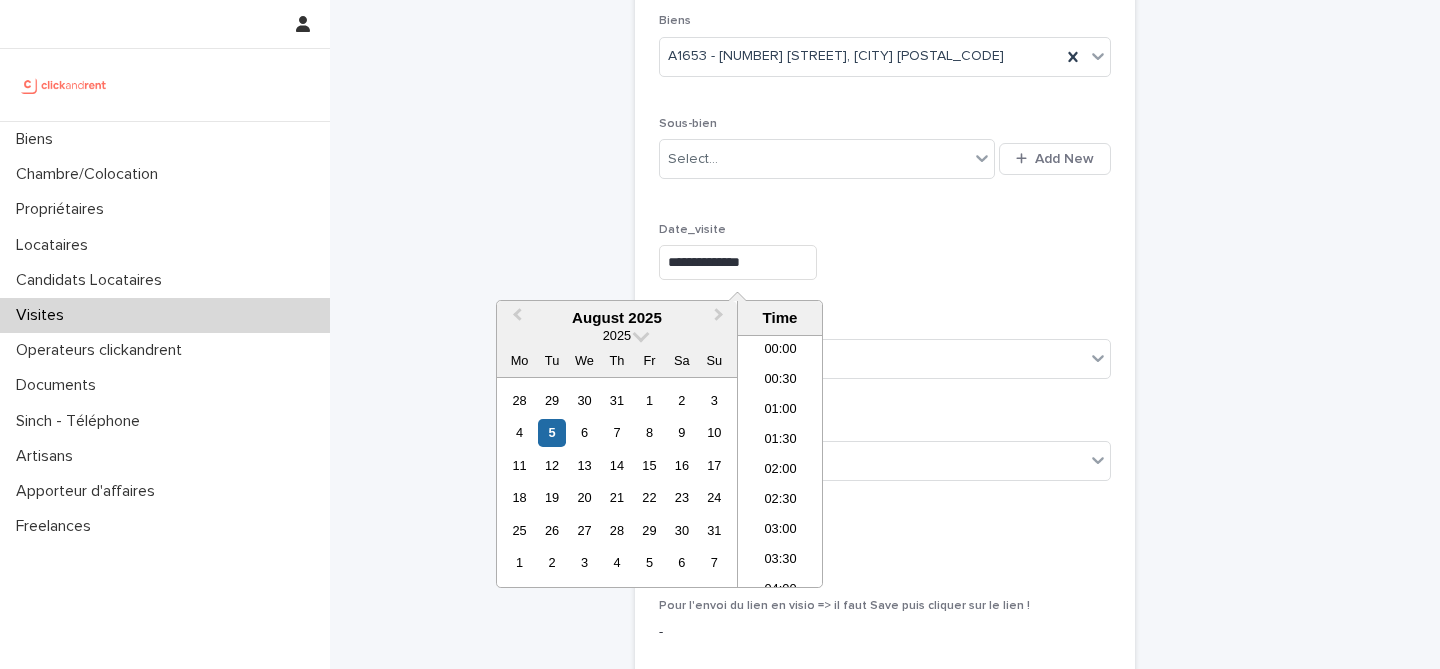 scroll, scrollTop: 1029, scrollLeft: 0, axis: vertical 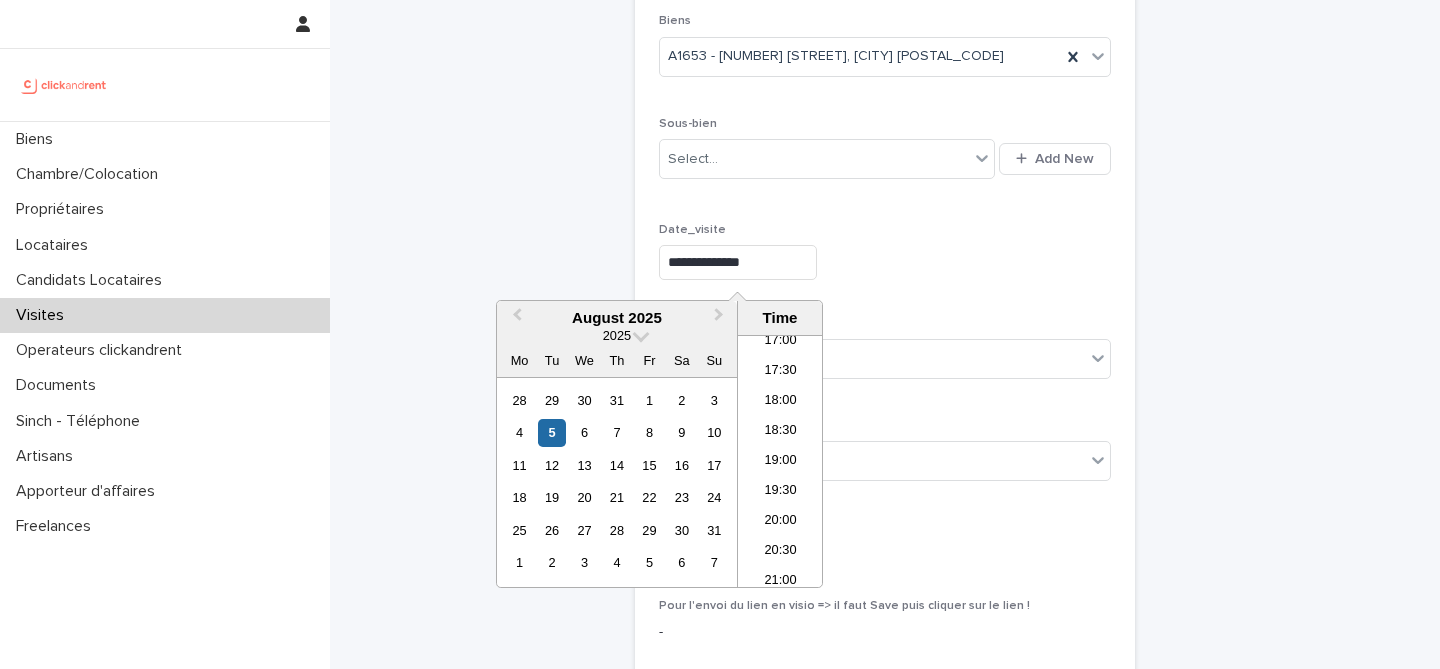 type on "**********" 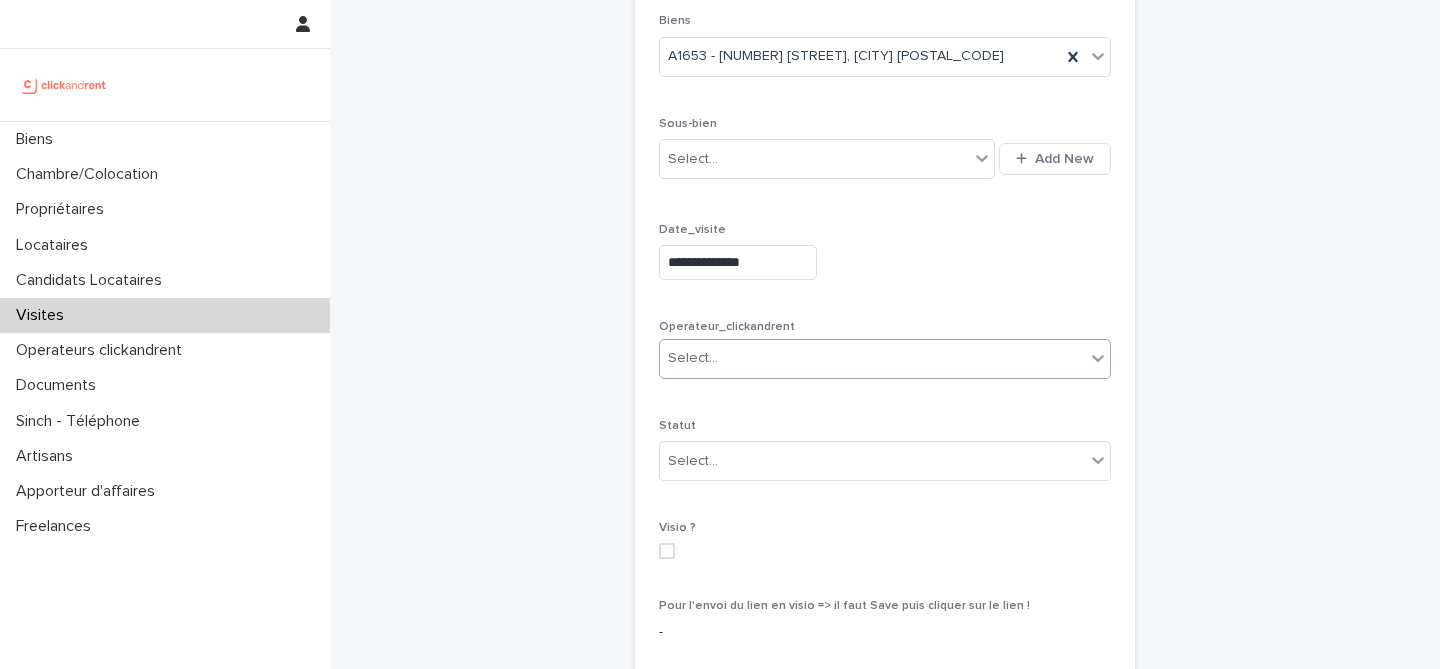 click on "Select..." at bounding box center [872, 358] 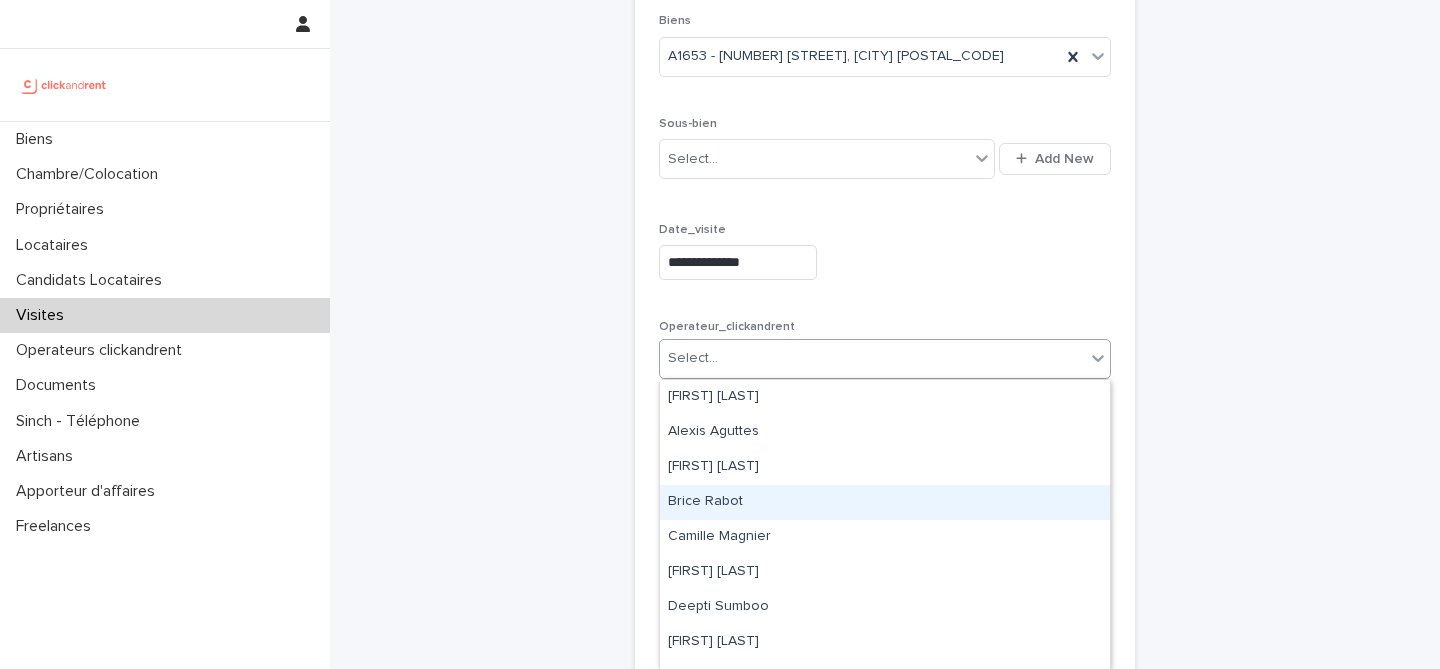 click on "Brice Rabot" at bounding box center (885, 502) 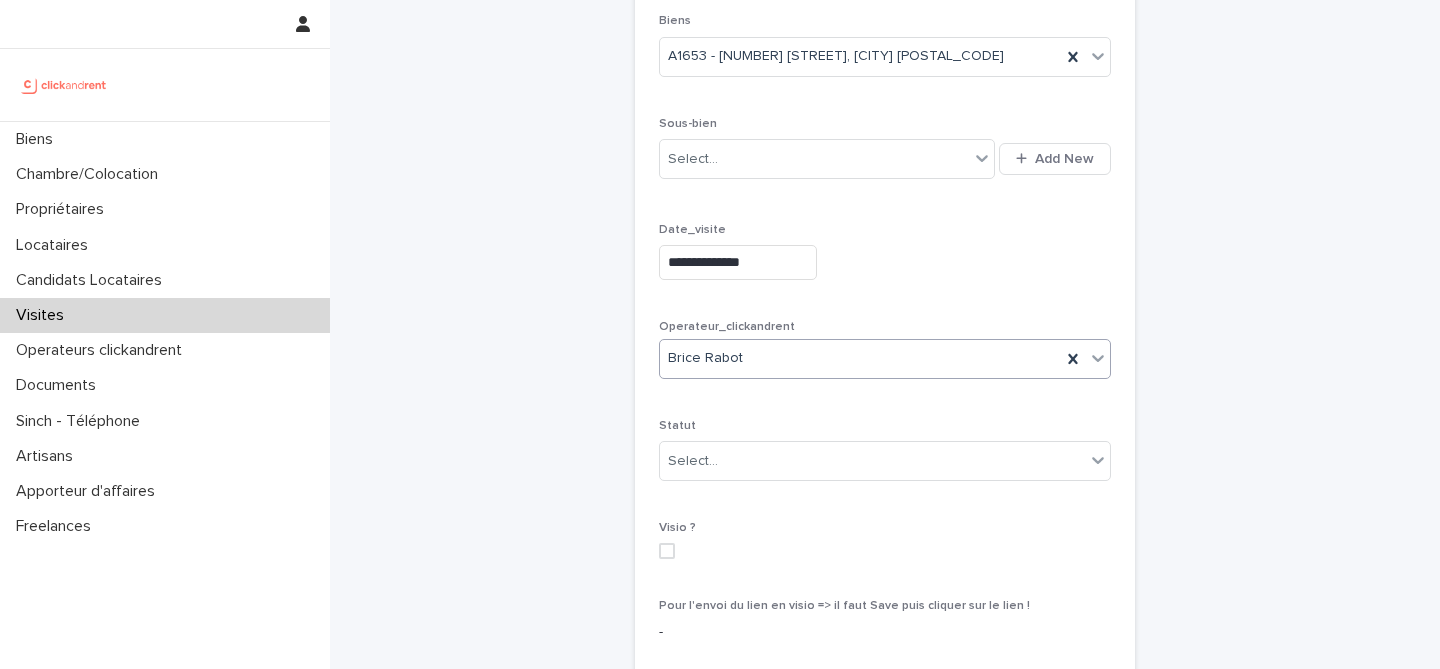 click on "Brice Rabot" at bounding box center [860, 358] 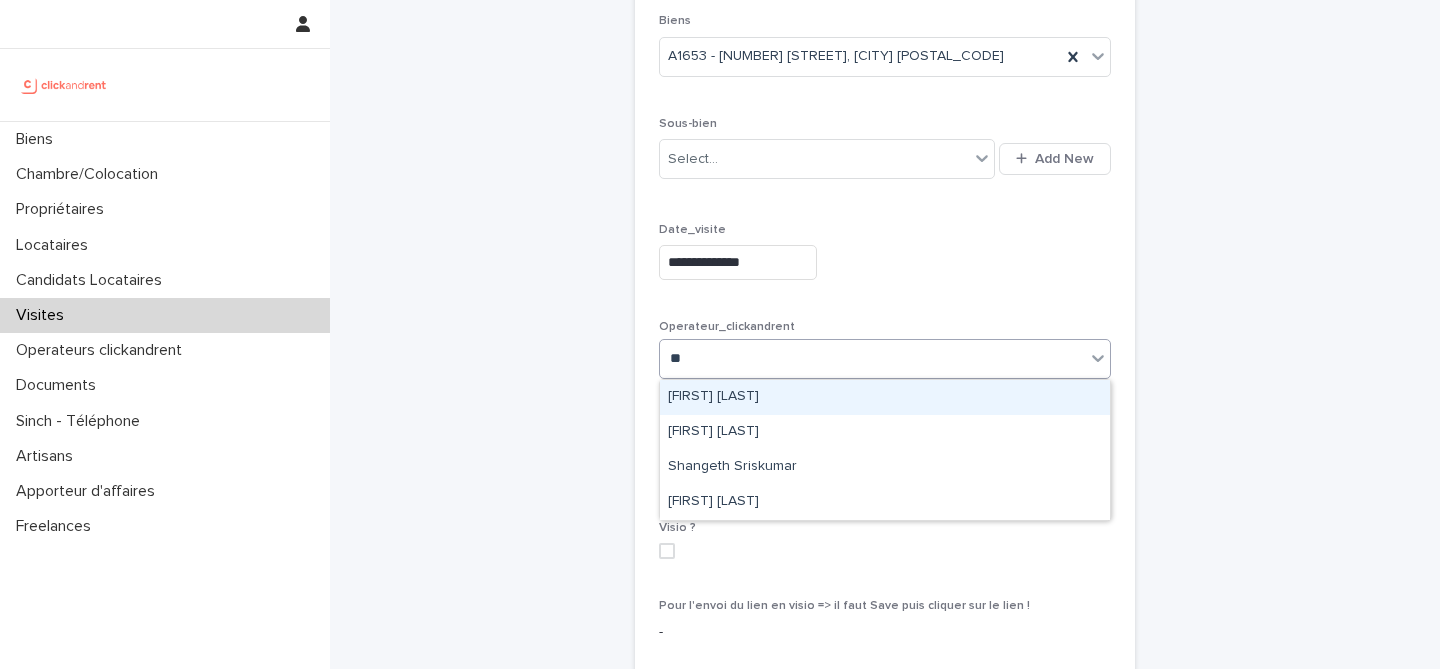 type on "***" 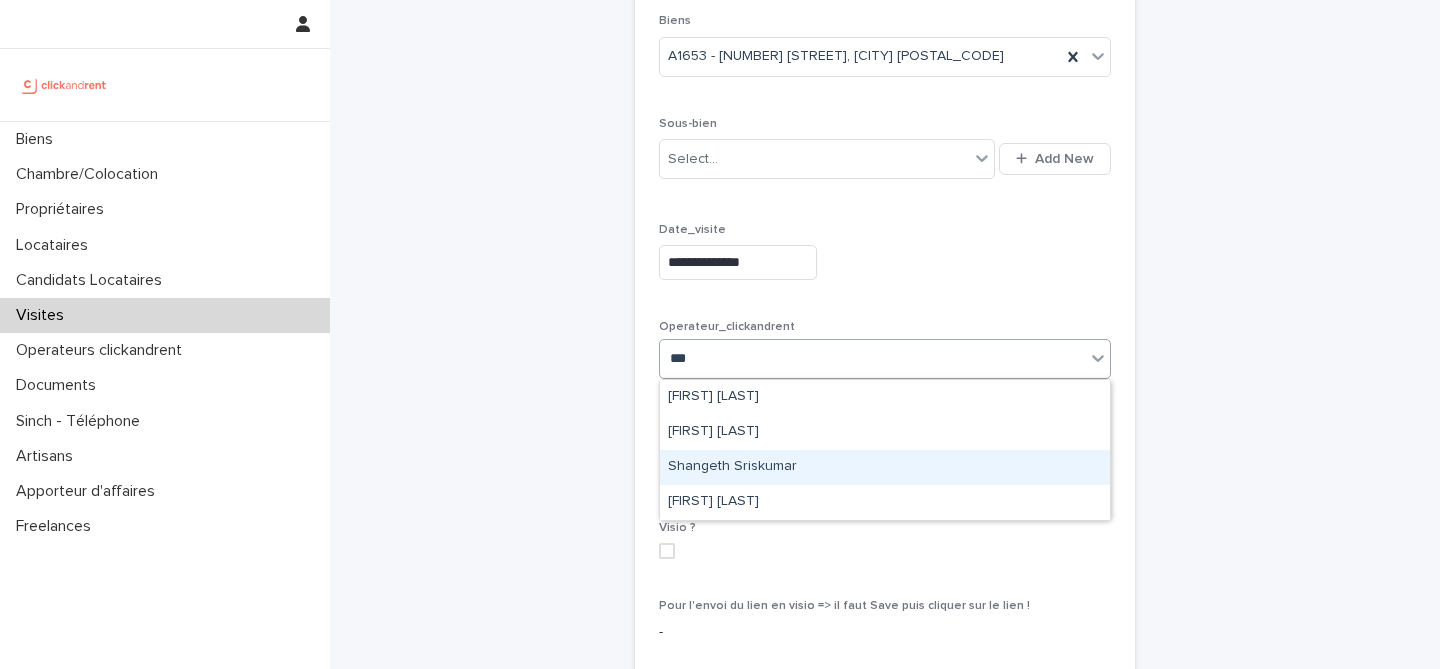 click on "Shangeth Sriskumar" at bounding box center (885, 467) 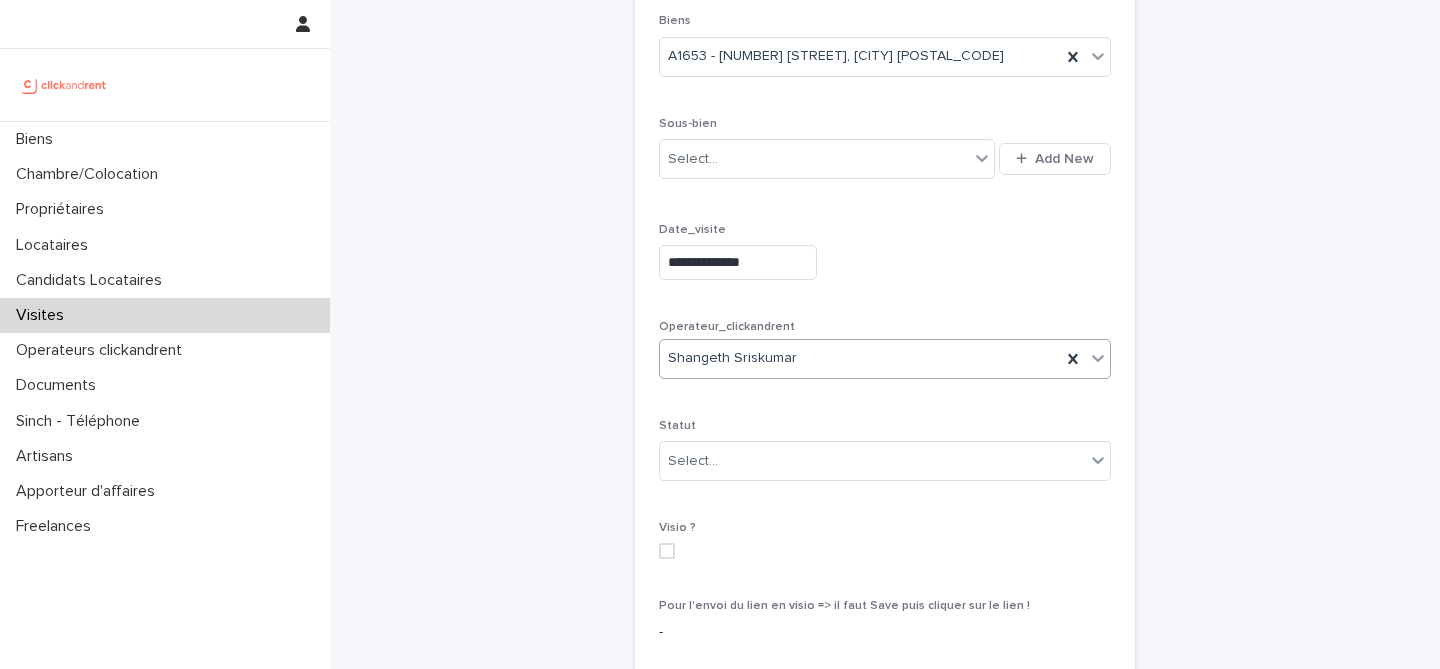 click on "**********" at bounding box center (885, 283) 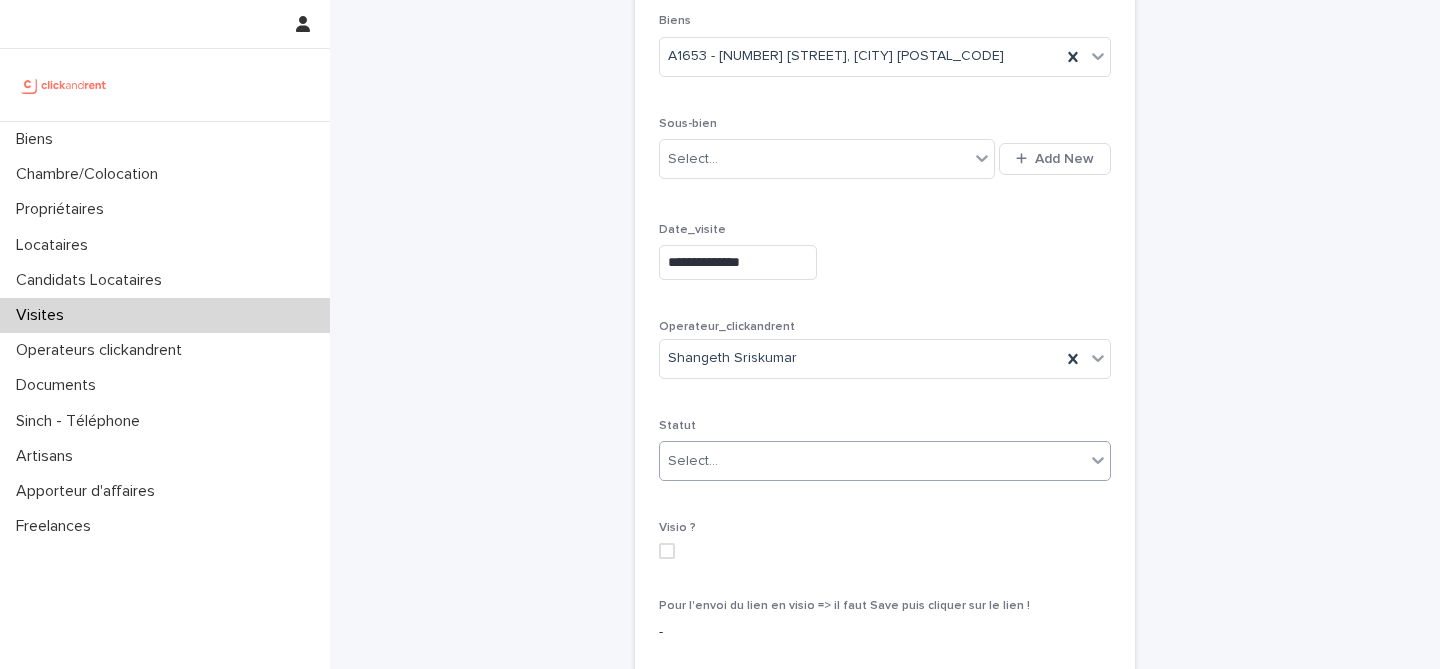 click on "Select..." at bounding box center (872, 461) 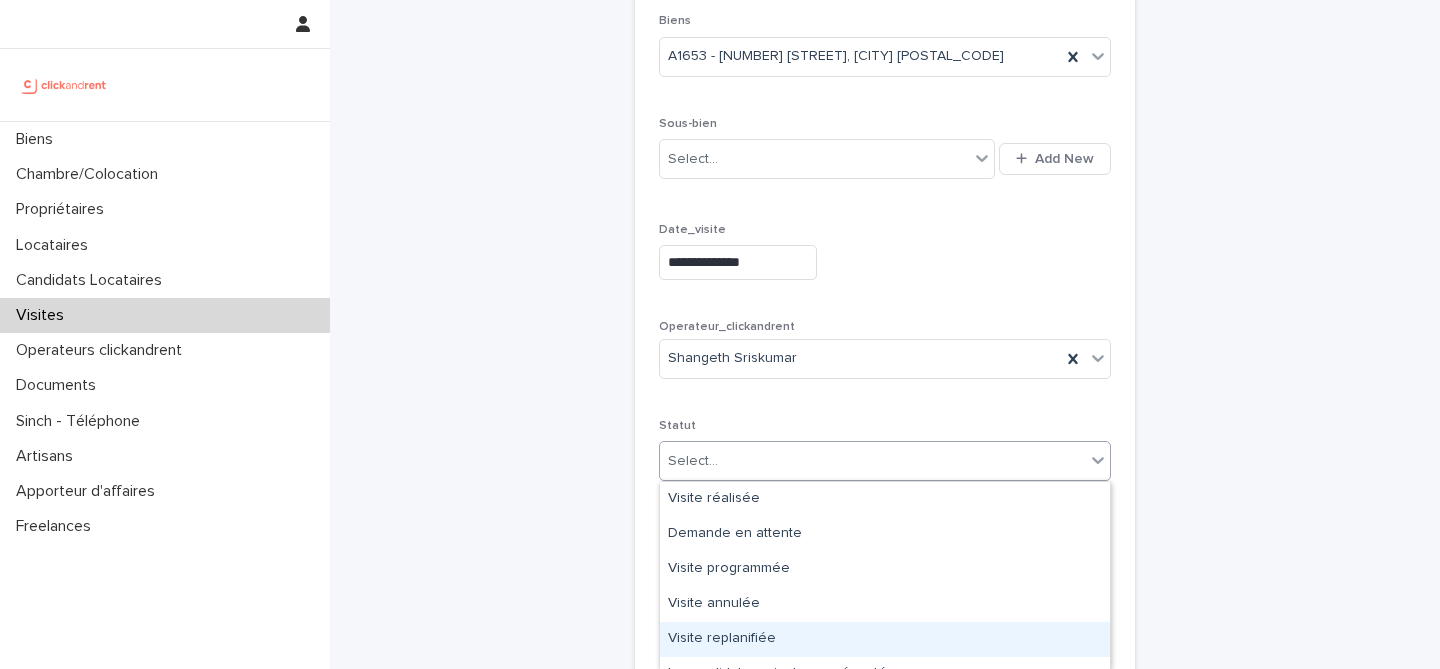 click on "Visite replanifiée" at bounding box center [885, 639] 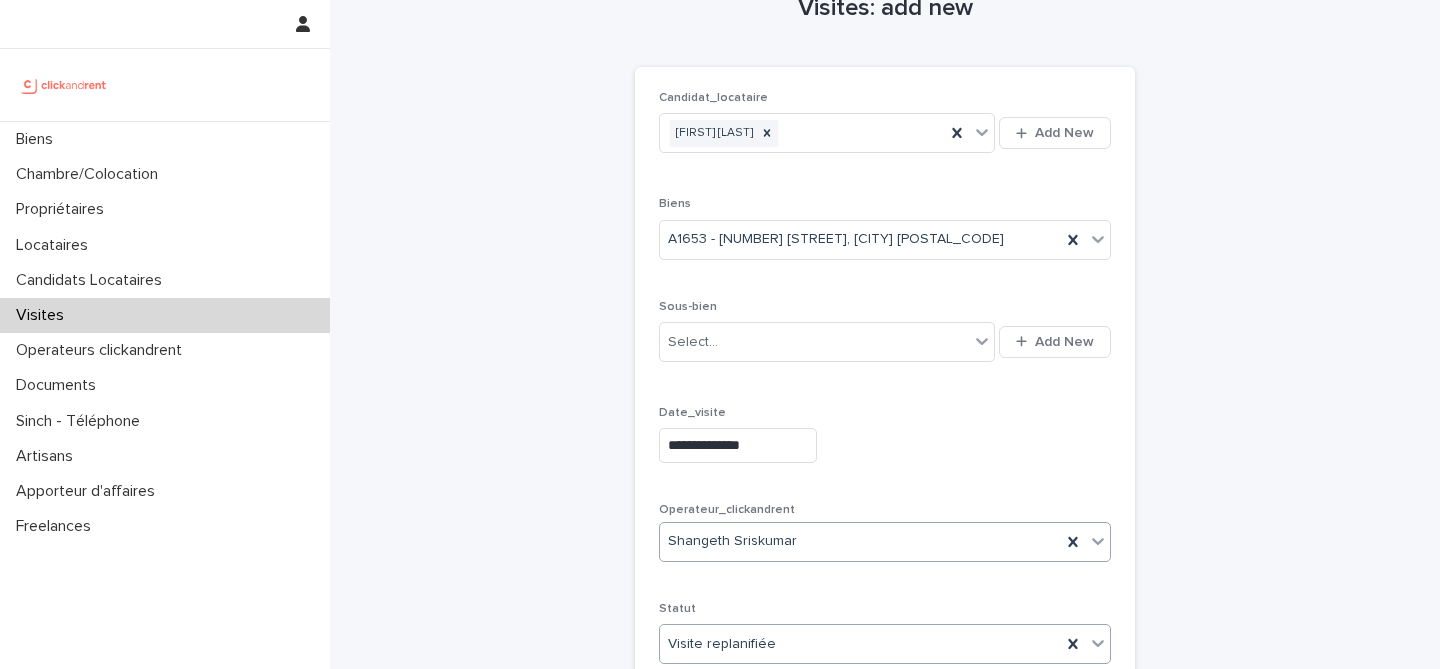 scroll, scrollTop: 0, scrollLeft: 0, axis: both 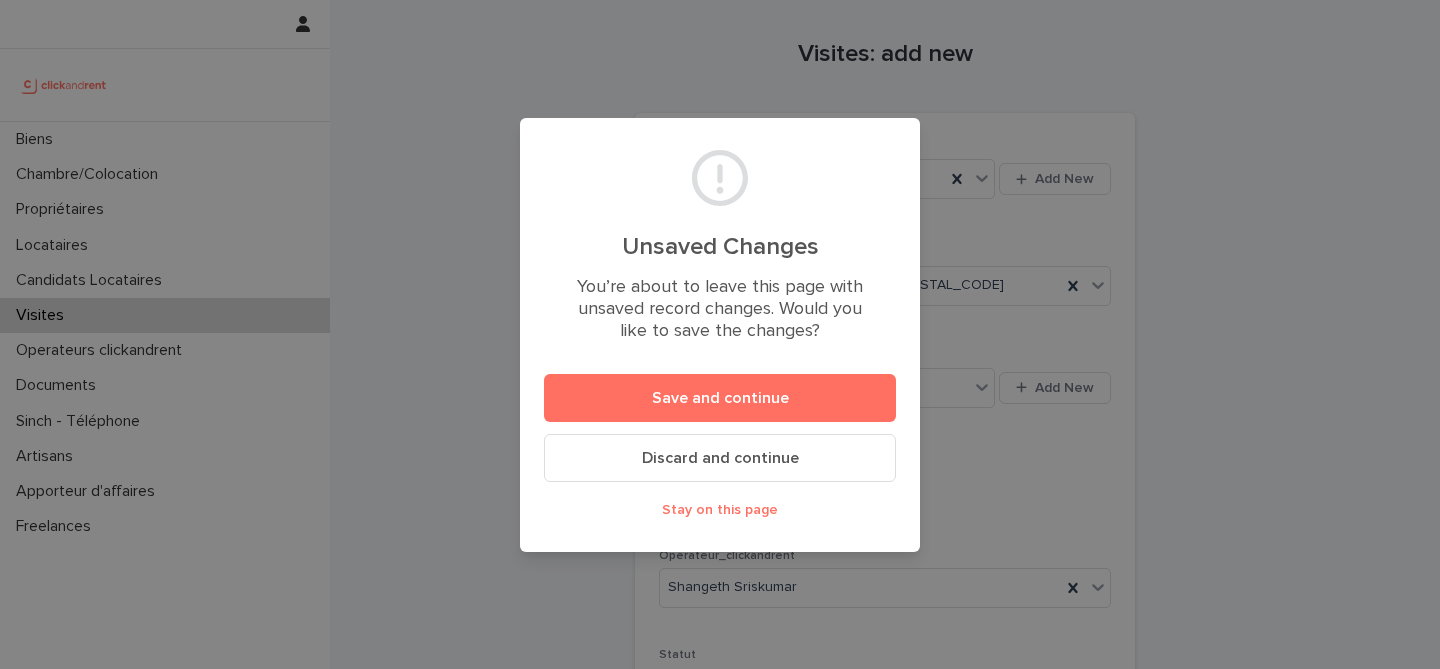 click on "Stay on this page" at bounding box center (720, 510) 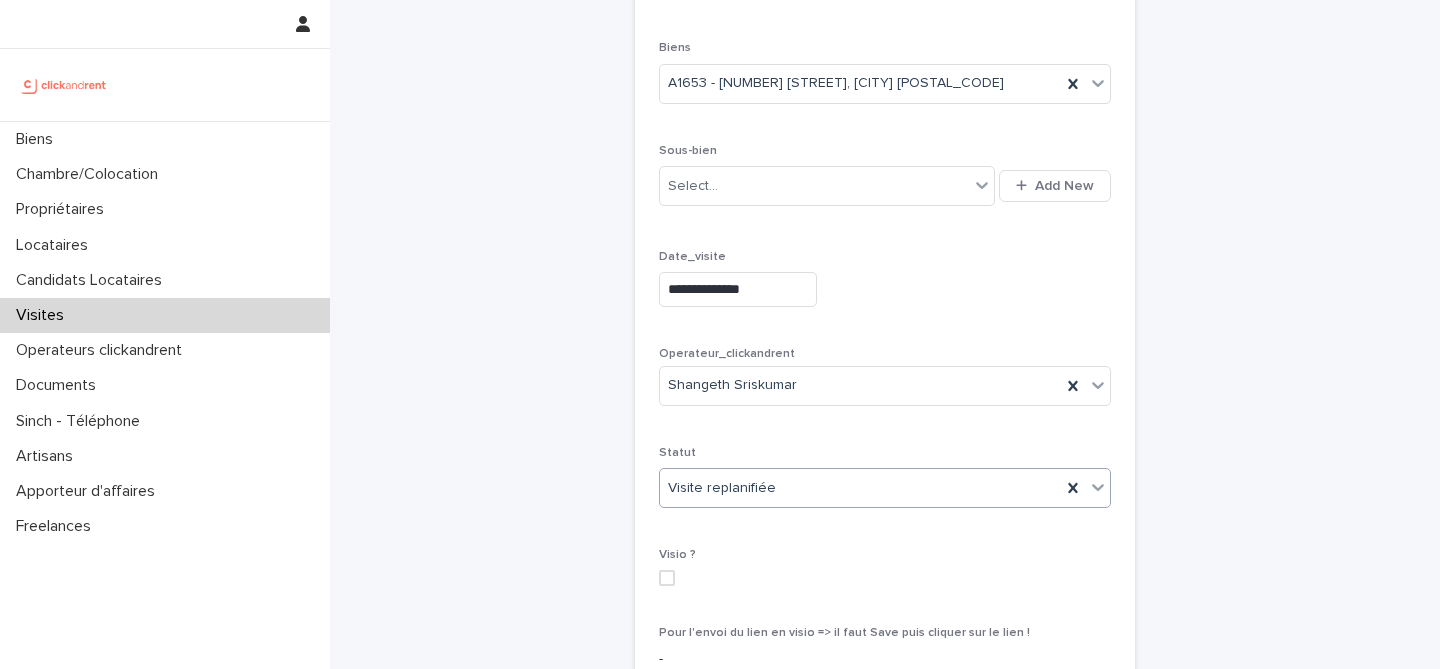 scroll, scrollTop: 447, scrollLeft: 0, axis: vertical 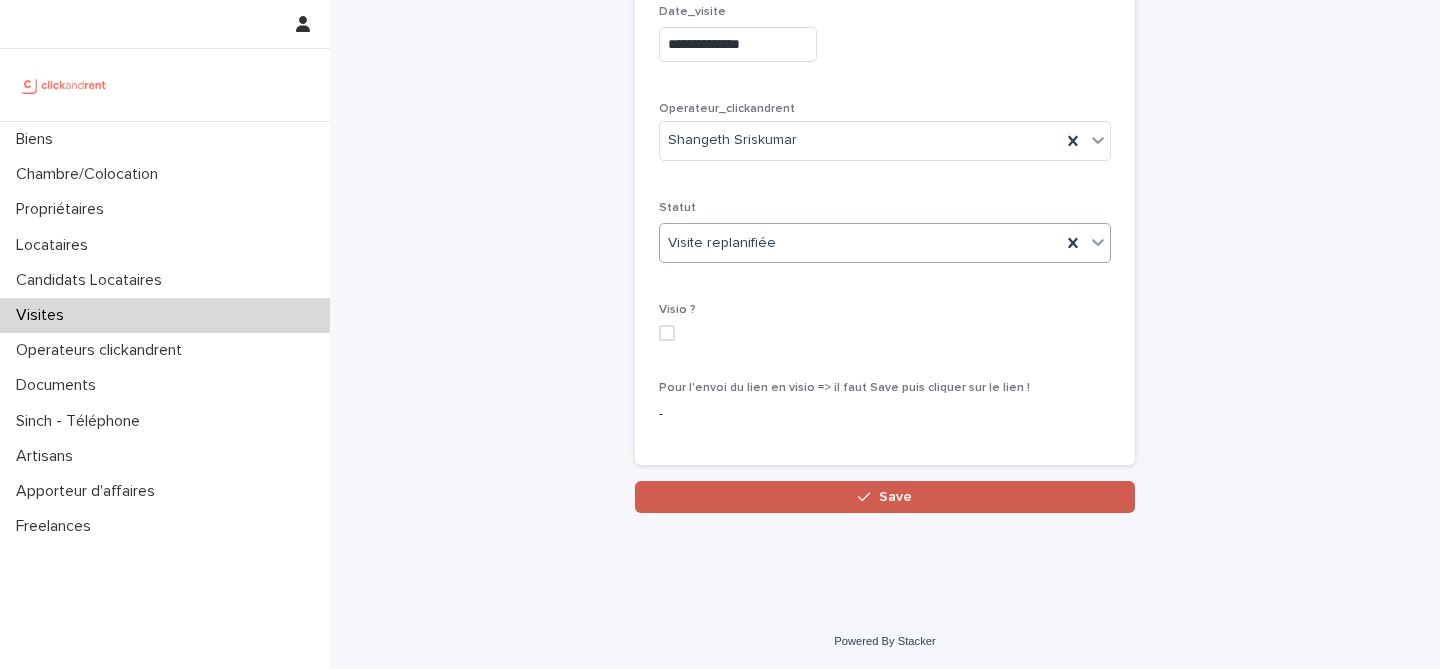 click on "Save" at bounding box center [885, 497] 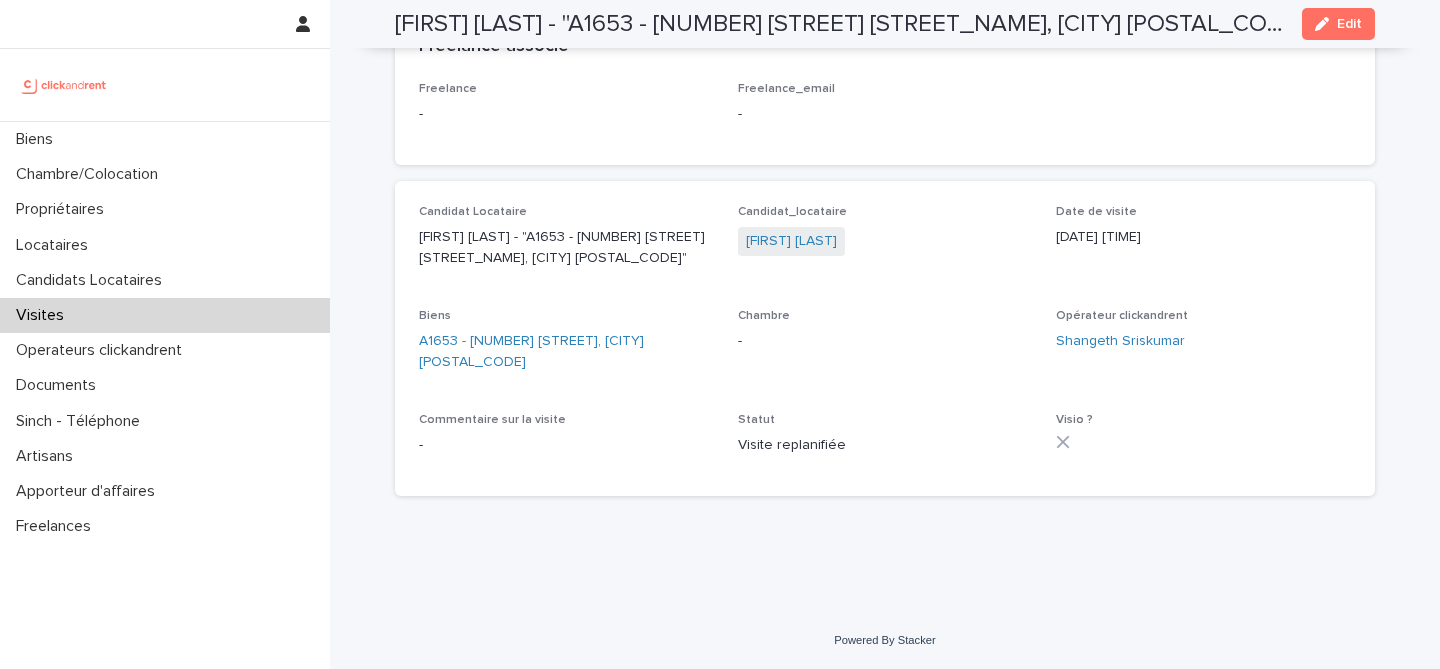 scroll, scrollTop: 0, scrollLeft: 0, axis: both 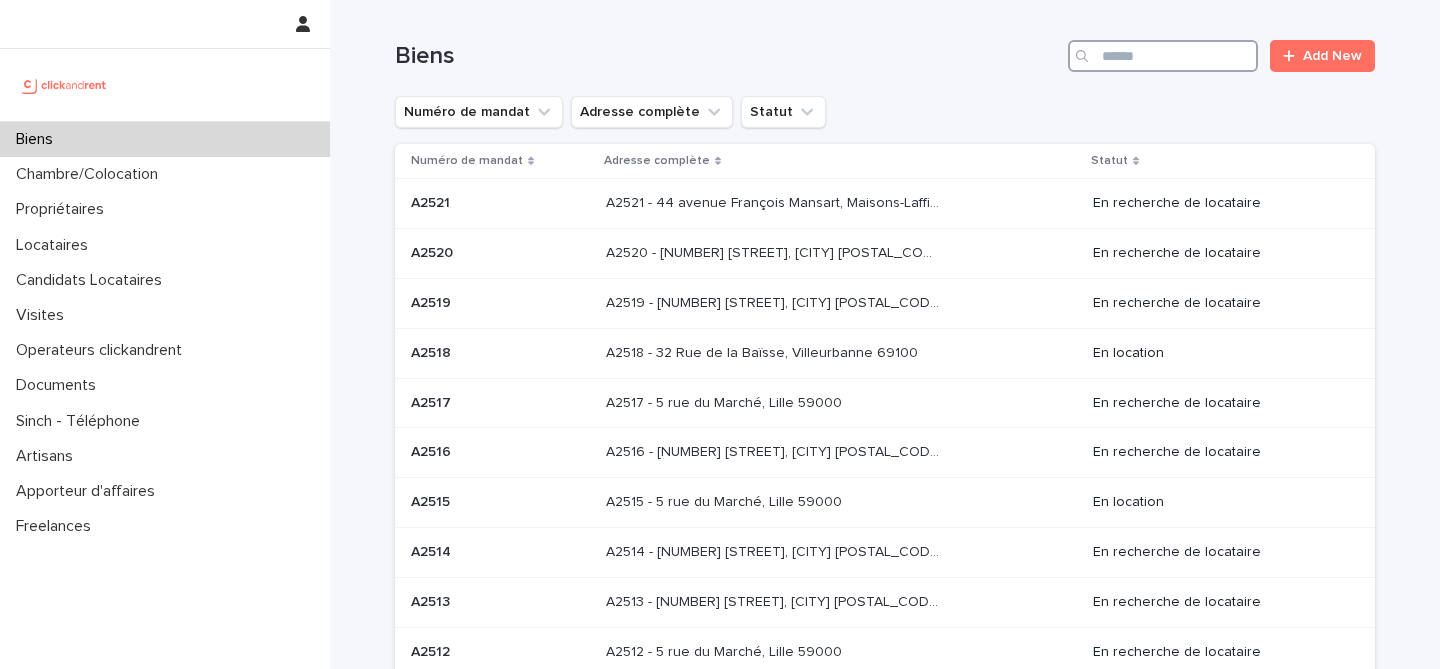 click at bounding box center [1163, 56] 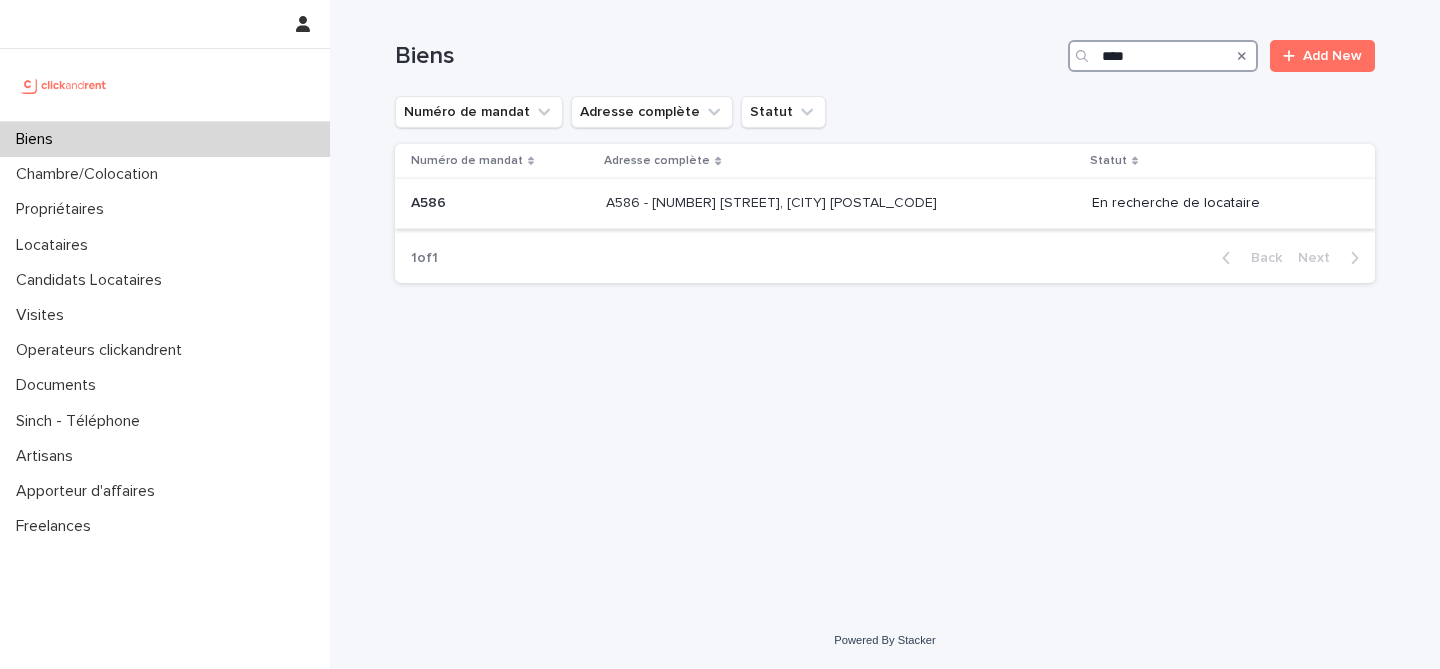type on "****" 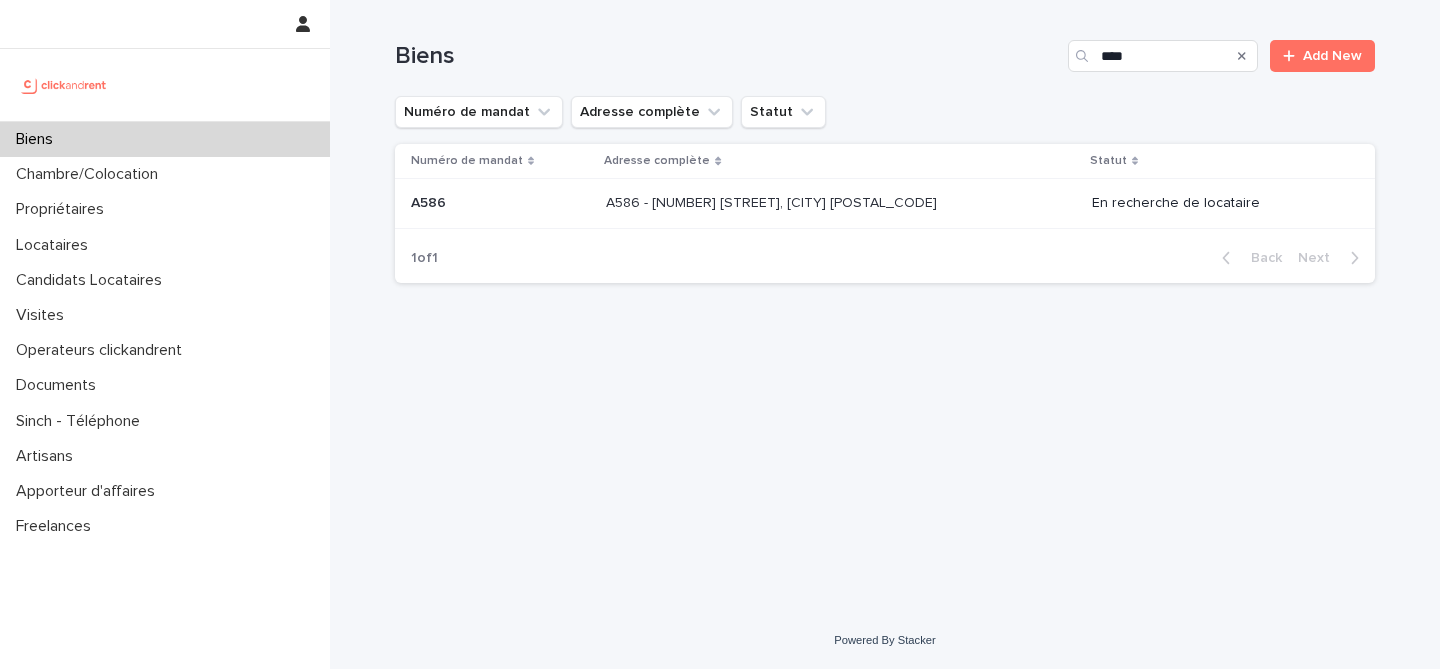 click on "A586 A586" at bounding box center (500, 203) 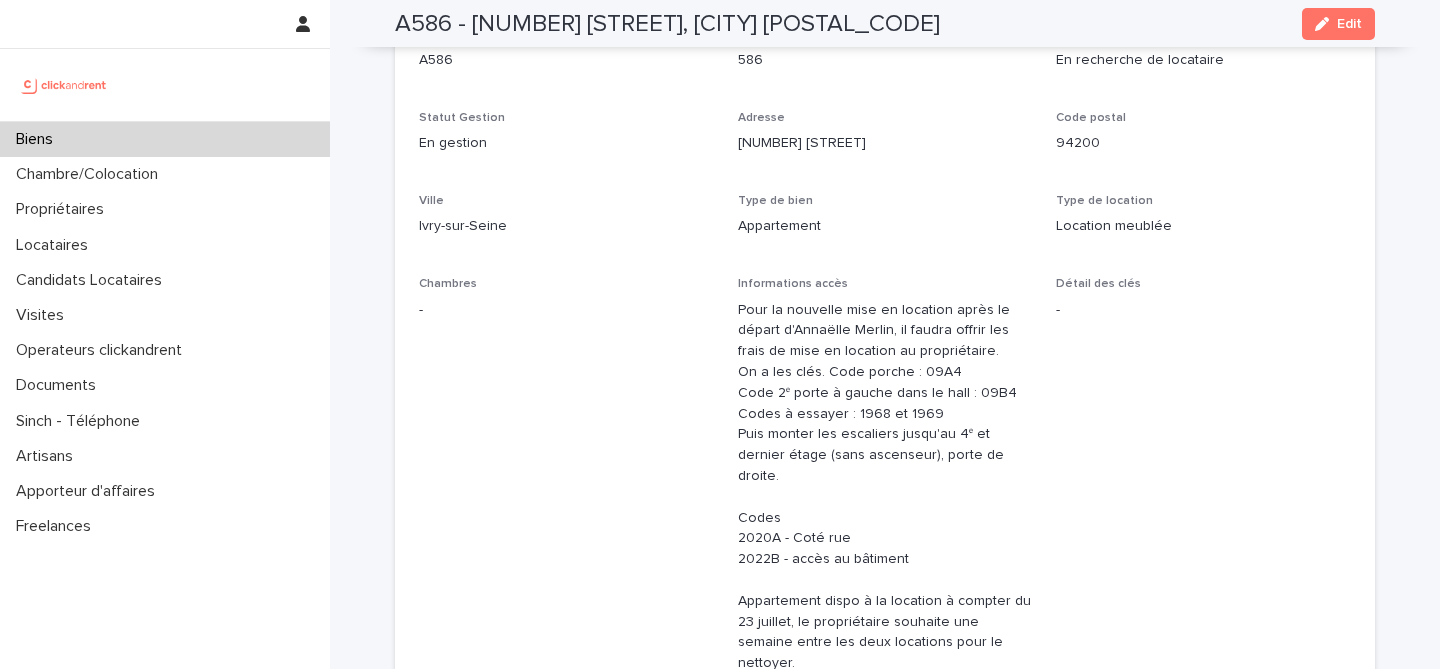 scroll, scrollTop: 0, scrollLeft: 0, axis: both 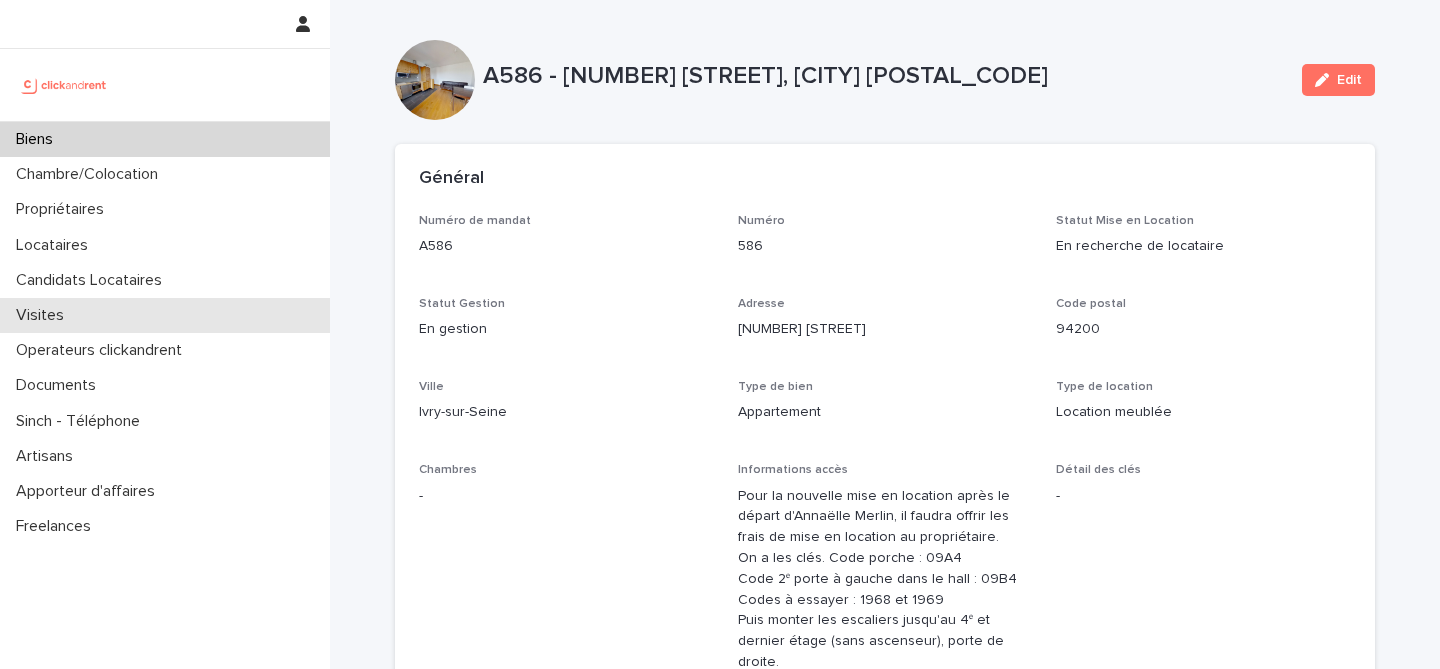 click on "Visites" at bounding box center [165, 315] 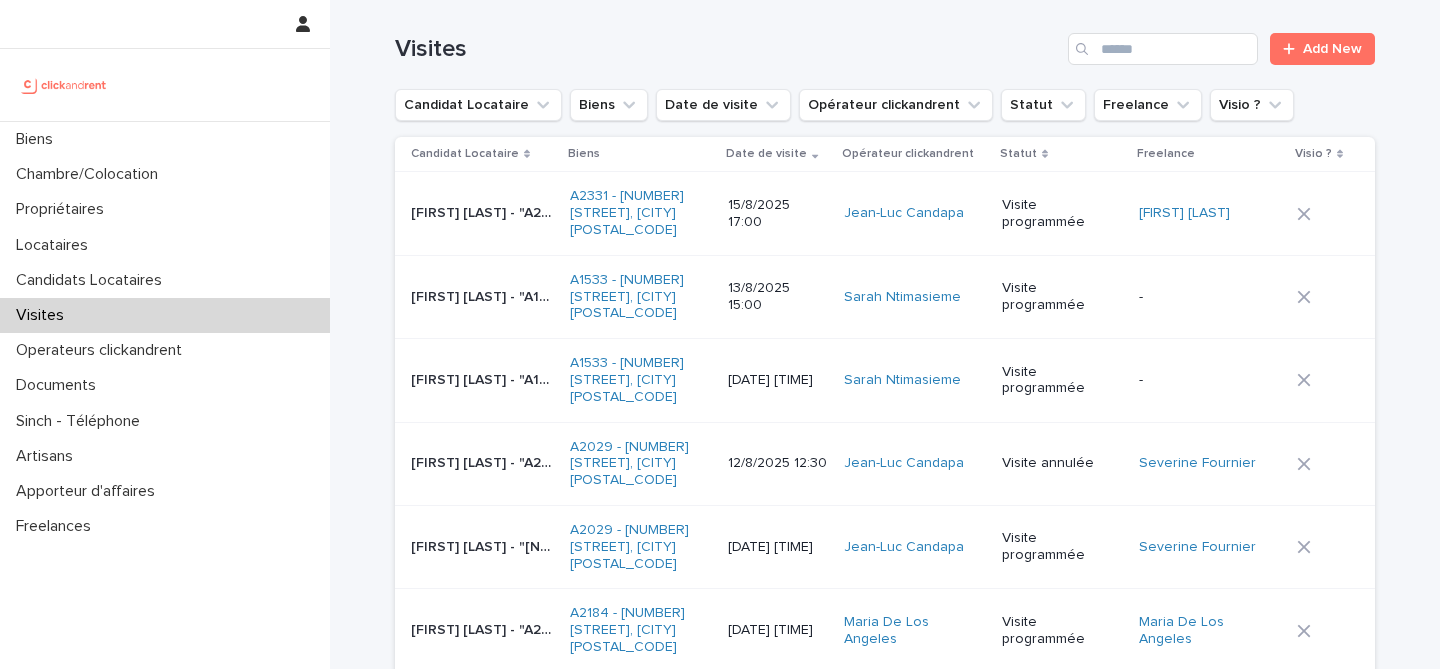 scroll, scrollTop: 0, scrollLeft: 0, axis: both 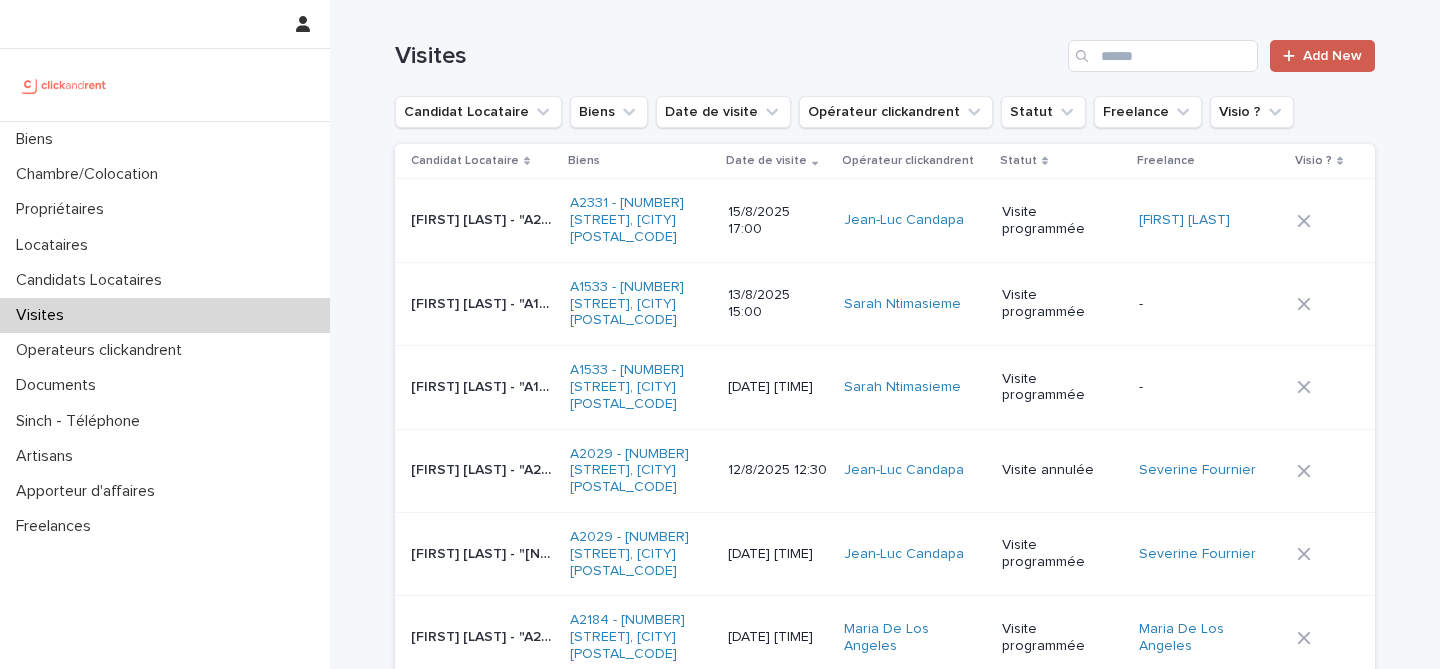 click on "Add New" at bounding box center (1332, 56) 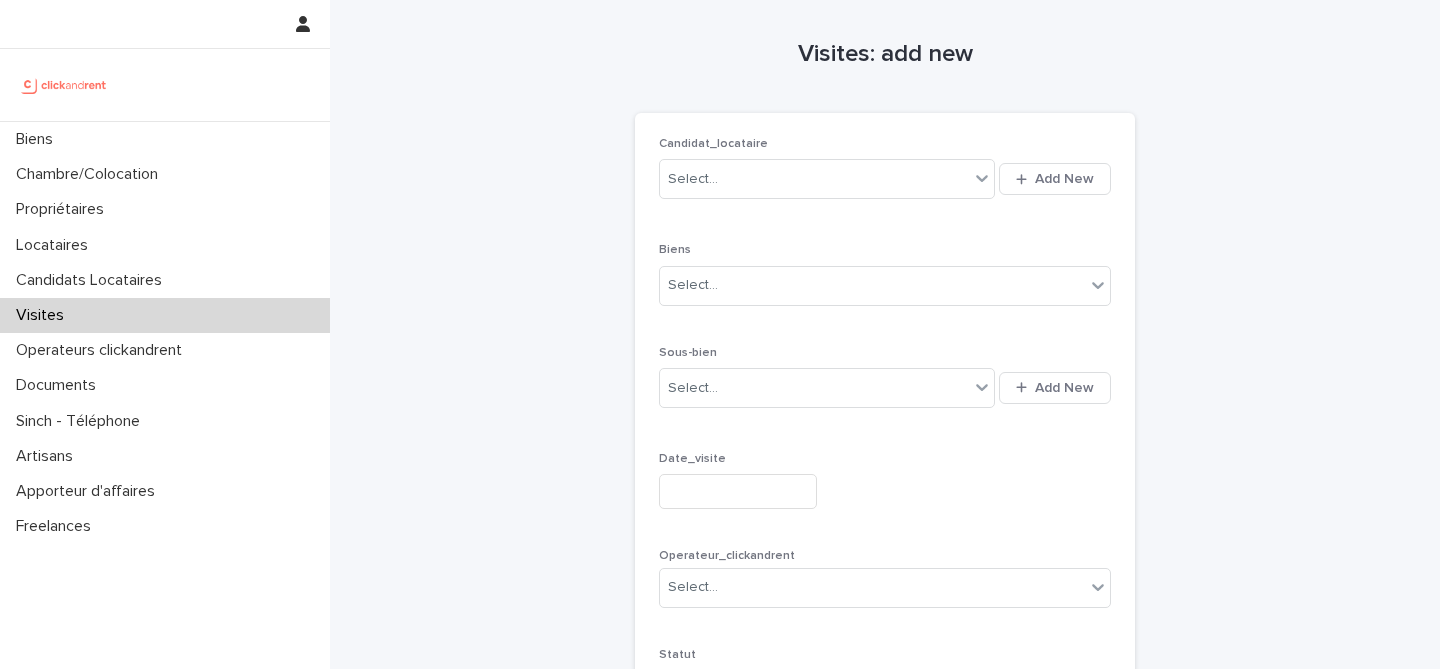 click on "Visites" at bounding box center [165, 315] 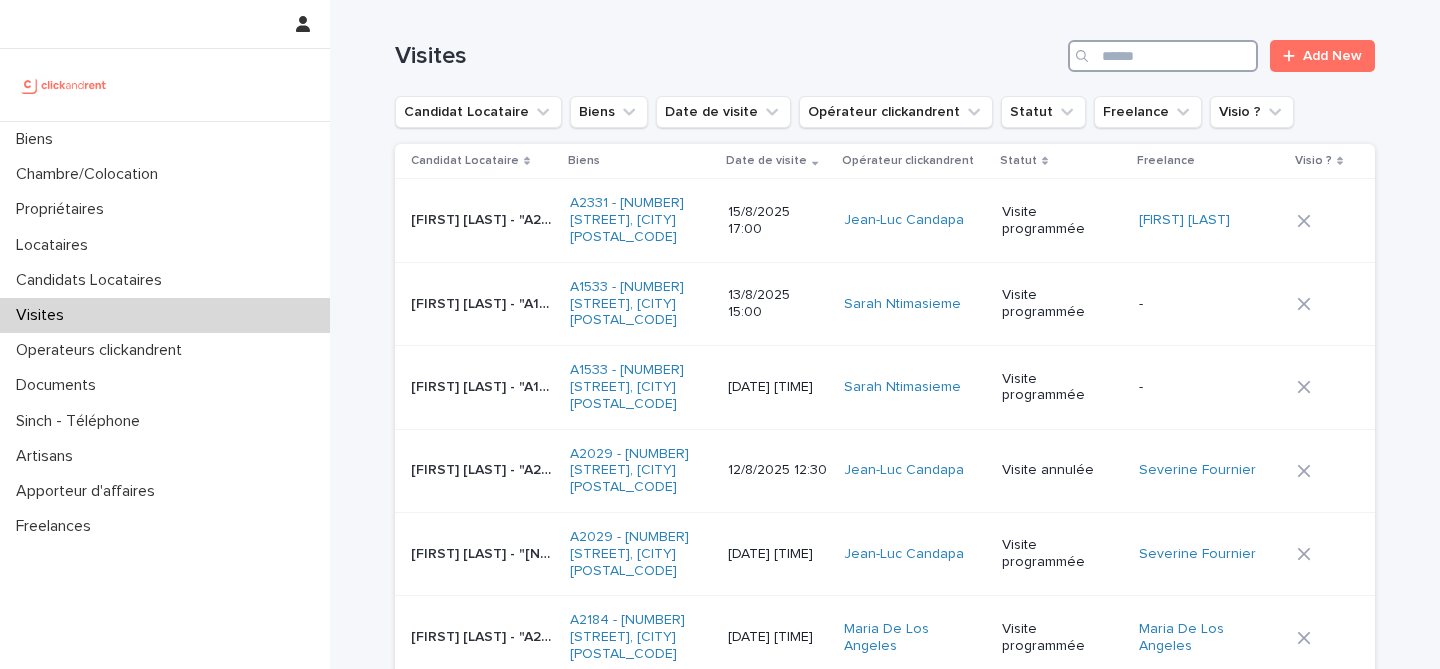 click at bounding box center [1163, 56] 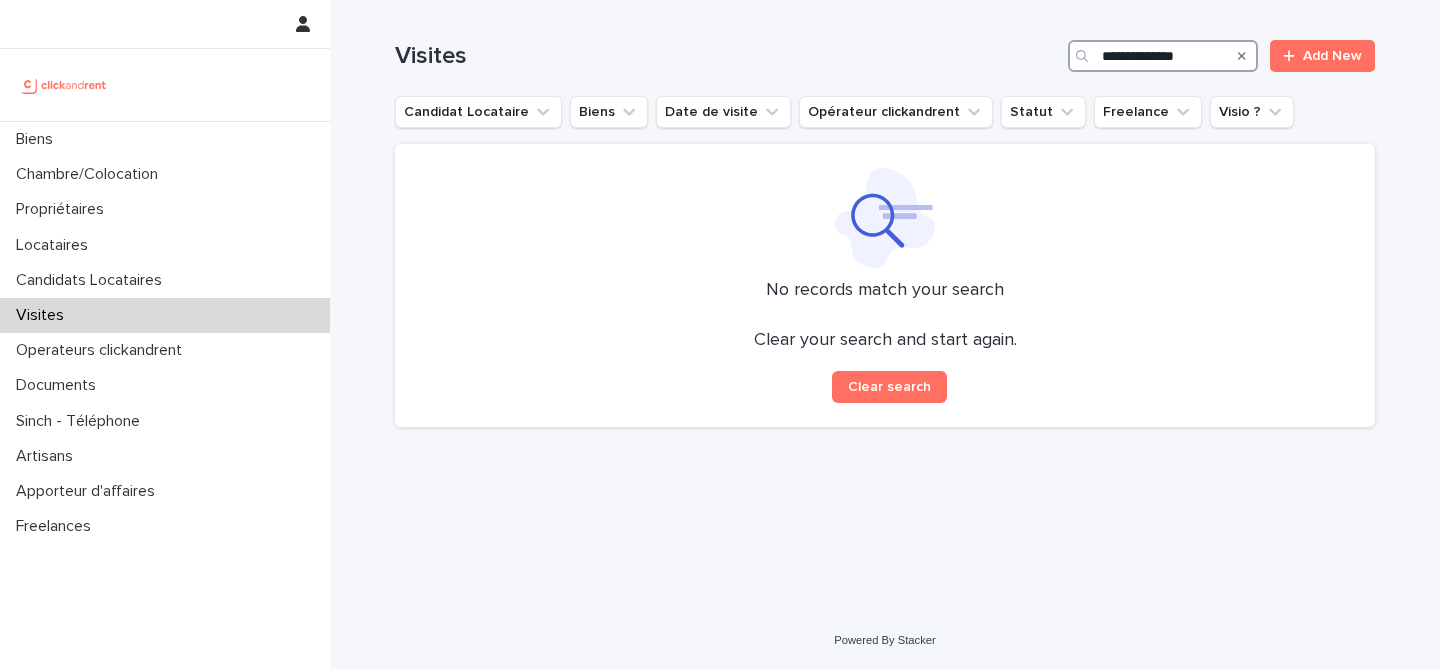click on "**********" at bounding box center [1163, 56] 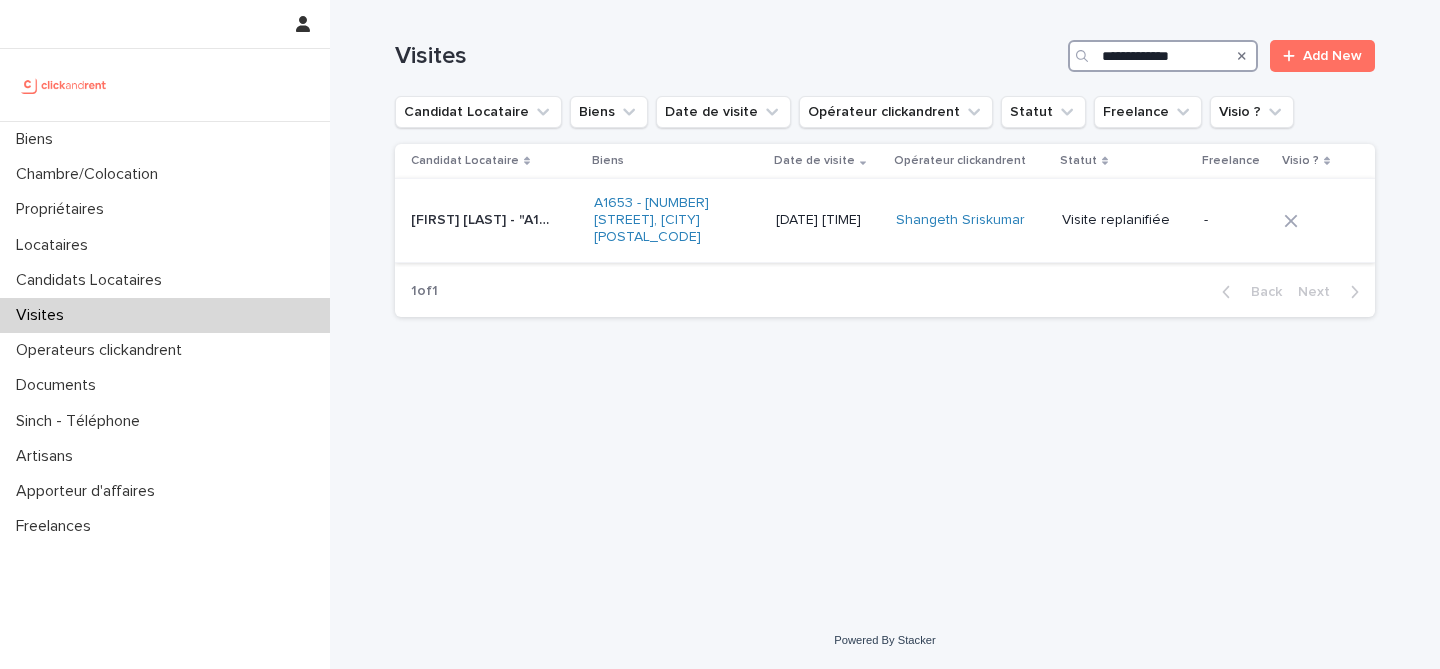 type on "**********" 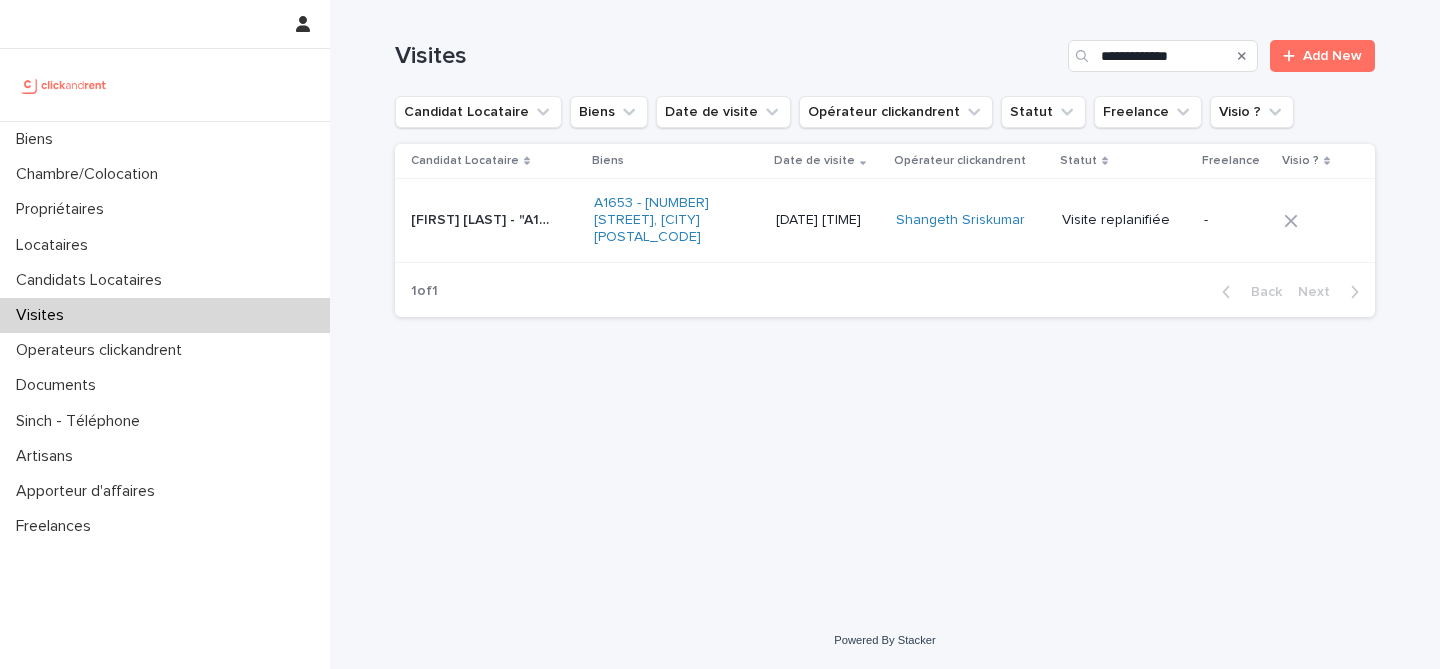 click on "Visite replanifiée" at bounding box center (1125, 220) 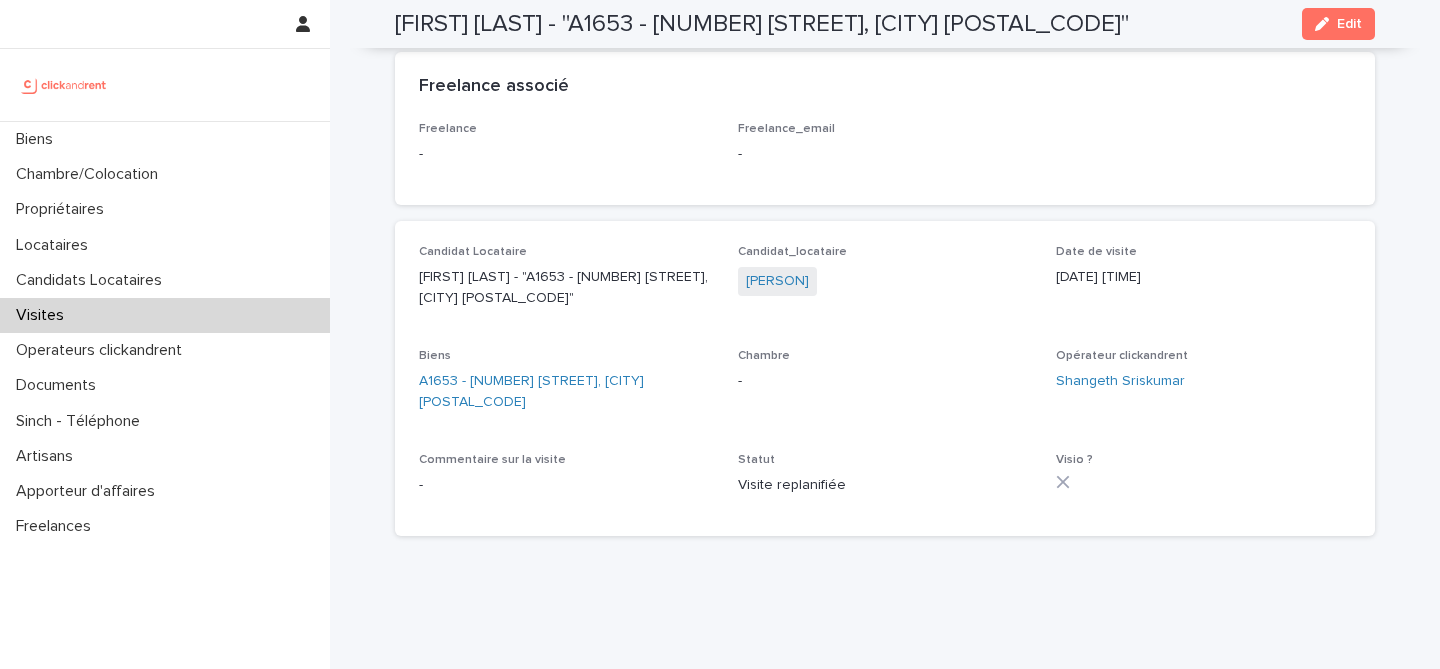 scroll, scrollTop: 278, scrollLeft: 0, axis: vertical 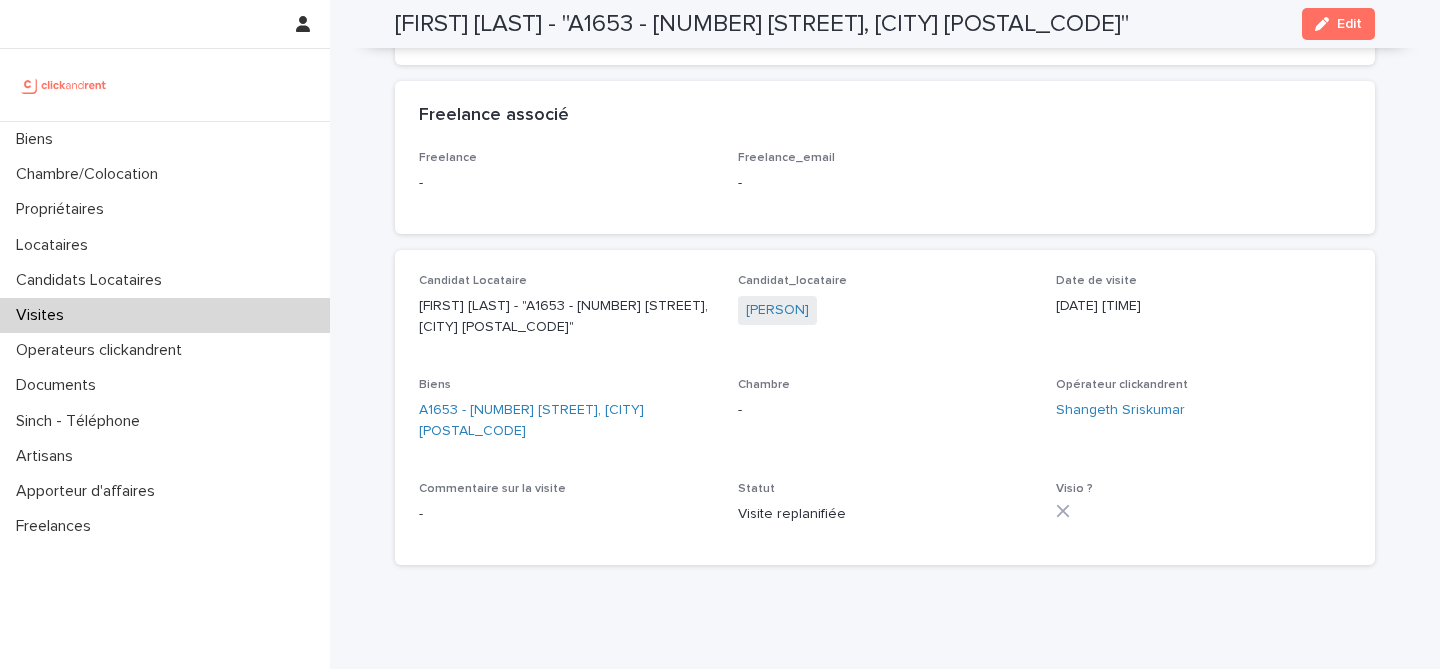 drag, startPoint x: 736, startPoint y: 302, endPoint x: 948, endPoint y: 336, distance: 214.7091 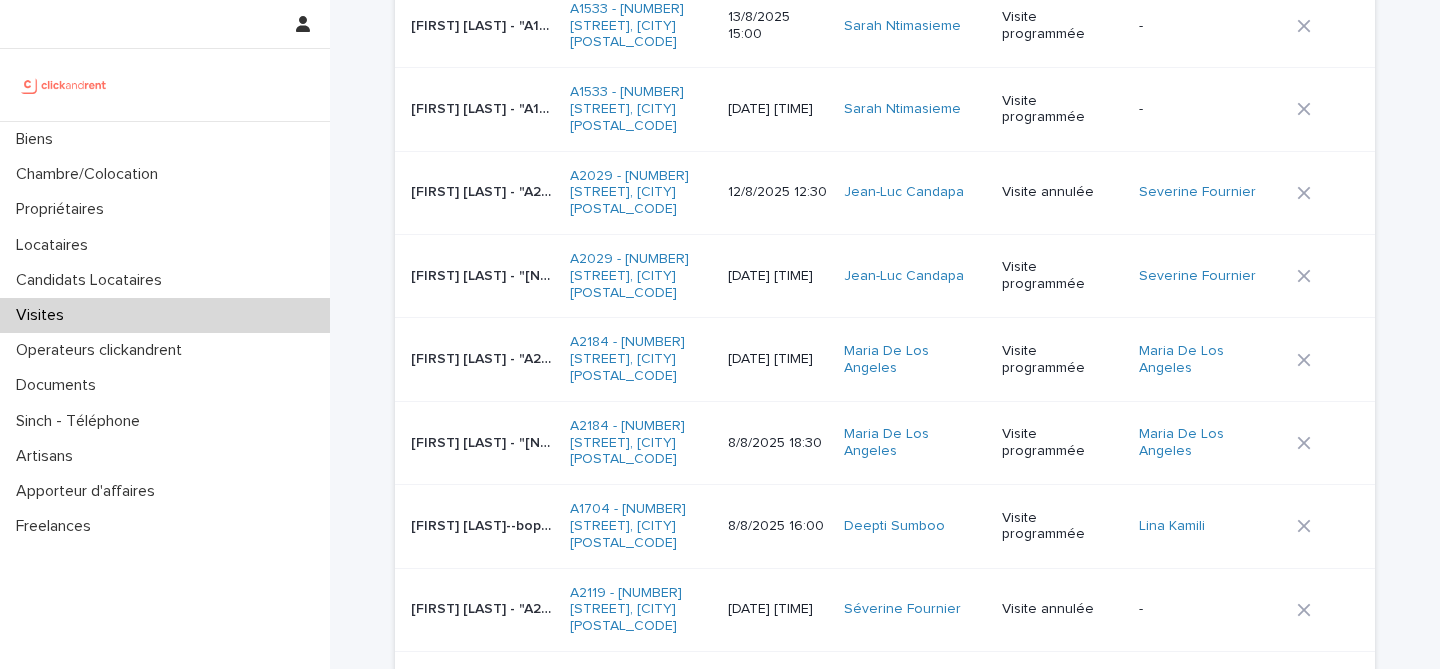 scroll, scrollTop: 0, scrollLeft: 0, axis: both 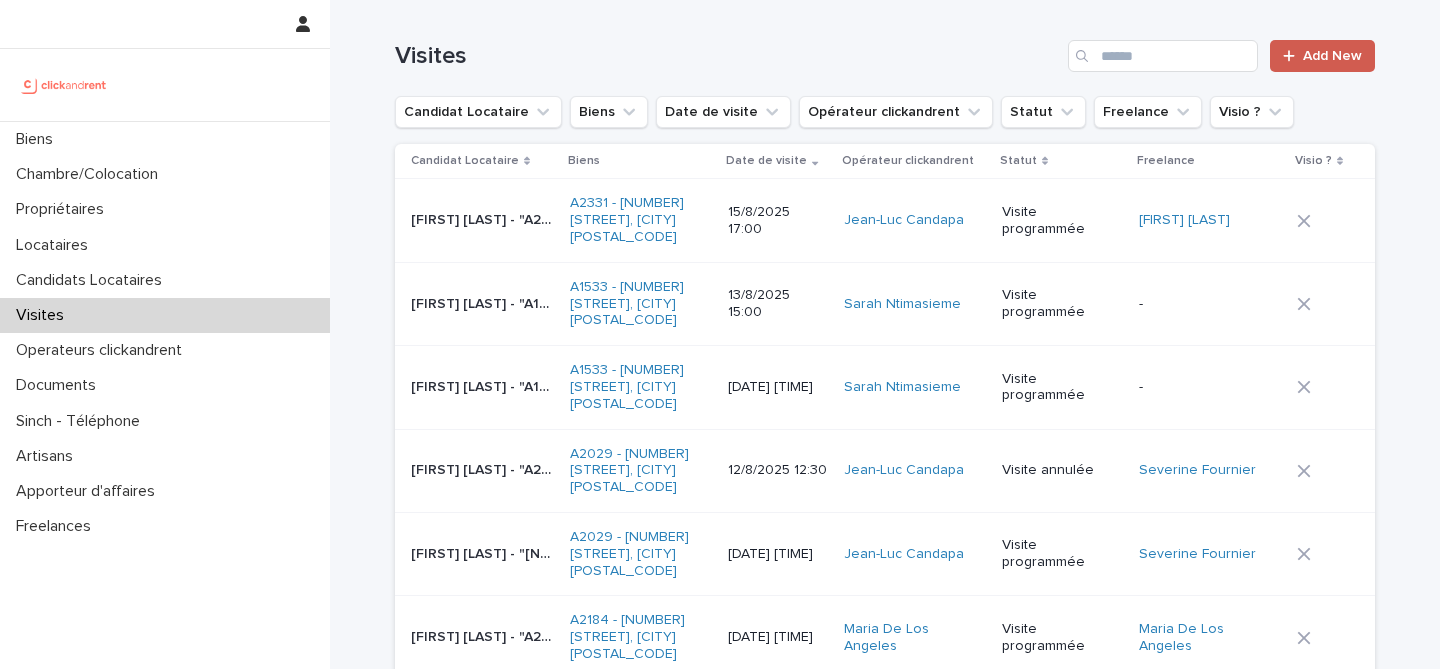click on "Add New" at bounding box center (1322, 56) 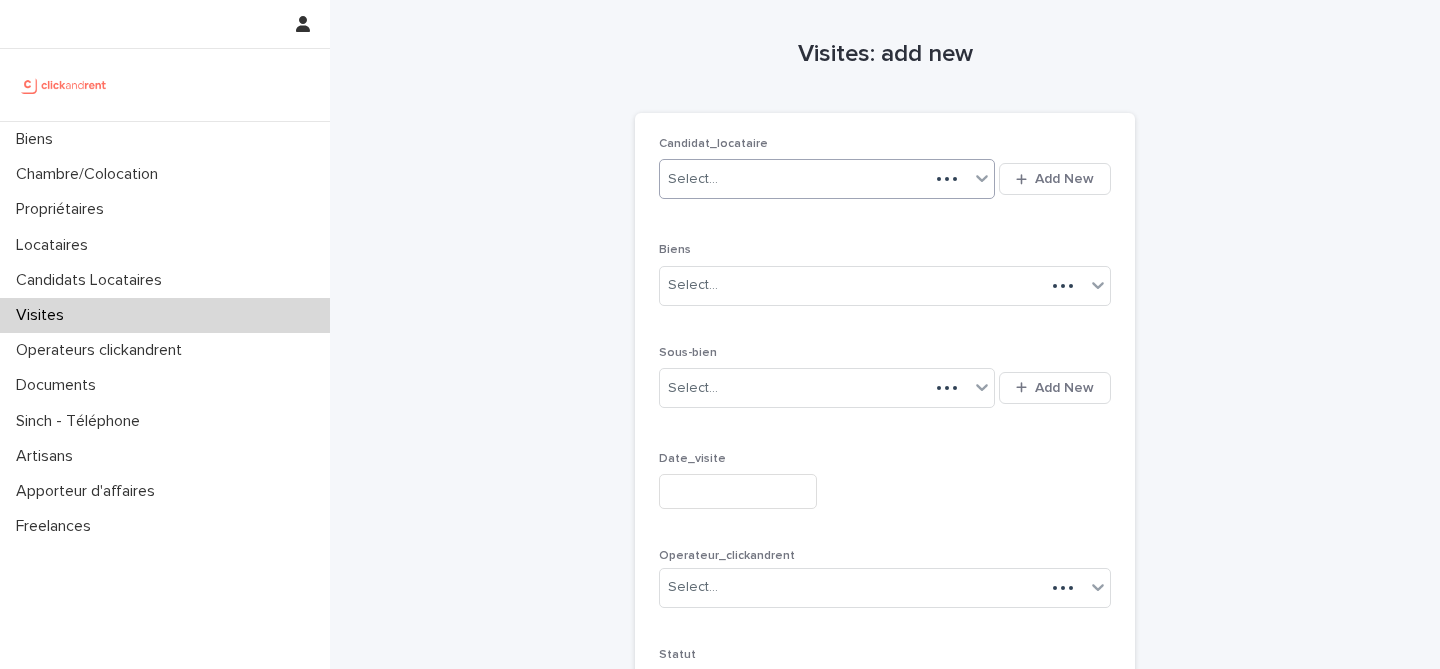 click on "Select..." at bounding box center [794, 179] 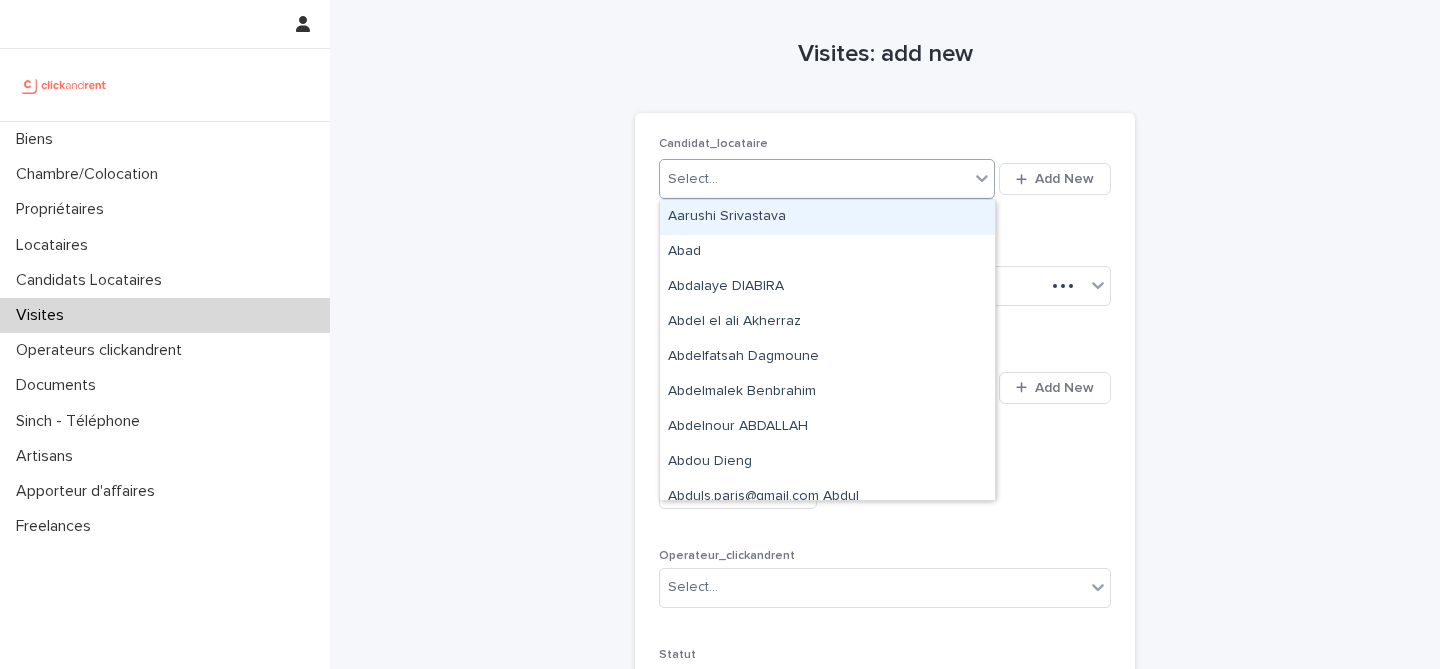 paste on "**********" 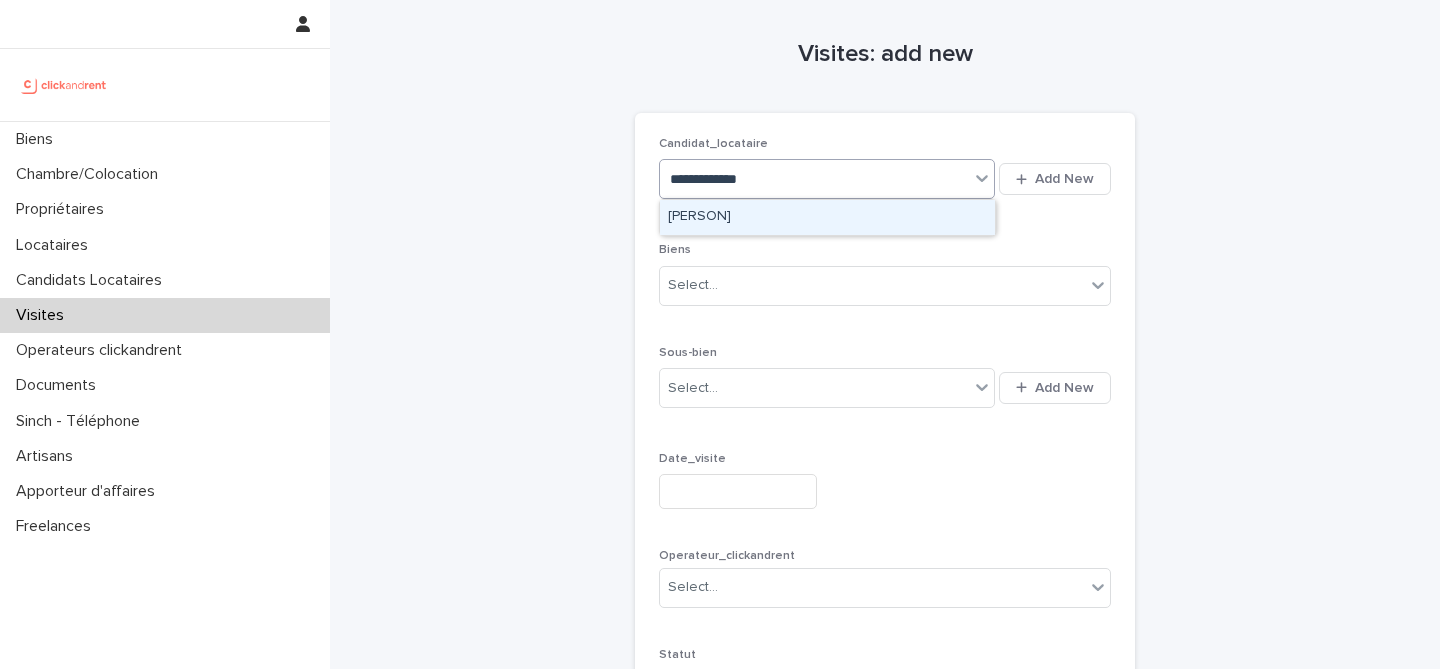 click on "[PERSON]" at bounding box center [827, 217] 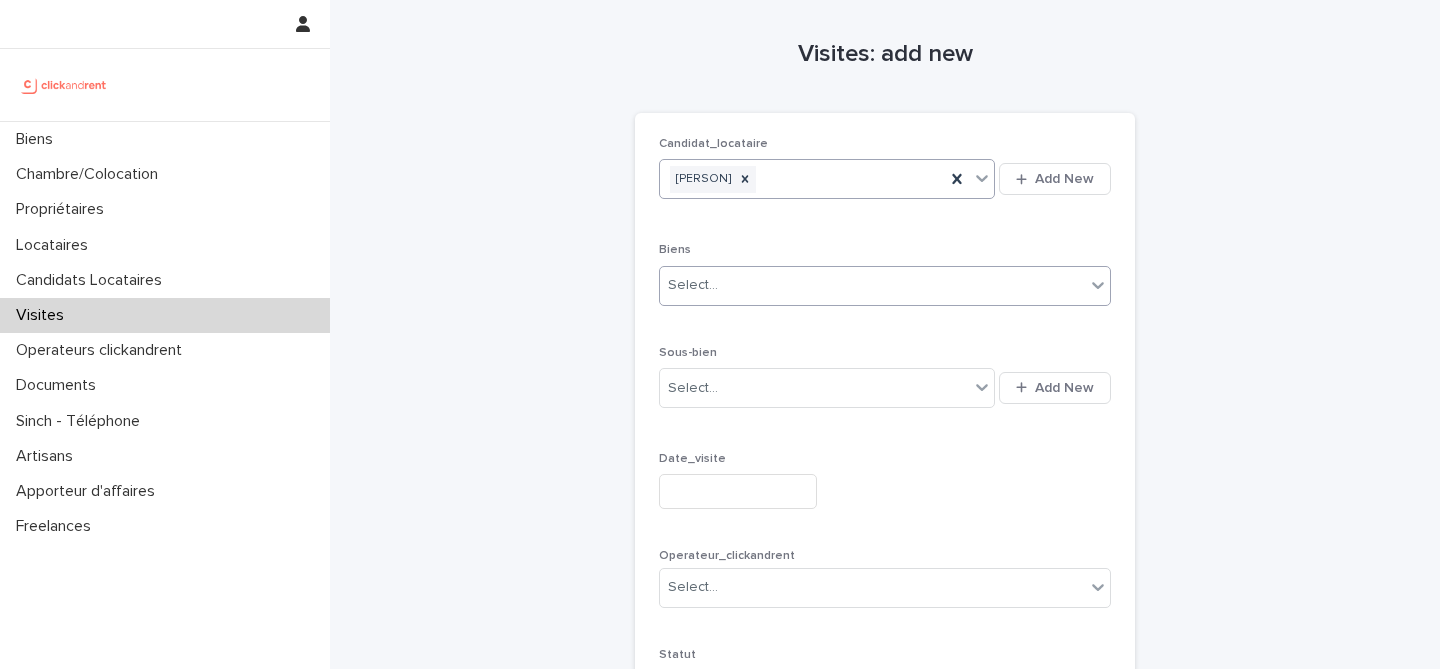 click on "Select..." at bounding box center (872, 285) 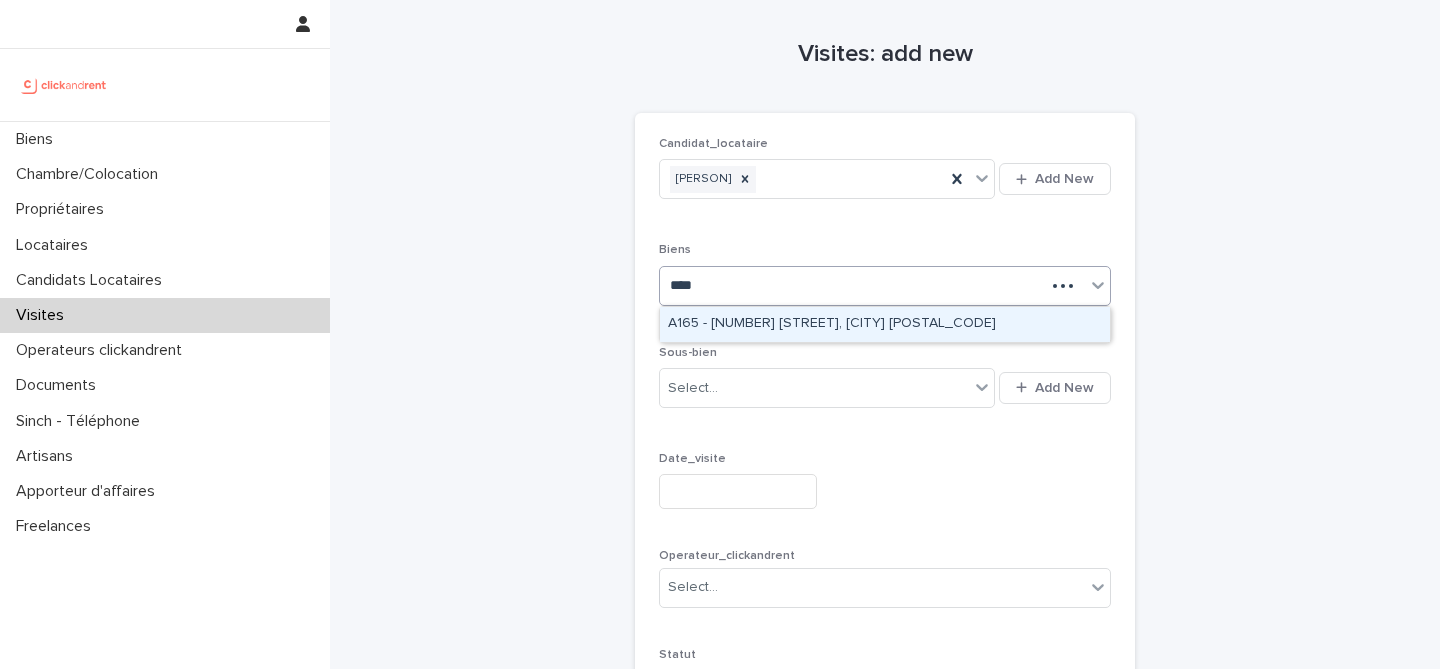 type on "*****" 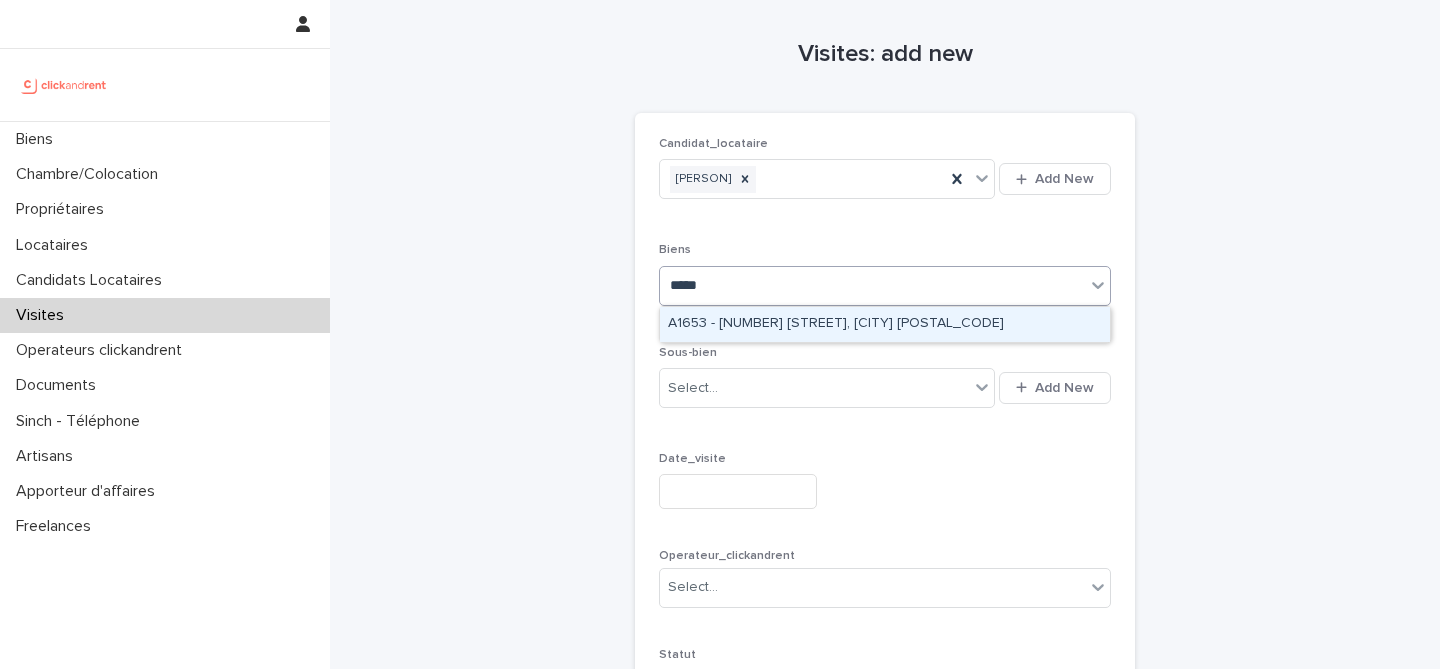 click on "A1653 - [NUMBER] [STREET], [CITY] [POSTAL_CODE]" at bounding box center (885, 324) 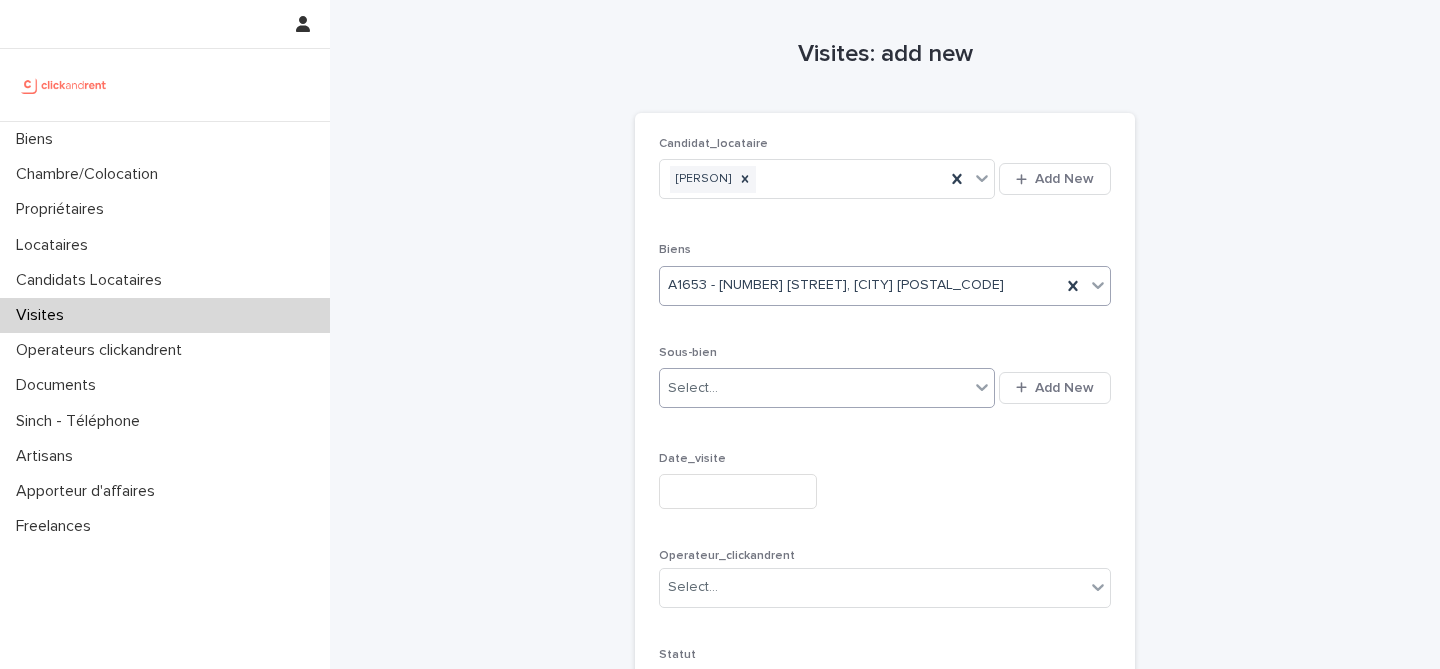 click on "Select..." at bounding box center (814, 388) 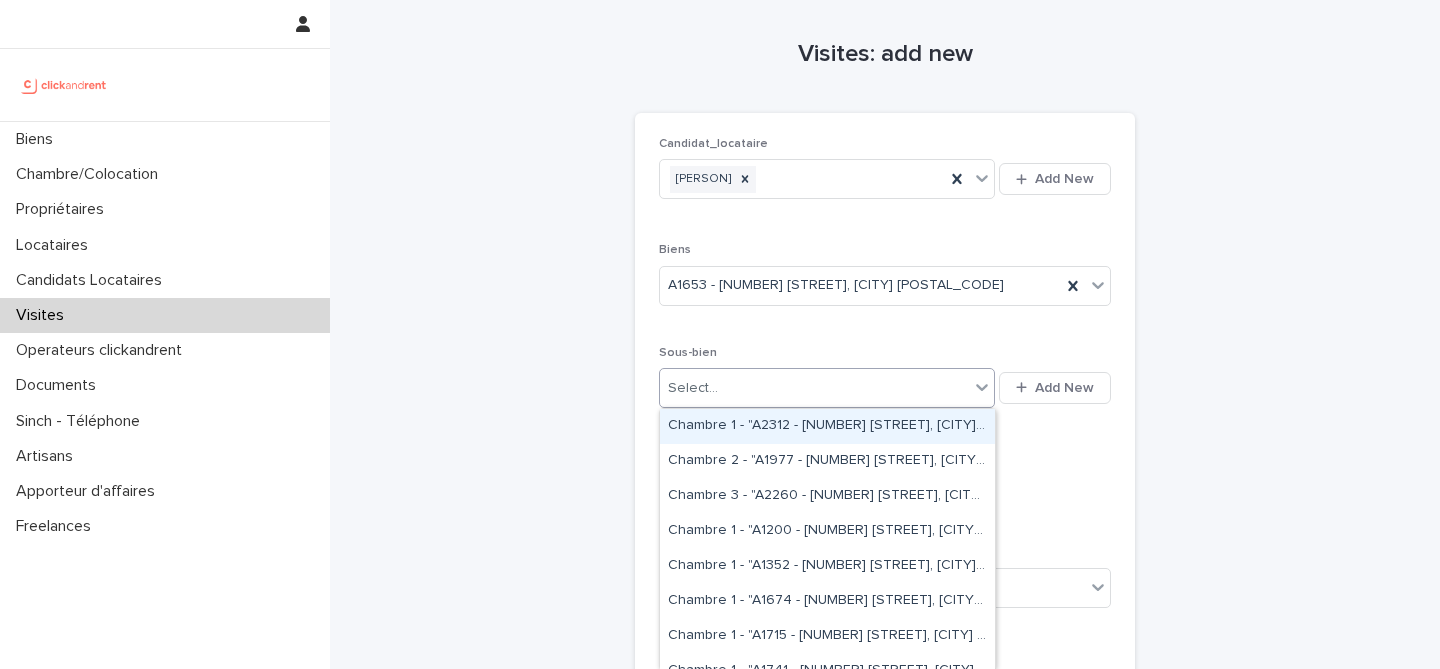 click on "Visites: add new Loading... Saving… Loading... Saving… Loading... Saving… Candidat_locataire [LAST] Add New Biens A1653 - [NUMBER] [STREET], [CITY] [POSTAL_CODE] Sous-bien      option  Chambre 1 - "A2312 - [NUMBER] [STREET], [CITY] [POSTAL_CODE]" focused, 1 of 932. 932 results available. Use Up and Down to choose options, press Enter to select the currently focused option, press Escape to exit the menu, press Tab to select the option and exit the menu. Select... Add New Date_visite Operateur_clickandrent Select... Statut Select... Visio ? Pour l'envoi du lien en visio => il faut Save puis cliquer sur le lien ! - Sorry, there was an error saving your record. Please try again. Please fill out the required fields above. Save" at bounding box center (885, 480) 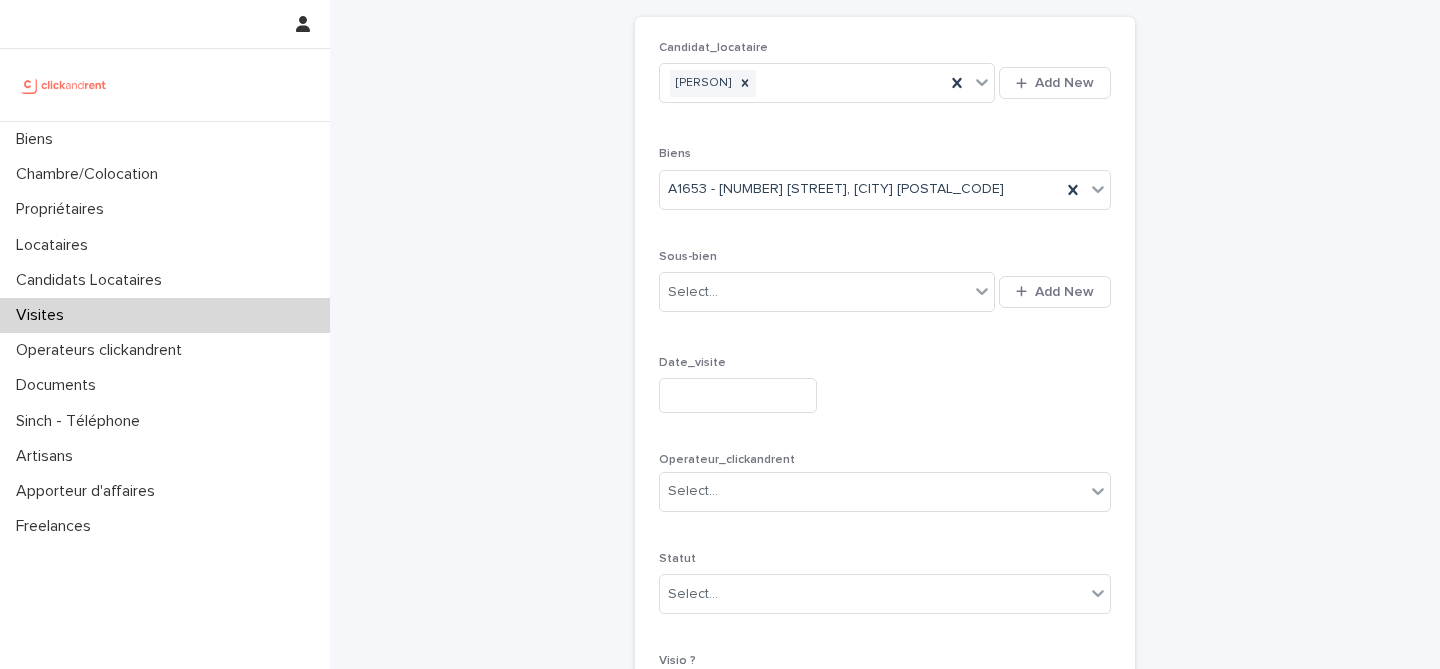 scroll, scrollTop: 100, scrollLeft: 0, axis: vertical 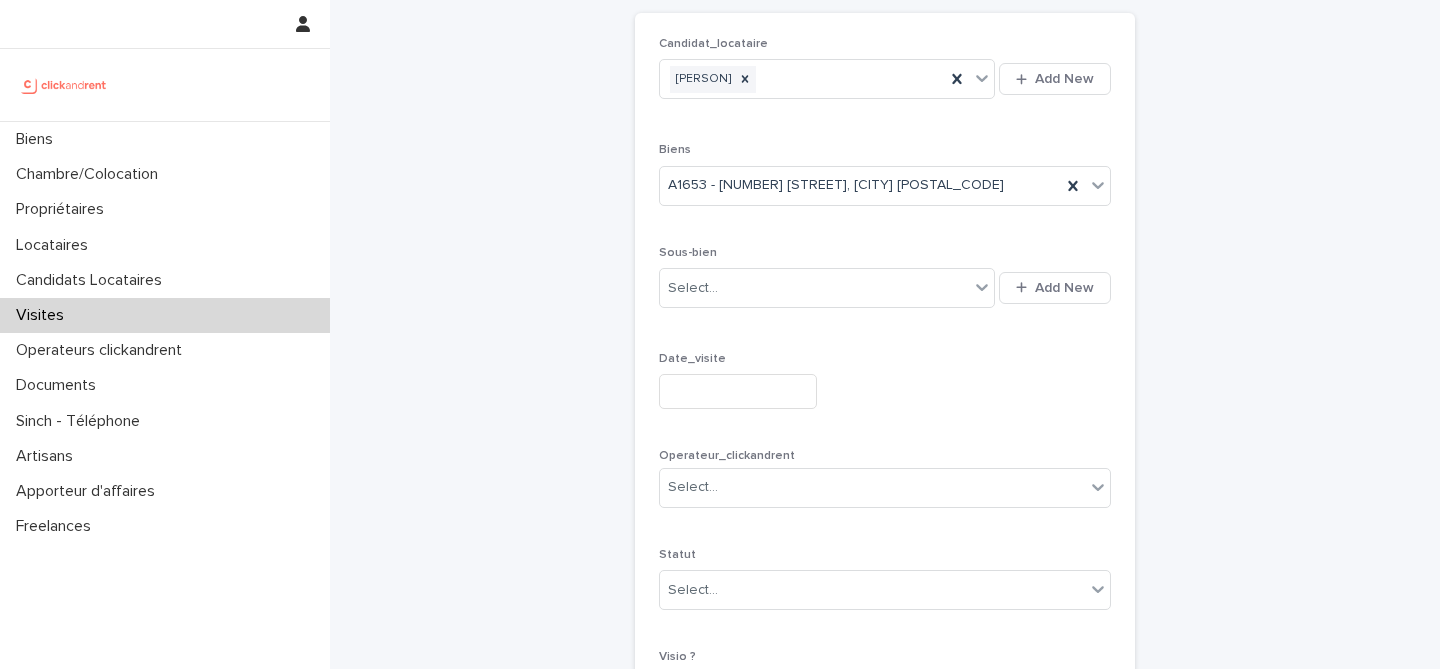click at bounding box center (738, 391) 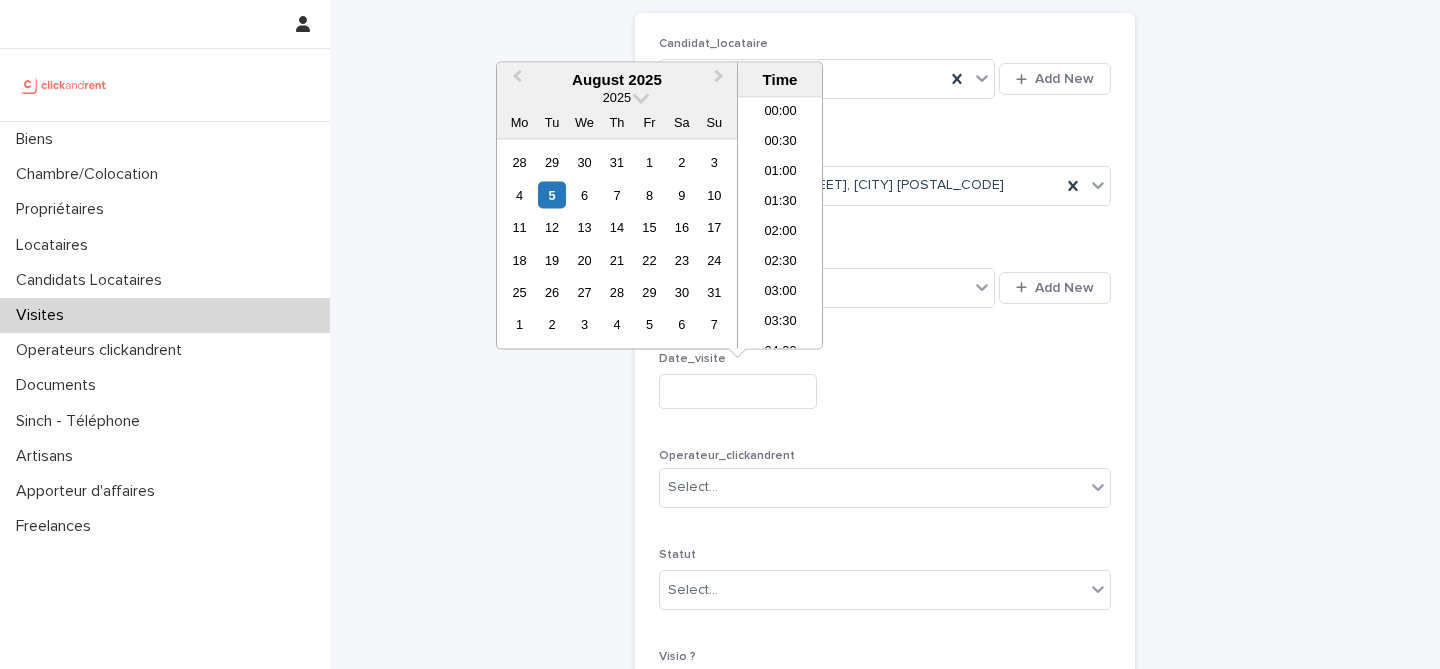 scroll, scrollTop: 729, scrollLeft: 0, axis: vertical 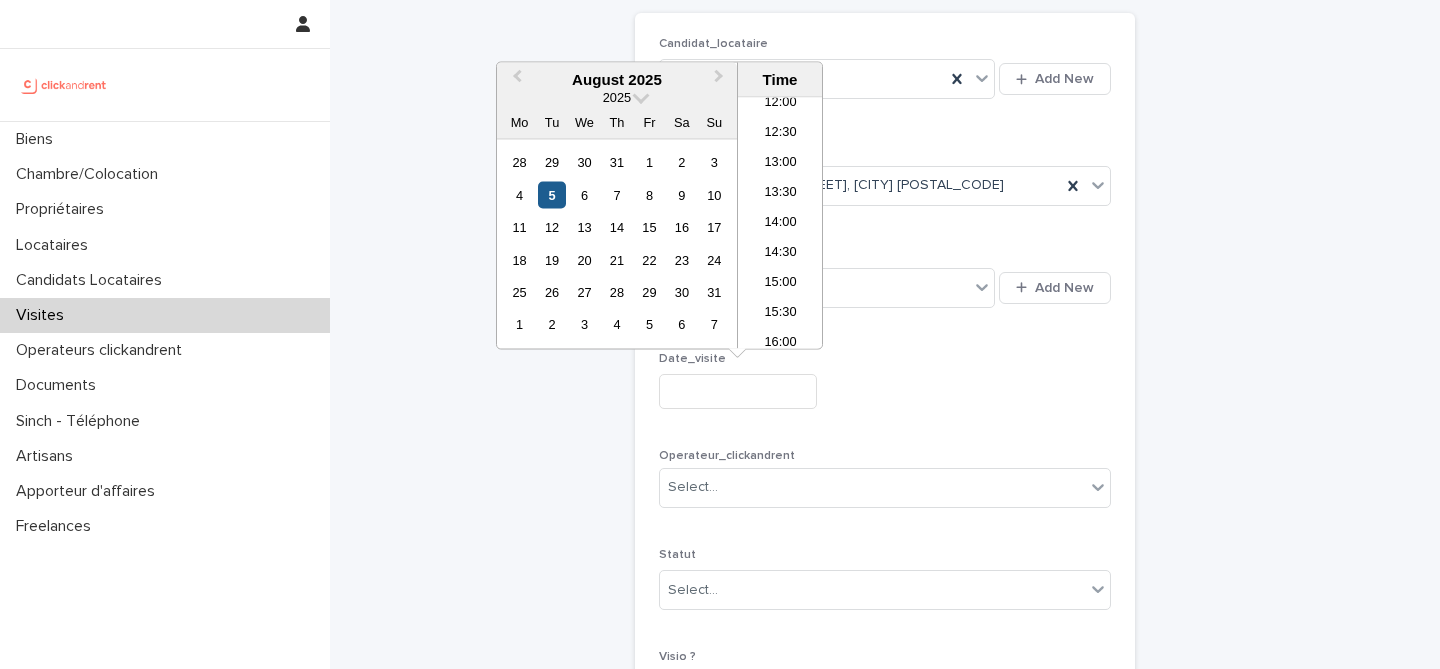click on "5" at bounding box center (551, 194) 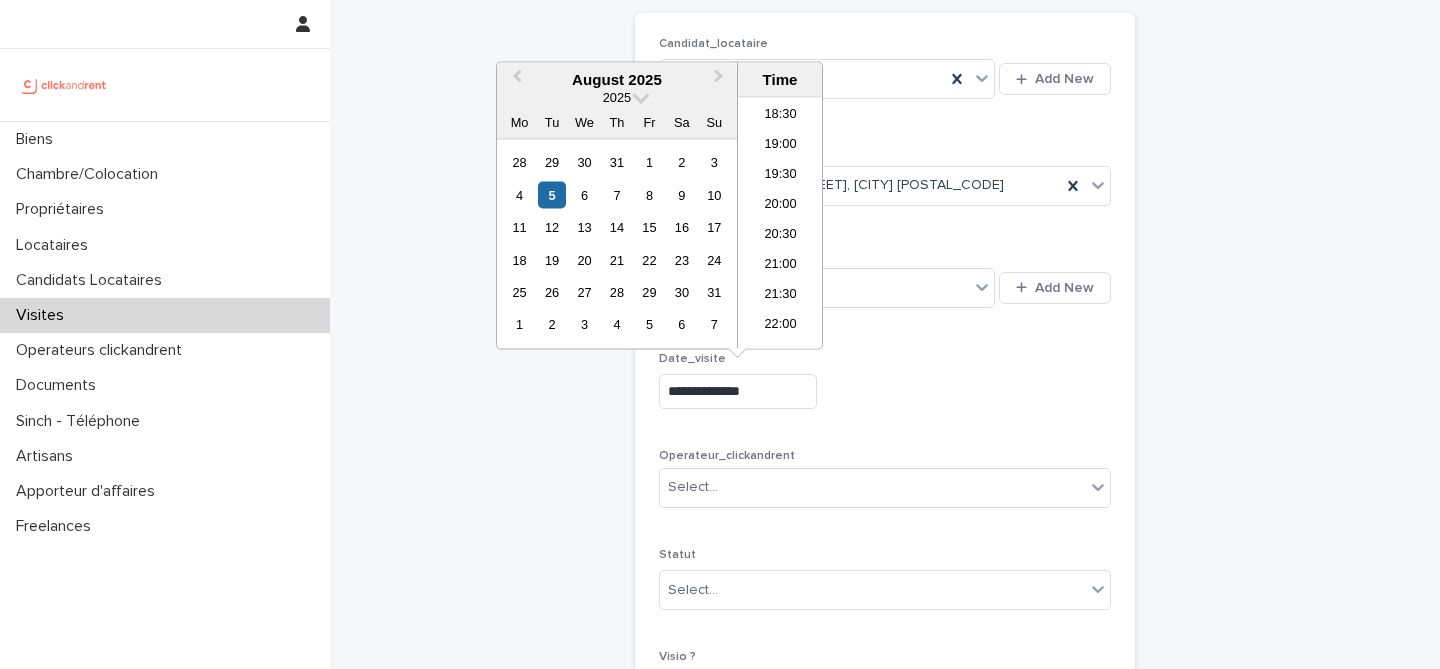 scroll, scrollTop: 1097, scrollLeft: 0, axis: vertical 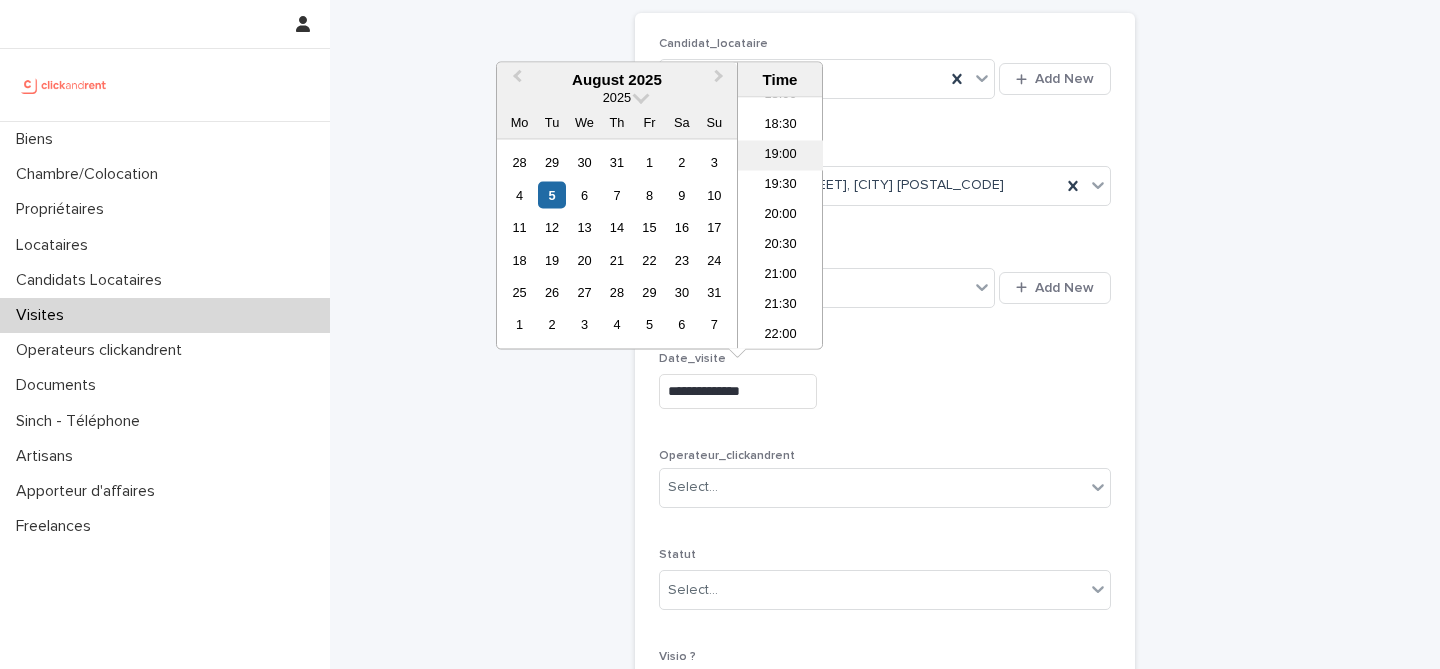 click on "19:00" at bounding box center (780, 156) 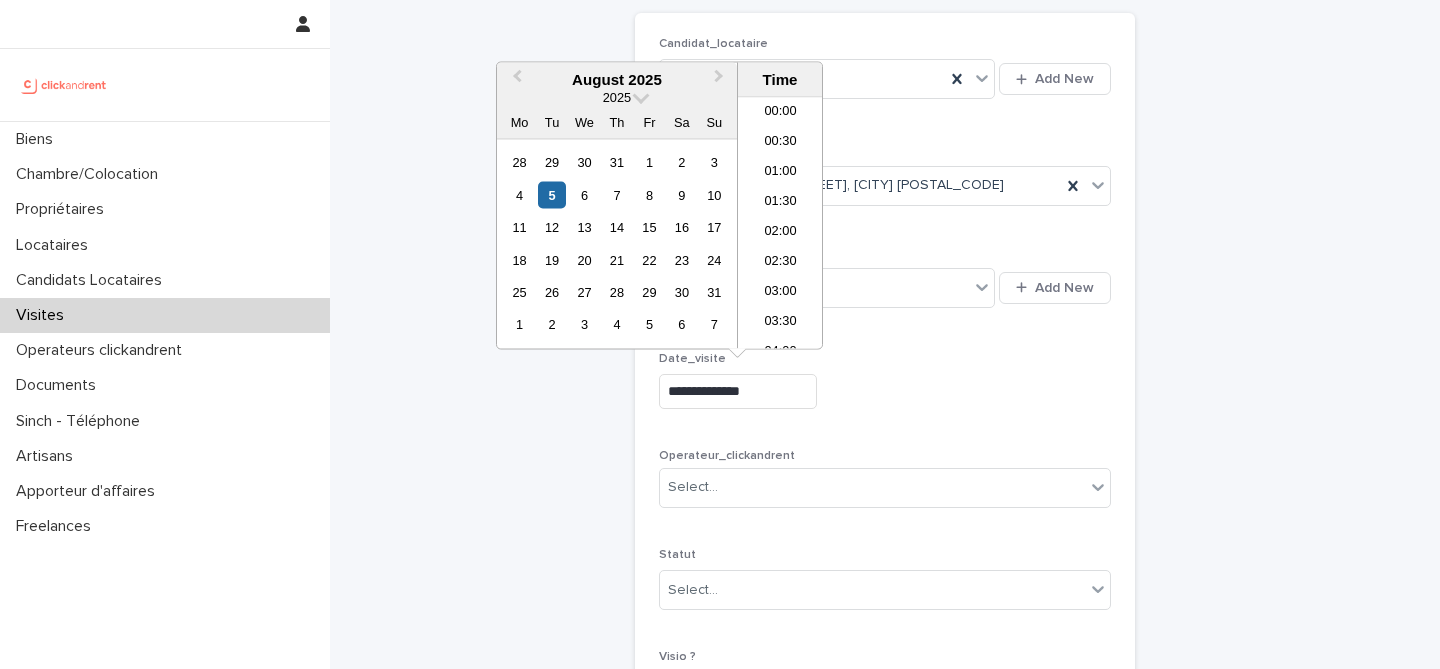 click on "**********" at bounding box center (738, 391) 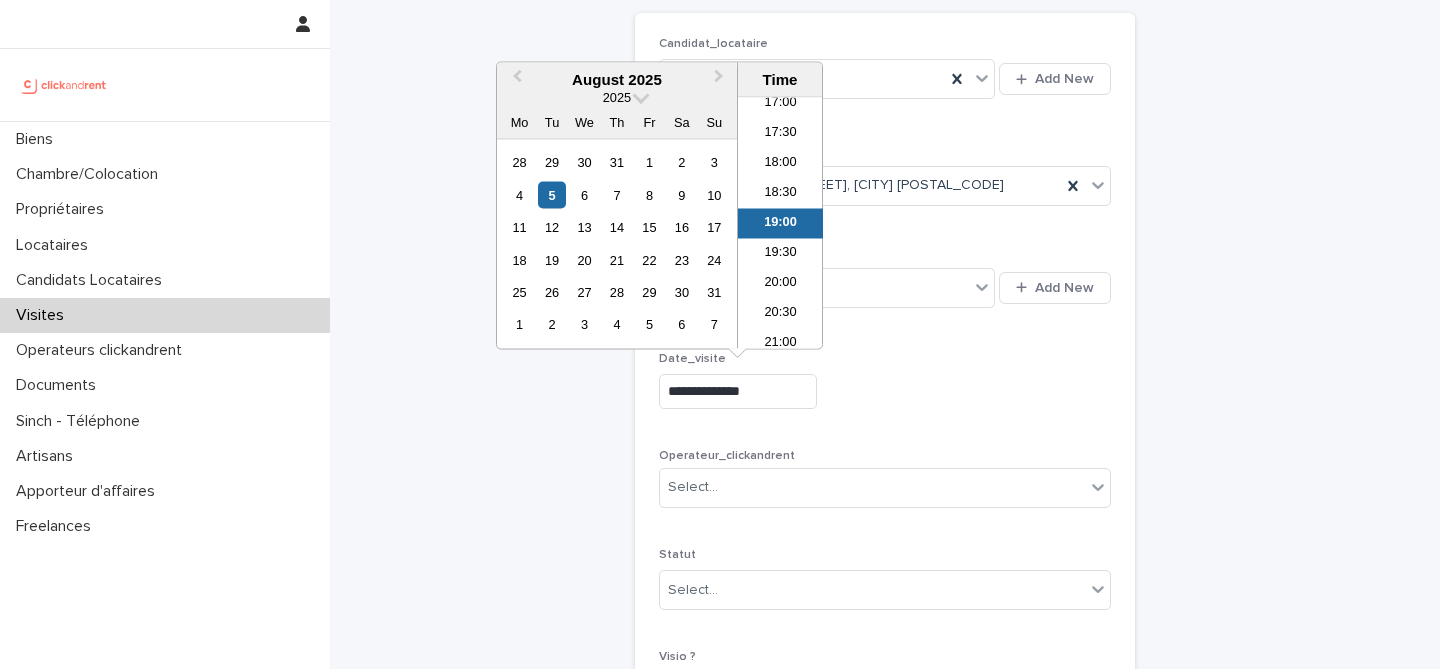 click on "19:00" at bounding box center [780, 224] 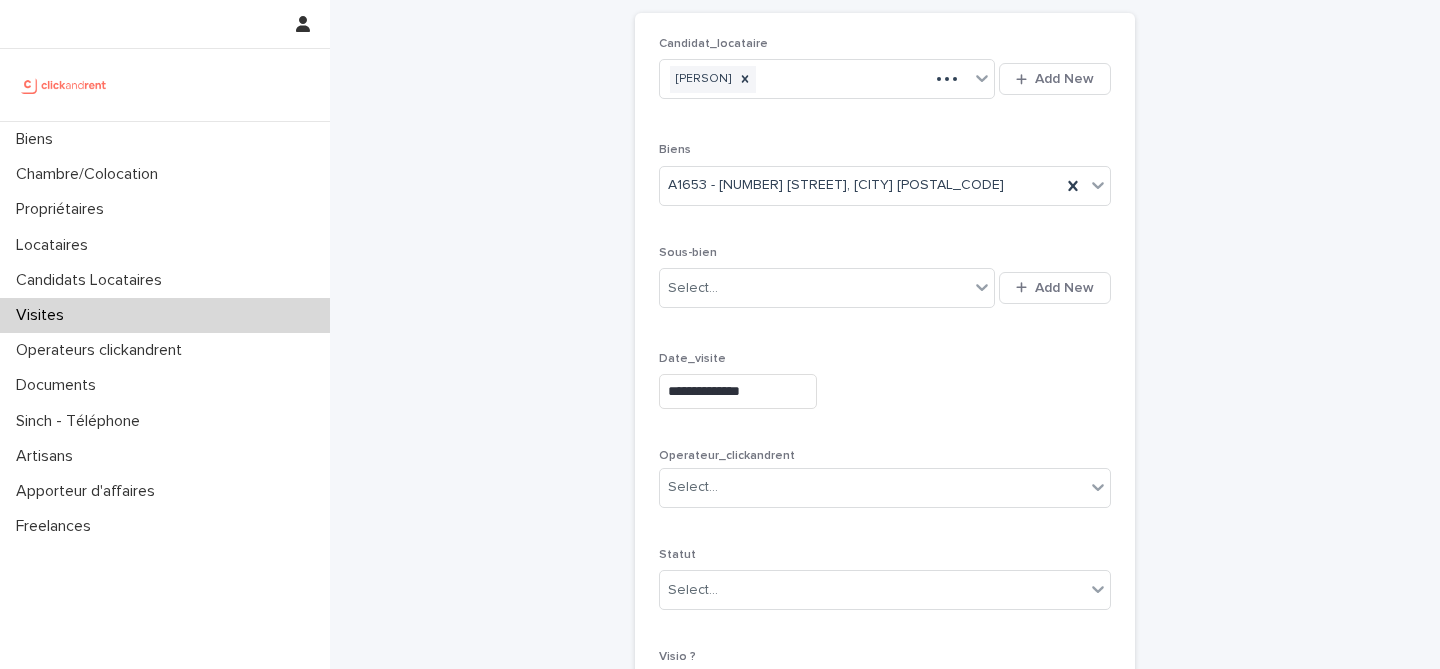 click on "**********" at bounding box center [738, 391] 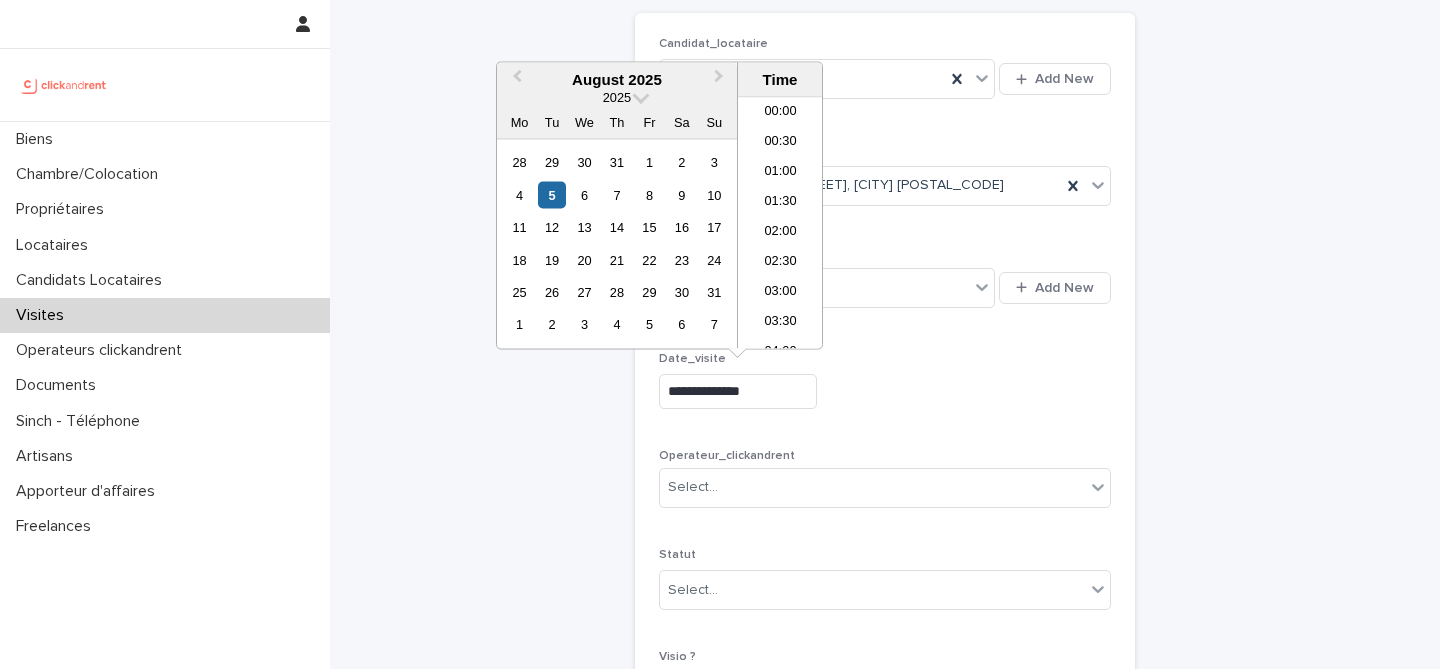 scroll, scrollTop: 1029, scrollLeft: 0, axis: vertical 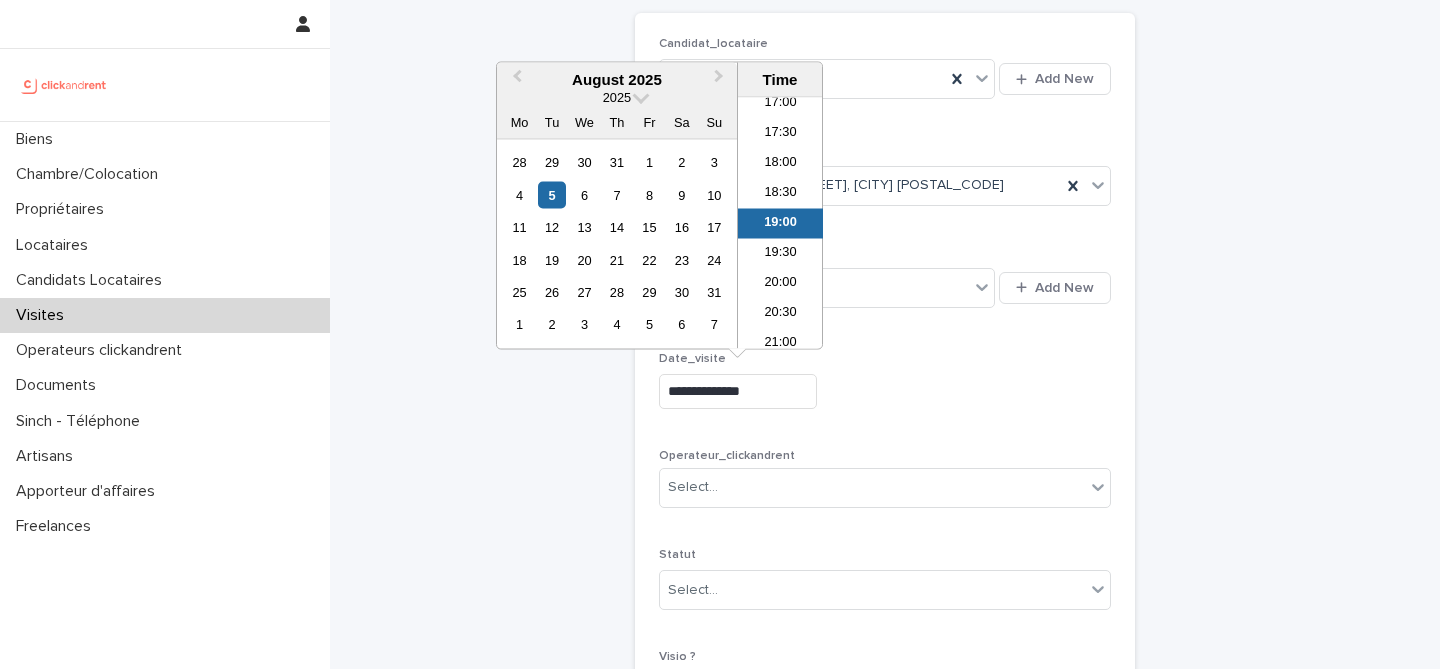 click on "**********" at bounding box center (738, 391) 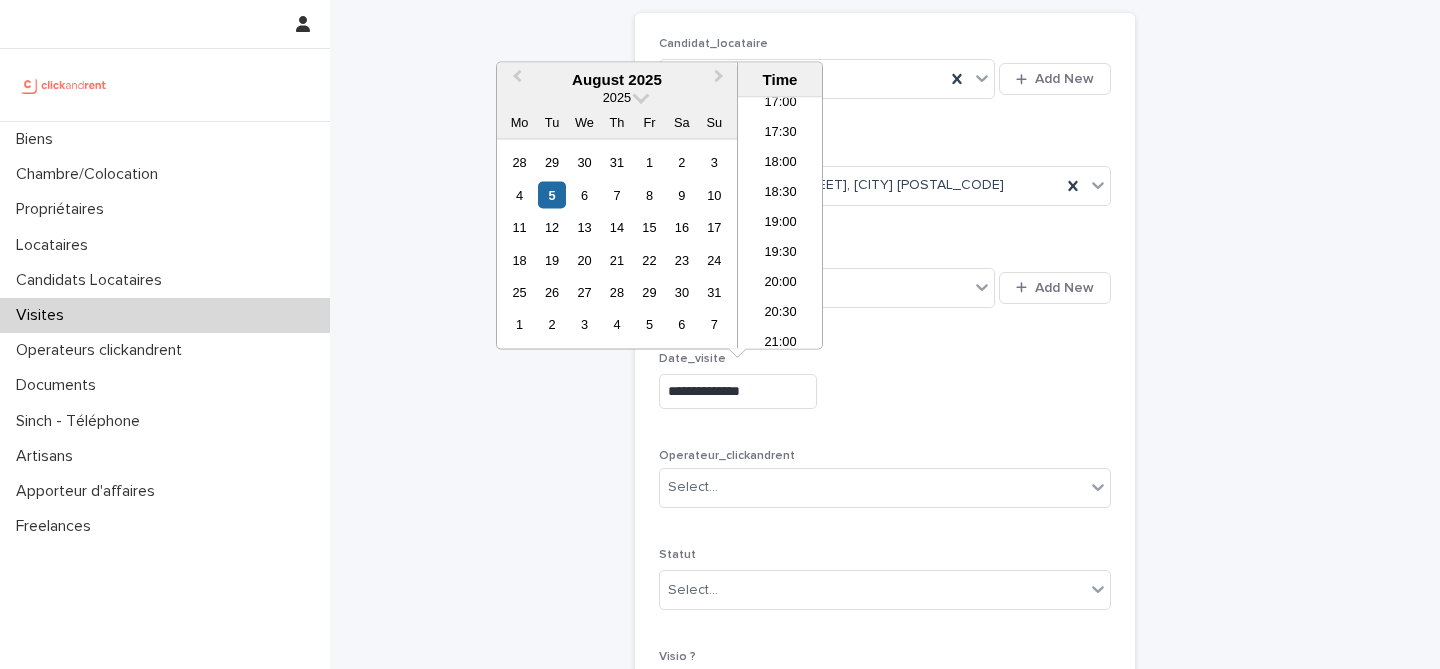 type on "**********" 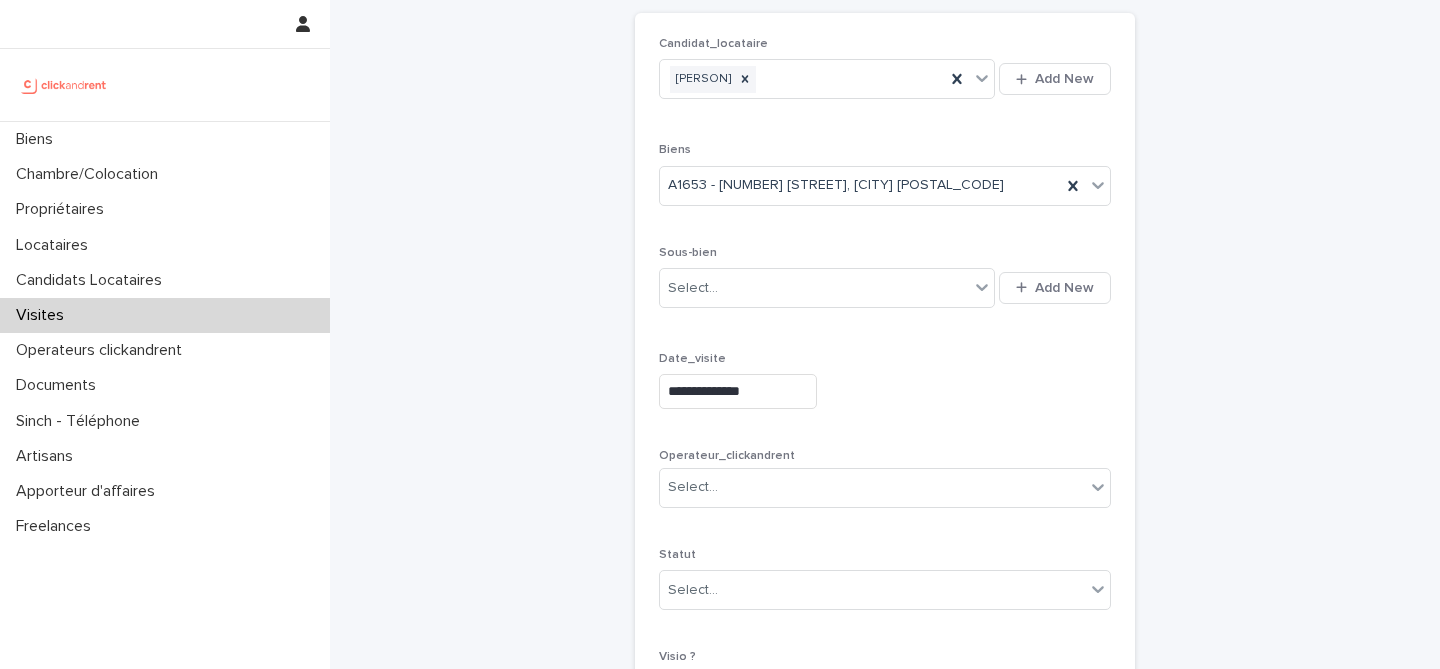 click on "**********" at bounding box center [885, 380] 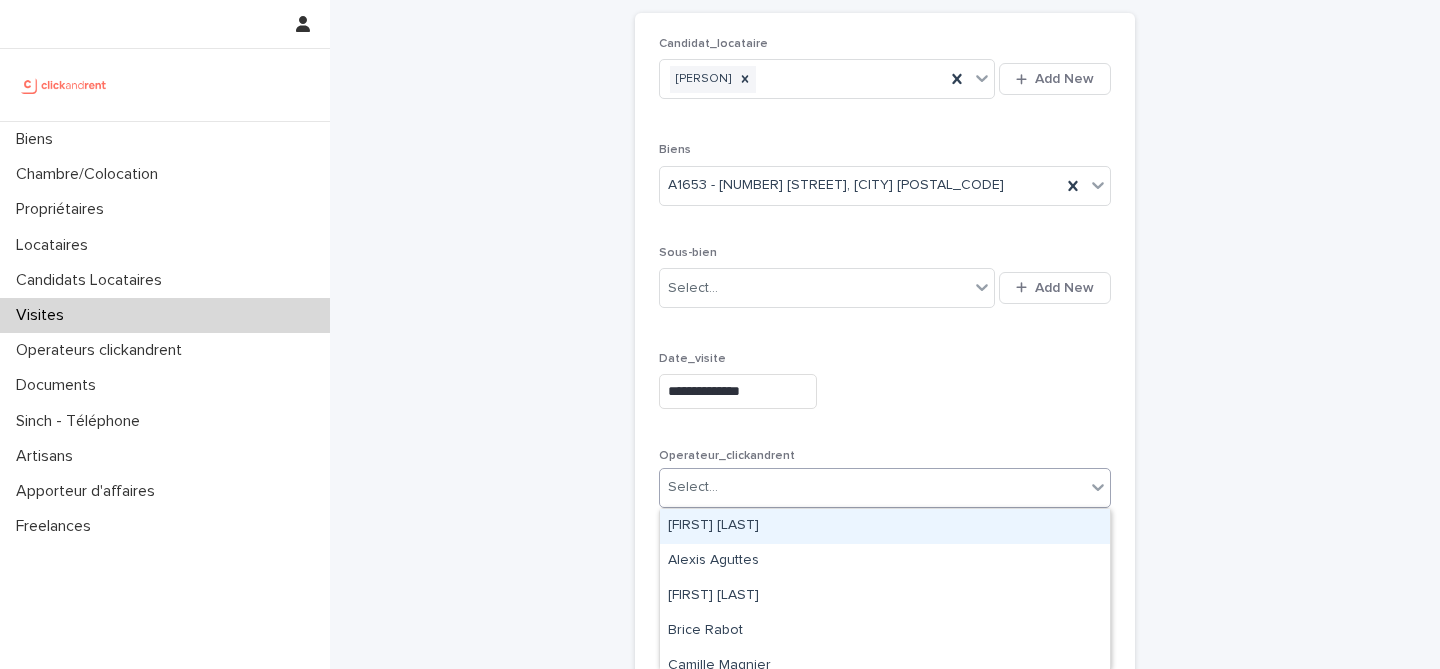 click on "Select..." at bounding box center (872, 487) 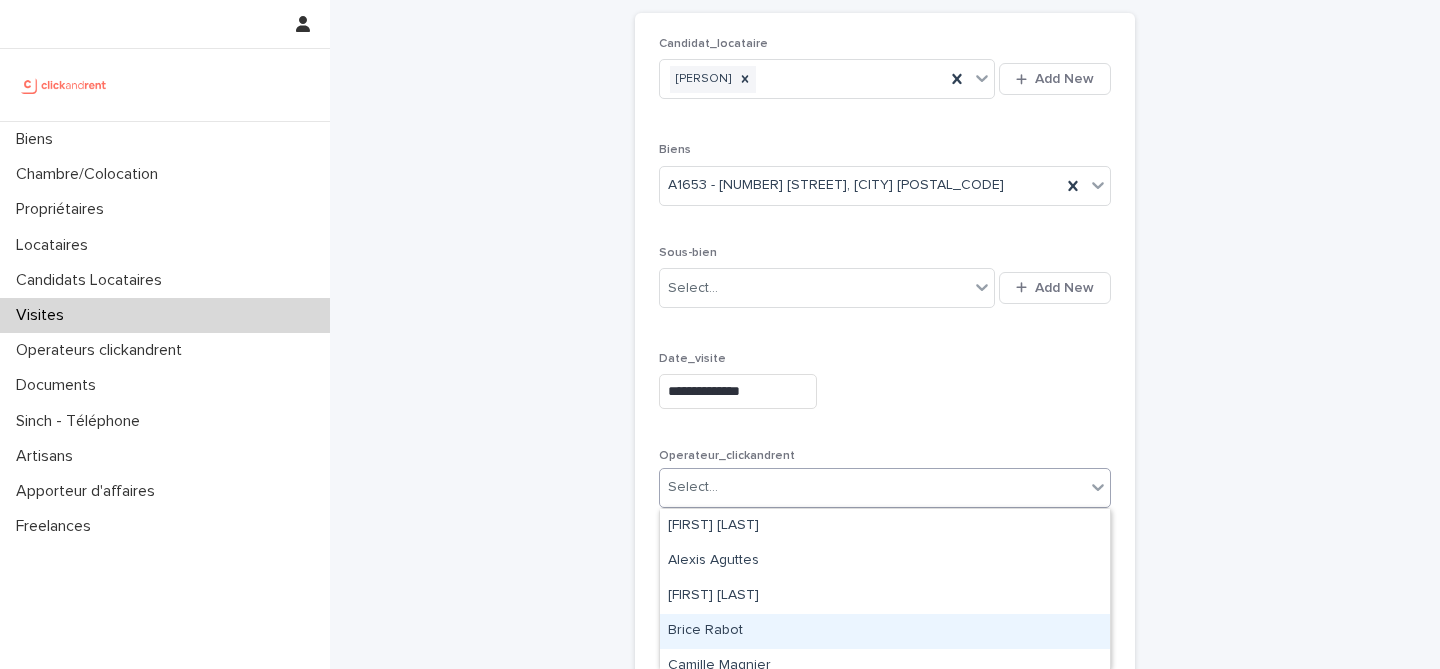 click on "Brice Rabot" at bounding box center [885, 631] 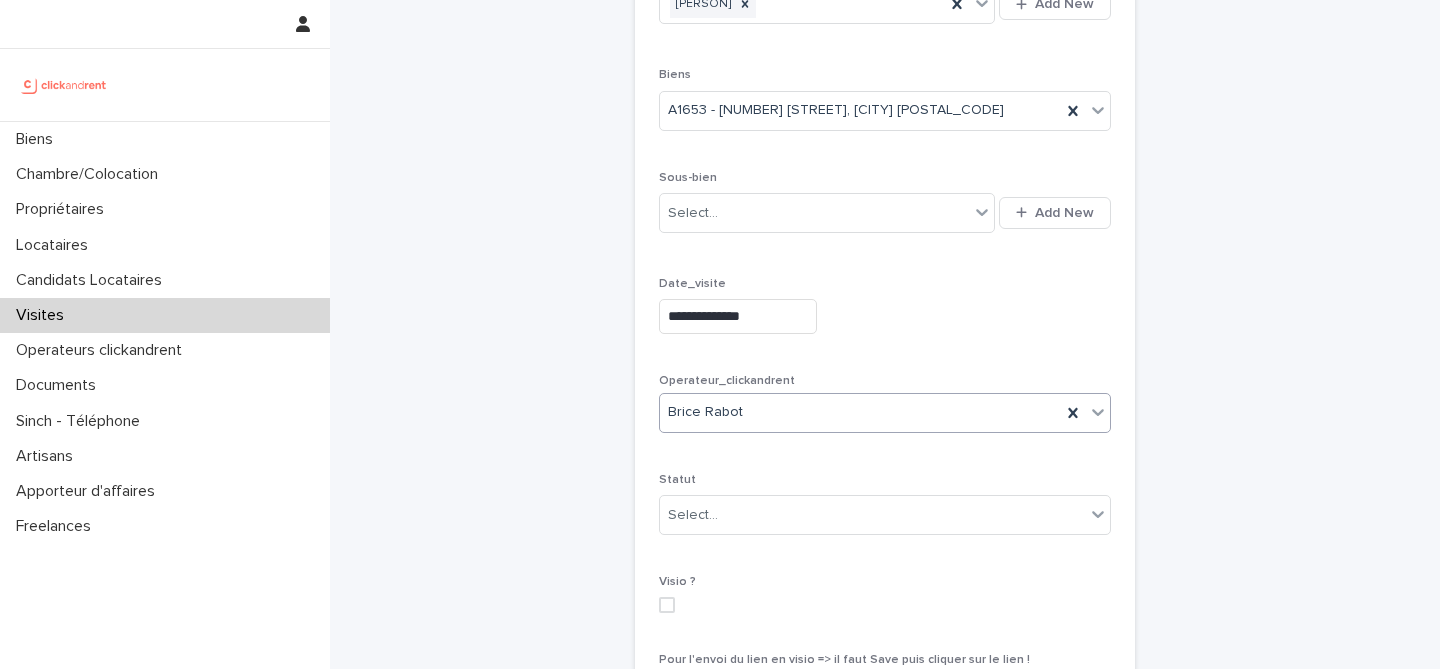 scroll, scrollTop: 218, scrollLeft: 0, axis: vertical 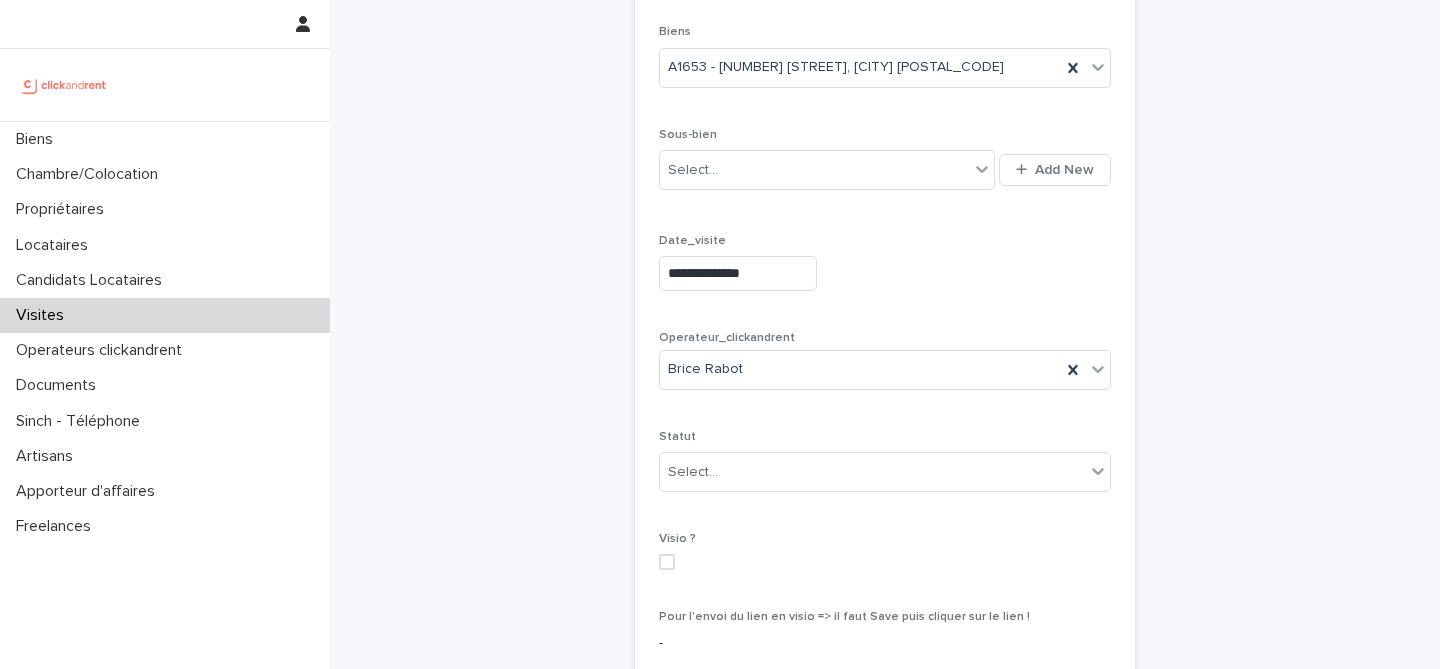 click on "Statut Select..." at bounding box center (885, 469) 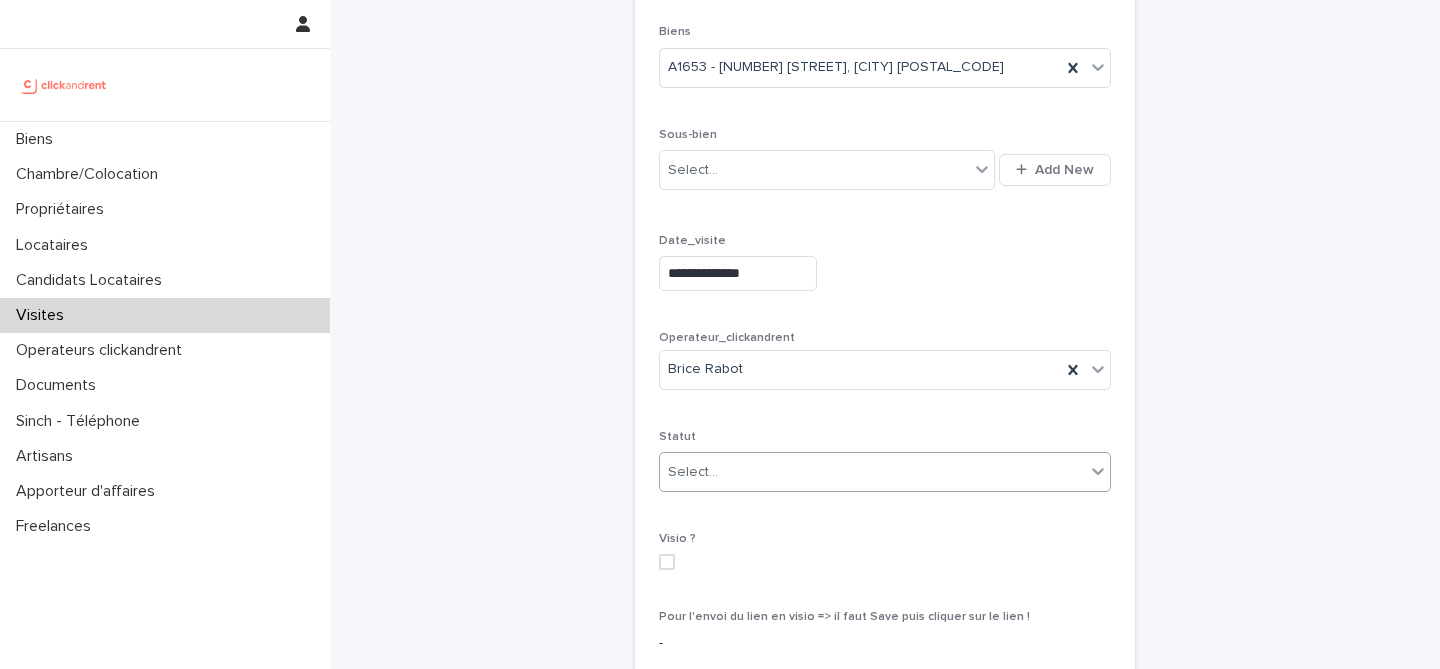 click on "Select..." at bounding box center [872, 472] 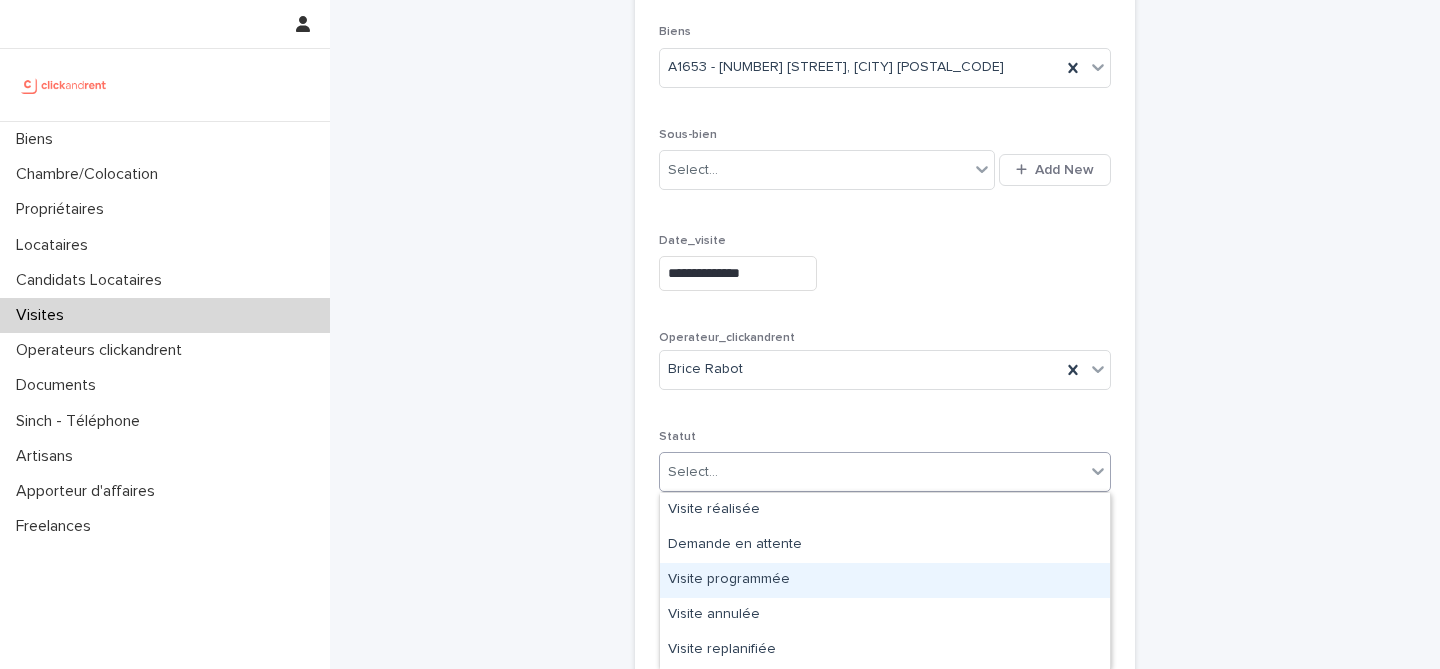 scroll, scrollTop: 33, scrollLeft: 0, axis: vertical 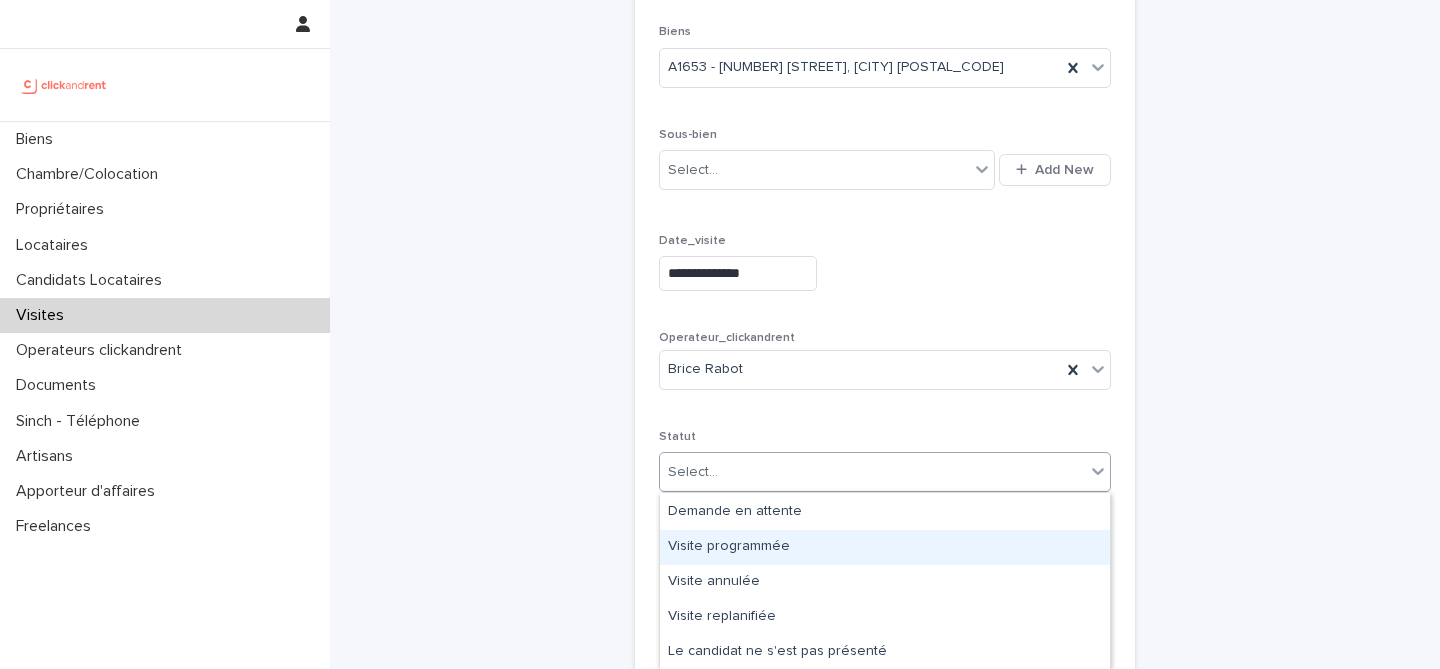 click on "Visite programmée" at bounding box center (885, 547) 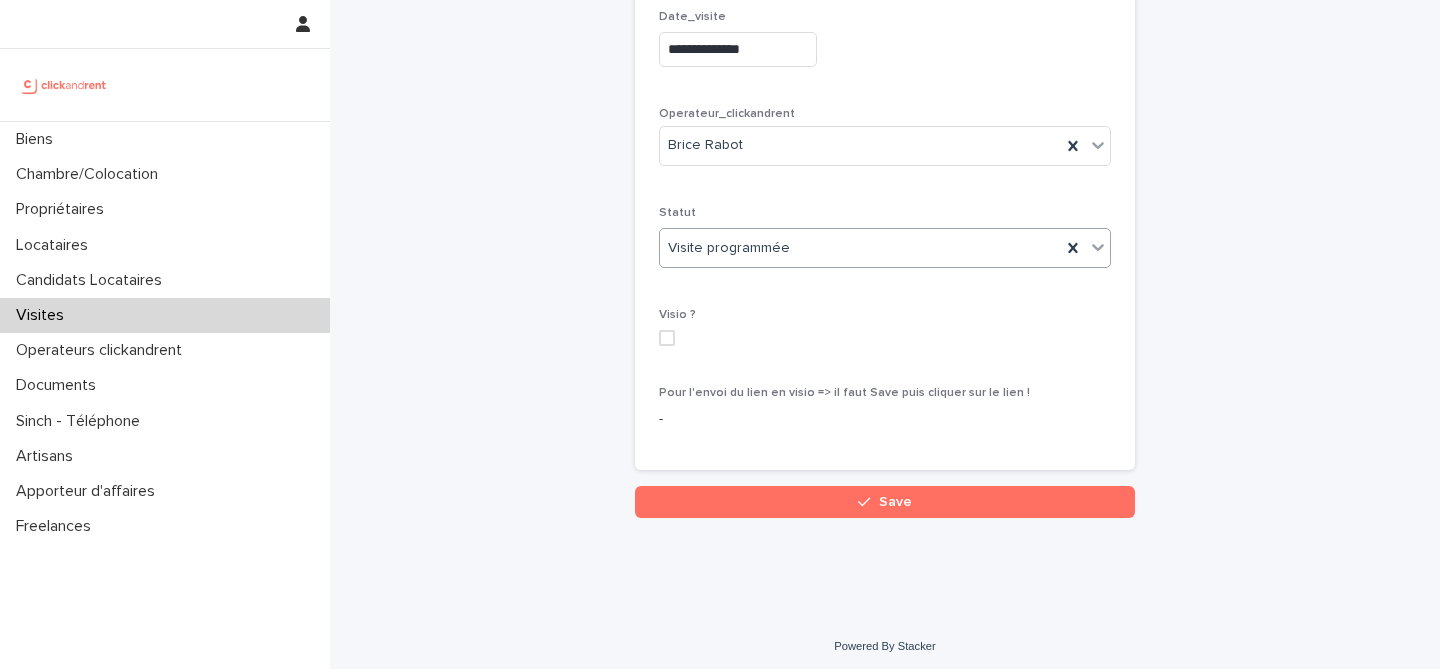 scroll, scrollTop: 447, scrollLeft: 0, axis: vertical 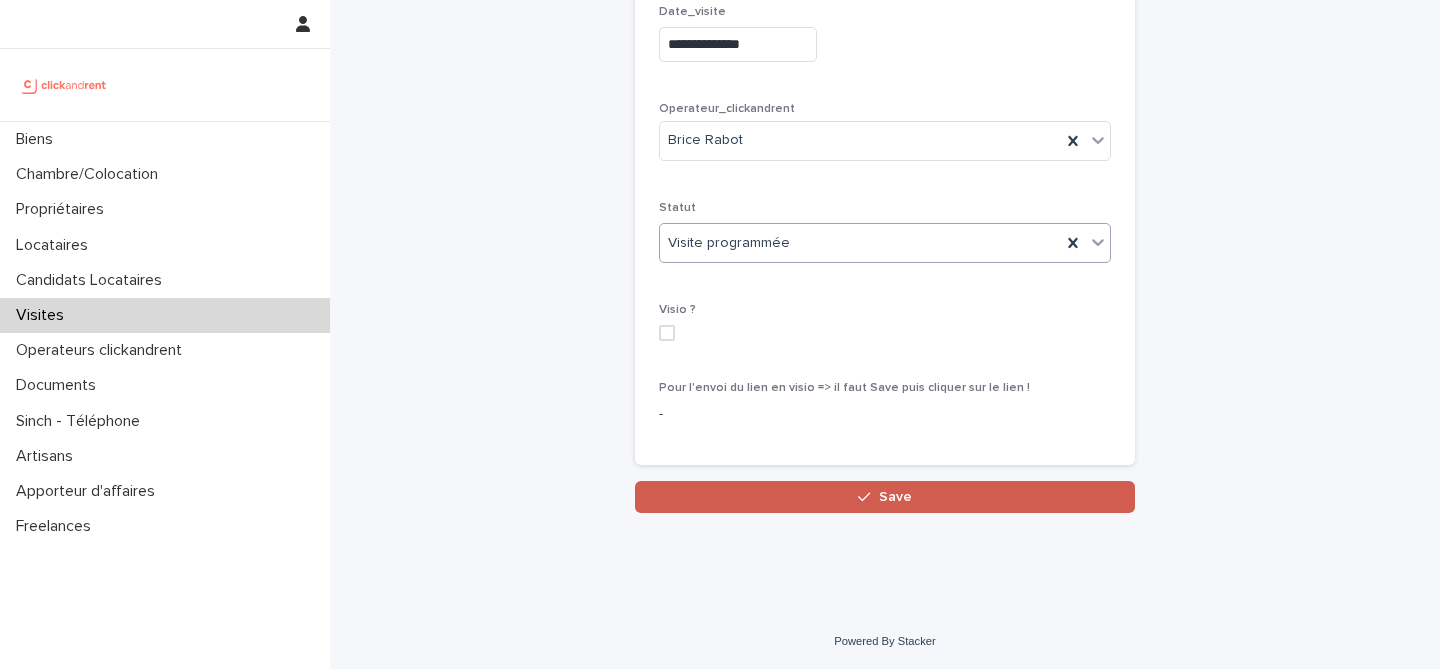 click at bounding box center [868, 497] 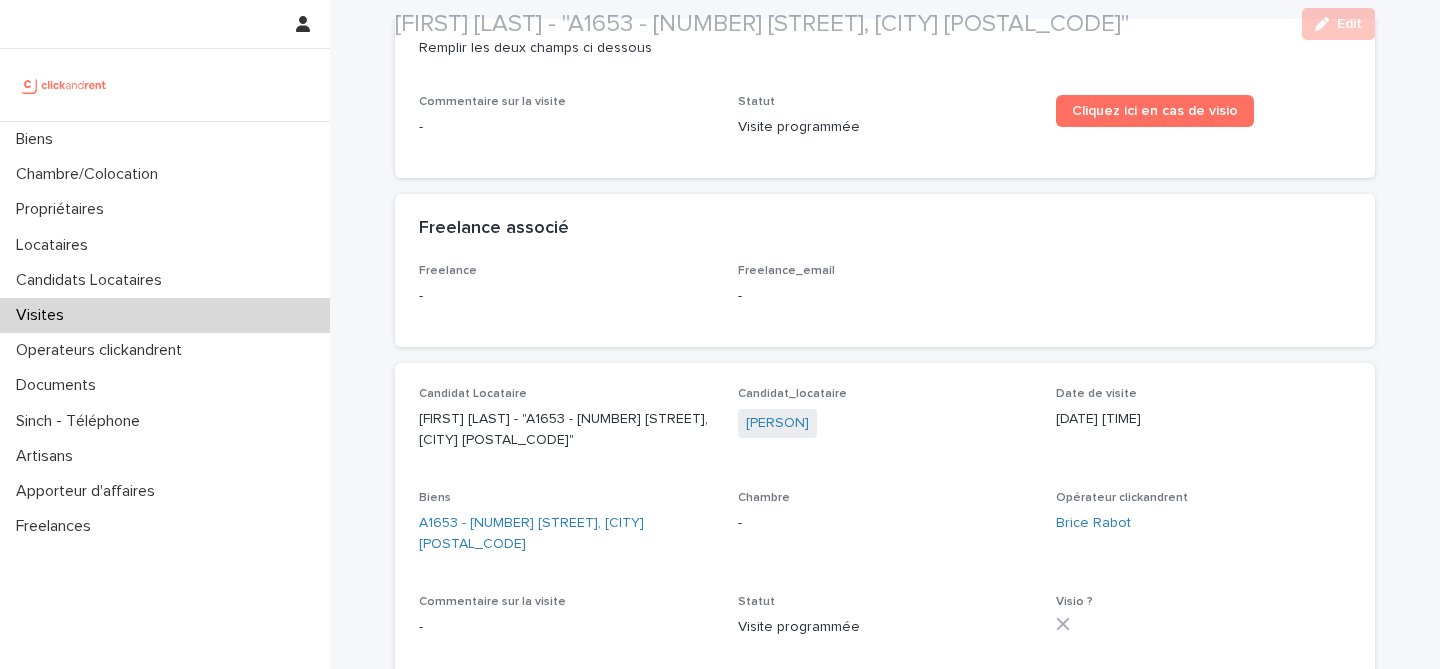 scroll, scrollTop: 167, scrollLeft: 0, axis: vertical 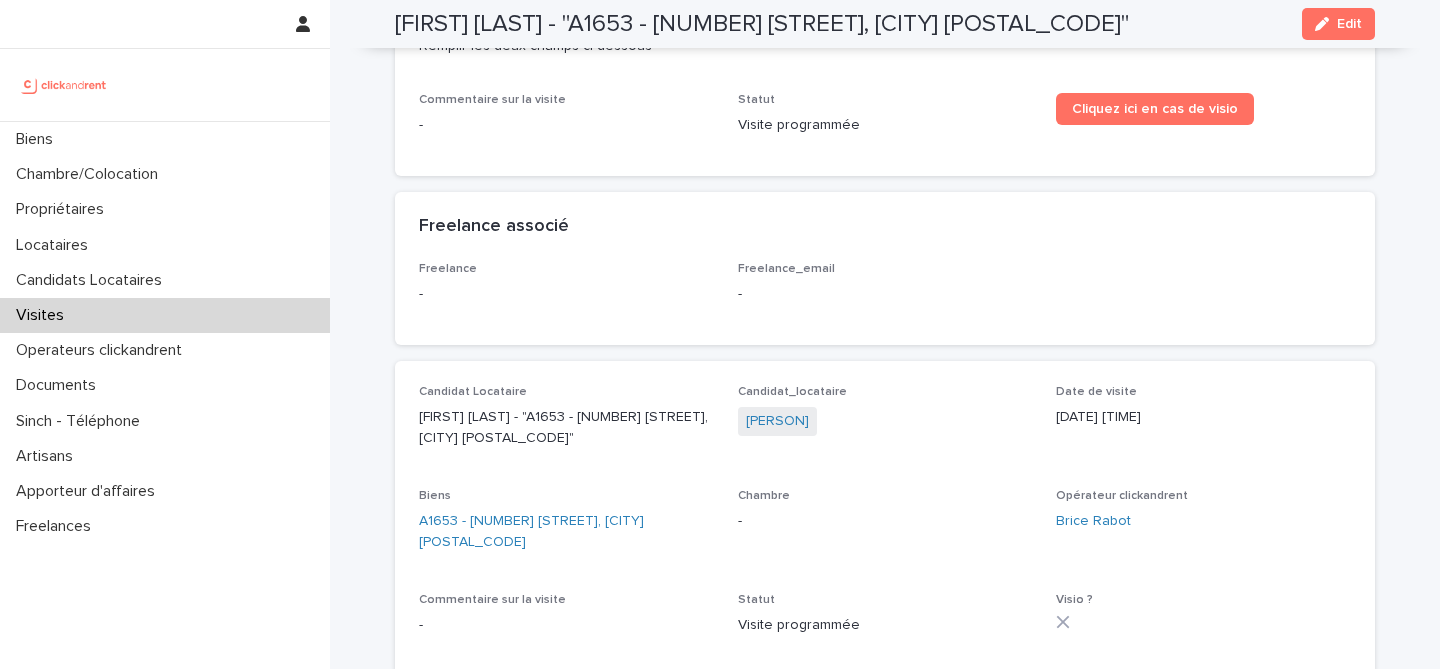 click on "Visites" at bounding box center [165, 315] 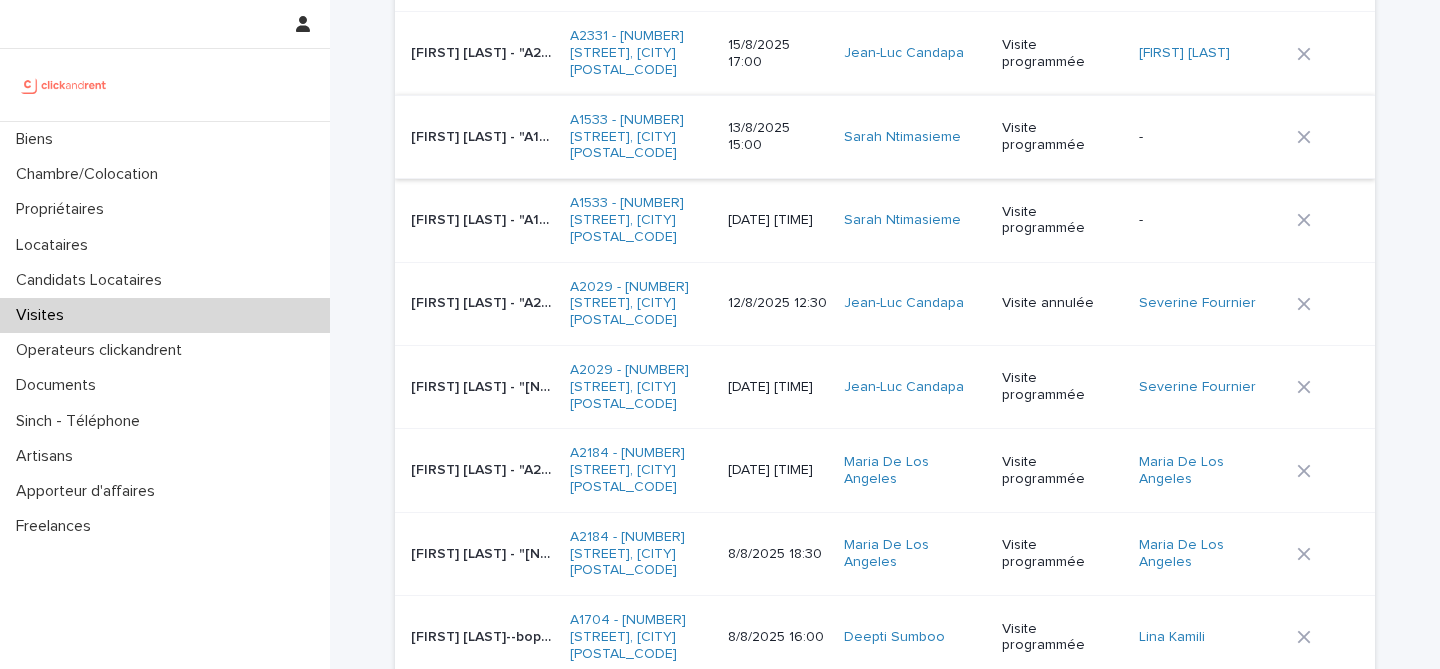 scroll, scrollTop: 0, scrollLeft: 0, axis: both 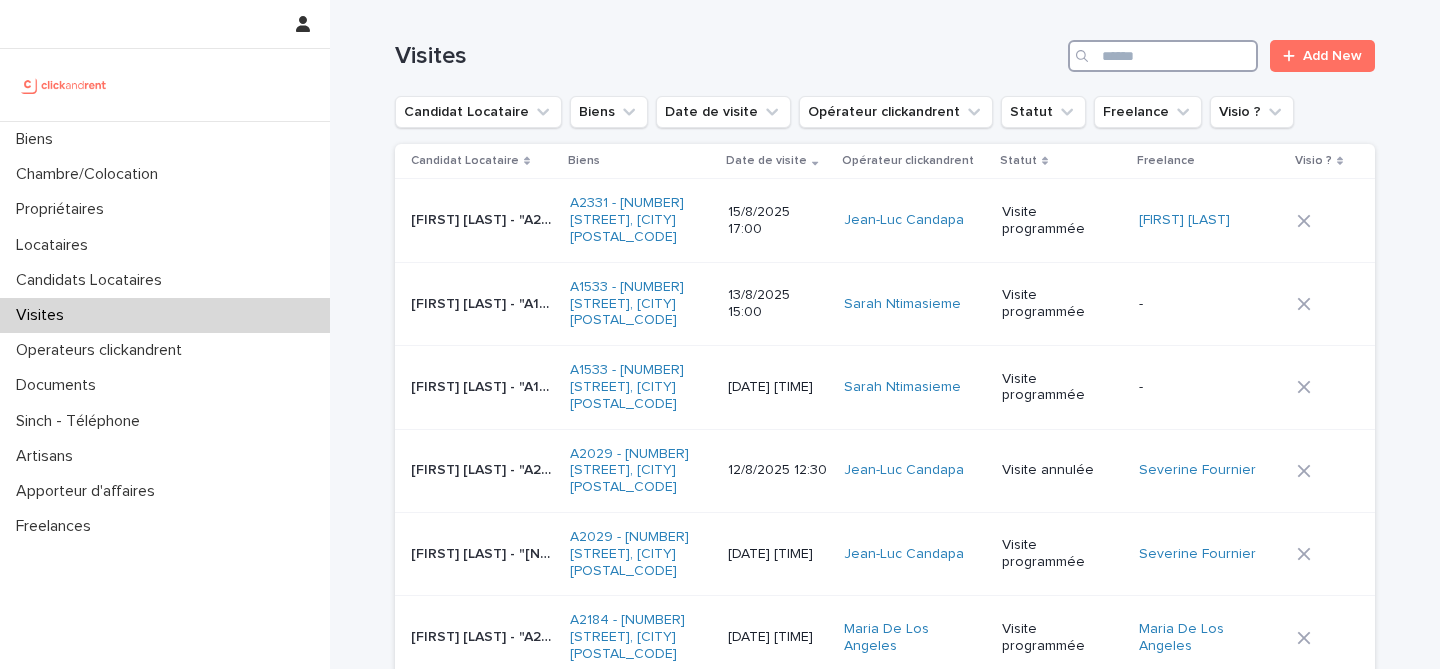 click at bounding box center [1163, 56] 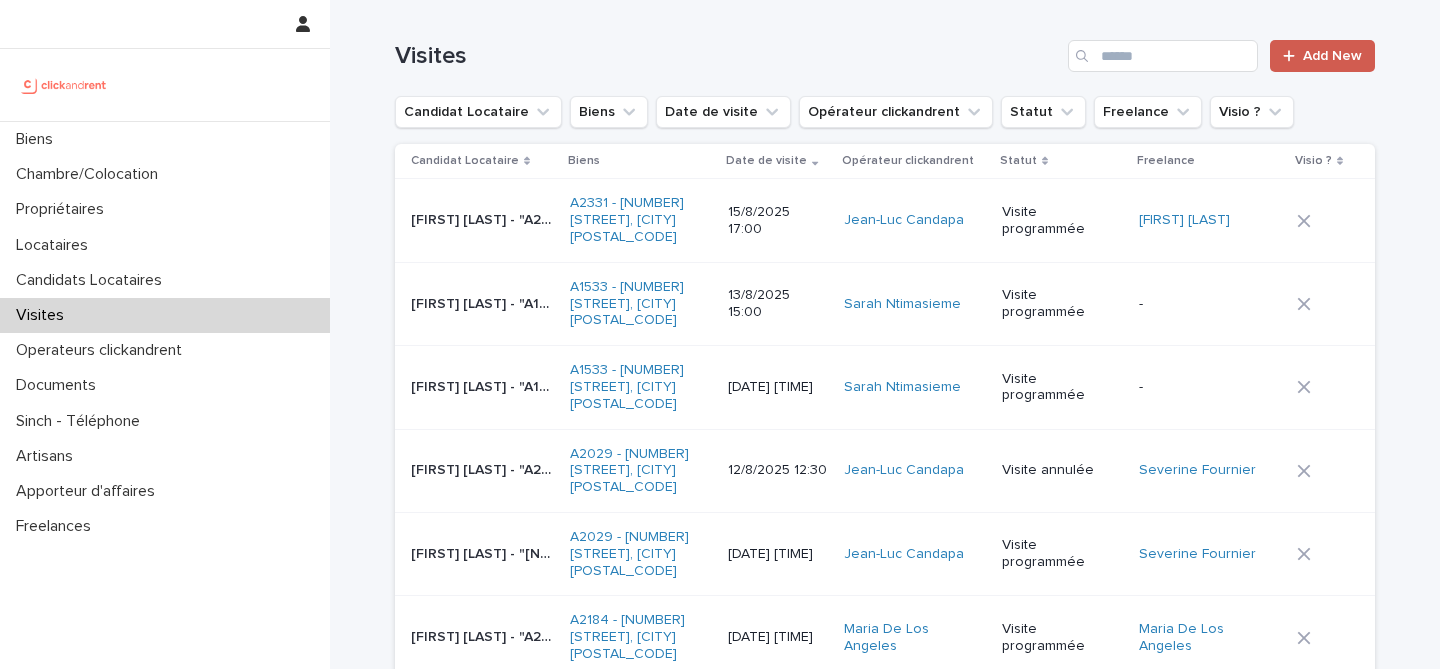 click on "Add New" at bounding box center [1322, 56] 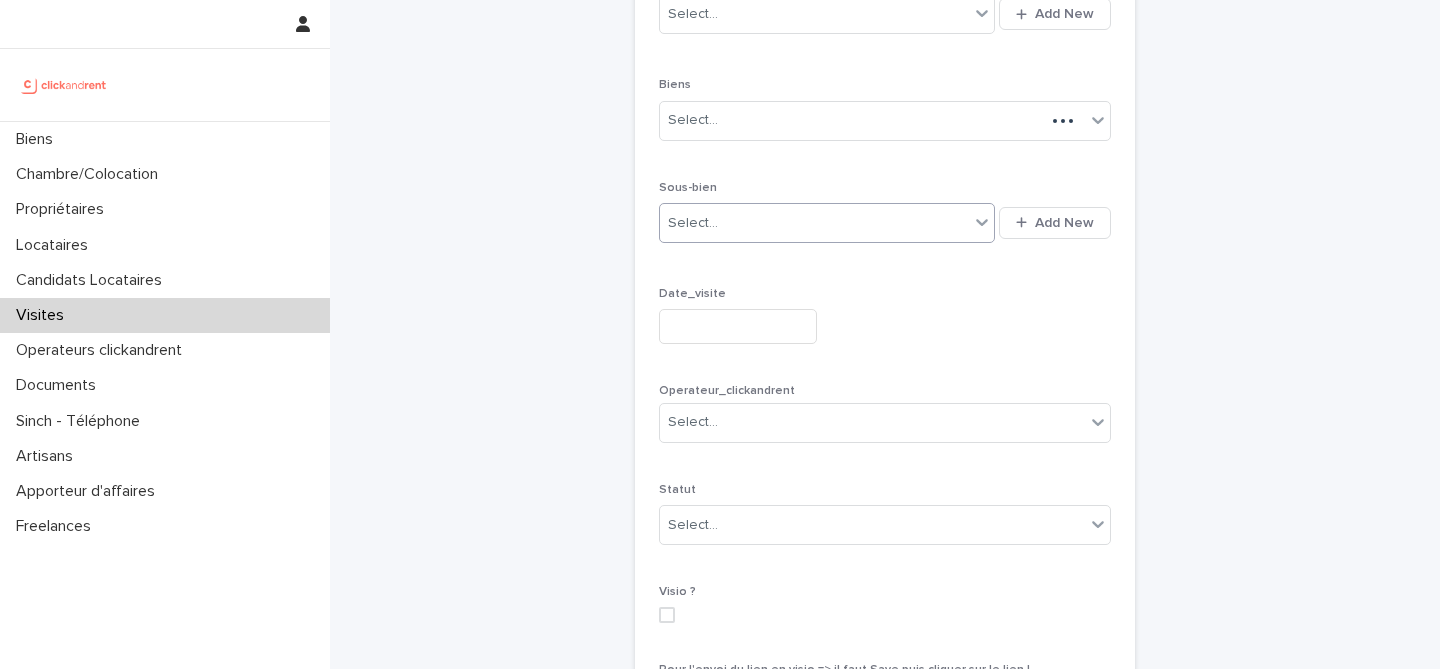 scroll, scrollTop: 295, scrollLeft: 0, axis: vertical 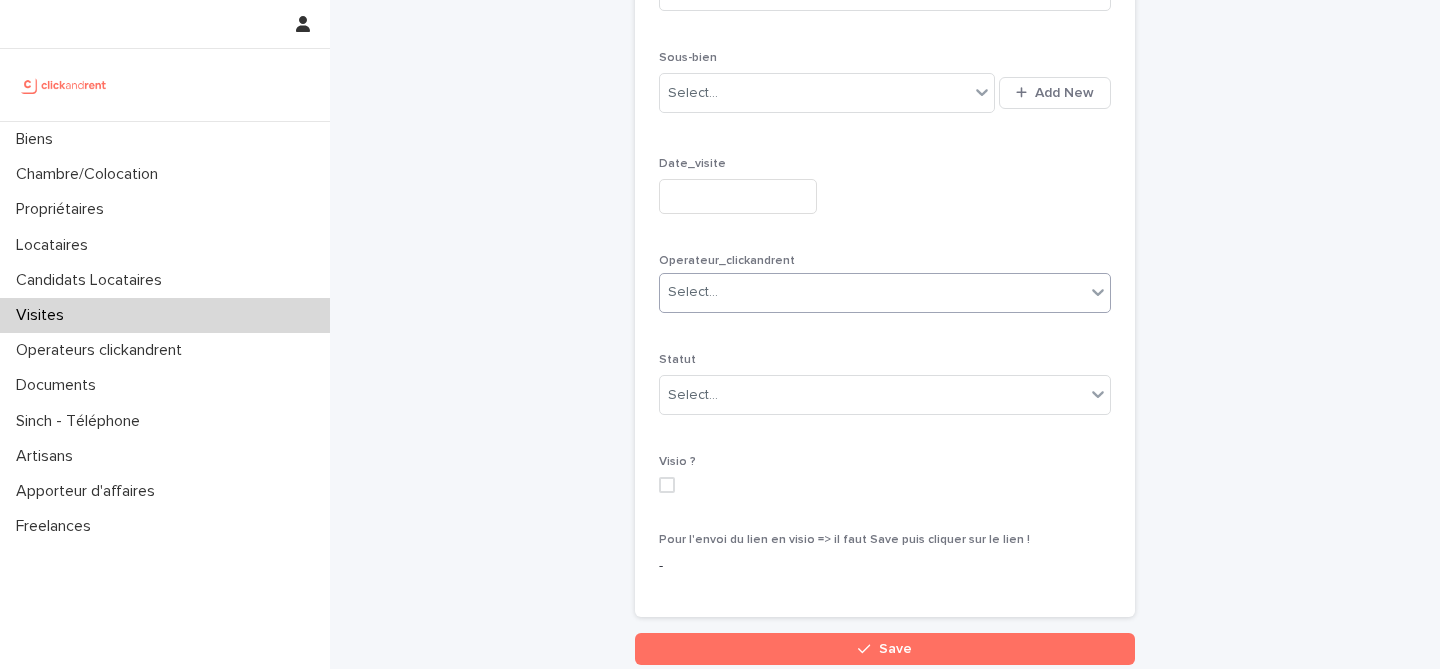 click on "Select..." at bounding box center [872, 292] 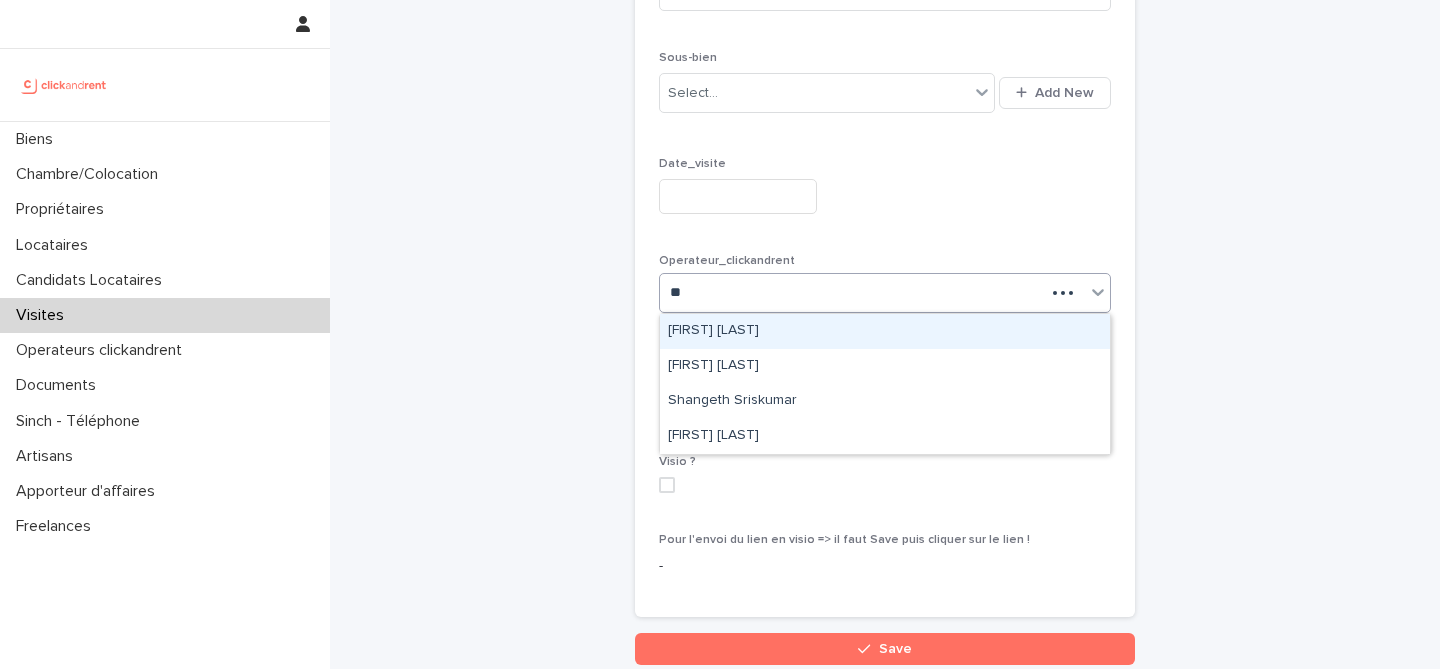 type on "***" 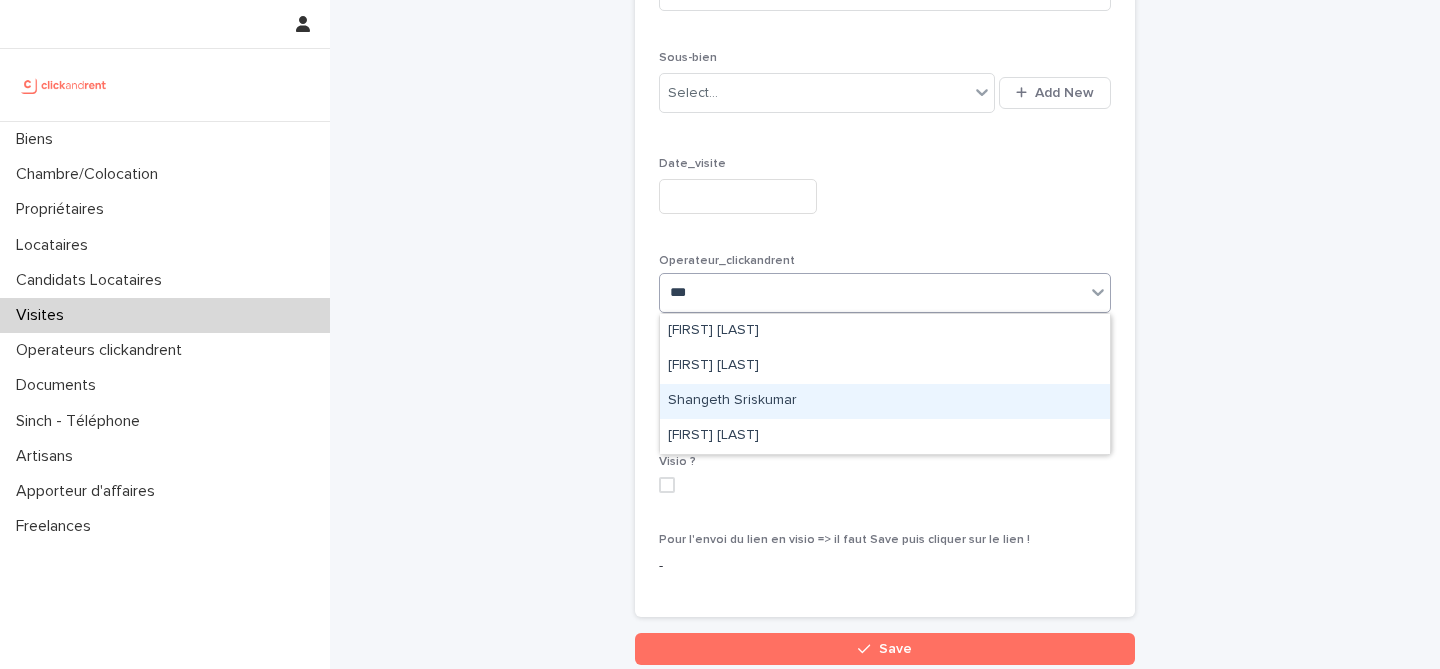 click on "Shangeth Sriskumar" at bounding box center (885, 401) 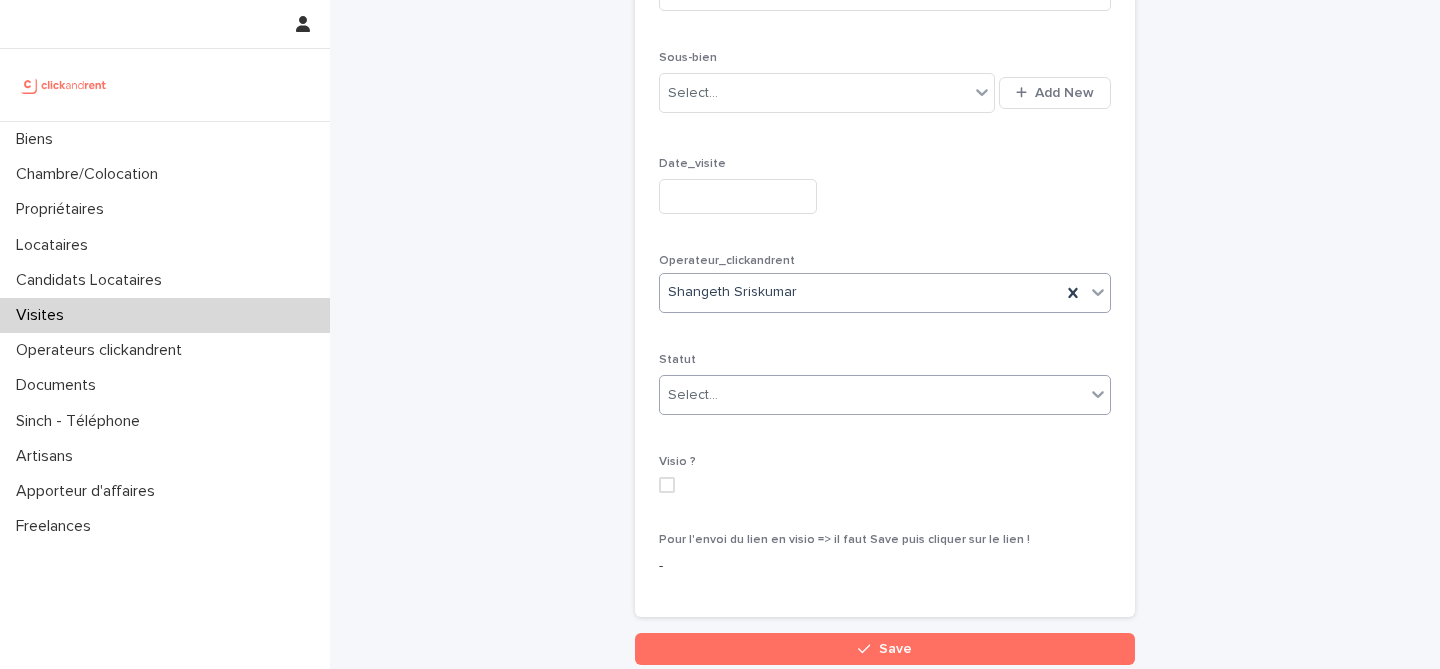 click on "Select..." at bounding box center (872, 395) 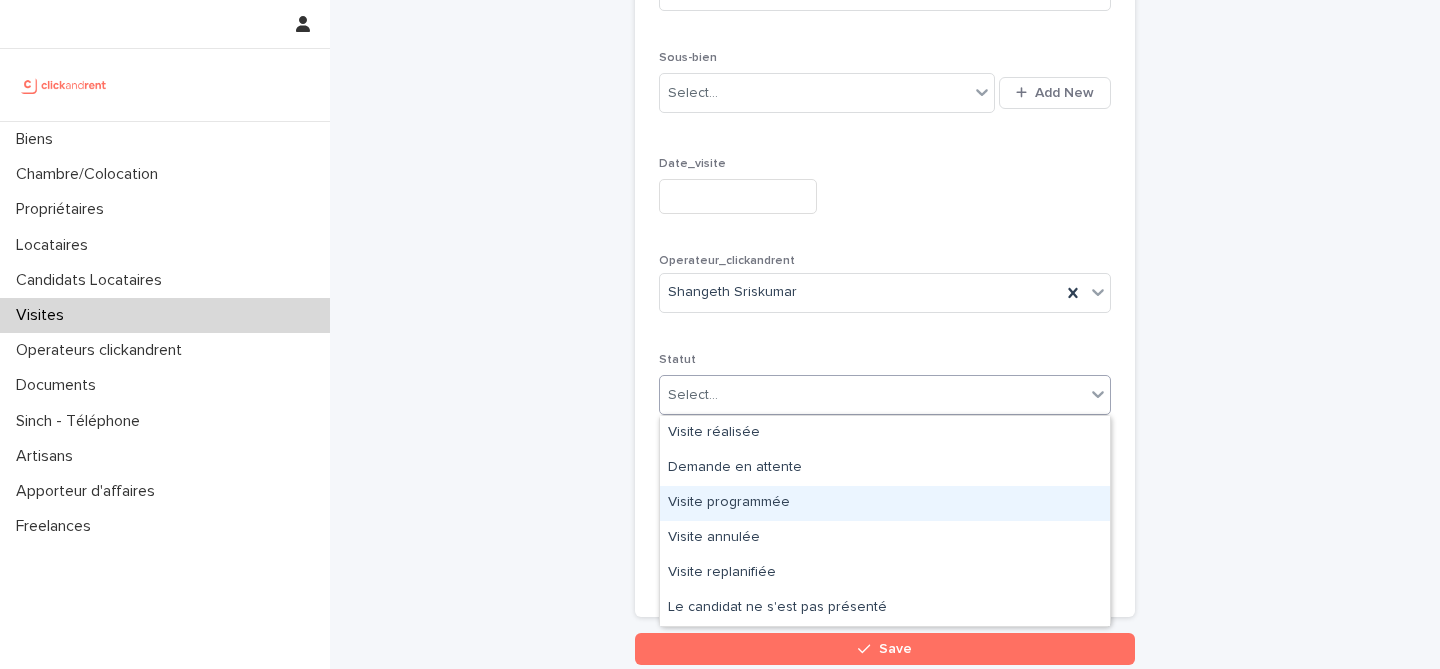 click on "Visite programmée" at bounding box center [885, 503] 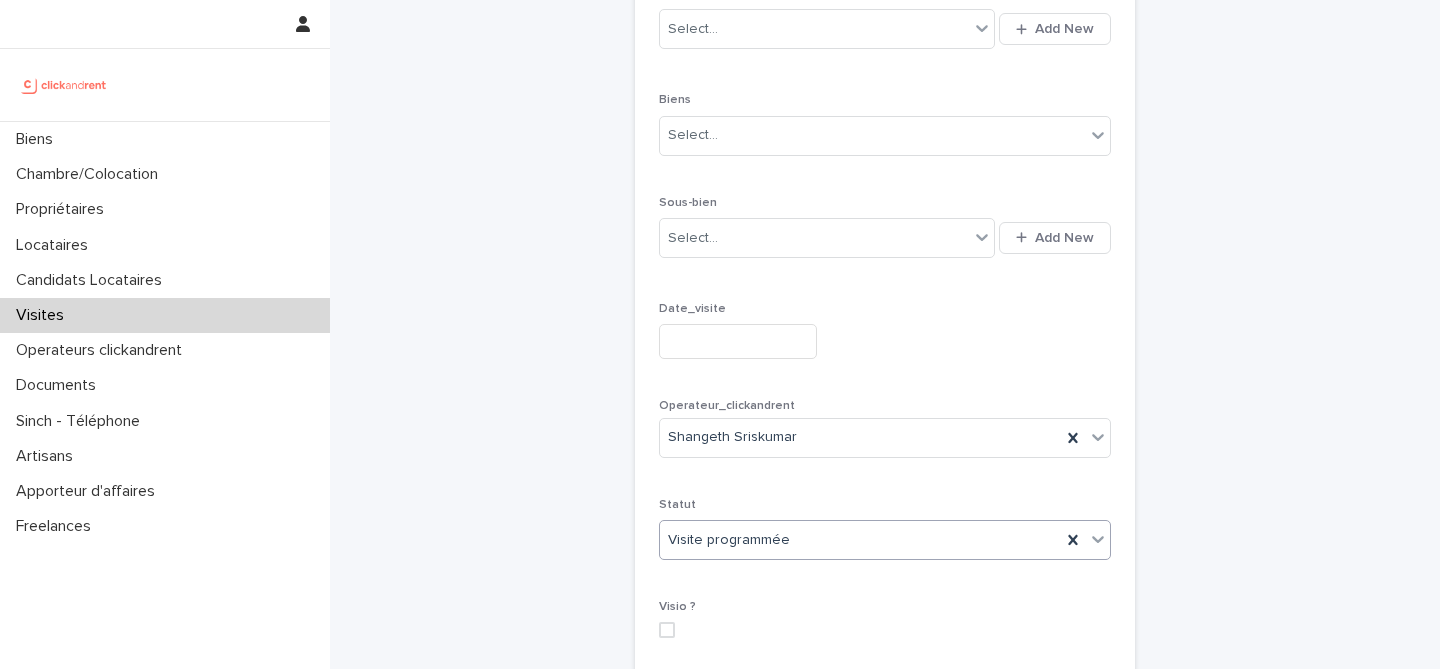 scroll, scrollTop: 147, scrollLeft: 0, axis: vertical 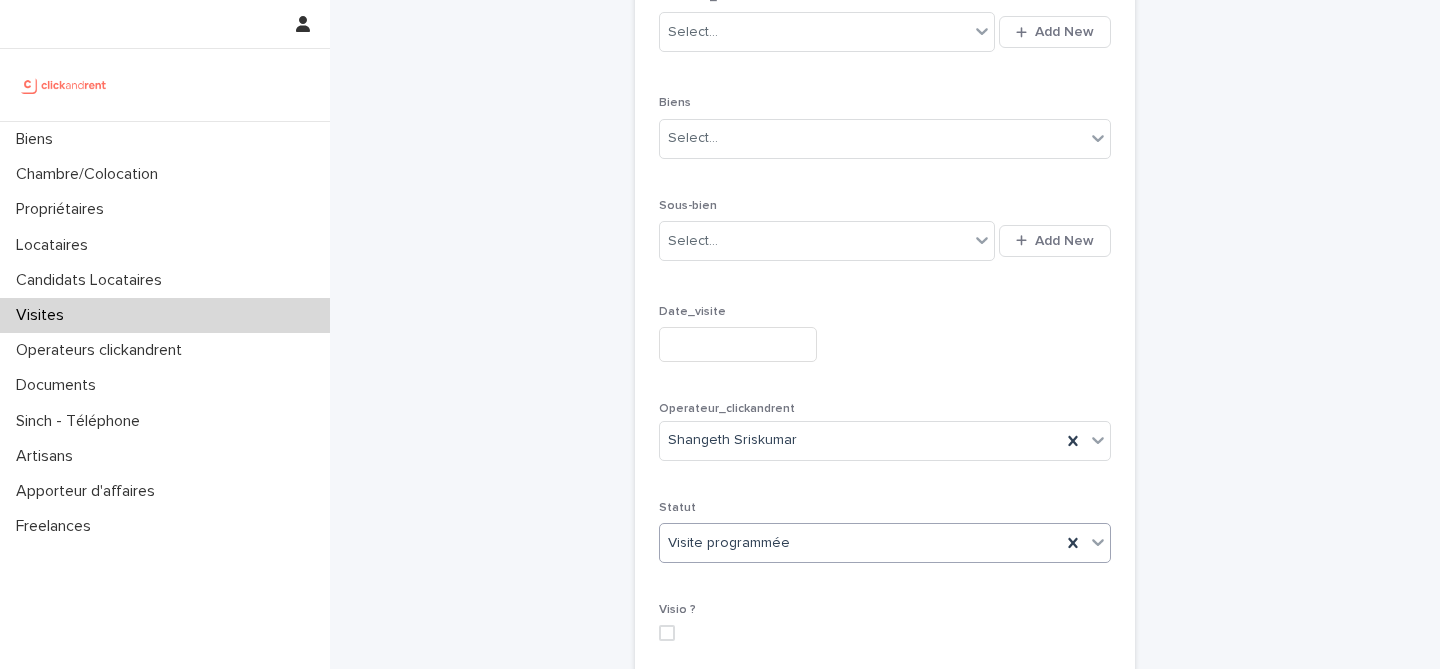 click at bounding box center (738, 344) 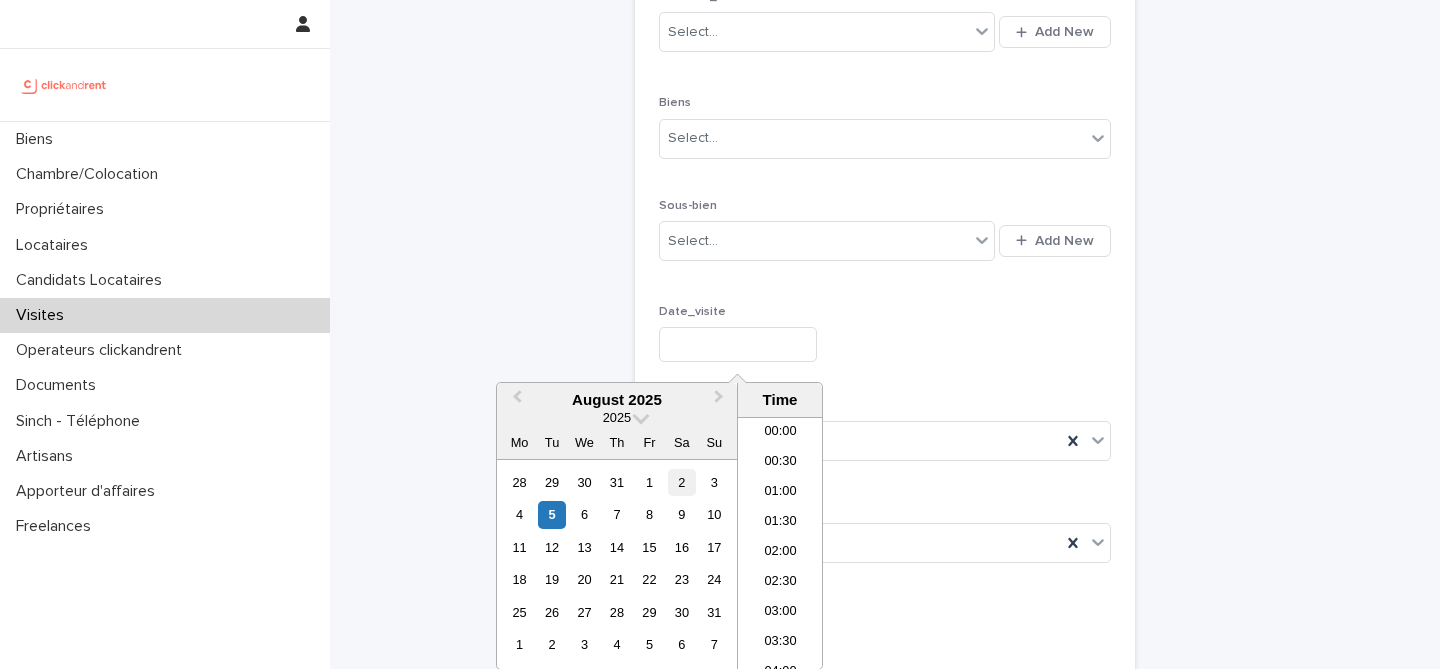 scroll, scrollTop: 729, scrollLeft: 0, axis: vertical 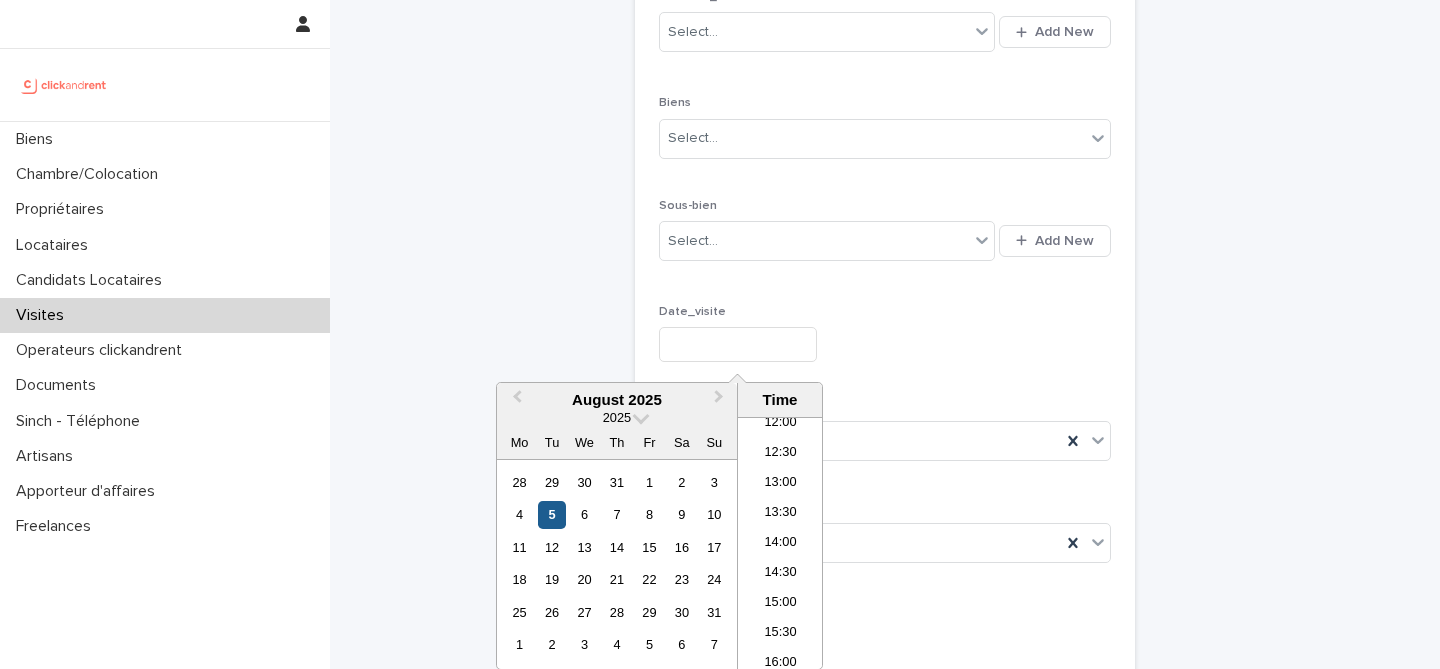 click on "5" at bounding box center [551, 514] 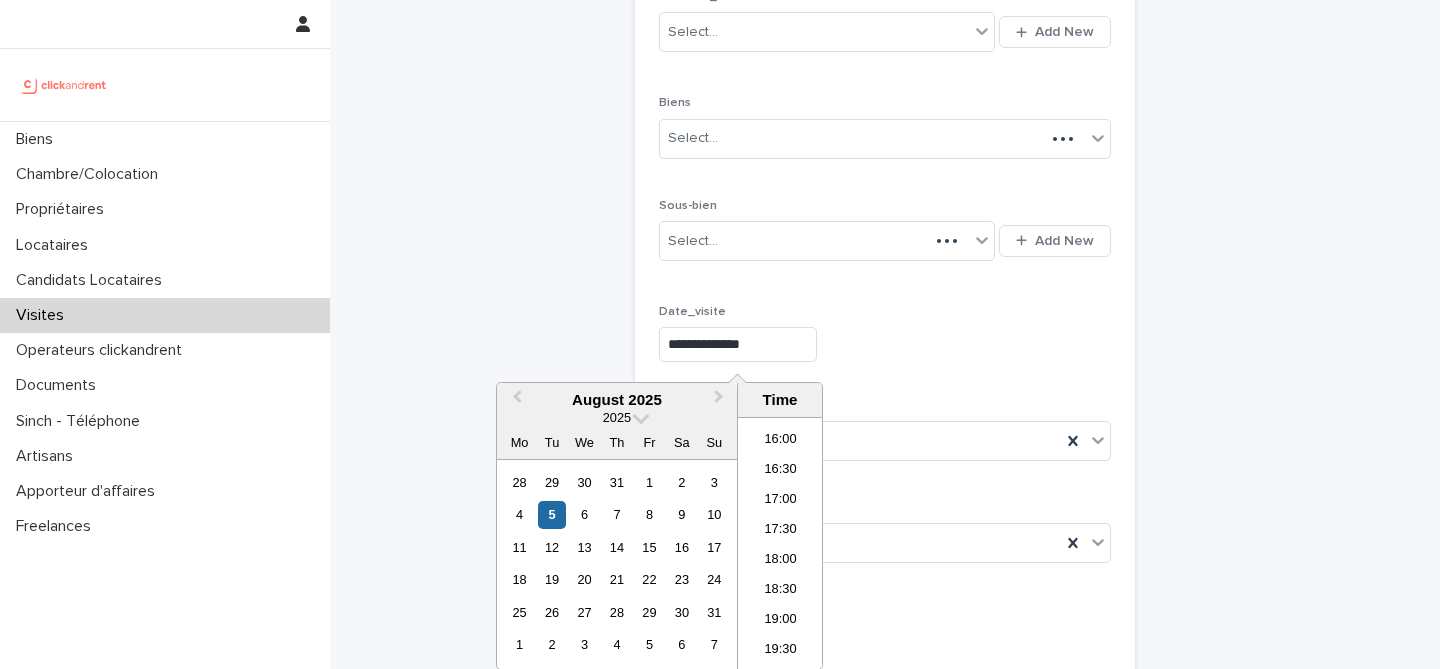 scroll, scrollTop: 961, scrollLeft: 0, axis: vertical 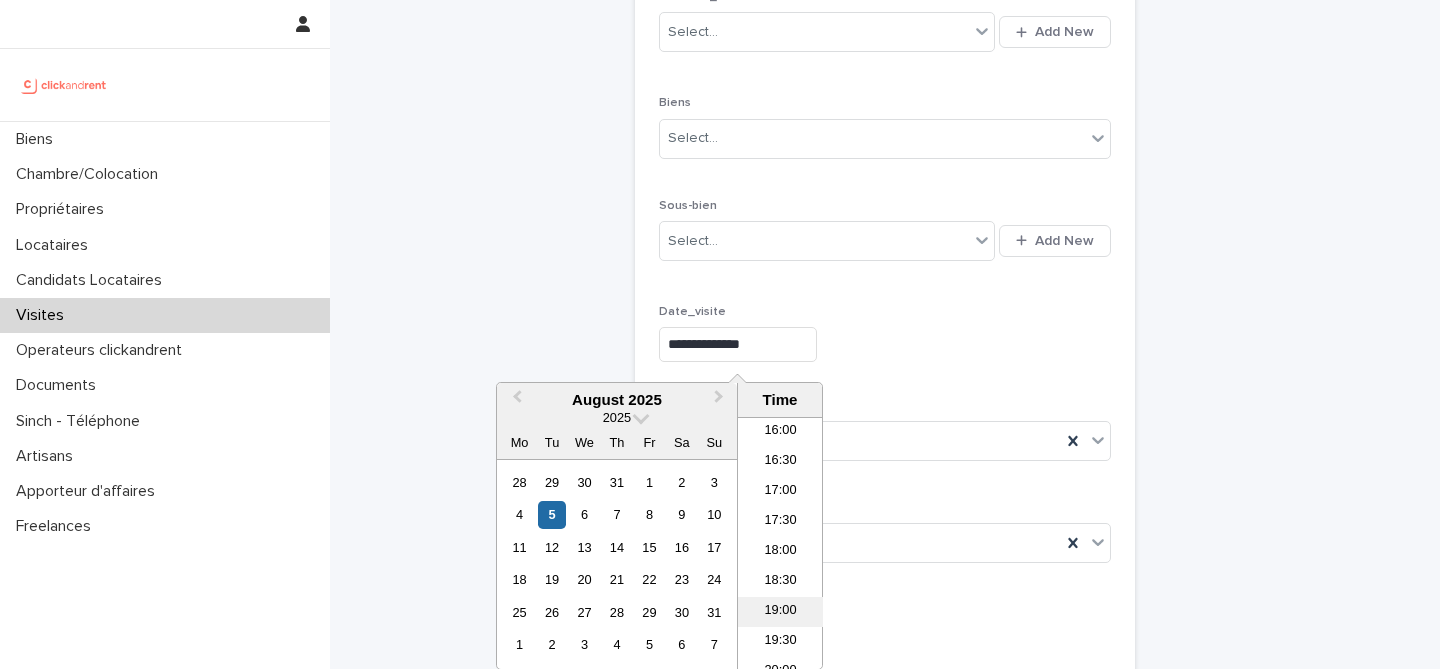 click on "19:00" at bounding box center (780, 612) 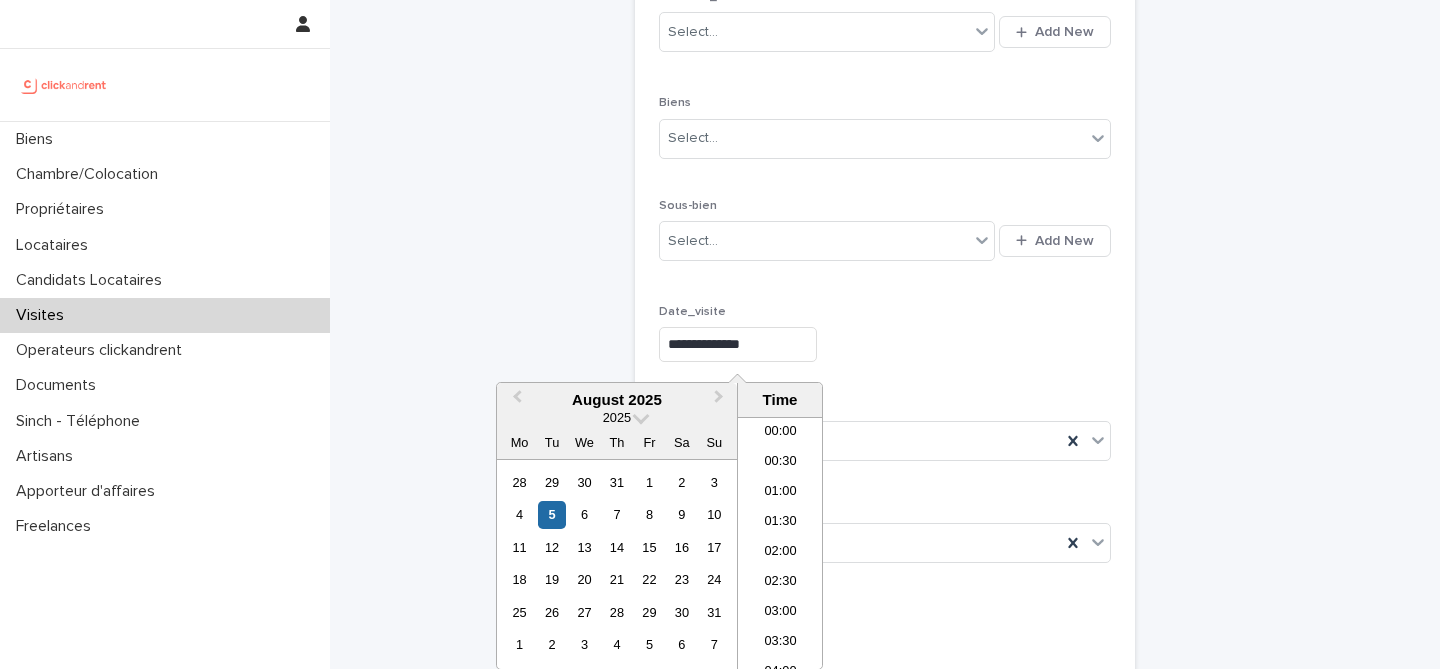 scroll, scrollTop: 1029, scrollLeft: 0, axis: vertical 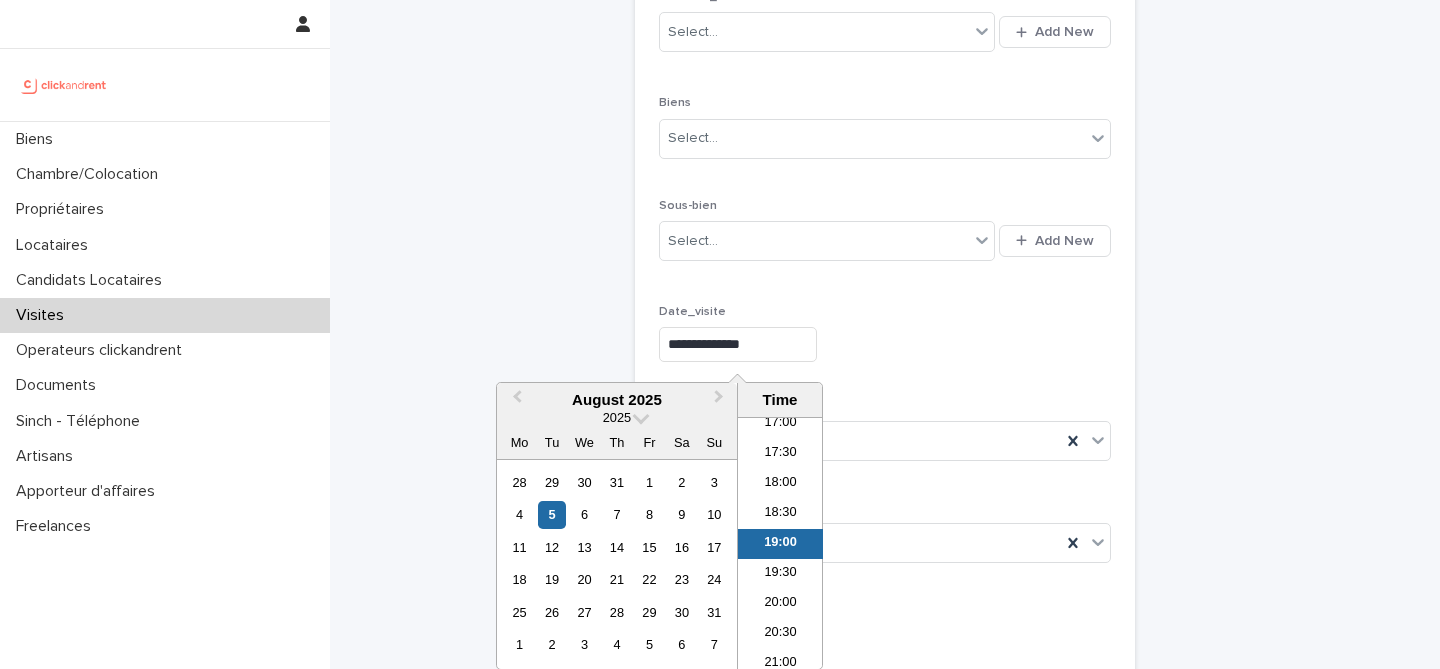 drag, startPoint x: 747, startPoint y: 348, endPoint x: 766, endPoint y: 348, distance: 19 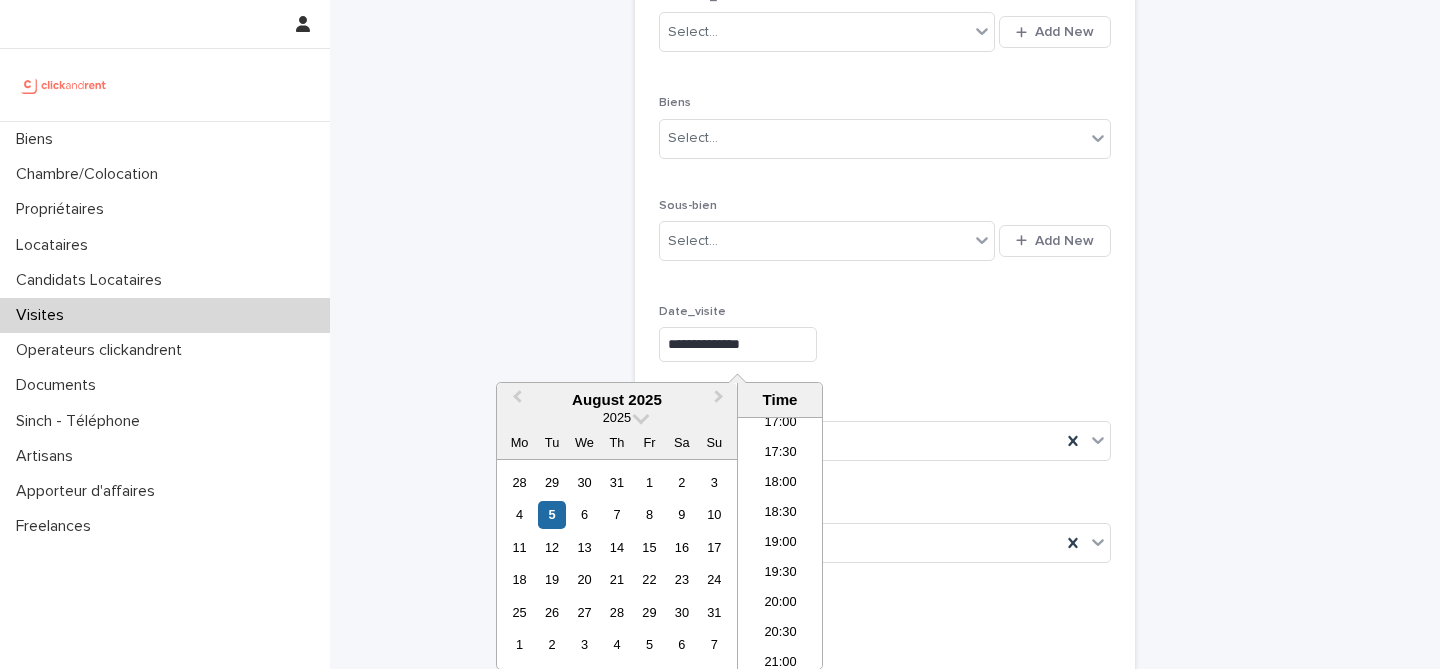 type on "**********" 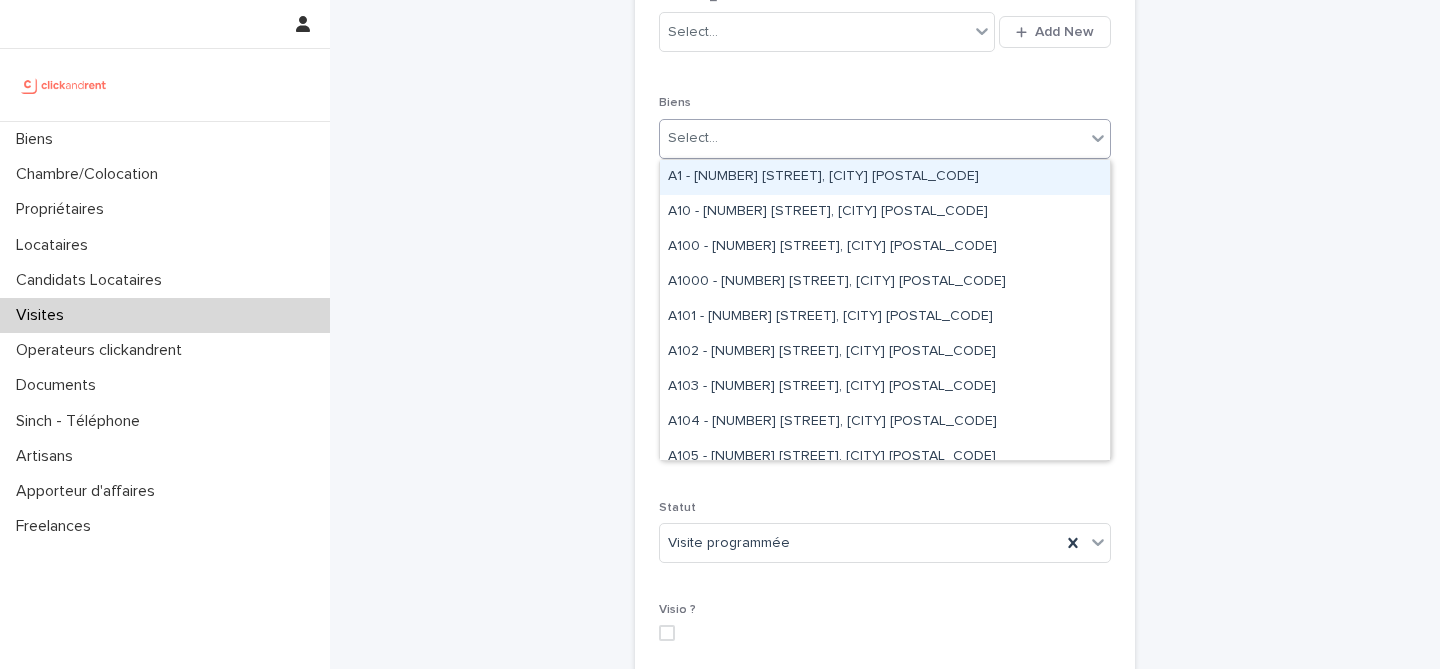 click on "Select..." at bounding box center (872, 138) 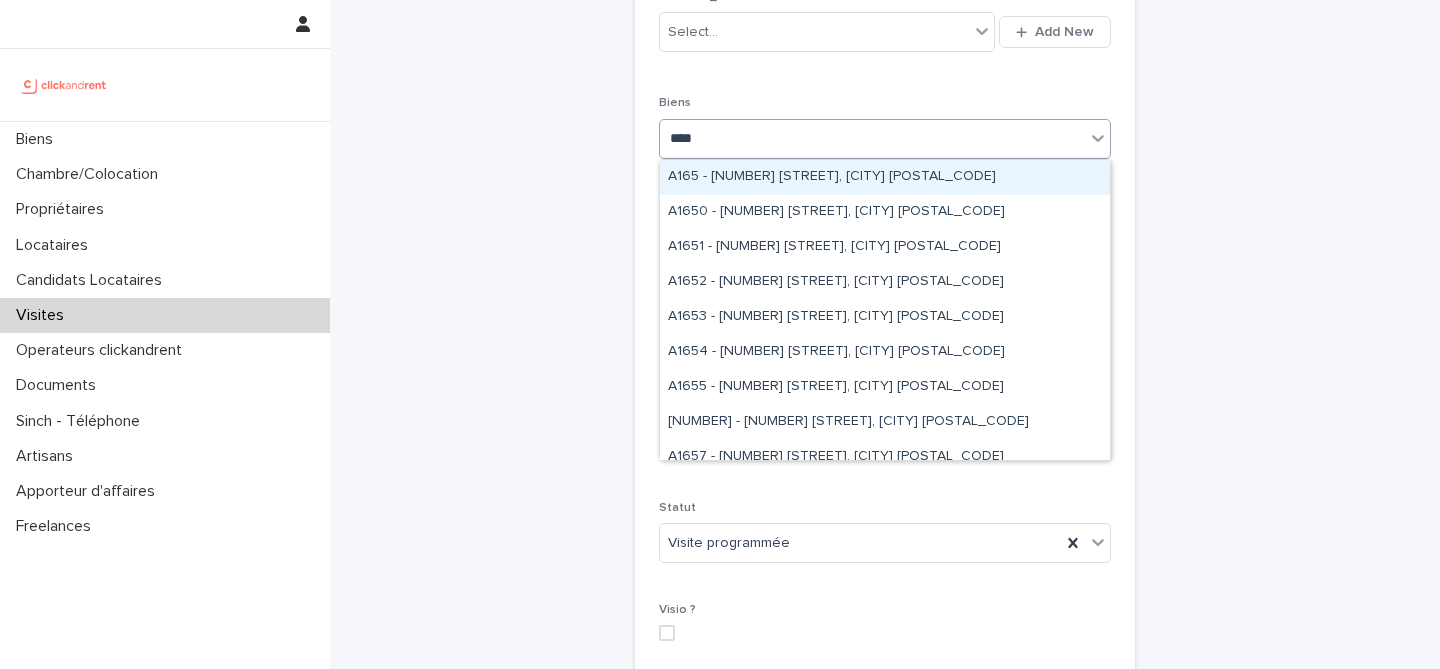 type on "*****" 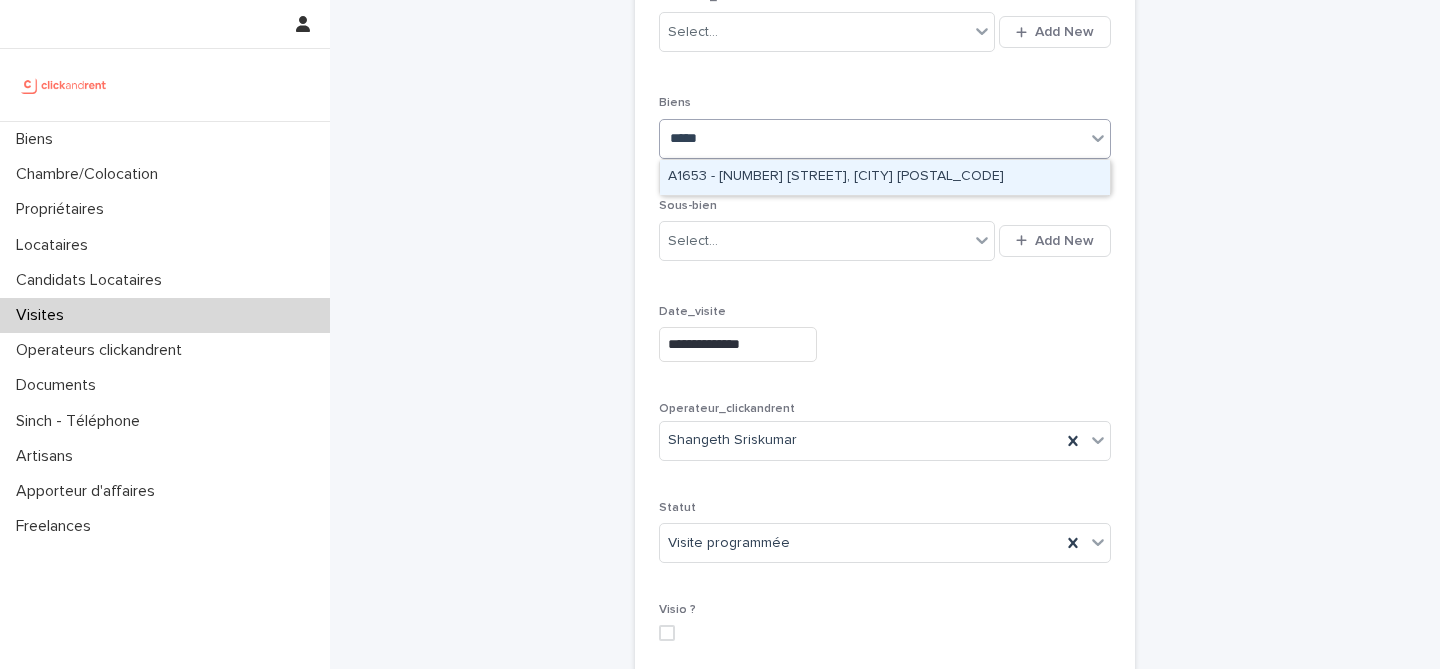 click on "A1653 - [NUMBER] [STREET], [CITY] [POSTAL_CODE]" at bounding box center [885, 177] 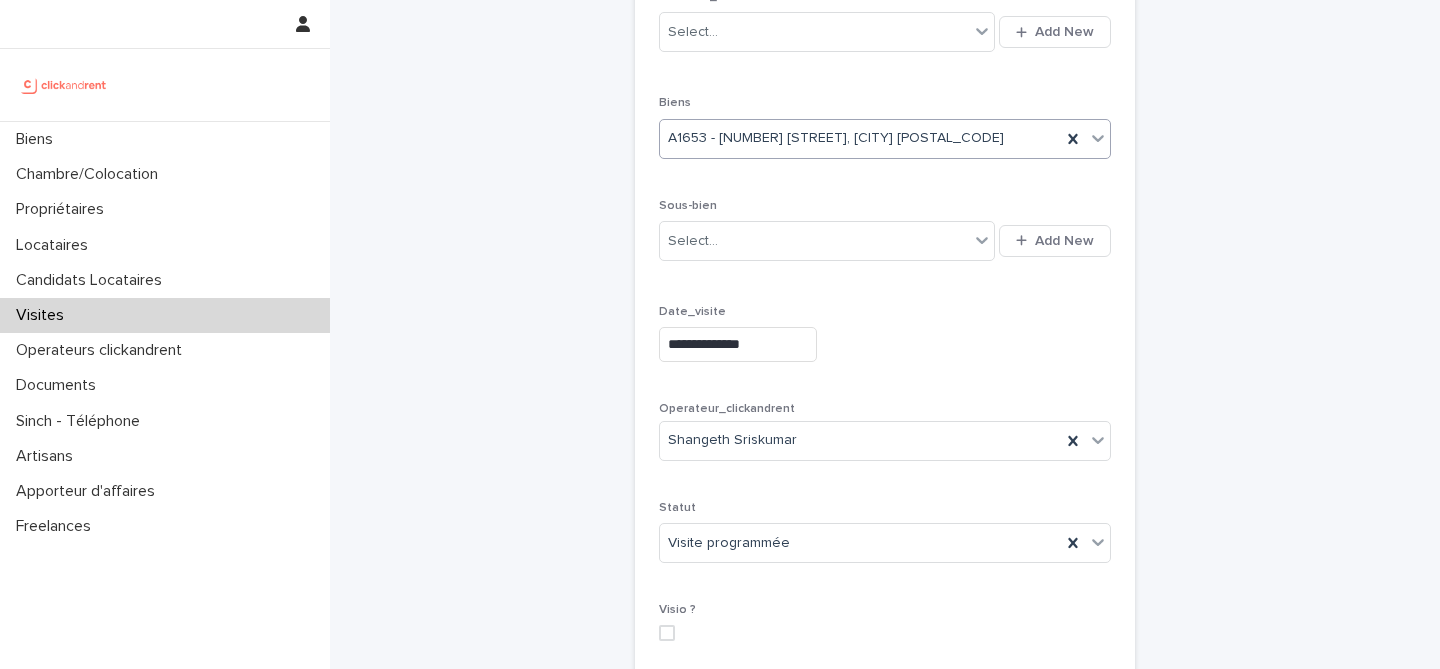 click on "**********" at bounding box center [885, 333] 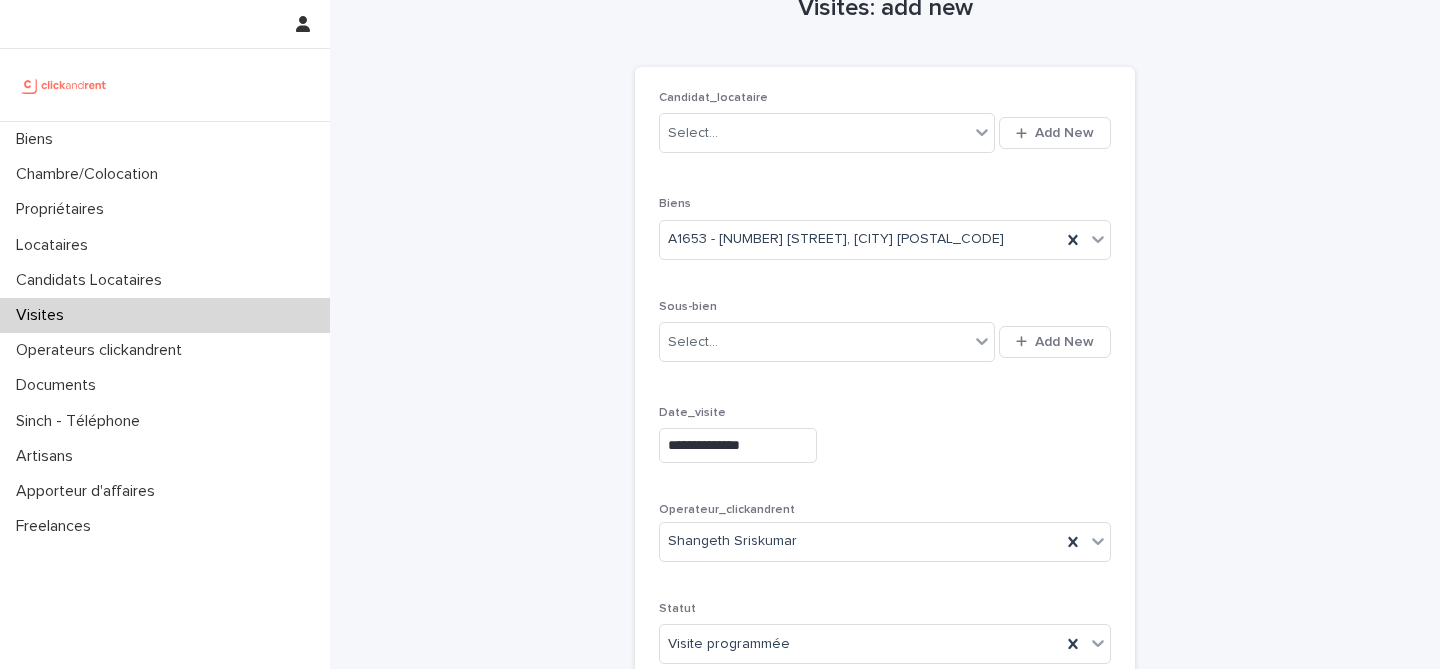 scroll, scrollTop: 13, scrollLeft: 0, axis: vertical 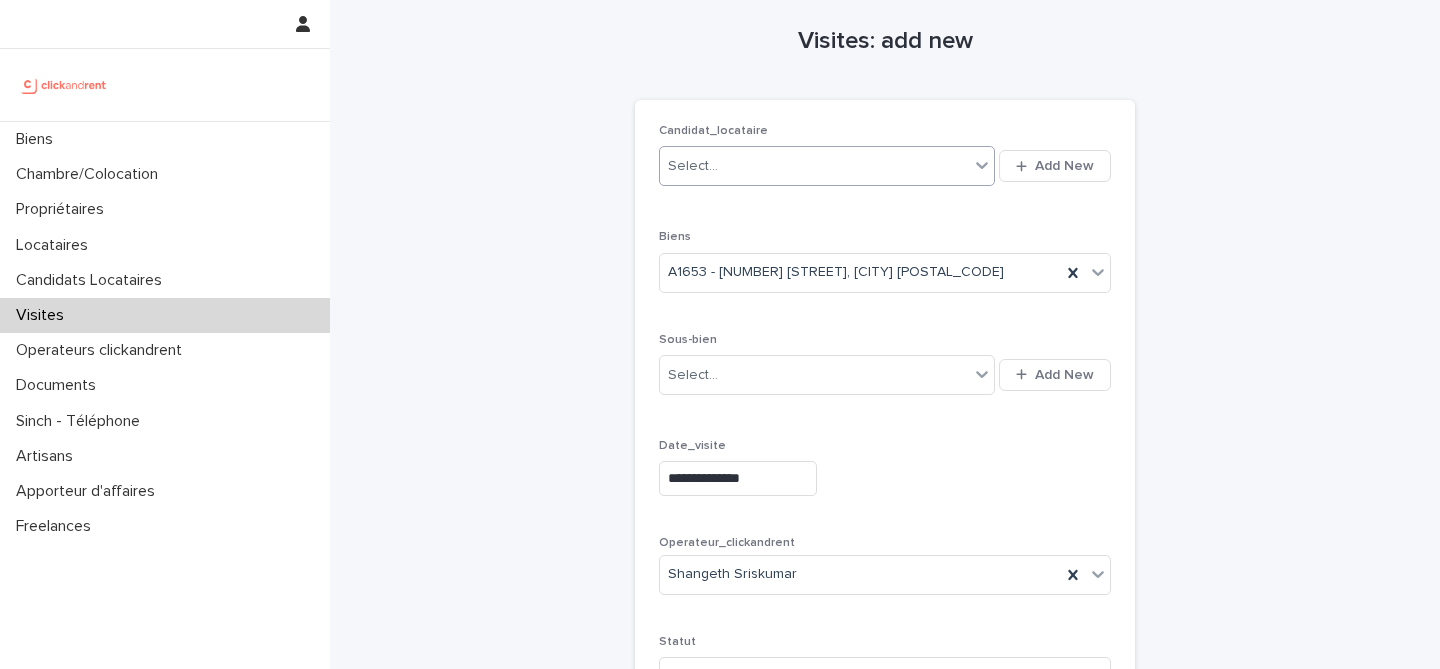 click on "Select..." at bounding box center (814, 166) 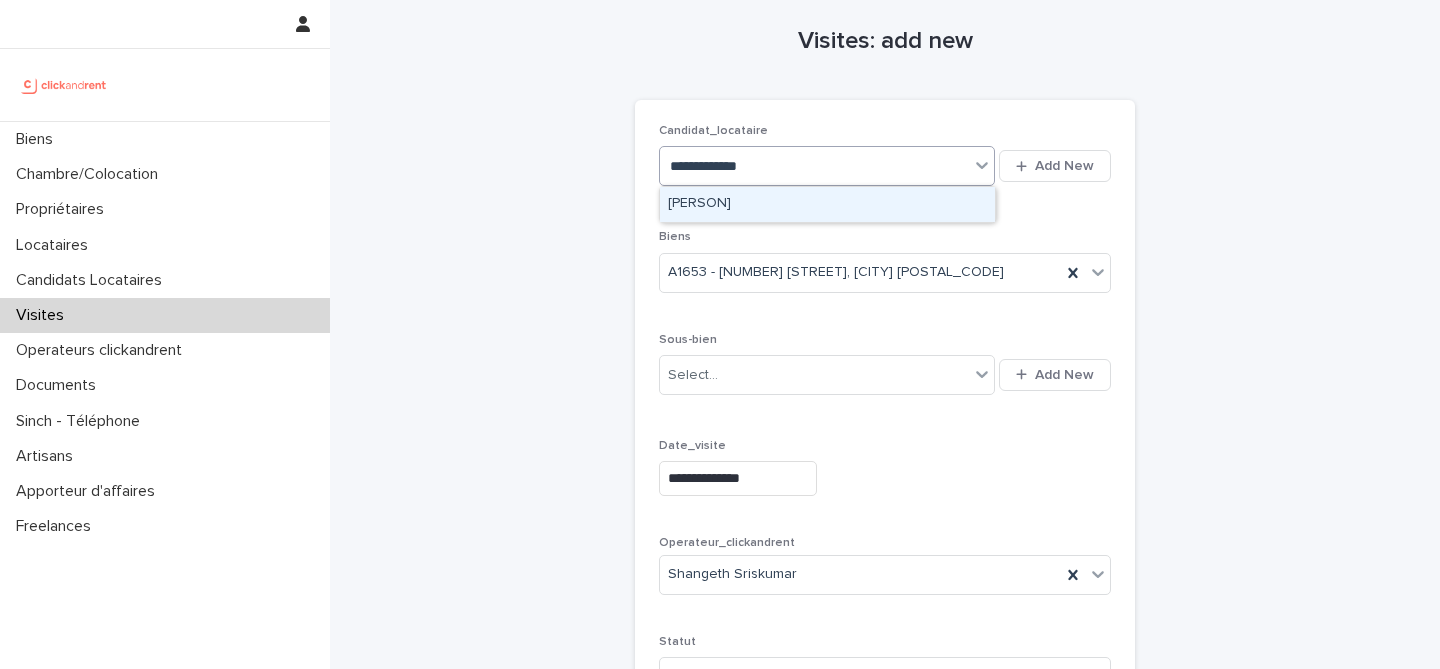 click on "[PERSON]" at bounding box center (827, 204) 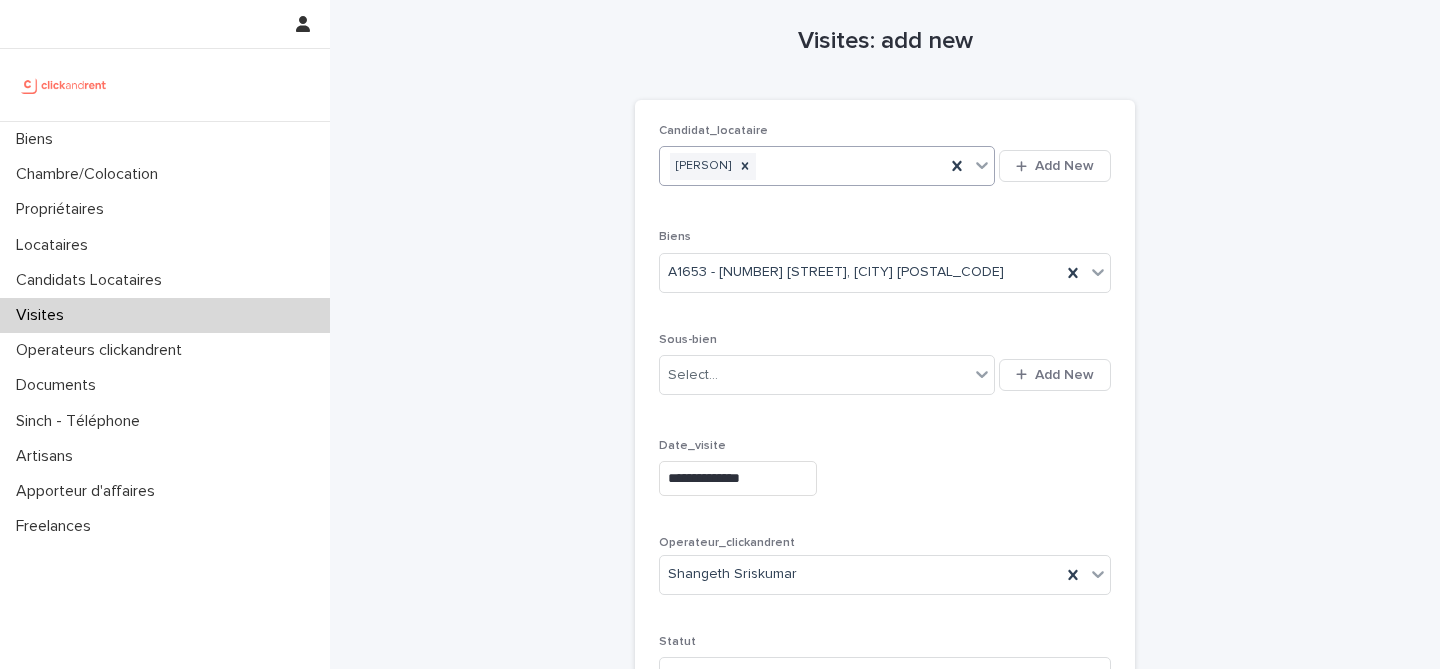 click on "**********" at bounding box center (885, 467) 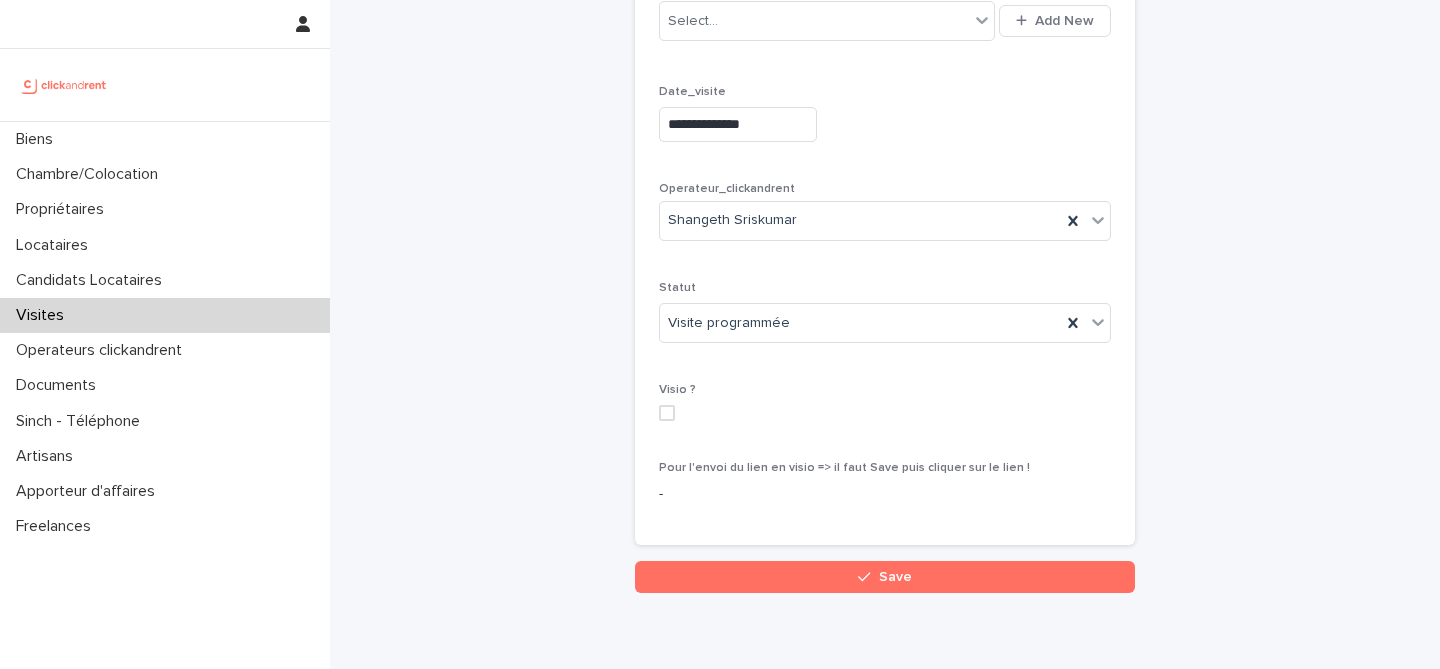scroll, scrollTop: 379, scrollLeft: 0, axis: vertical 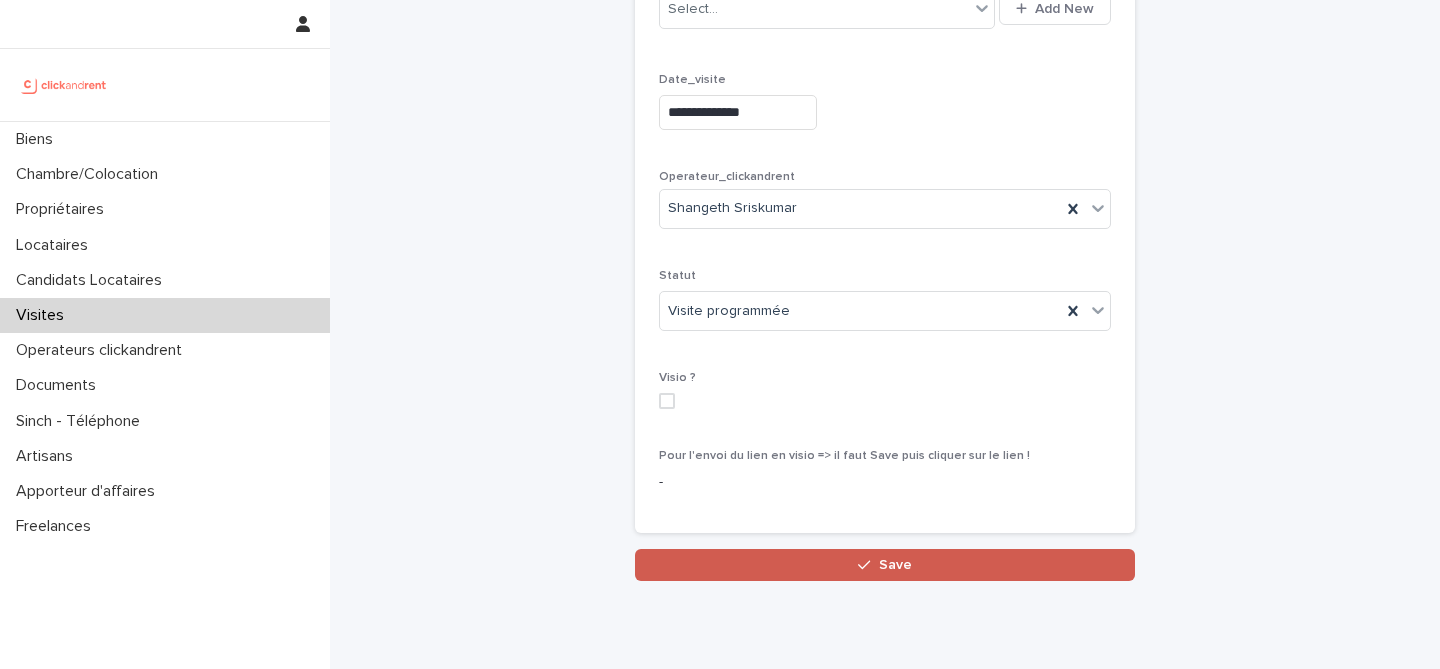 click on "Save" at bounding box center [885, 565] 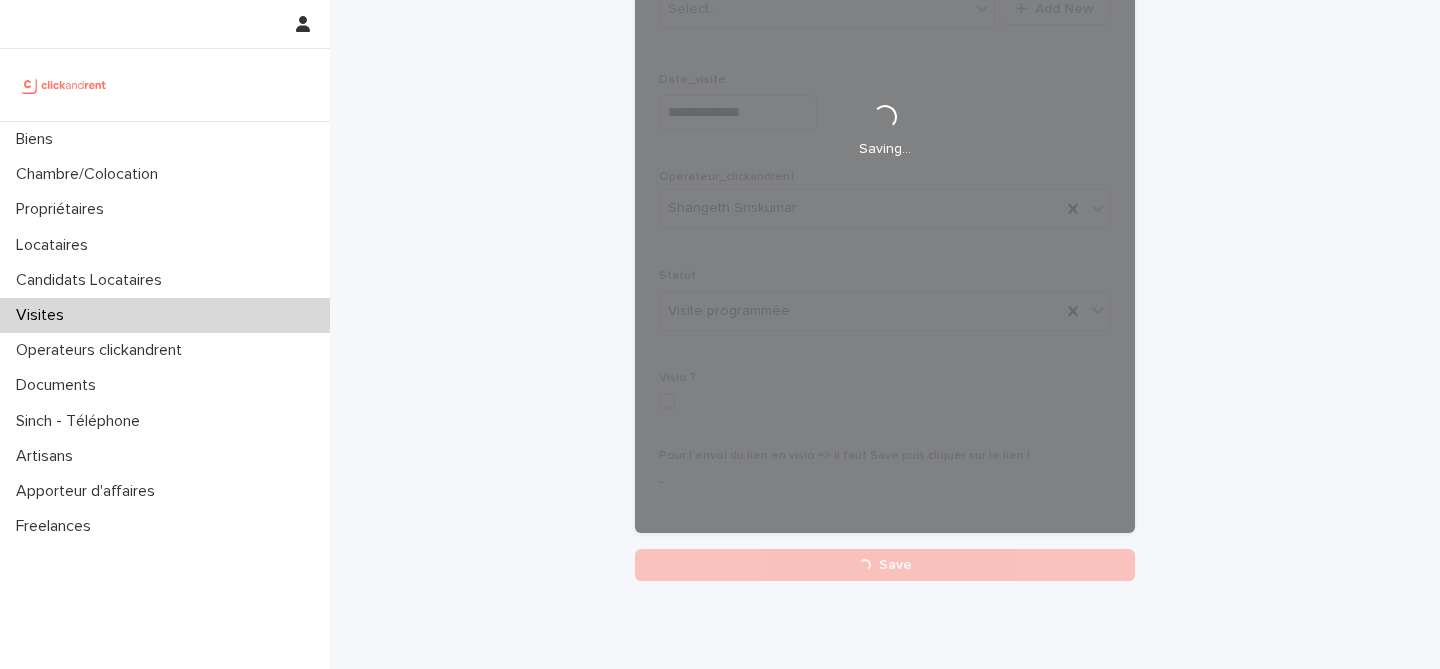 click on "**********" at bounding box center [885, 126] 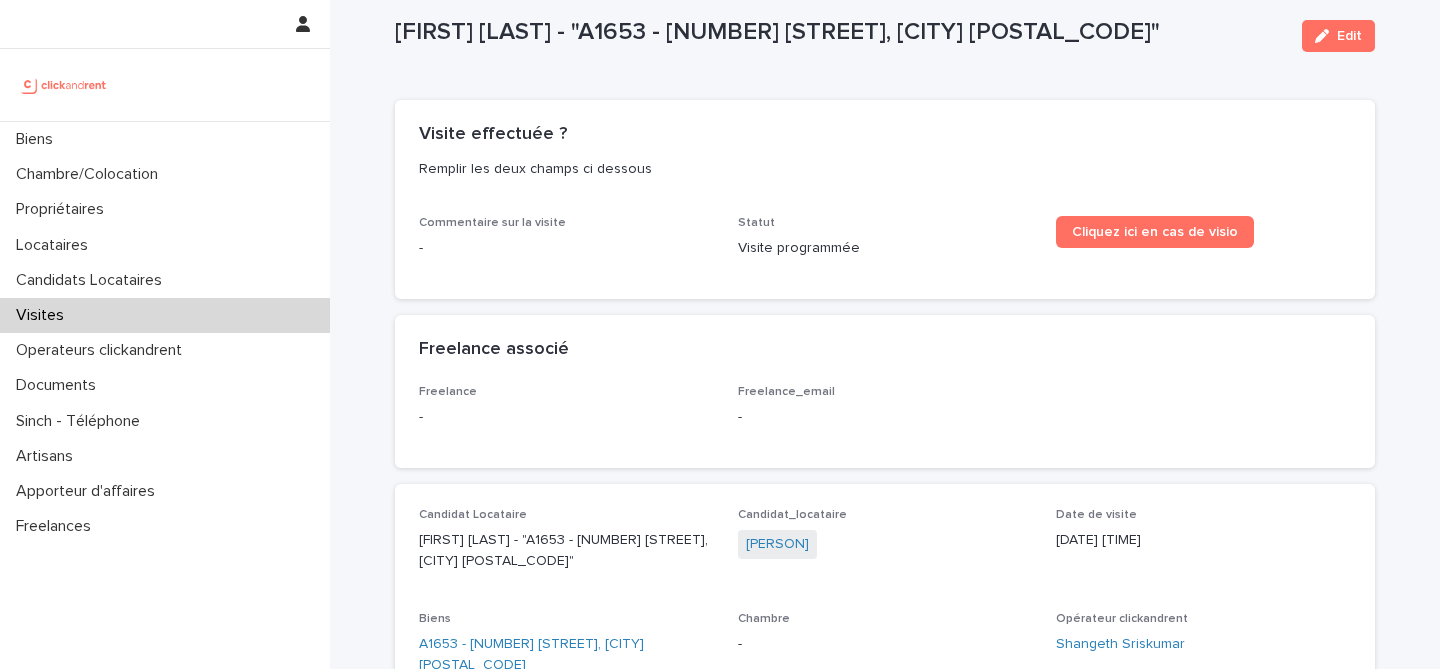 scroll, scrollTop: 0, scrollLeft: 0, axis: both 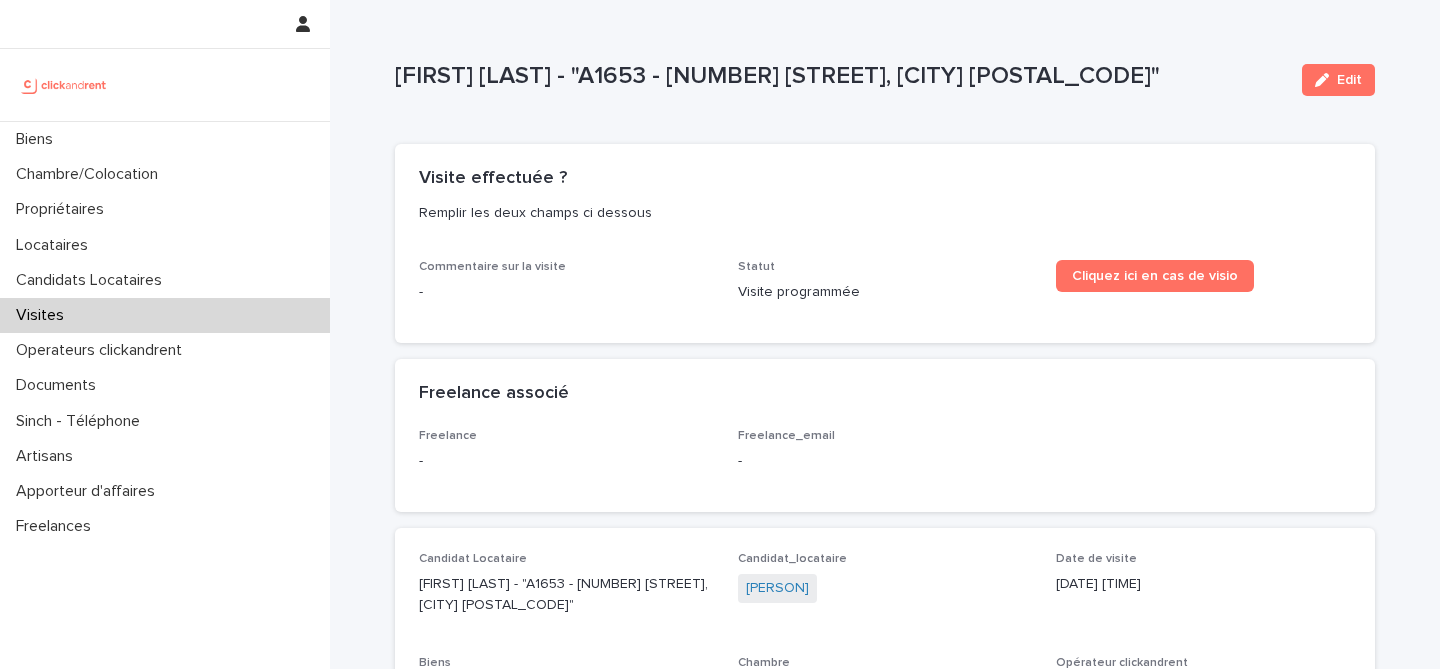 click on "Loading... Saving… Loading... Saving… Loading... Saving… Visite effectuée ? Remplir les deux champs ci dessous Commentaire sur la visite - Statut Visite programmée Cliquez ici en cas de visio Loading... Saving… Freelance associé Freelance - Freelance_email - Loading... Saving… Candidat Locataire [LAST] - "A1653 - [NUMBER] [STREET], [CITY] [POSTAL_CODE]" Candidat_locataire [LAST]   Date de visite [DATE] [TIME] Biens A1653 - [NUMBER] [STREET], [CITY] [POSTAL_CODE]   Chambre - Opérateur clickandrent [FIRST] [LAST]   Commentaire sur la visite - Statut Visite programmée Visio ?" at bounding box center (885, 489) 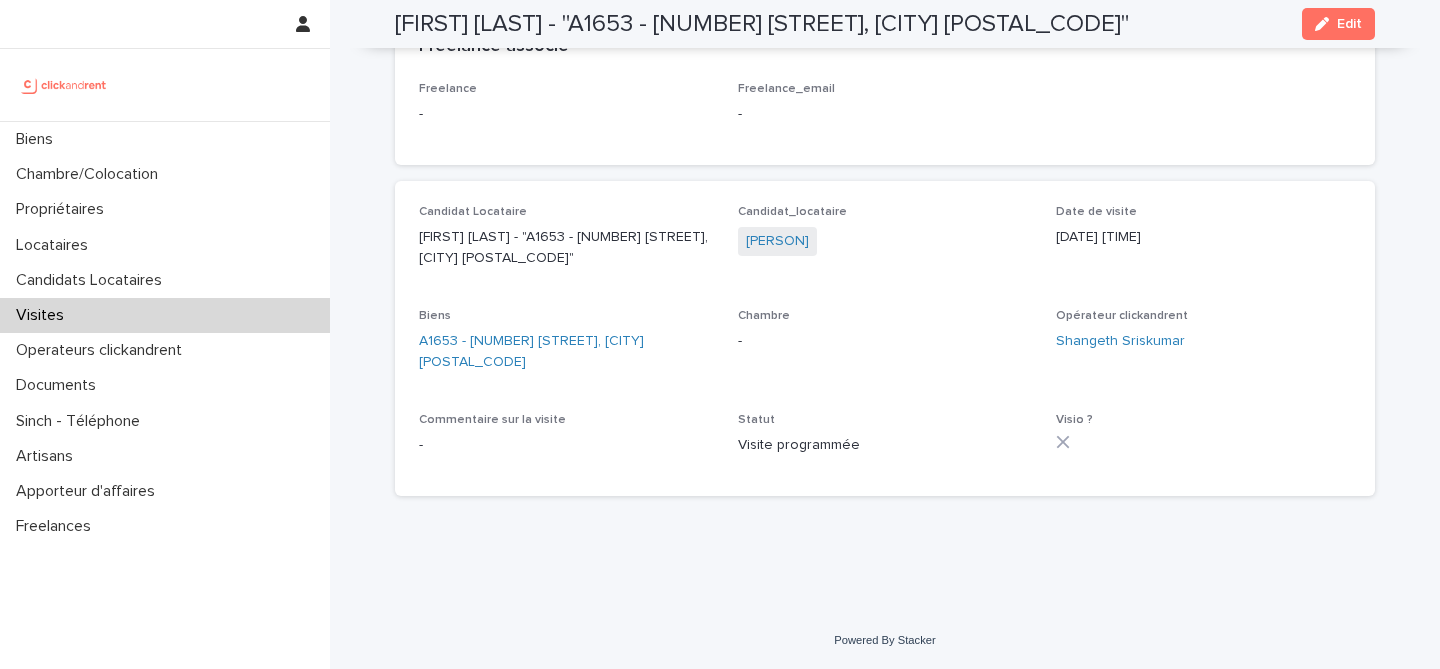 scroll, scrollTop: 0, scrollLeft: 0, axis: both 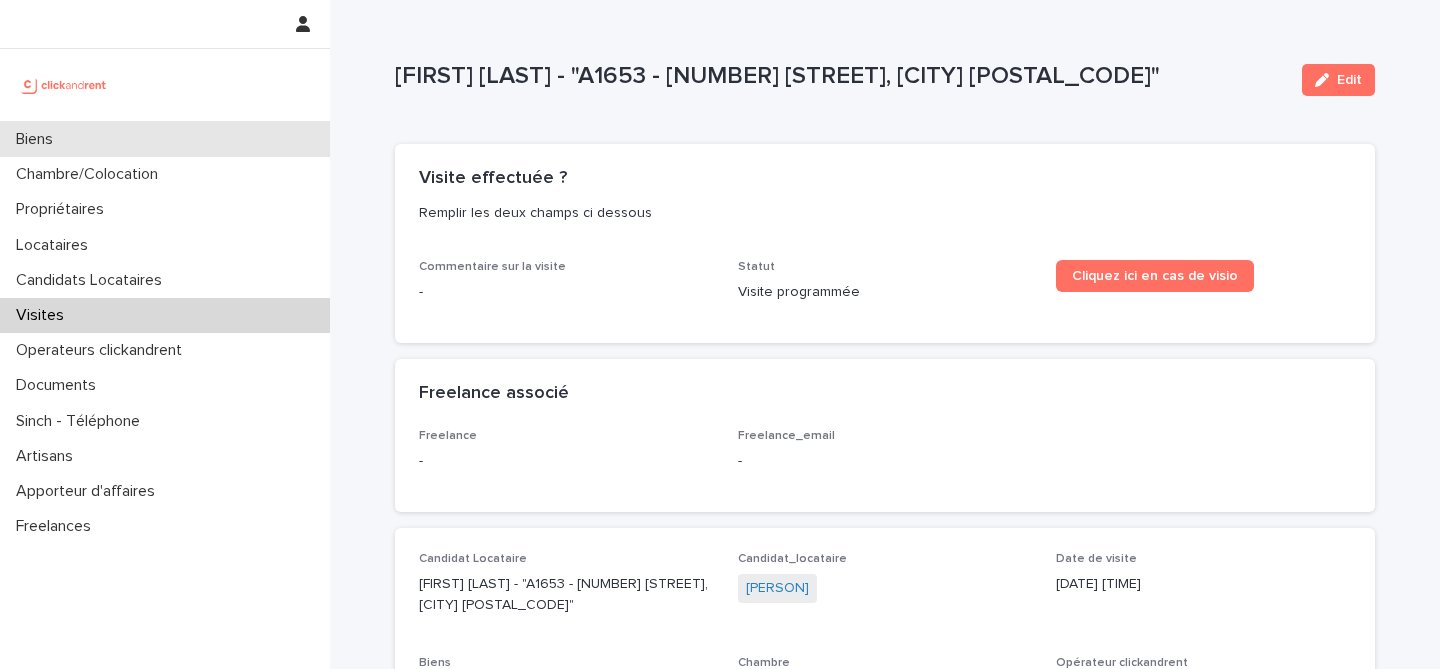 click on "Biens" at bounding box center (165, 139) 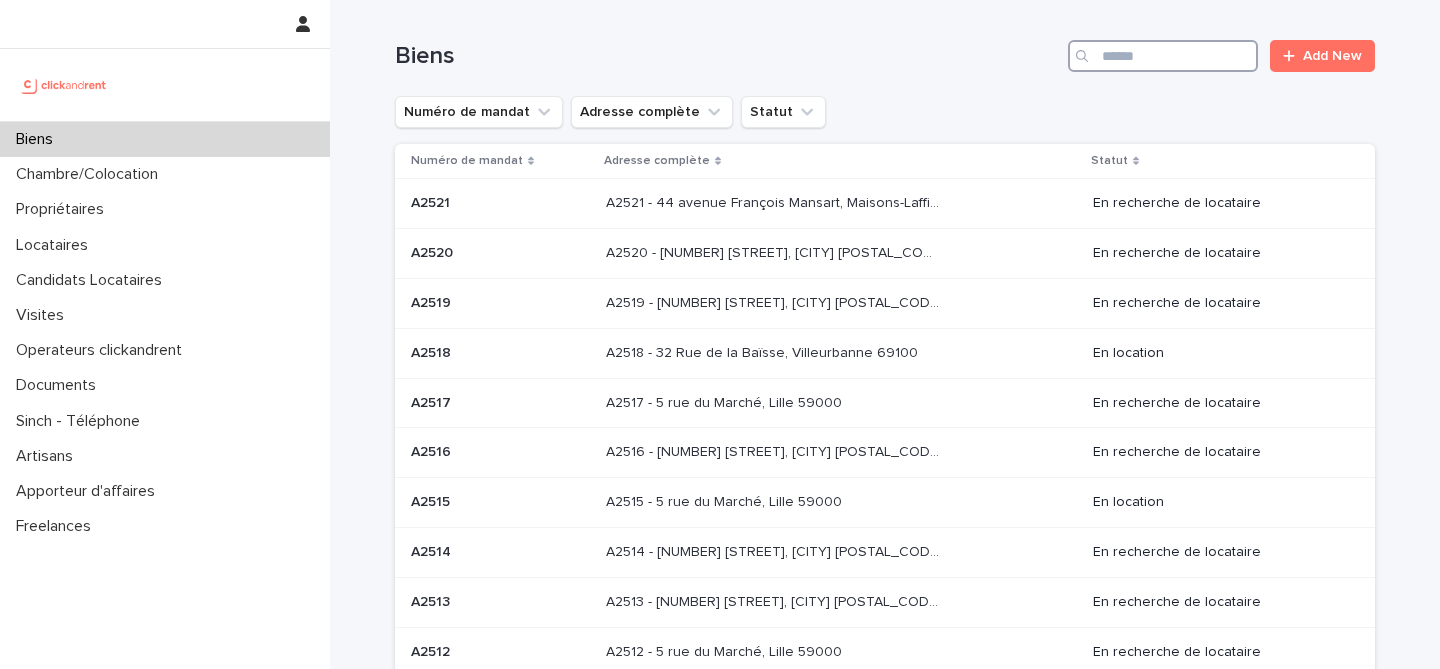 click at bounding box center [1163, 56] 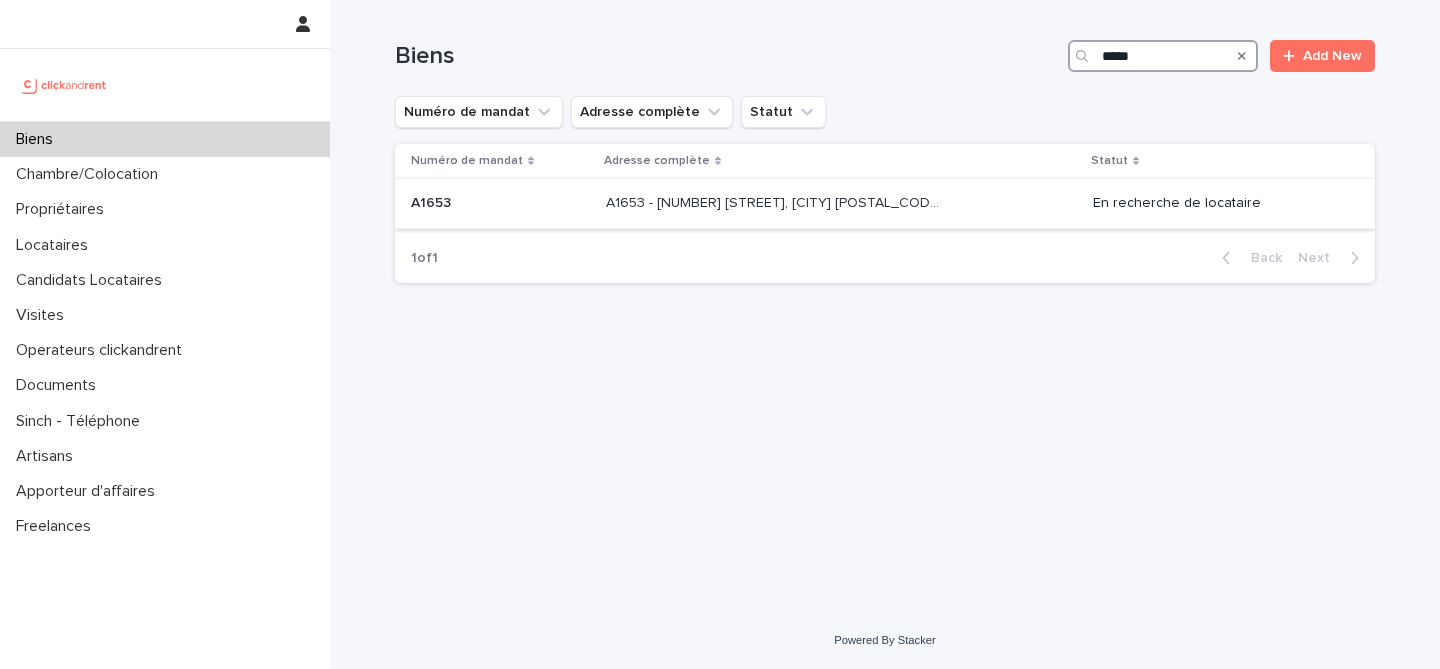 type on "*****" 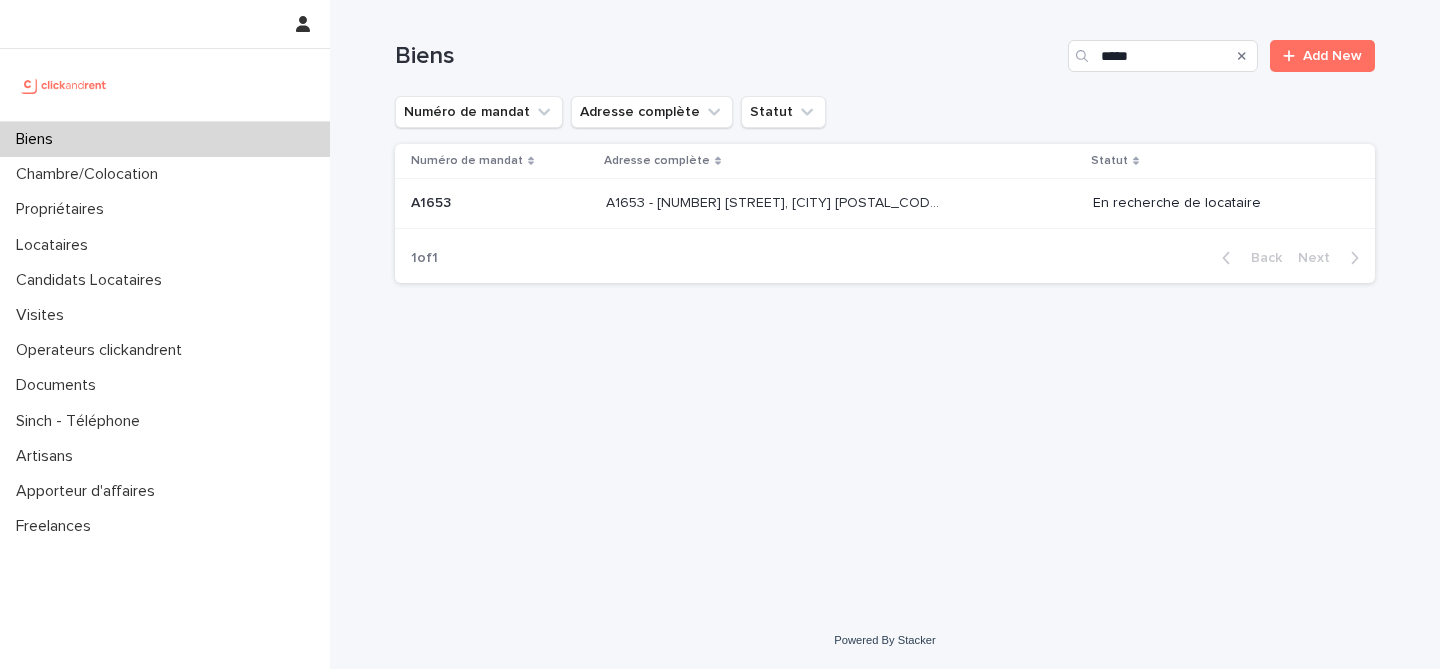 click on "A1653 A1653" at bounding box center (500, 203) 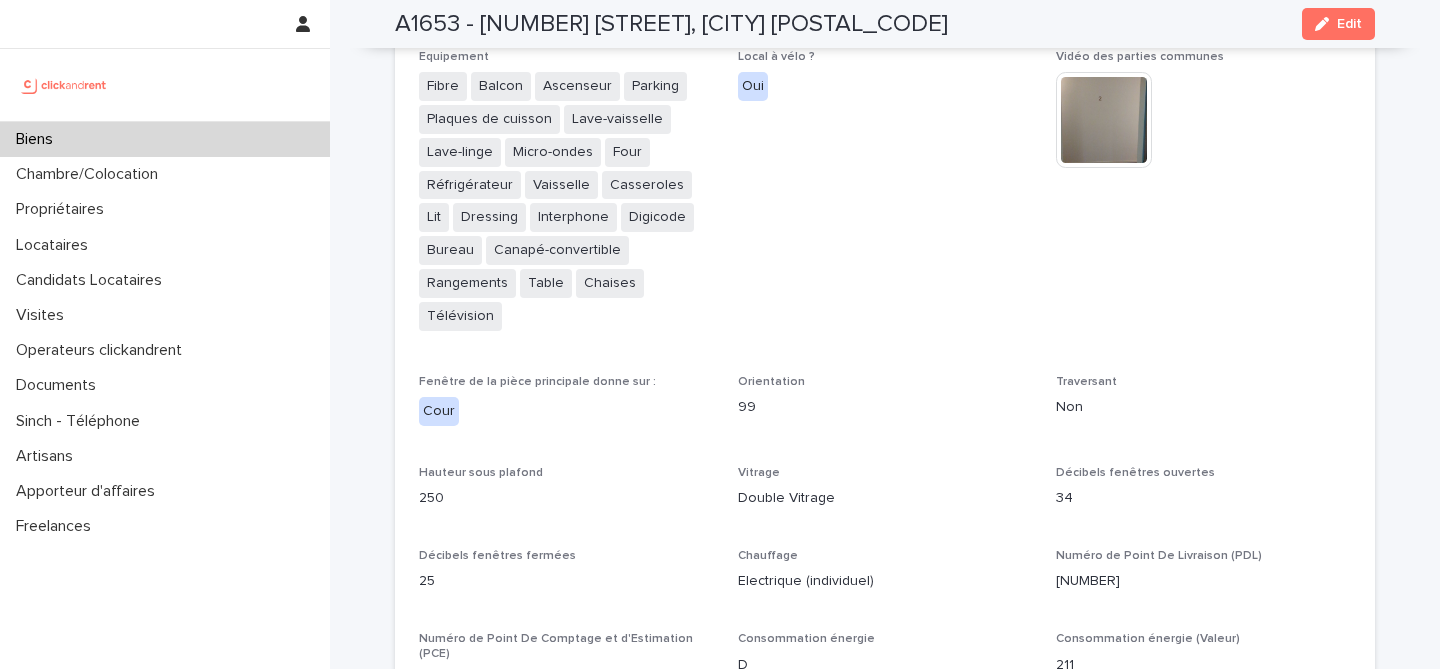 scroll, scrollTop: 5088, scrollLeft: 0, axis: vertical 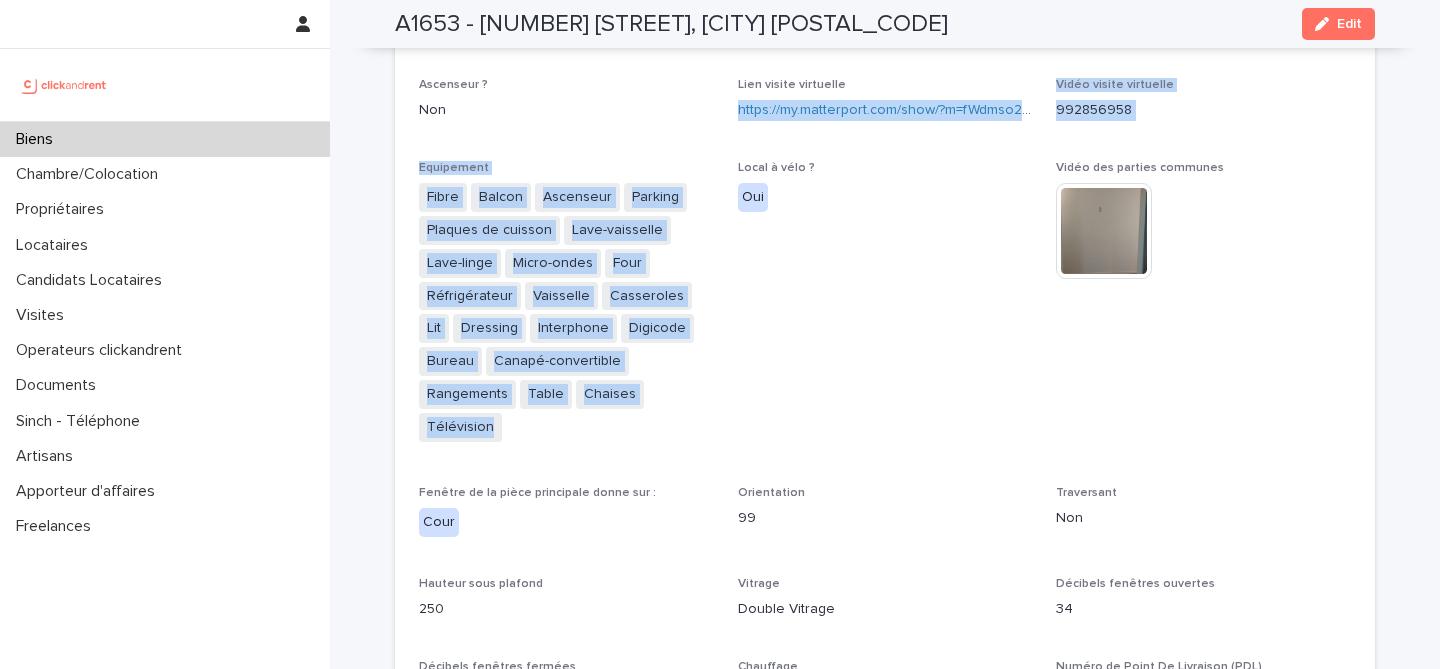 drag, startPoint x: 731, startPoint y: 115, endPoint x: 992, endPoint y: 151, distance: 263.47107 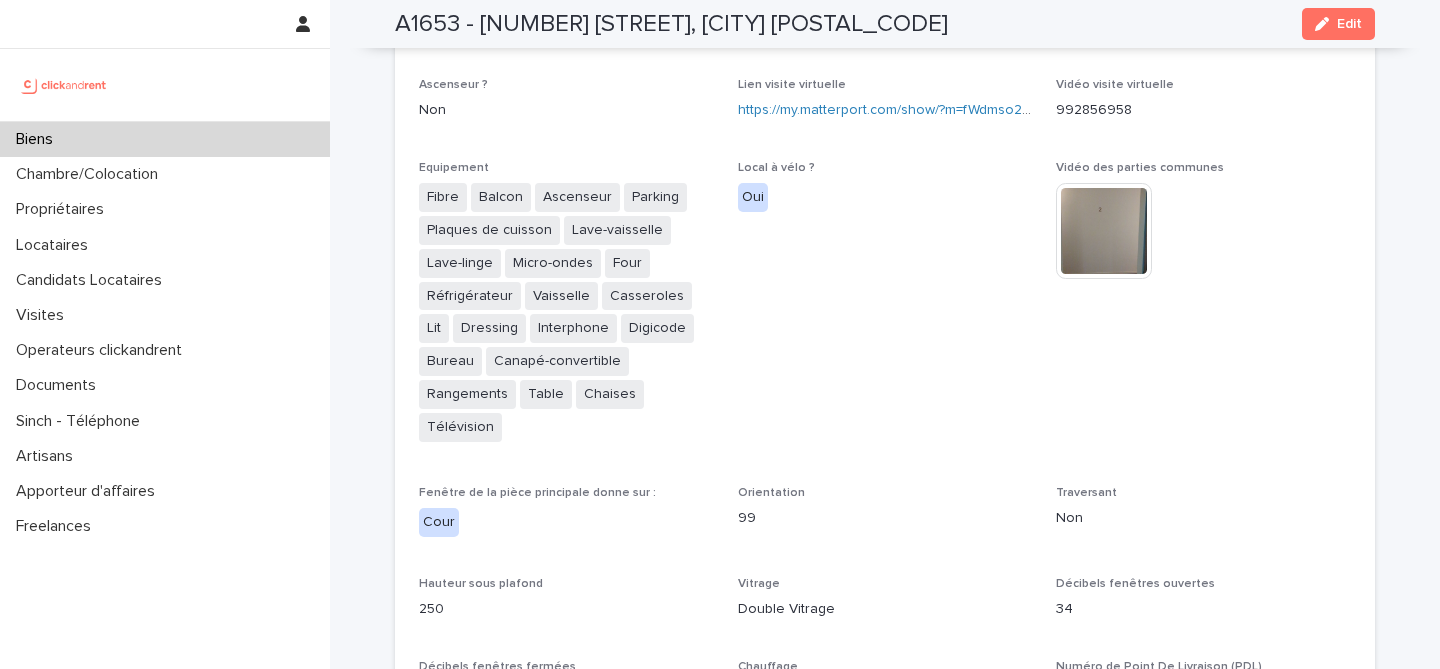 click on "Oui" at bounding box center [885, 197] 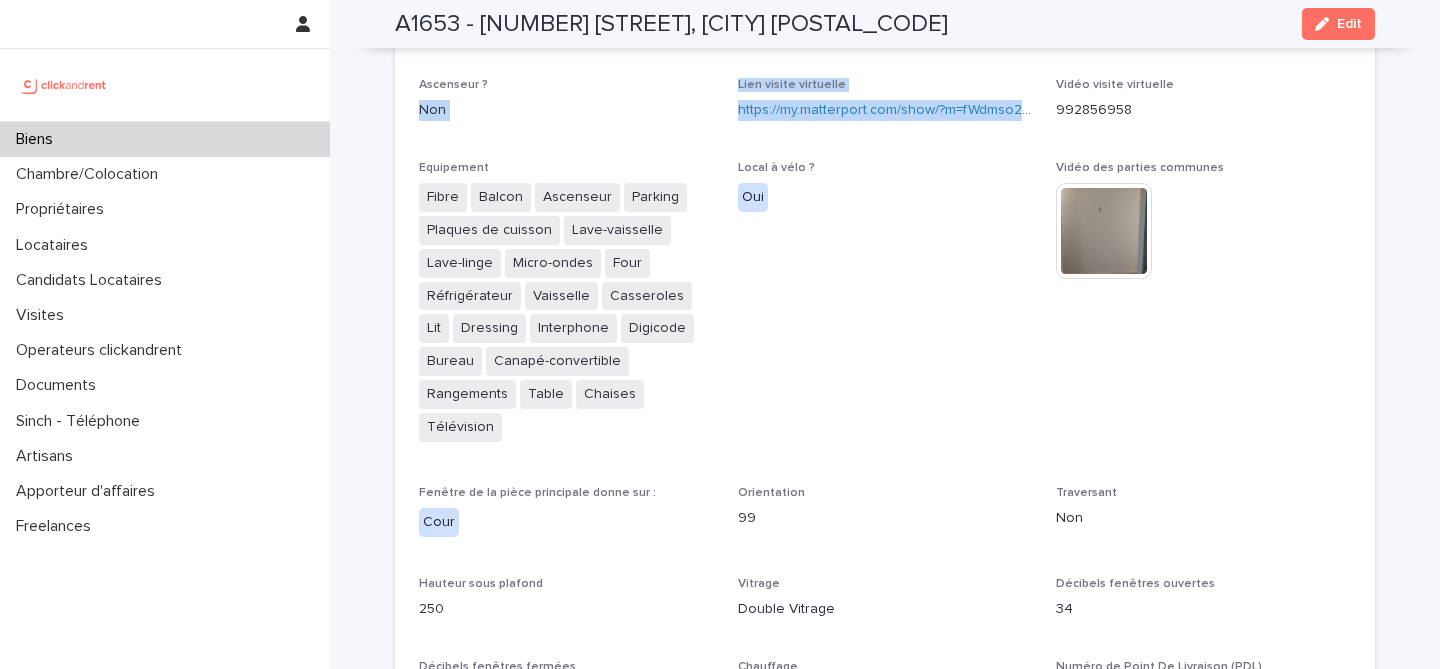 drag, startPoint x: 719, startPoint y: 100, endPoint x: 958, endPoint y: 128, distance: 240.63458 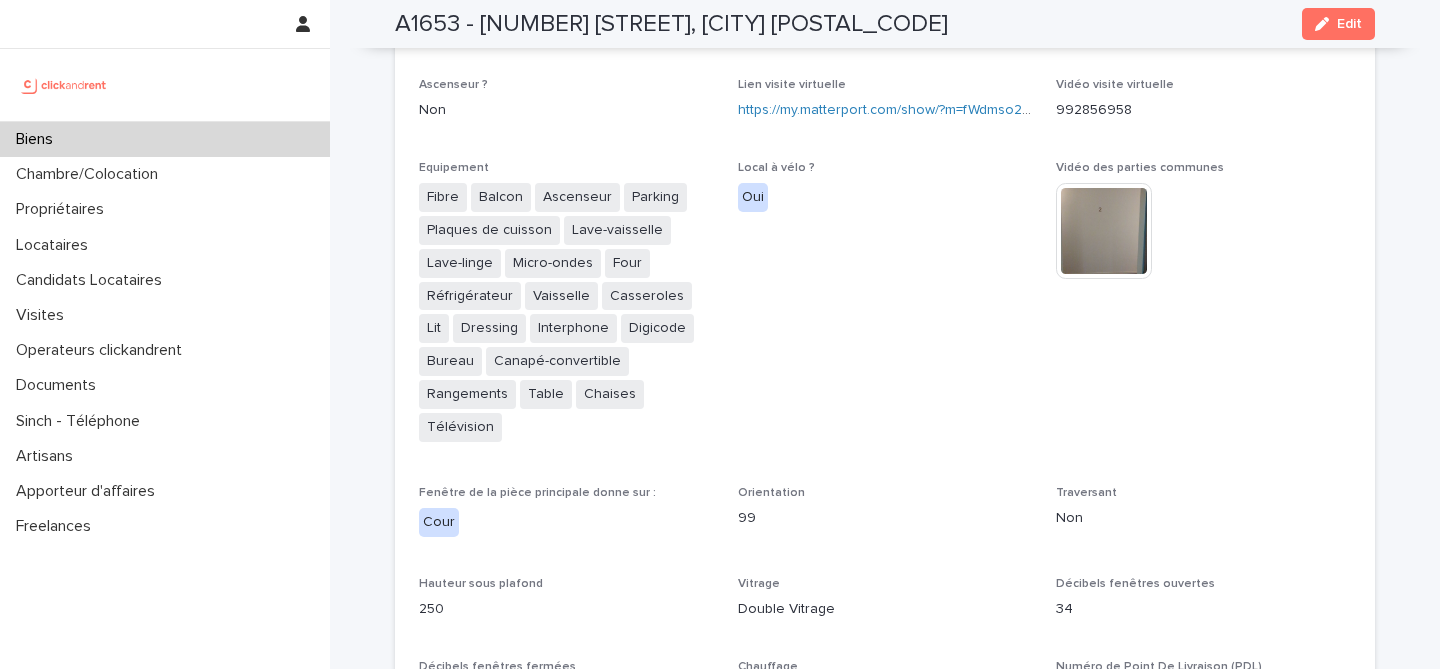 click on "Local à vélo ? Oui" at bounding box center (885, 311) 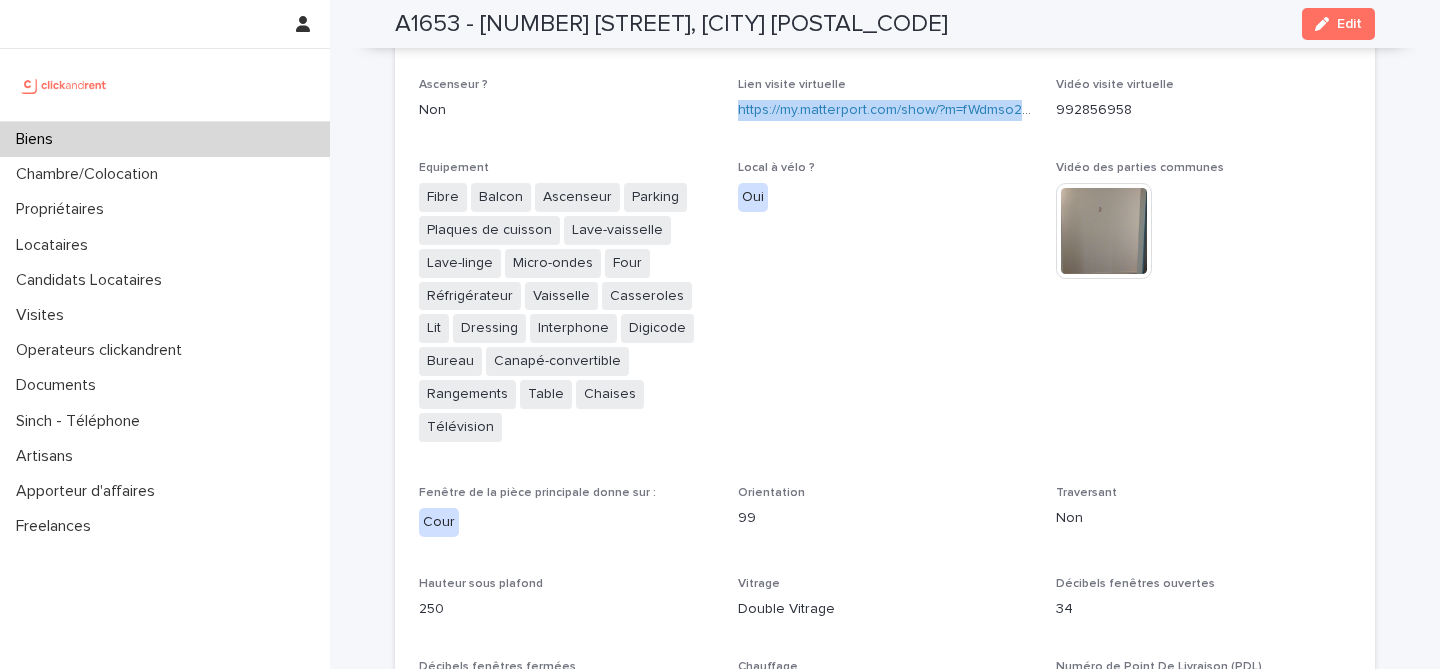 drag, startPoint x: 730, startPoint y: 111, endPoint x: 1008, endPoint y: 134, distance: 278.94983 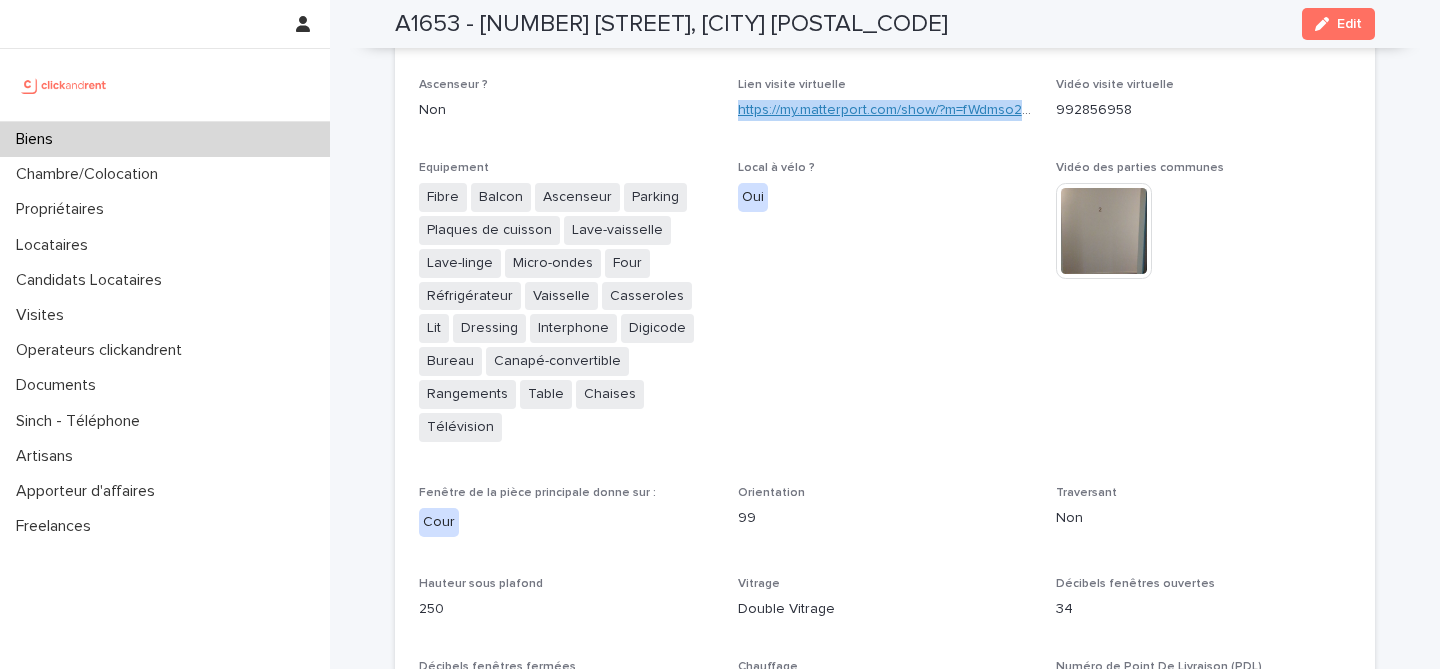 click on "https://my.matterport.com/show/?m=fWdmso2qnA6" at bounding box center (897, 110) 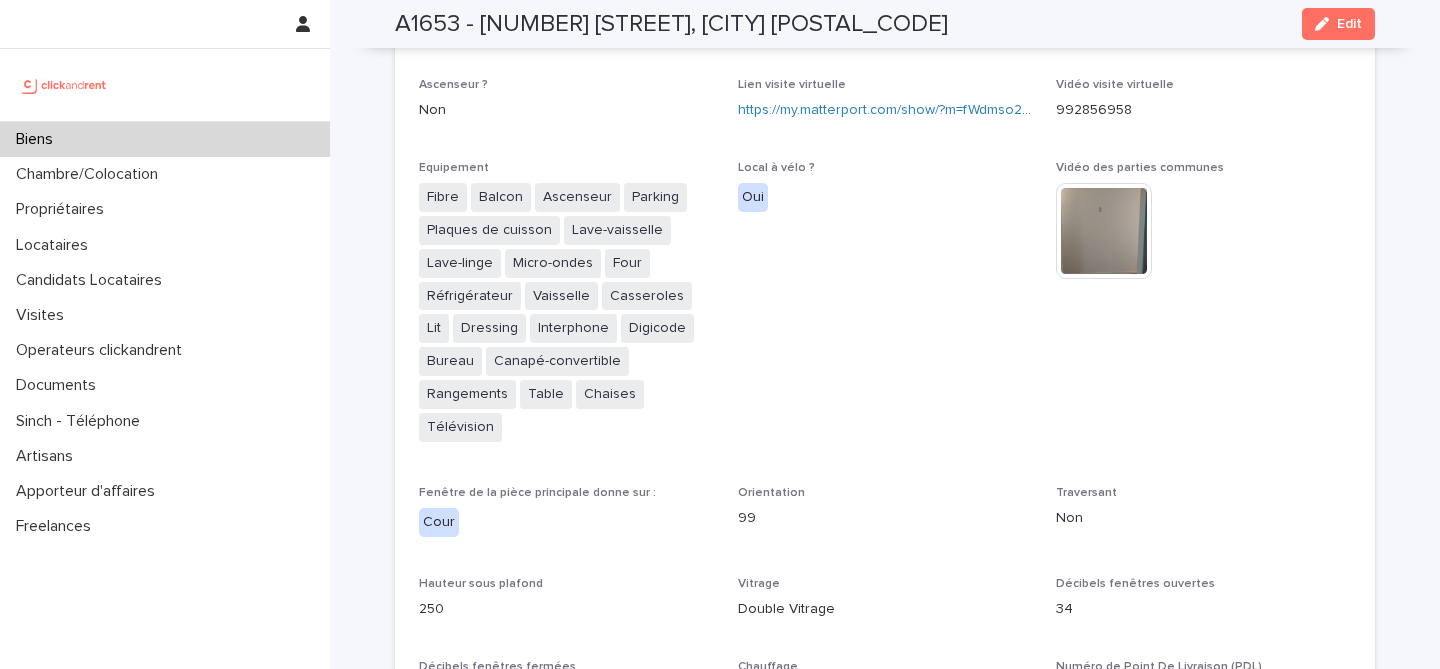click on "Local à vélo ? Oui" at bounding box center [885, 194] 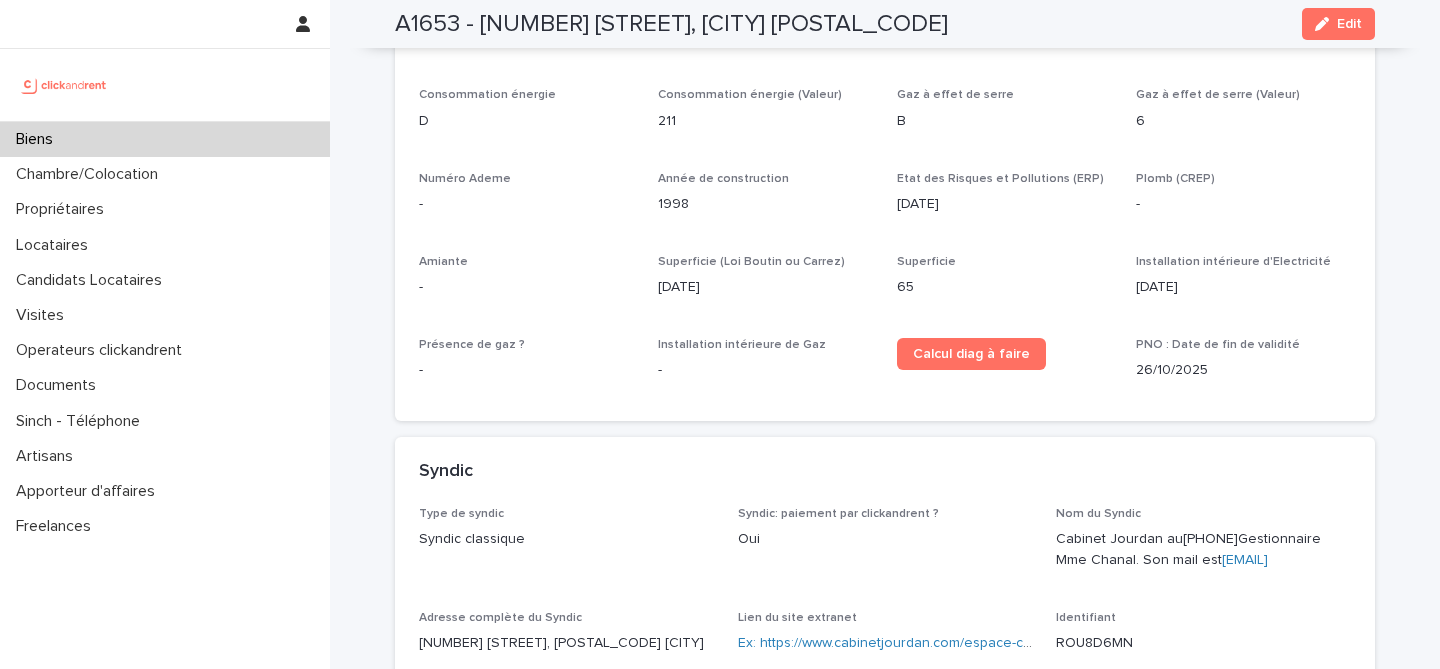scroll, scrollTop: 7422, scrollLeft: 0, axis: vertical 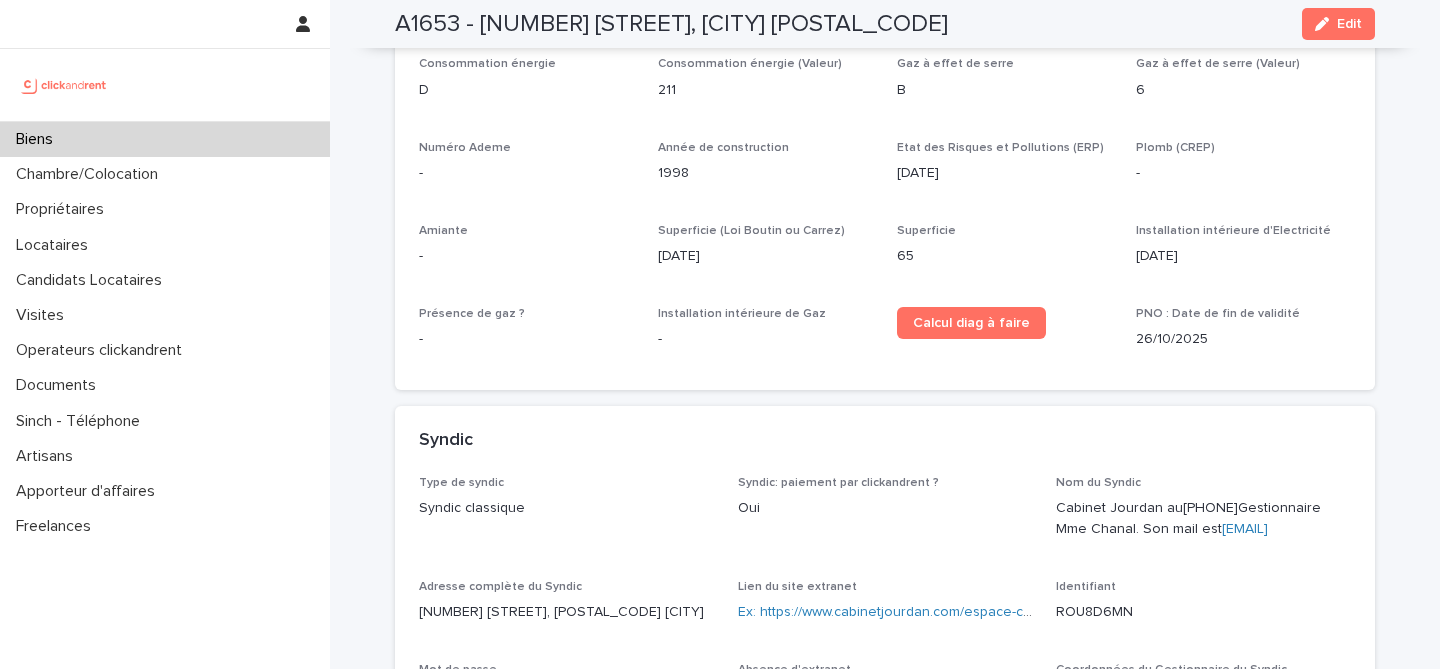 click on "Biens" at bounding box center (165, 139) 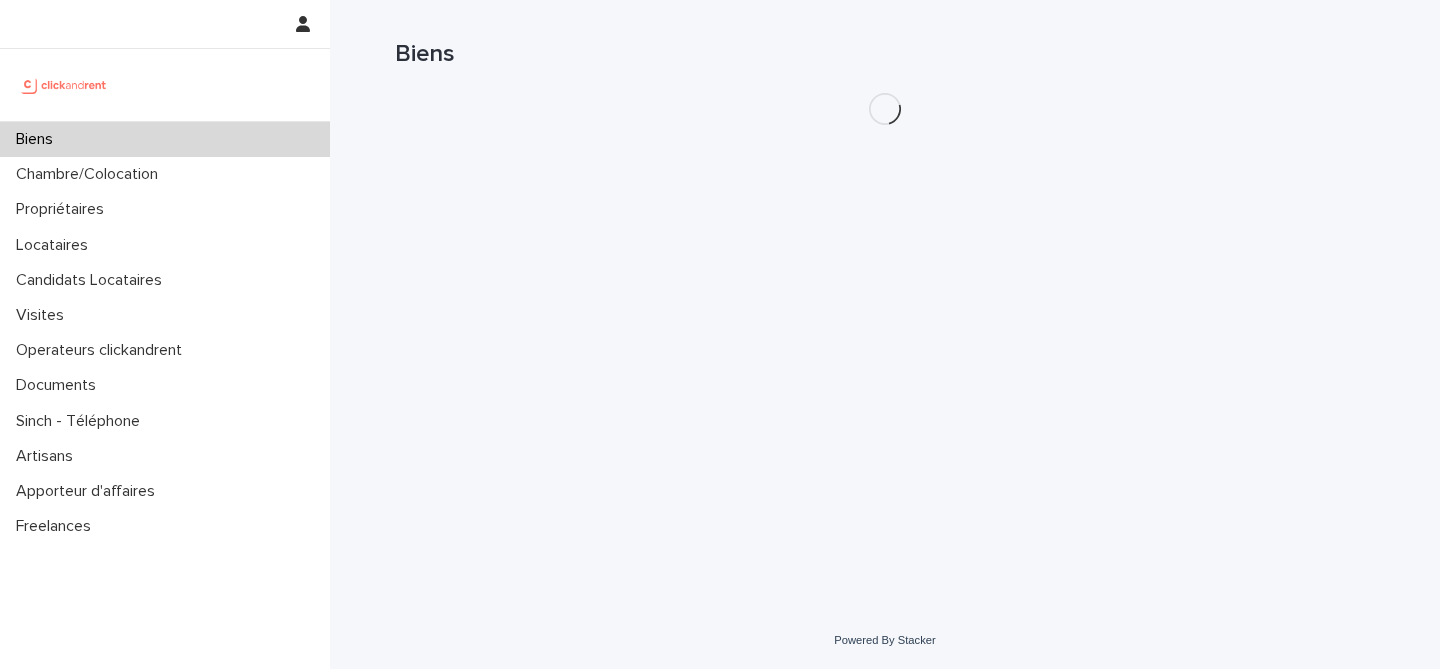 scroll, scrollTop: 0, scrollLeft: 0, axis: both 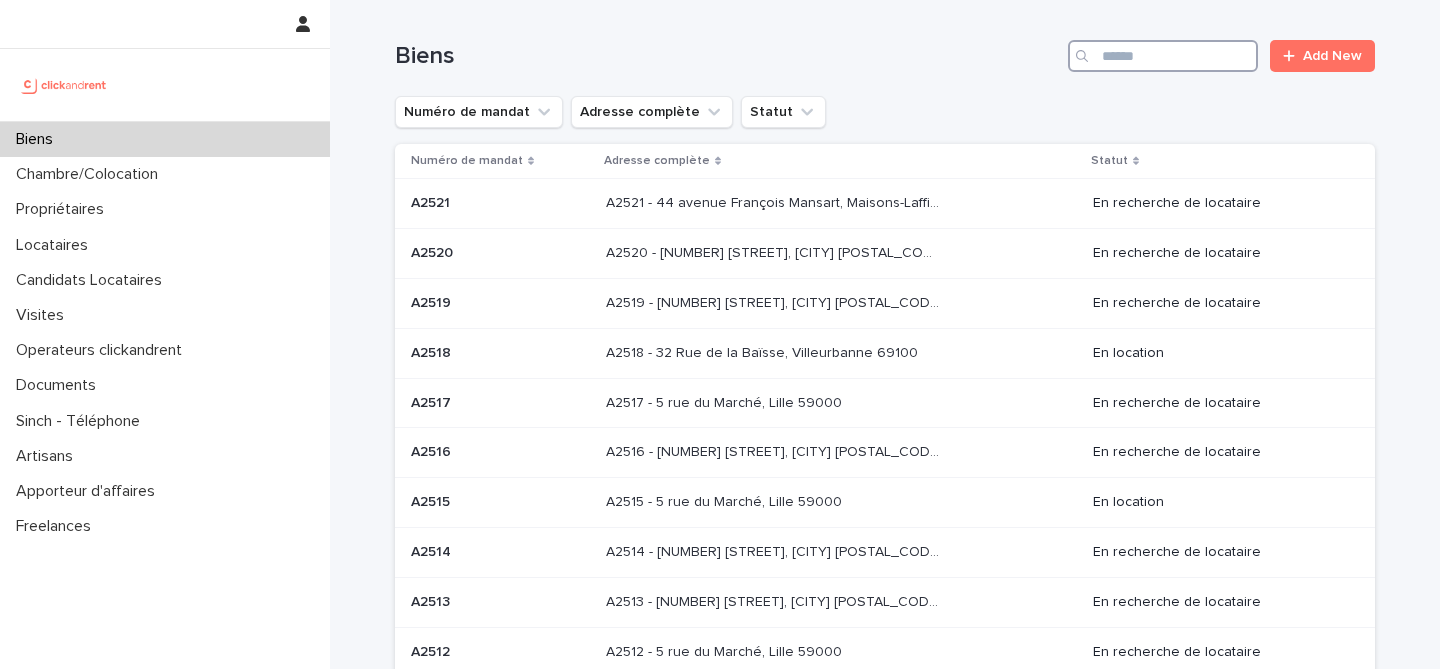 click at bounding box center (1163, 56) 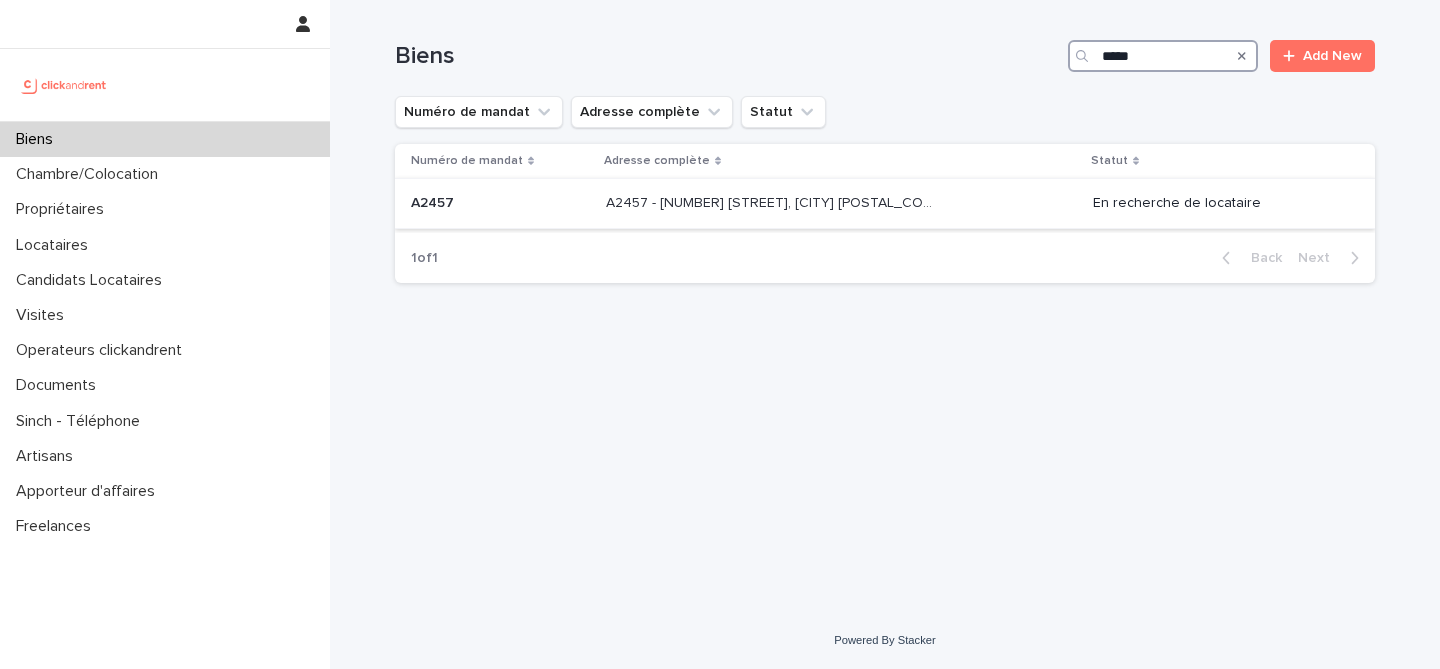 type on "*****" 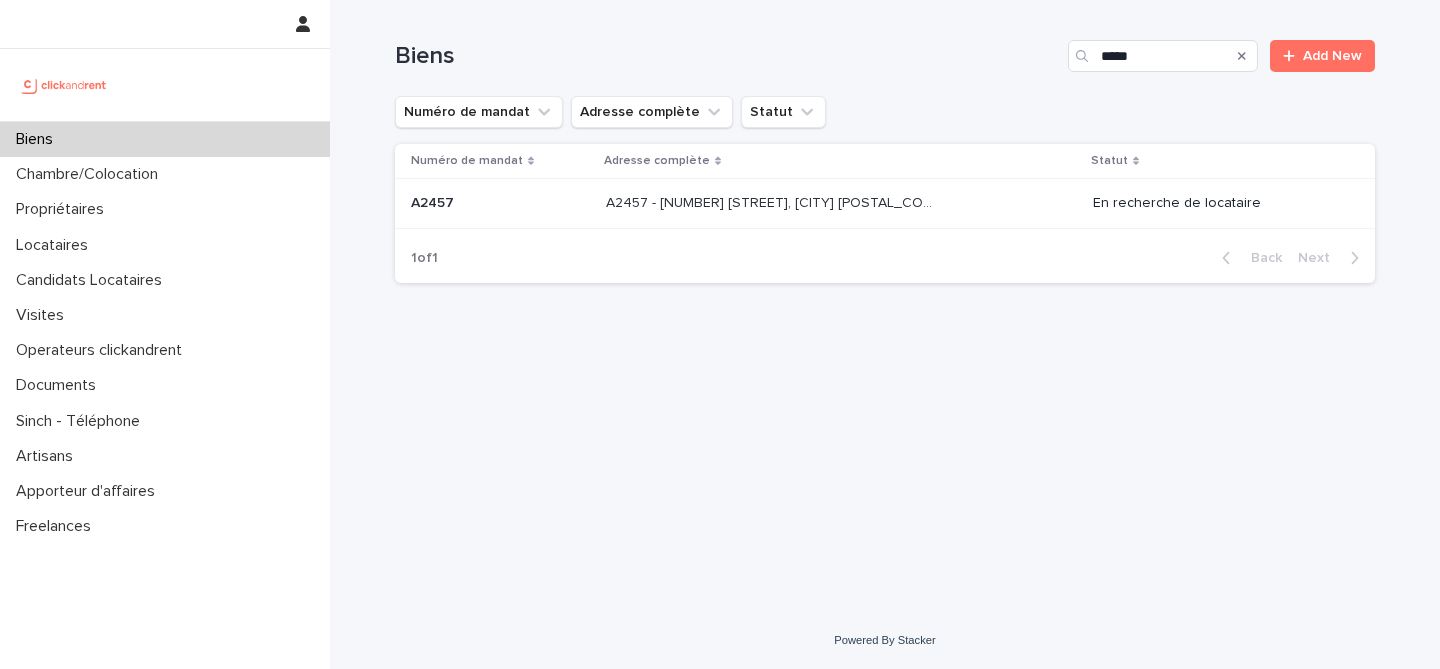 click at bounding box center (500, 203) 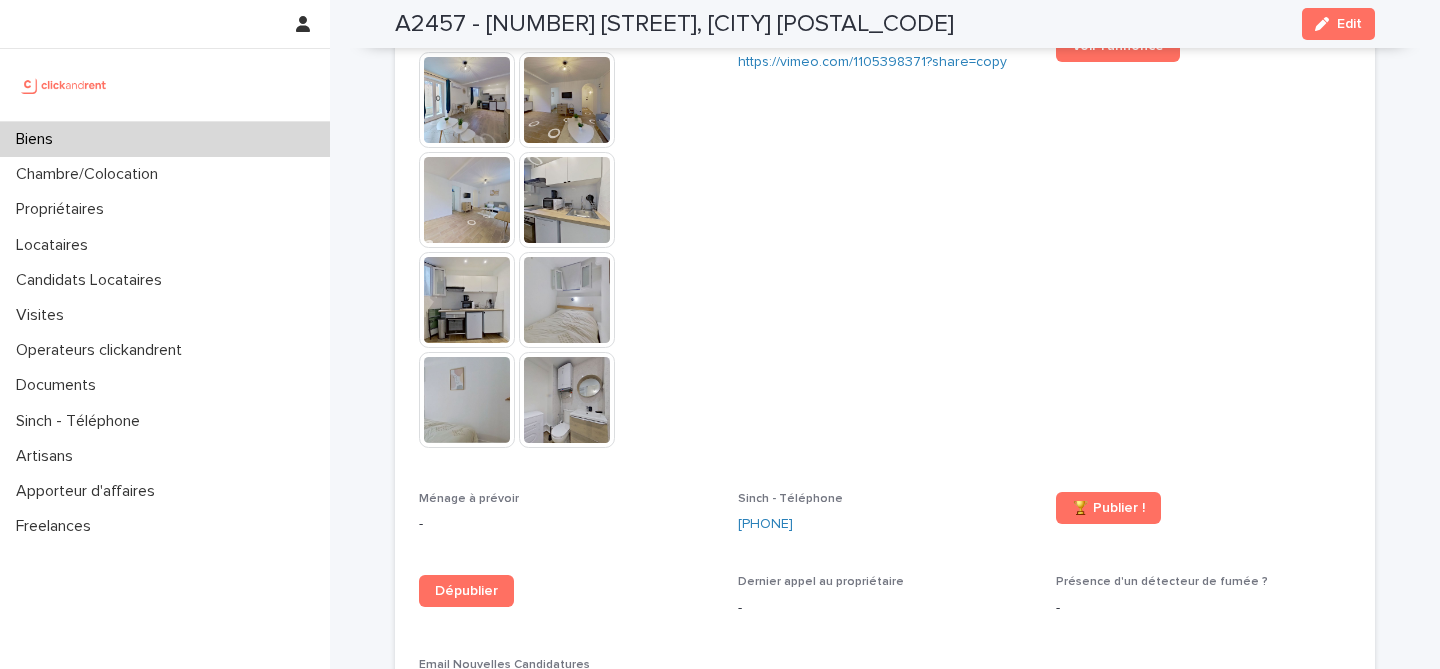 scroll, scrollTop: 5156, scrollLeft: 0, axis: vertical 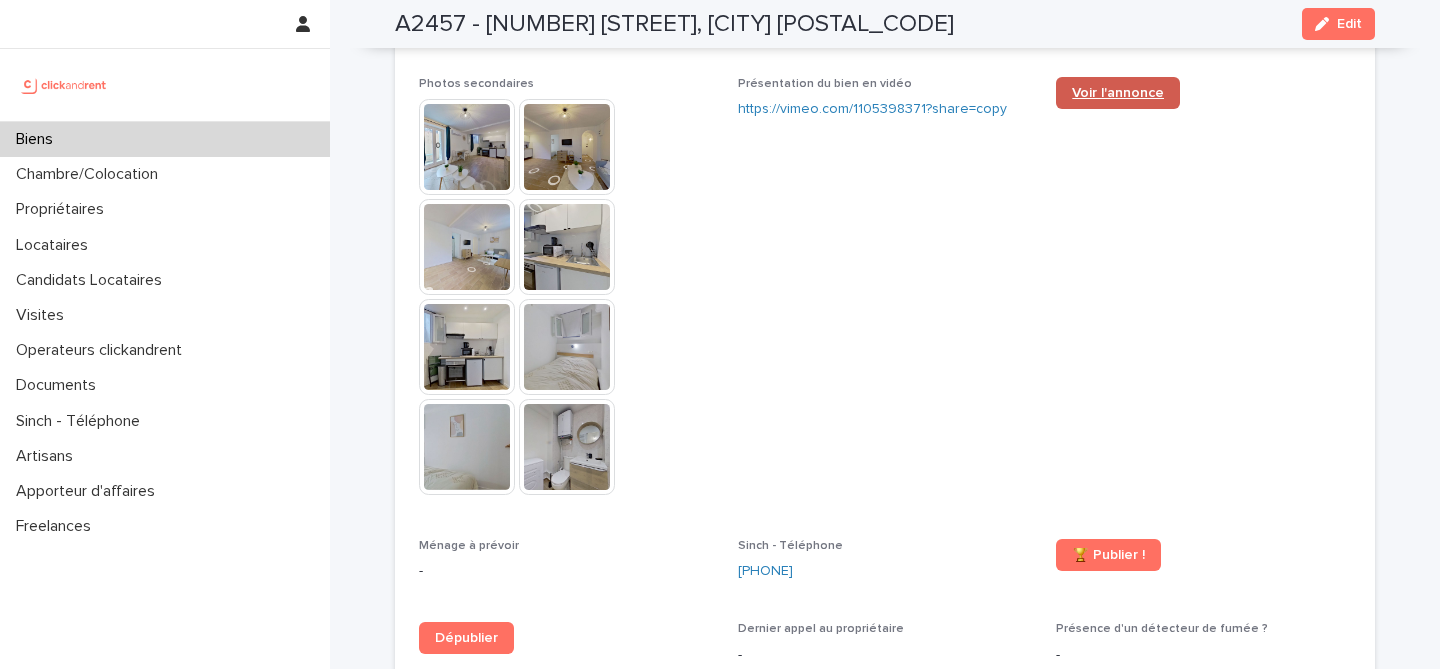 click on "Voir l'annonce" at bounding box center [1118, 93] 